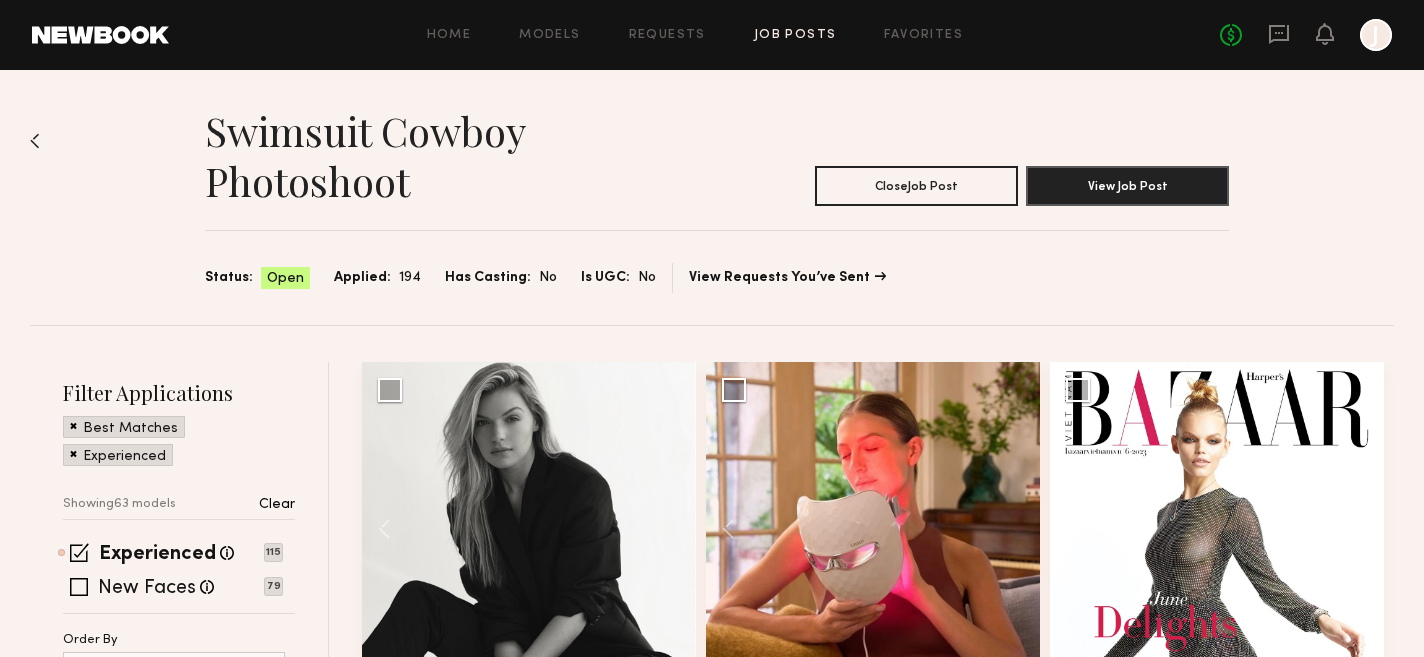 scroll, scrollTop: 3219, scrollLeft: 0, axis: vertical 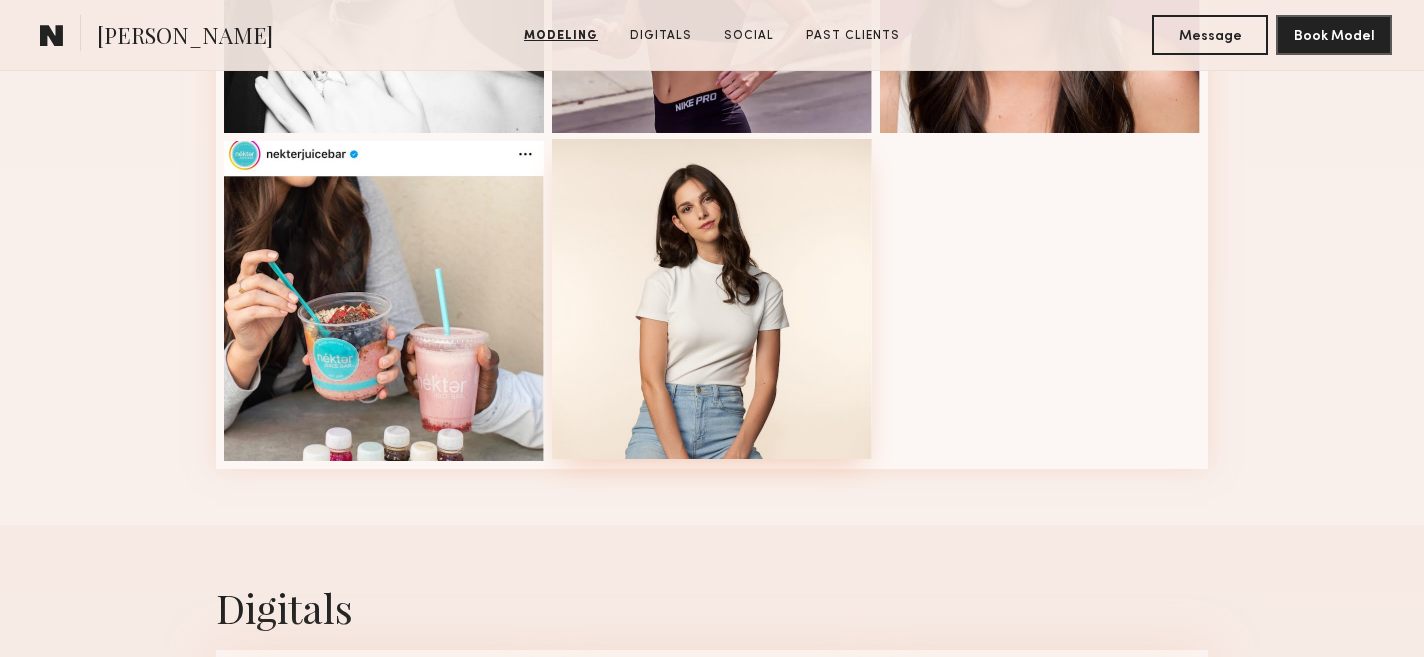 click at bounding box center [712, 299] 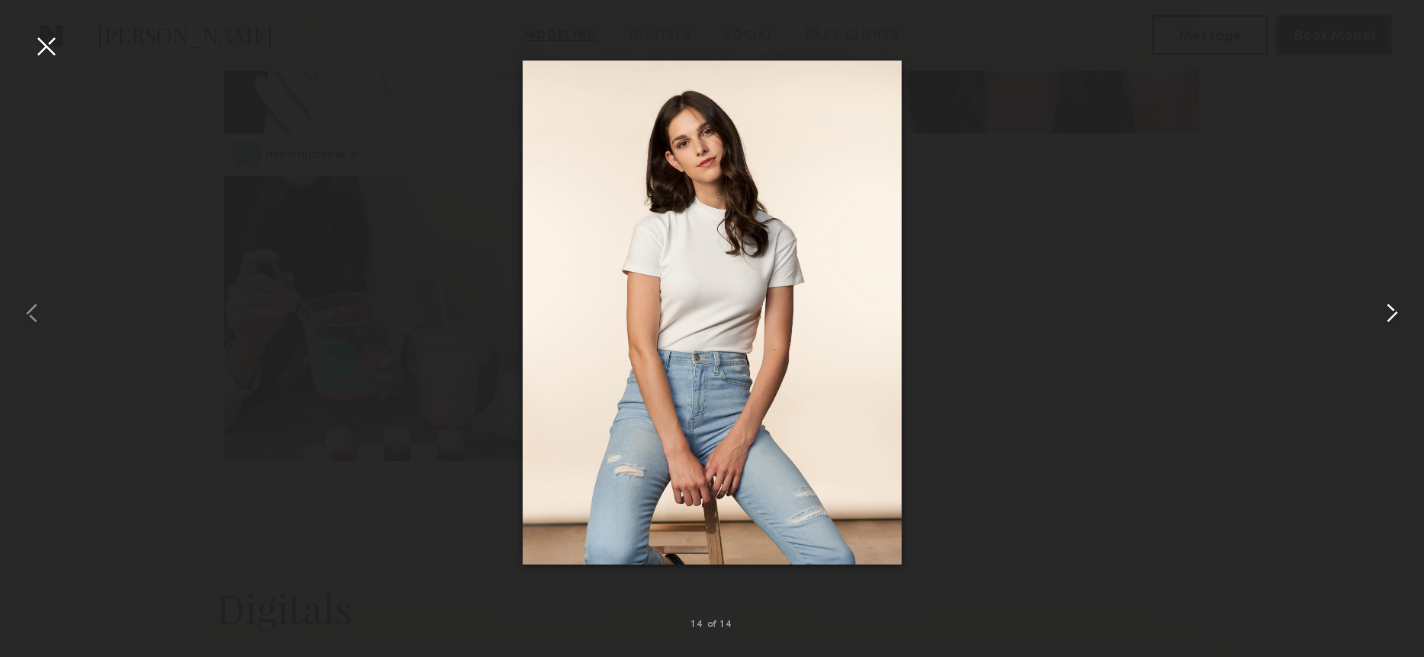 click at bounding box center [1392, 313] 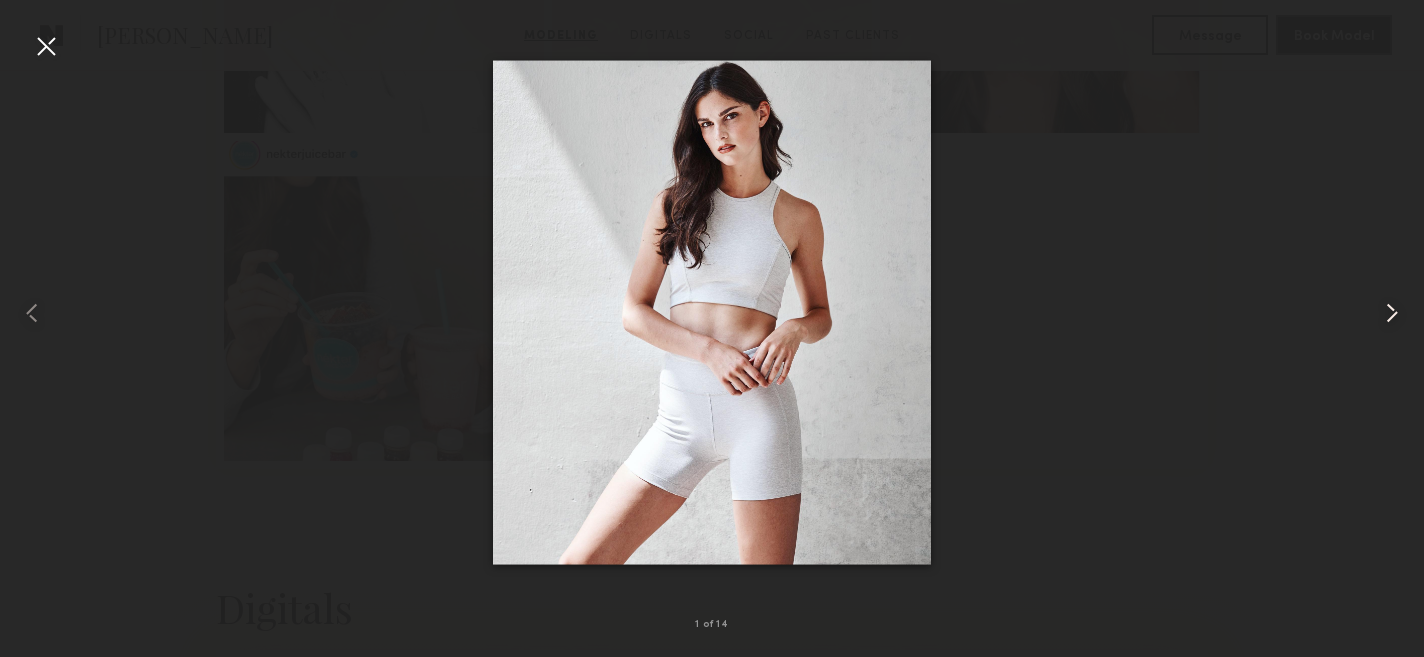 click at bounding box center (1392, 313) 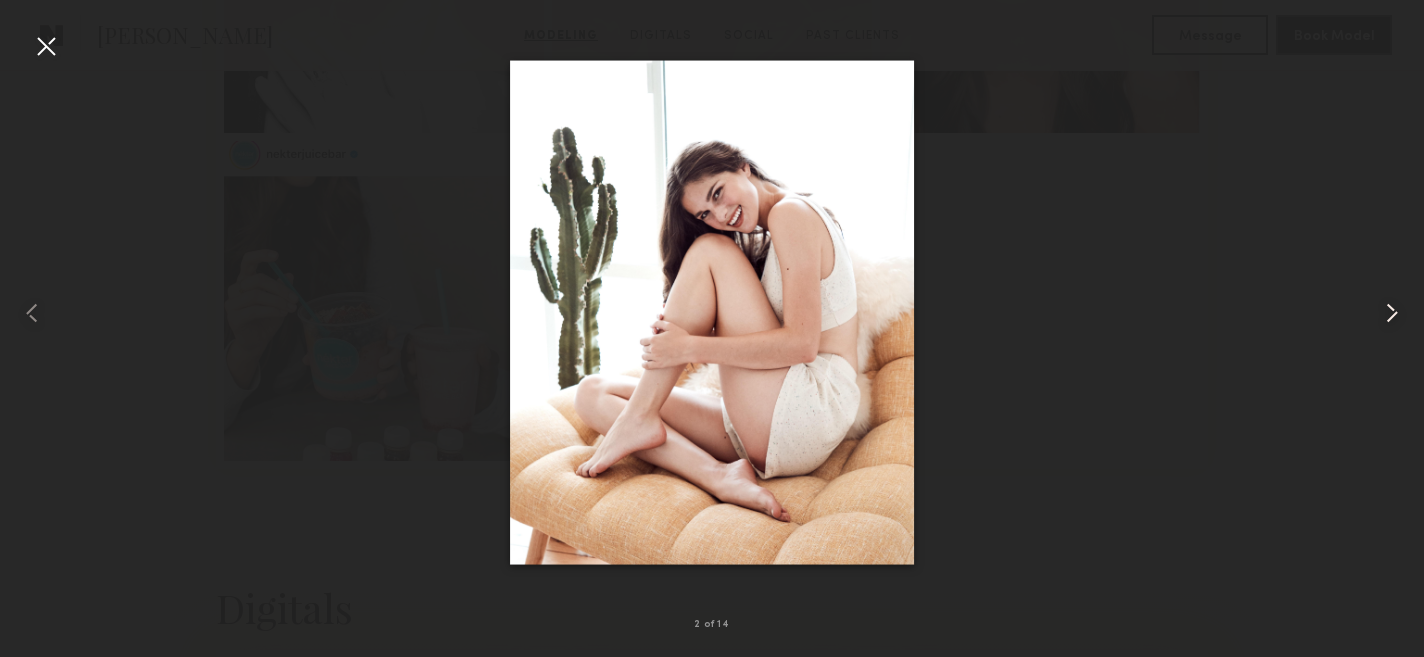 click at bounding box center [1392, 313] 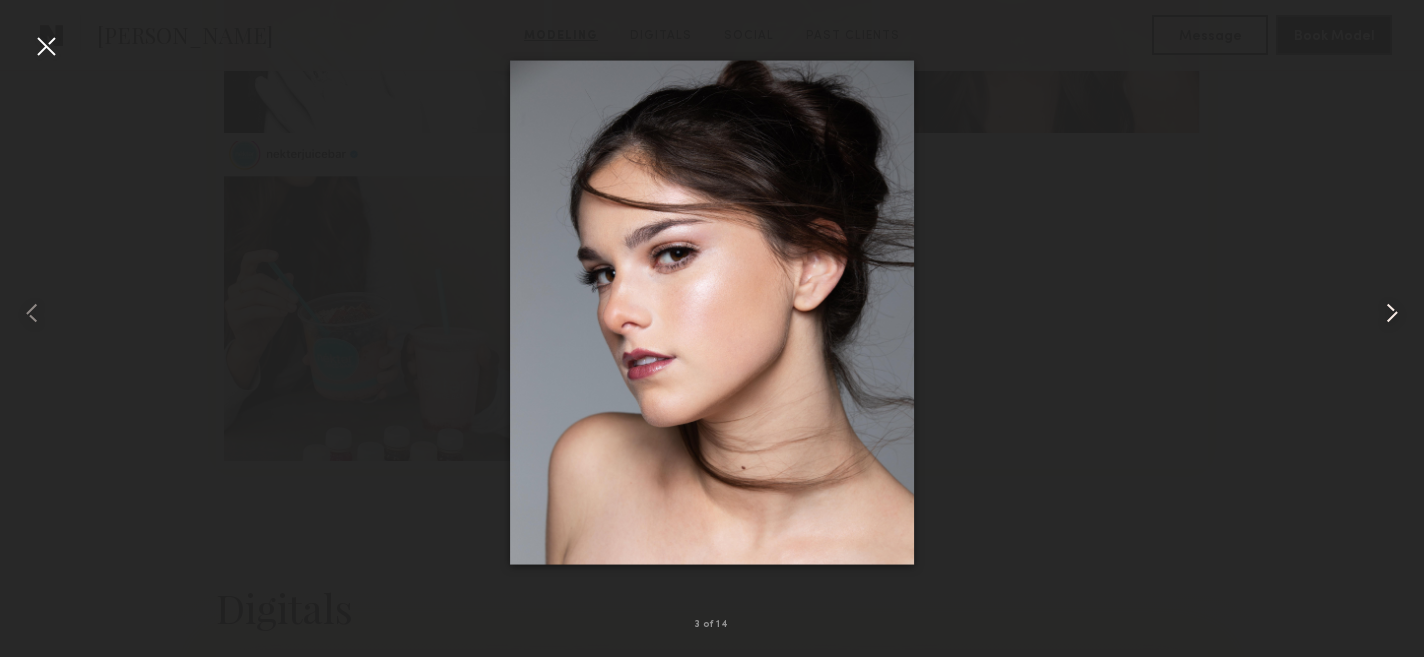 click at bounding box center [1392, 313] 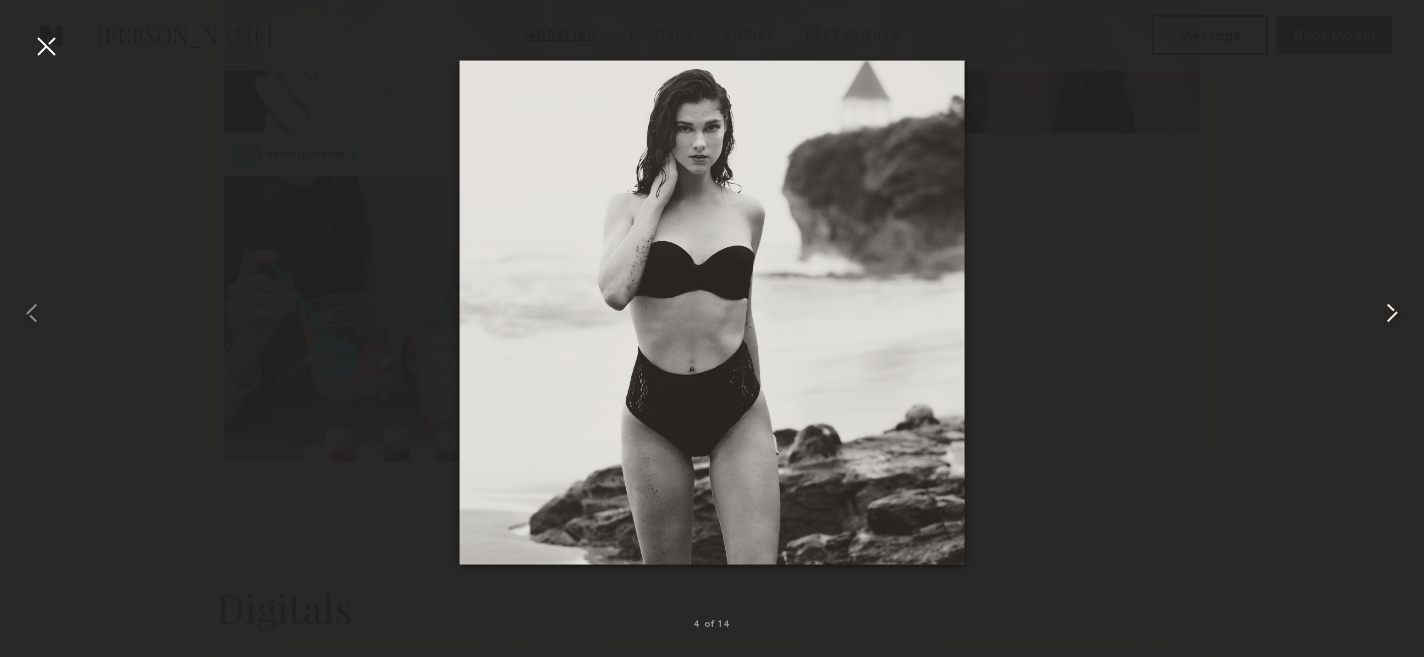 click at bounding box center [1392, 313] 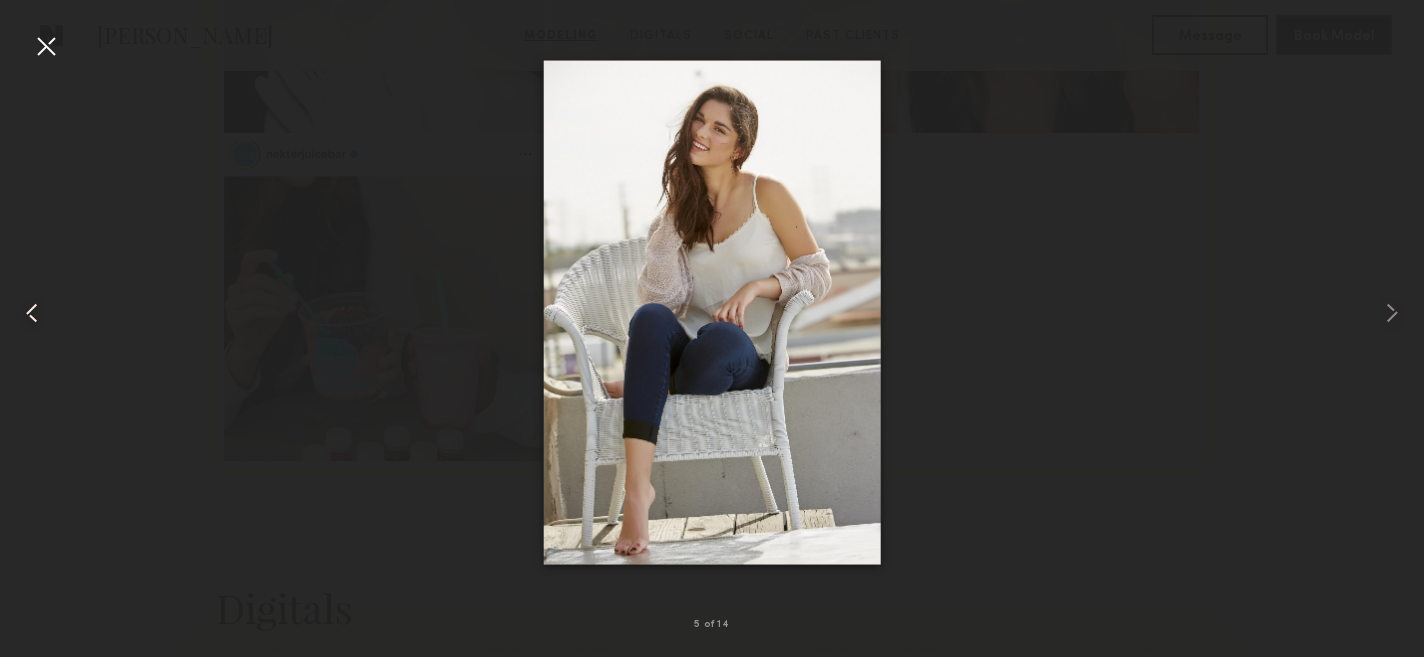 click at bounding box center [32, 313] 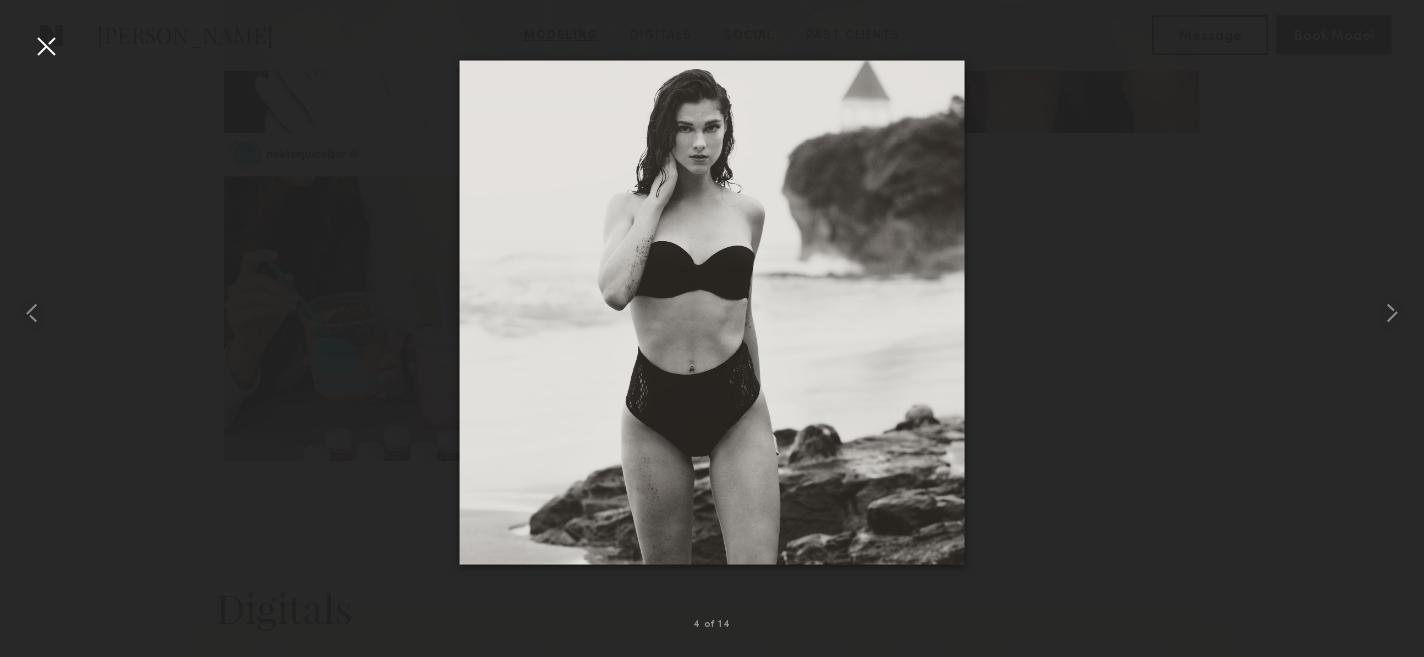 click at bounding box center [712, 312] 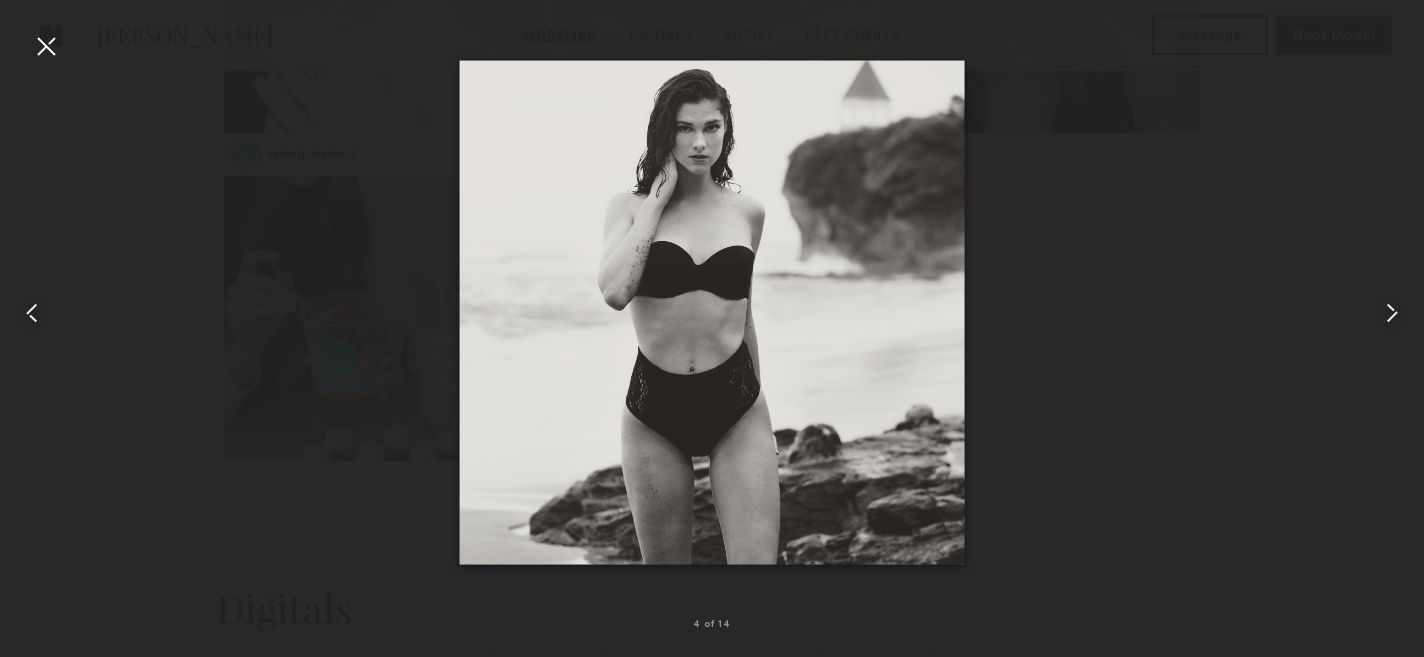 click at bounding box center [46, 46] 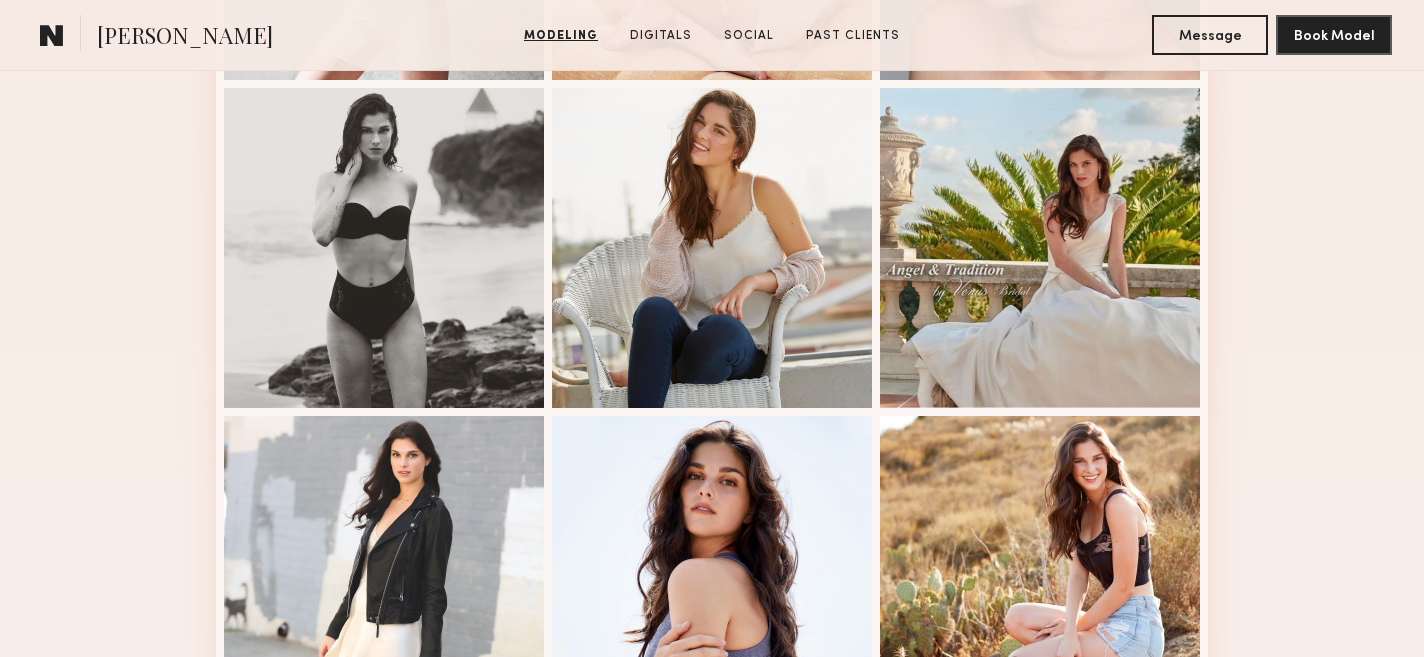 scroll, scrollTop: 903, scrollLeft: 0, axis: vertical 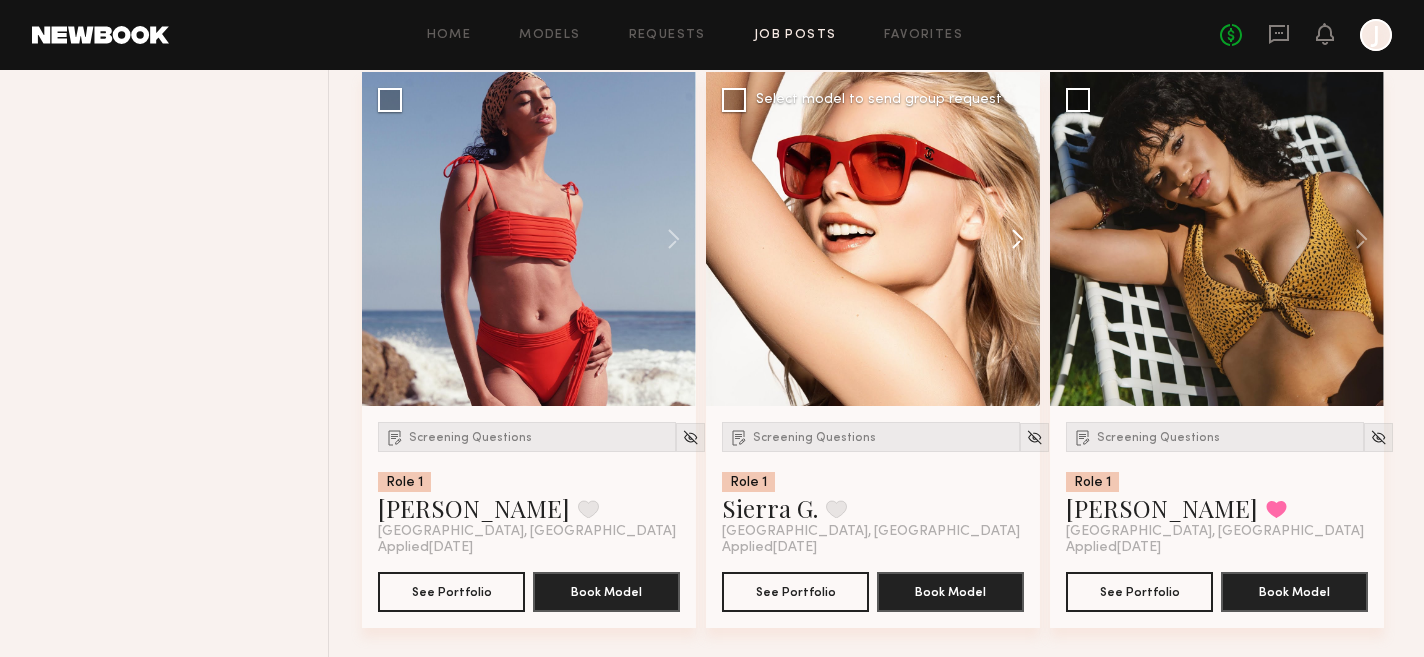 click 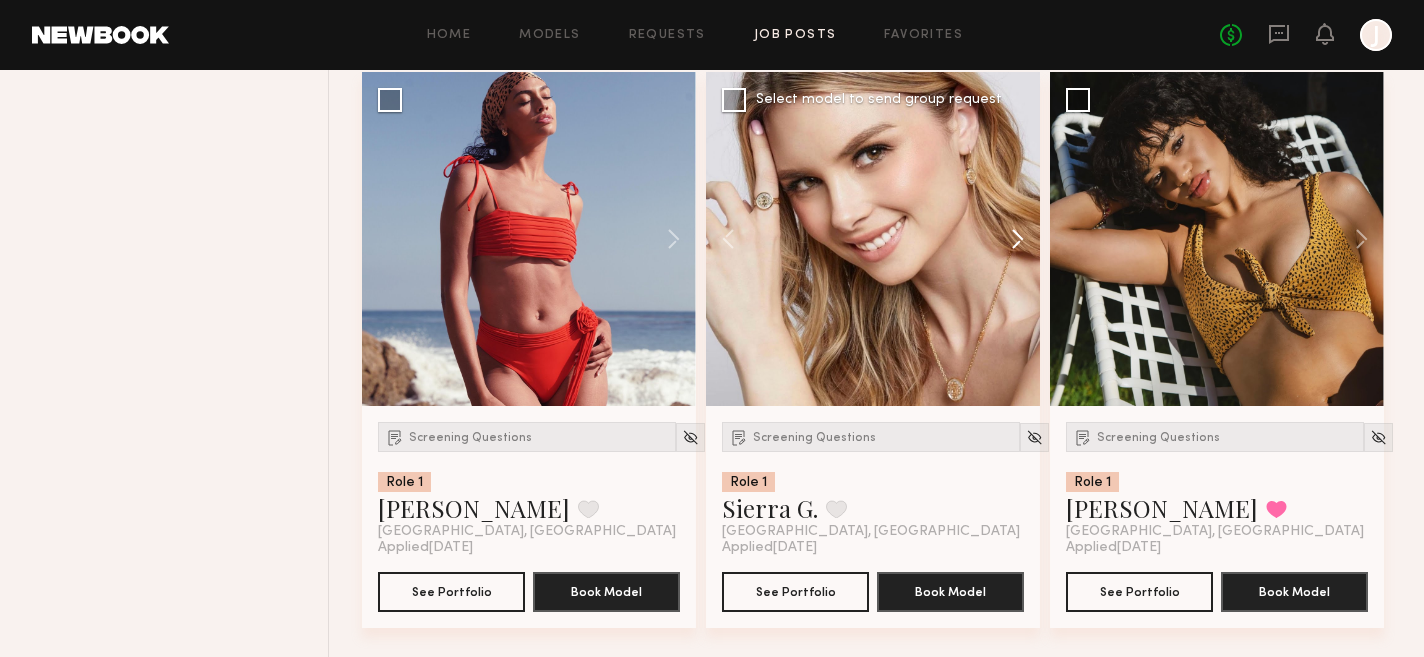 click 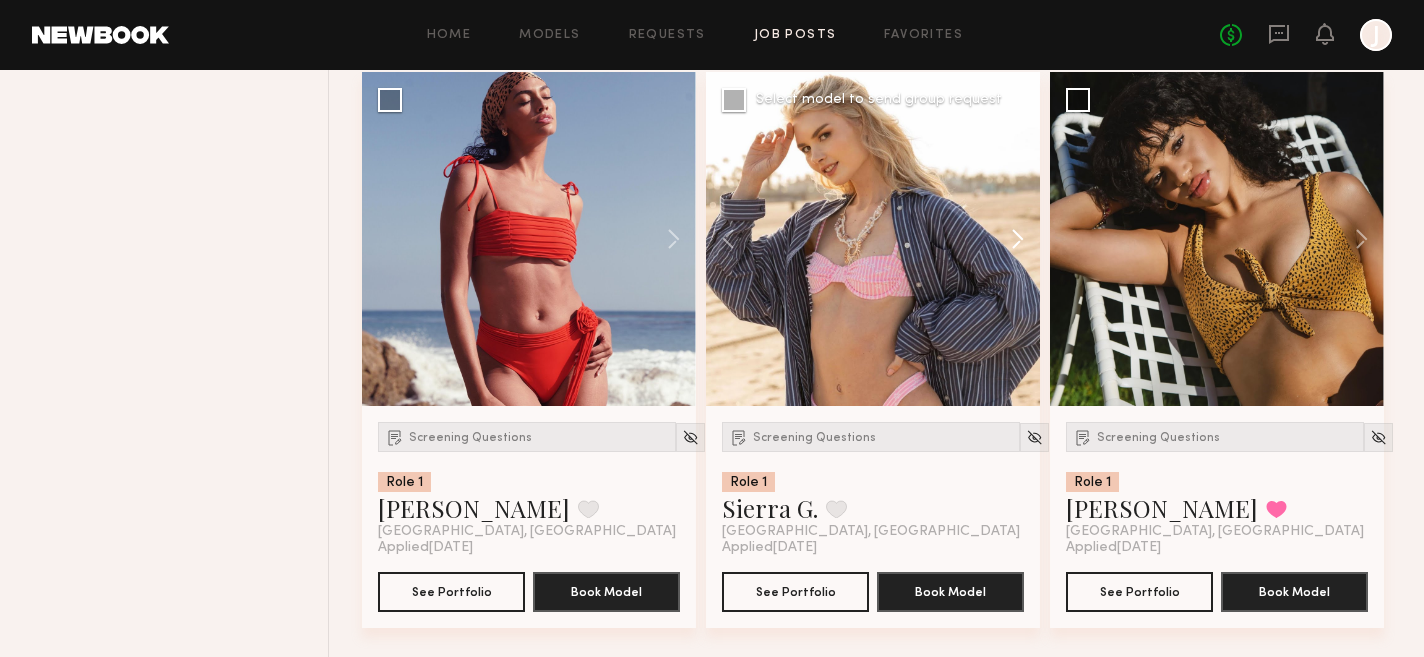click 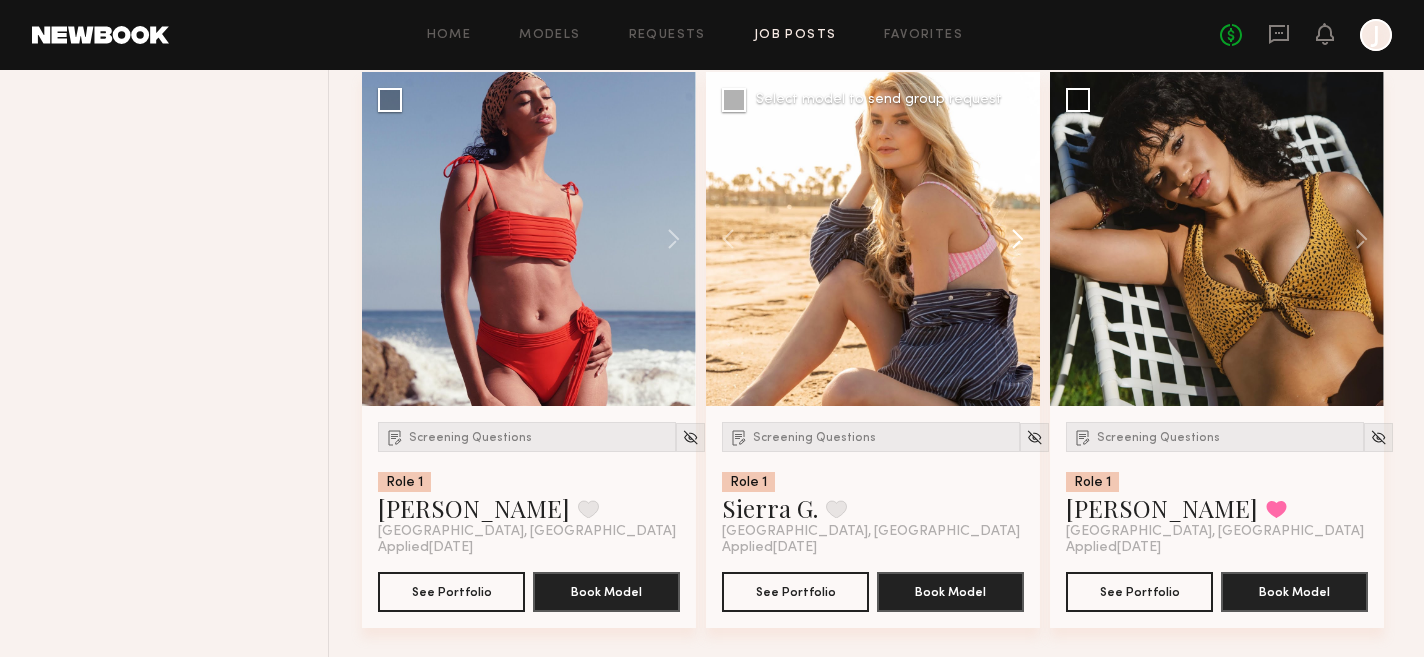 click 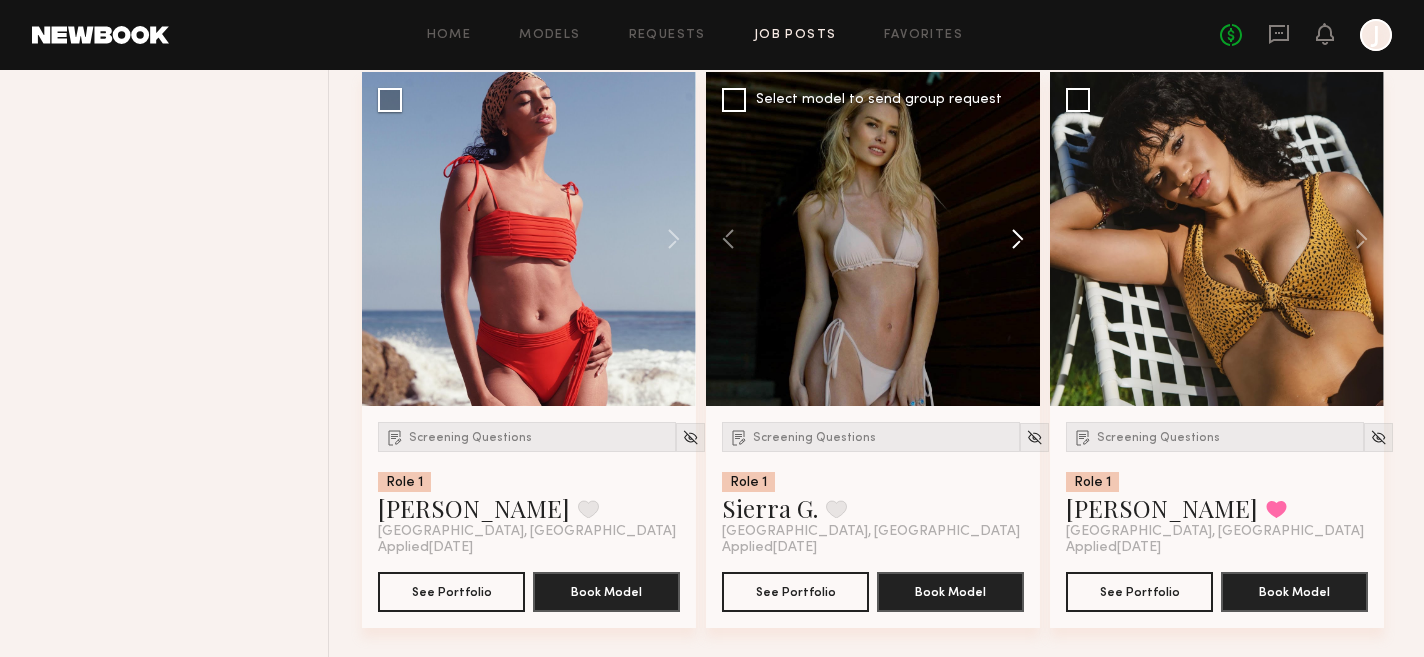 click 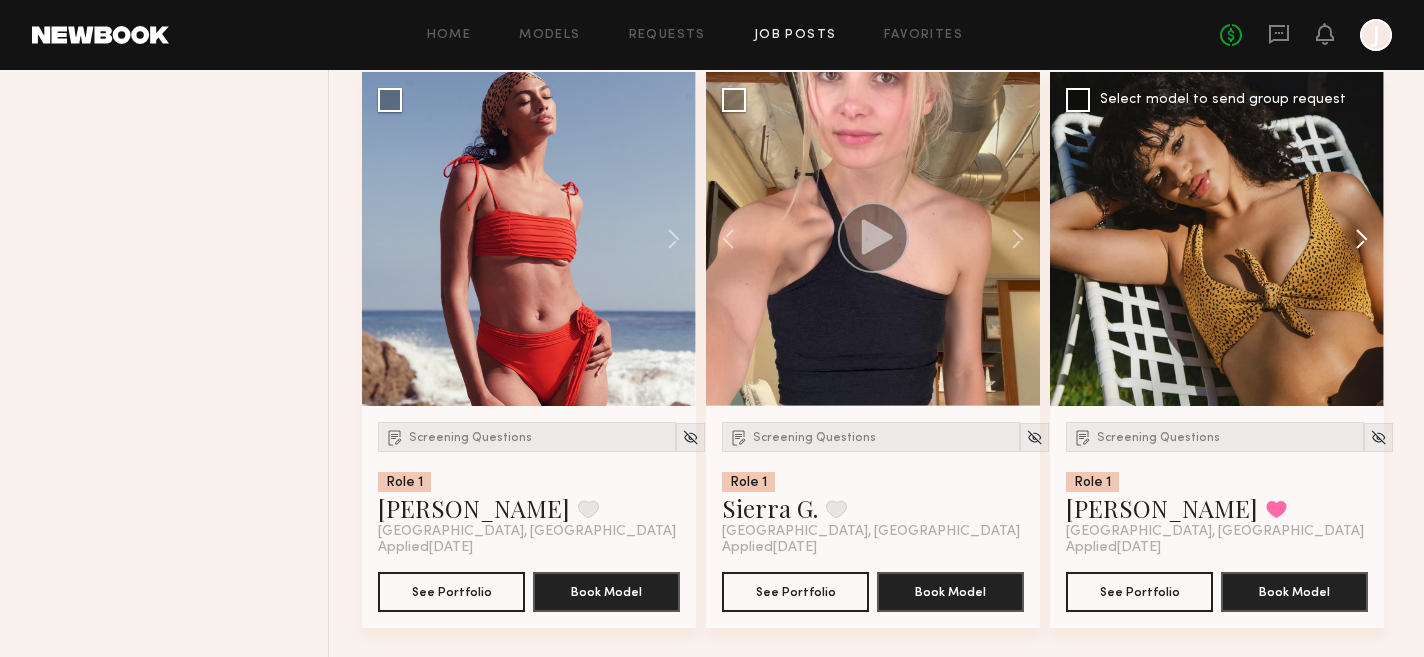 click 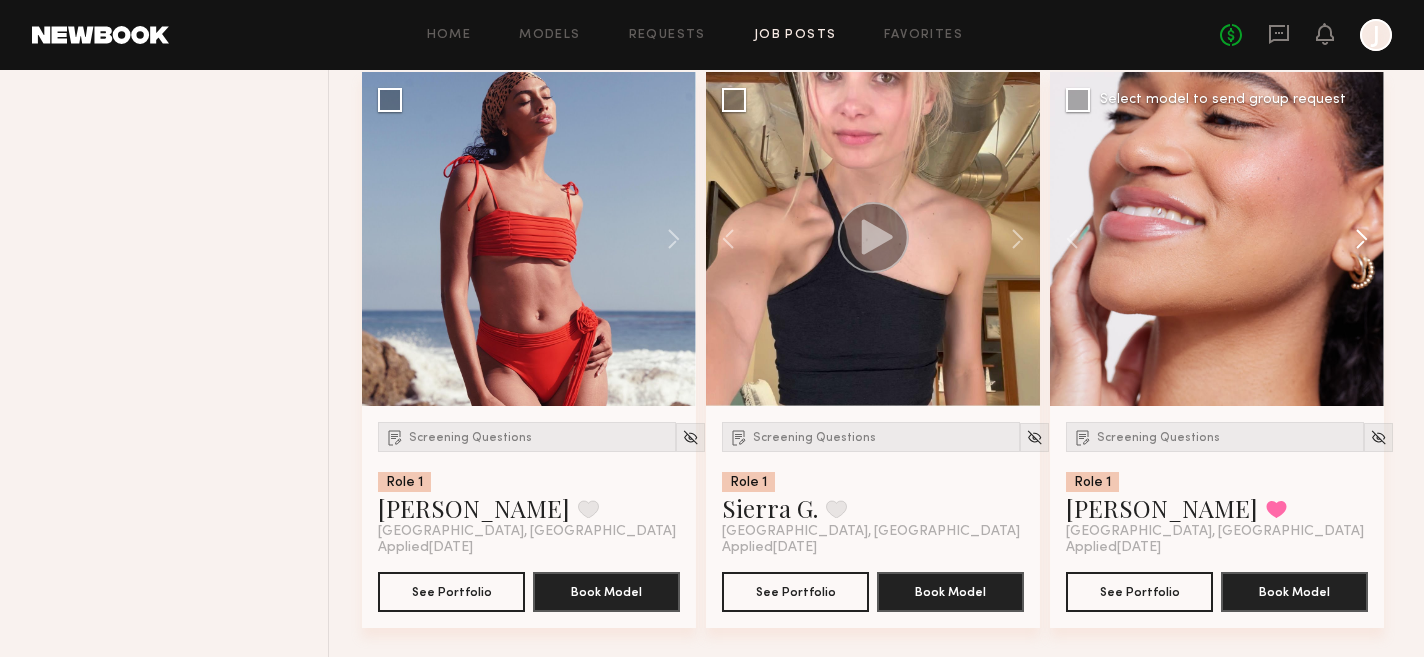 click 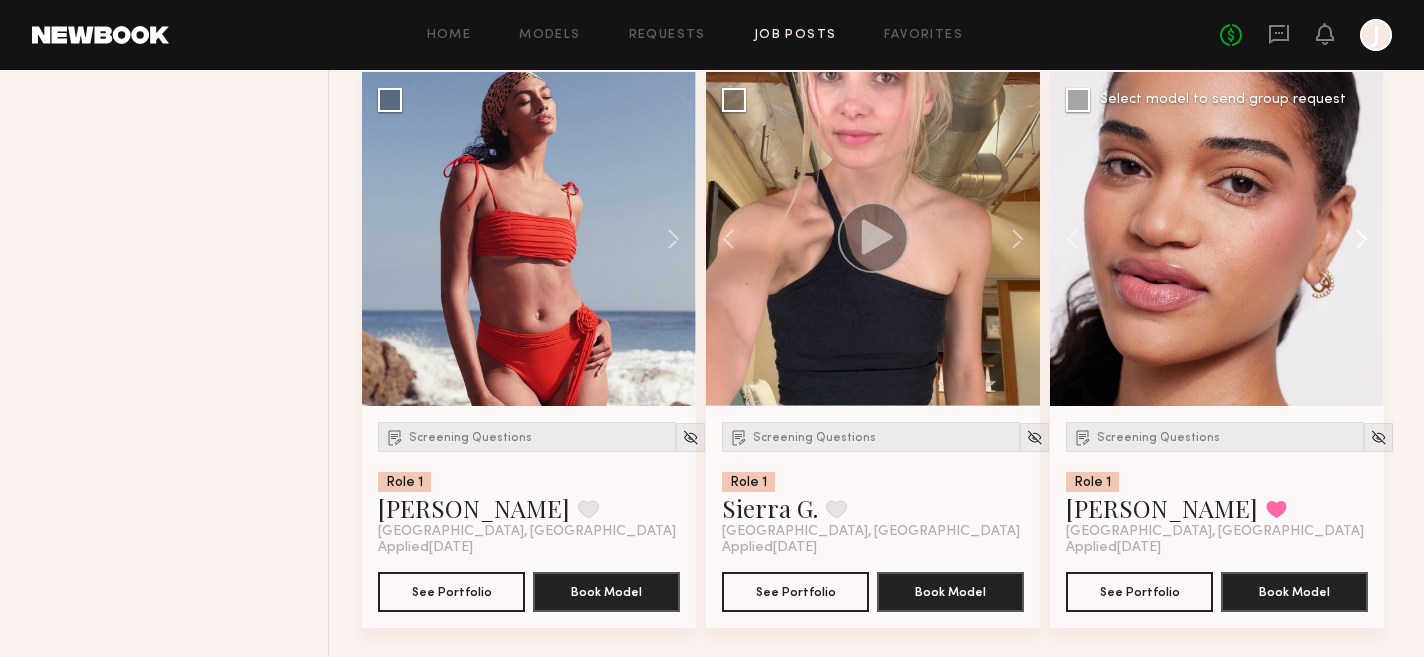 click 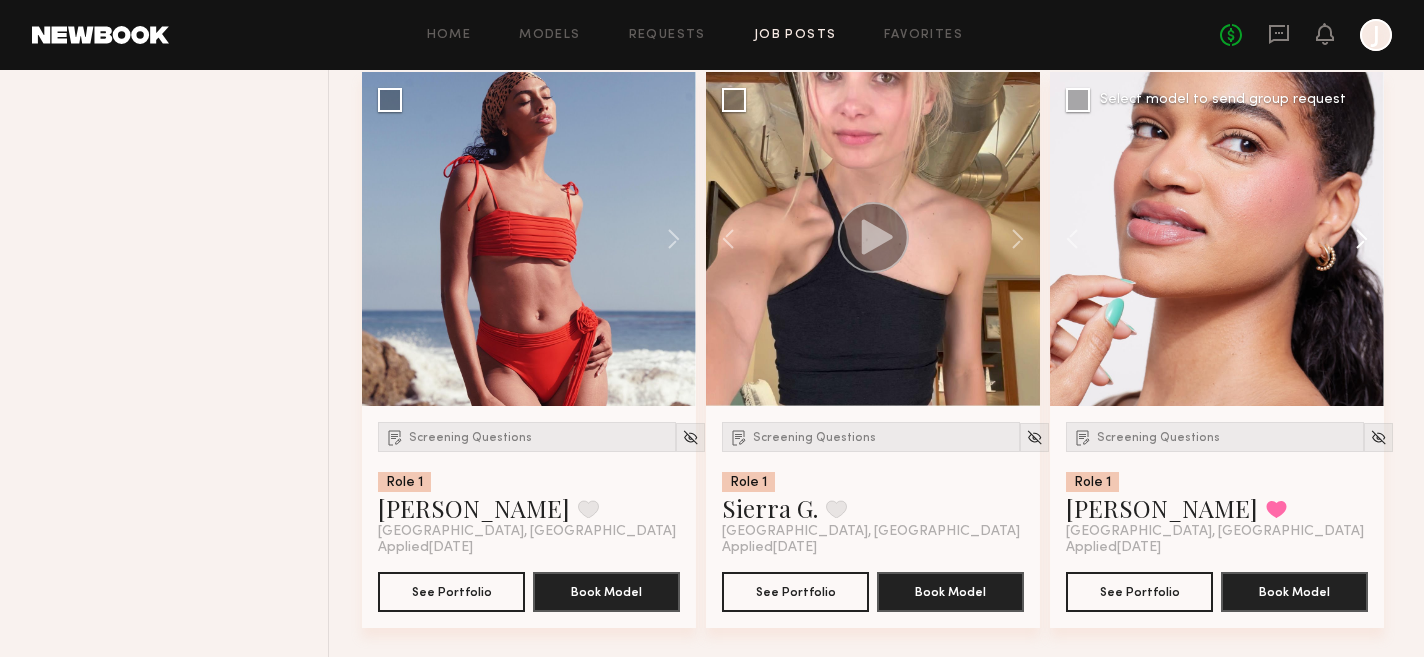 click 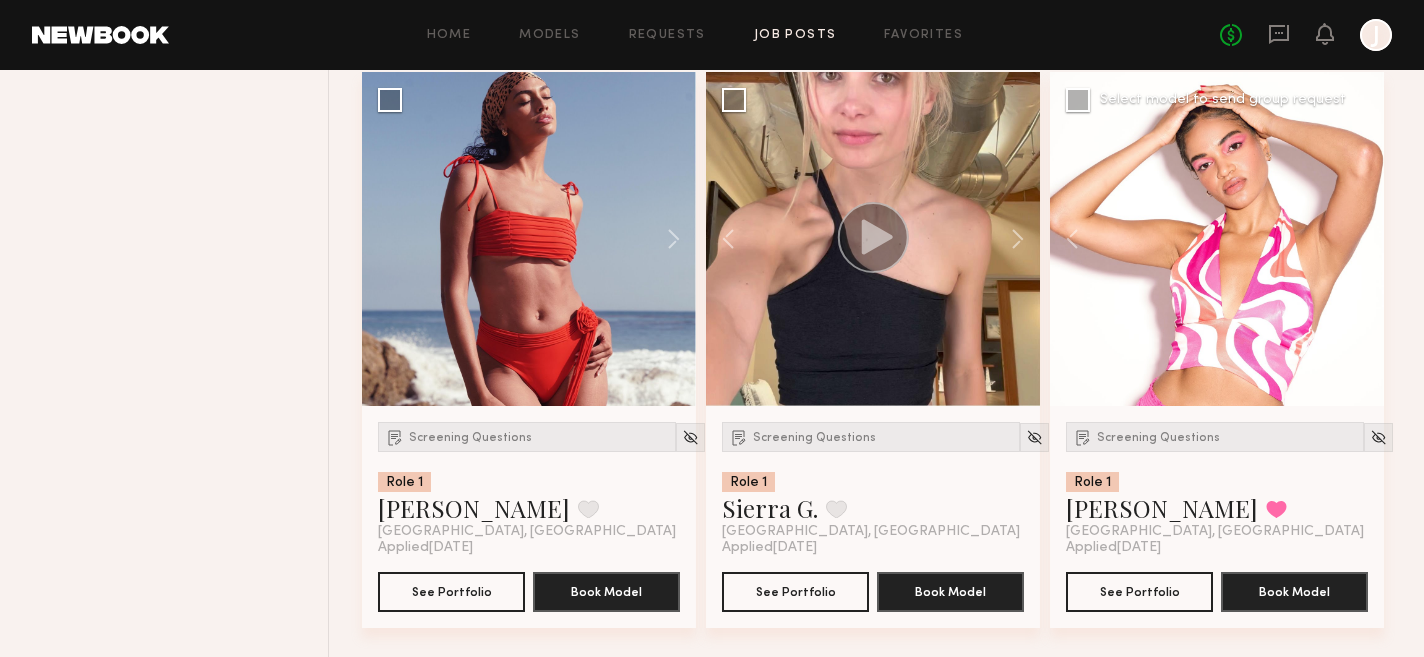 click 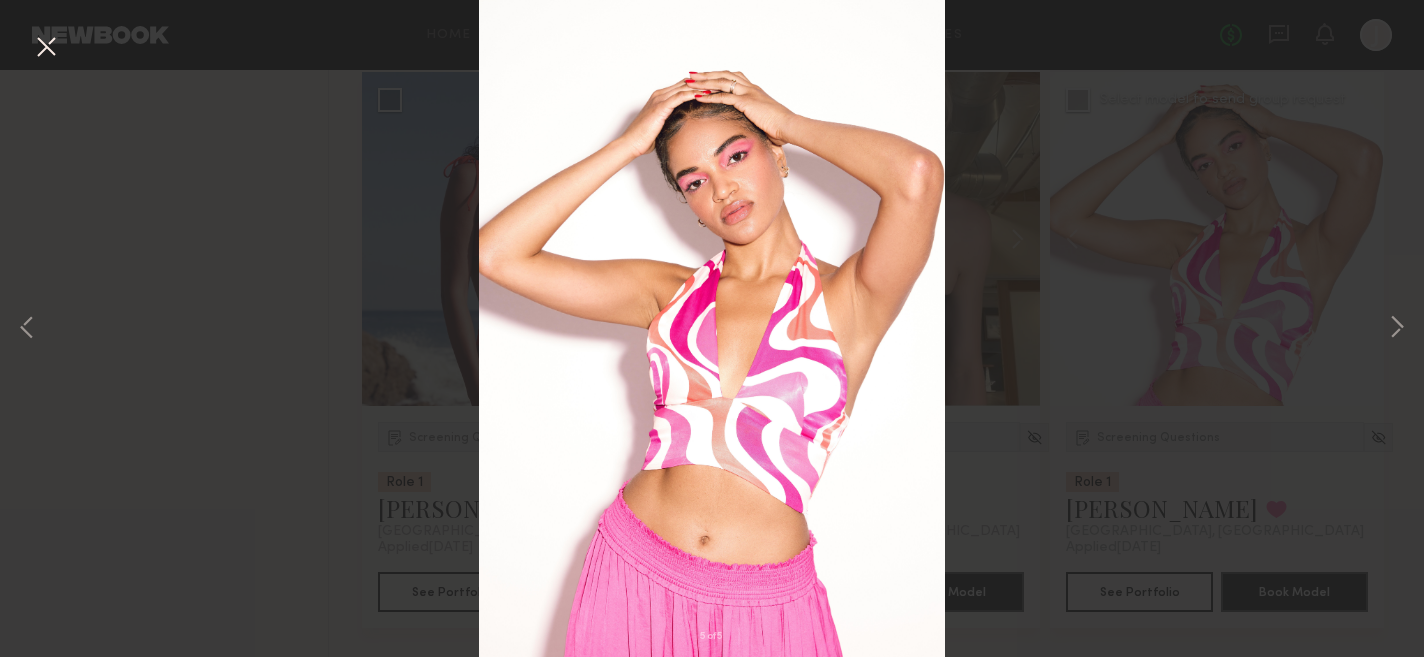 click at bounding box center [46, 48] 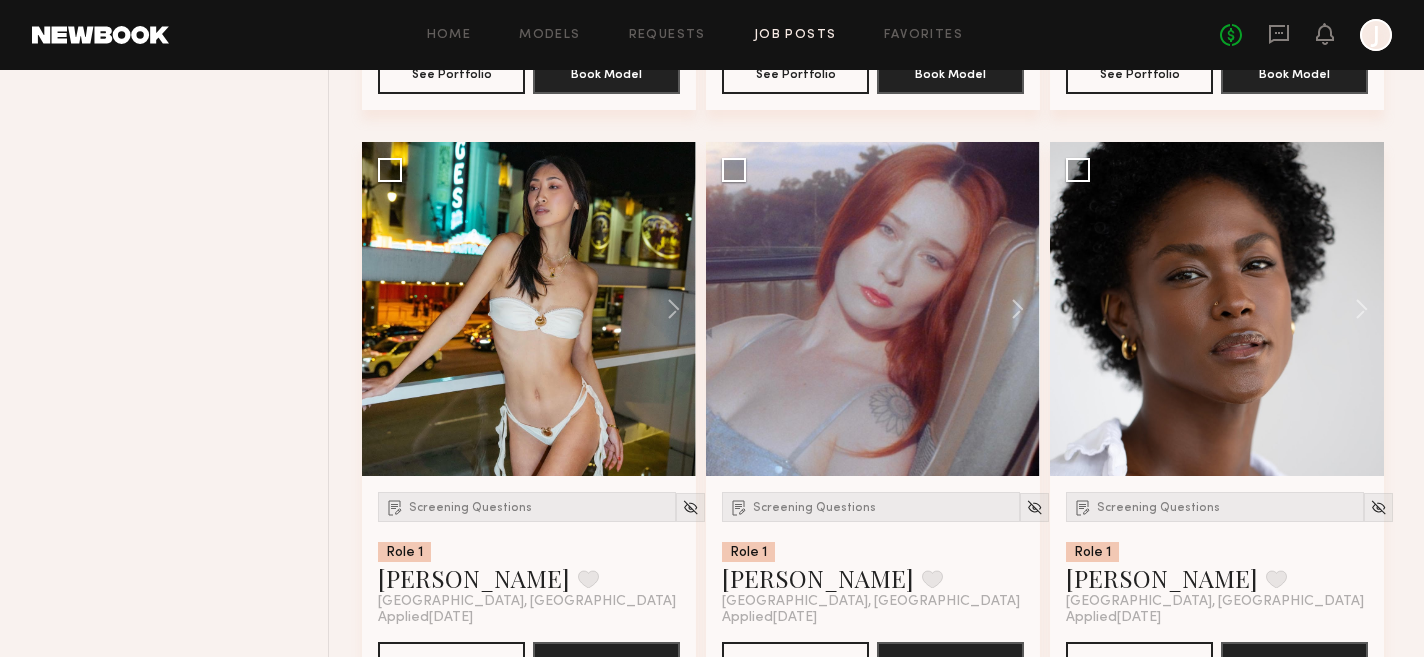 scroll, scrollTop: 2002, scrollLeft: 0, axis: vertical 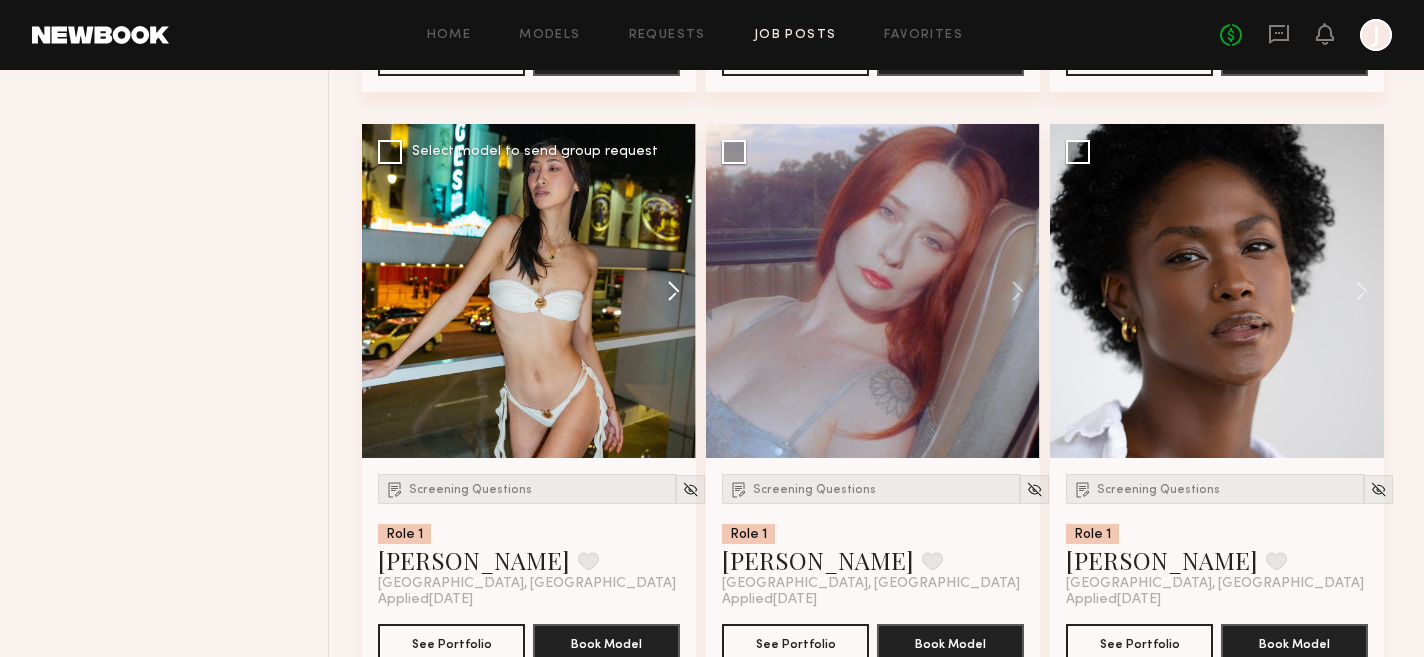 click 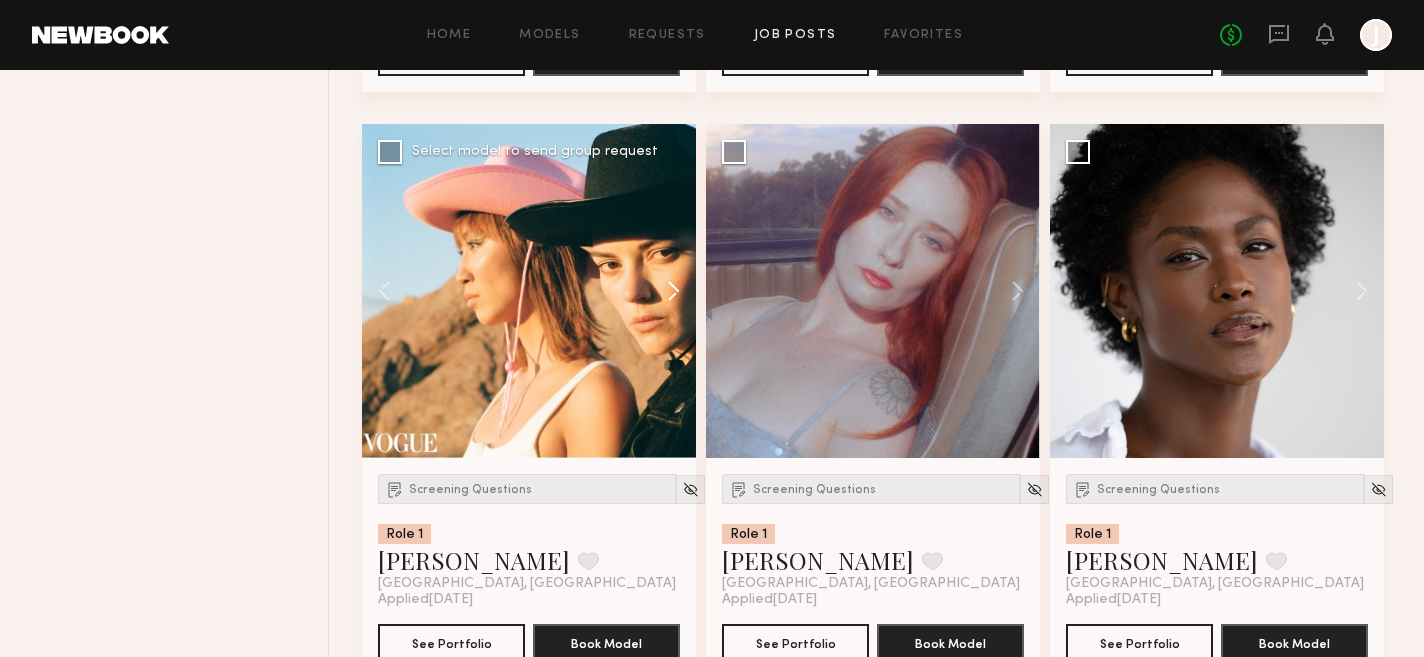 click 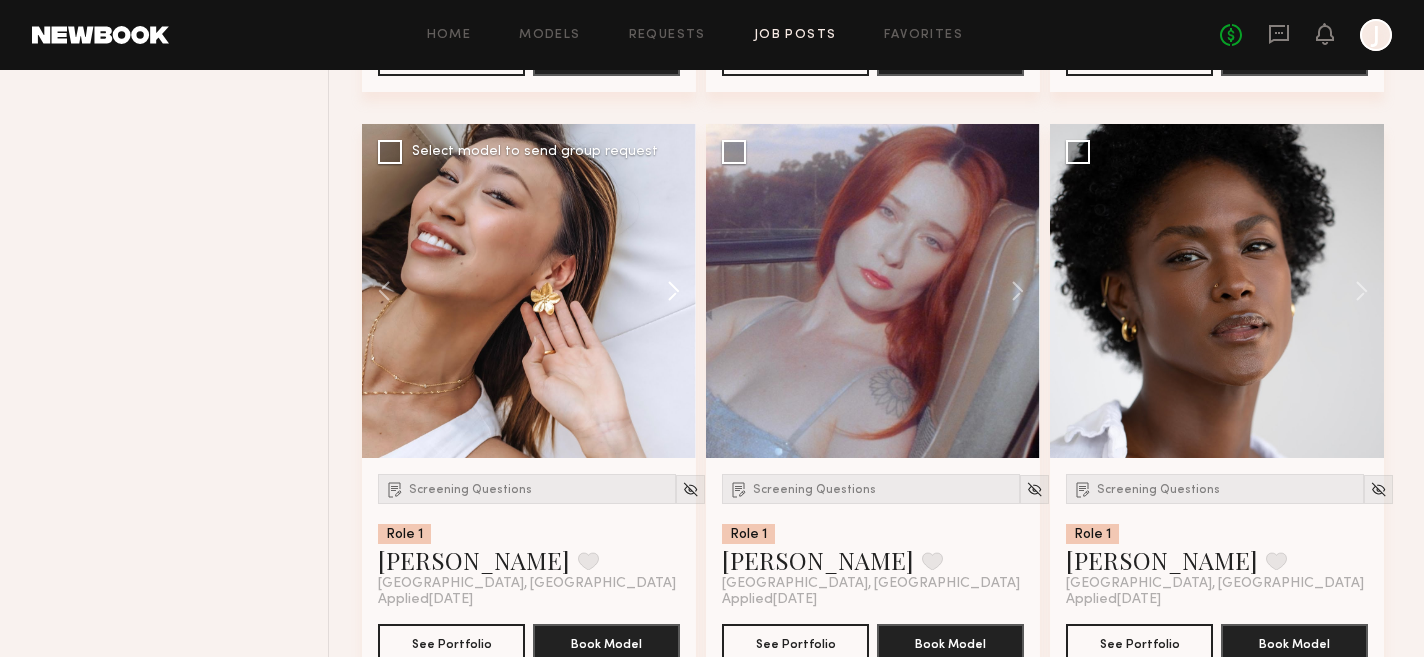 click 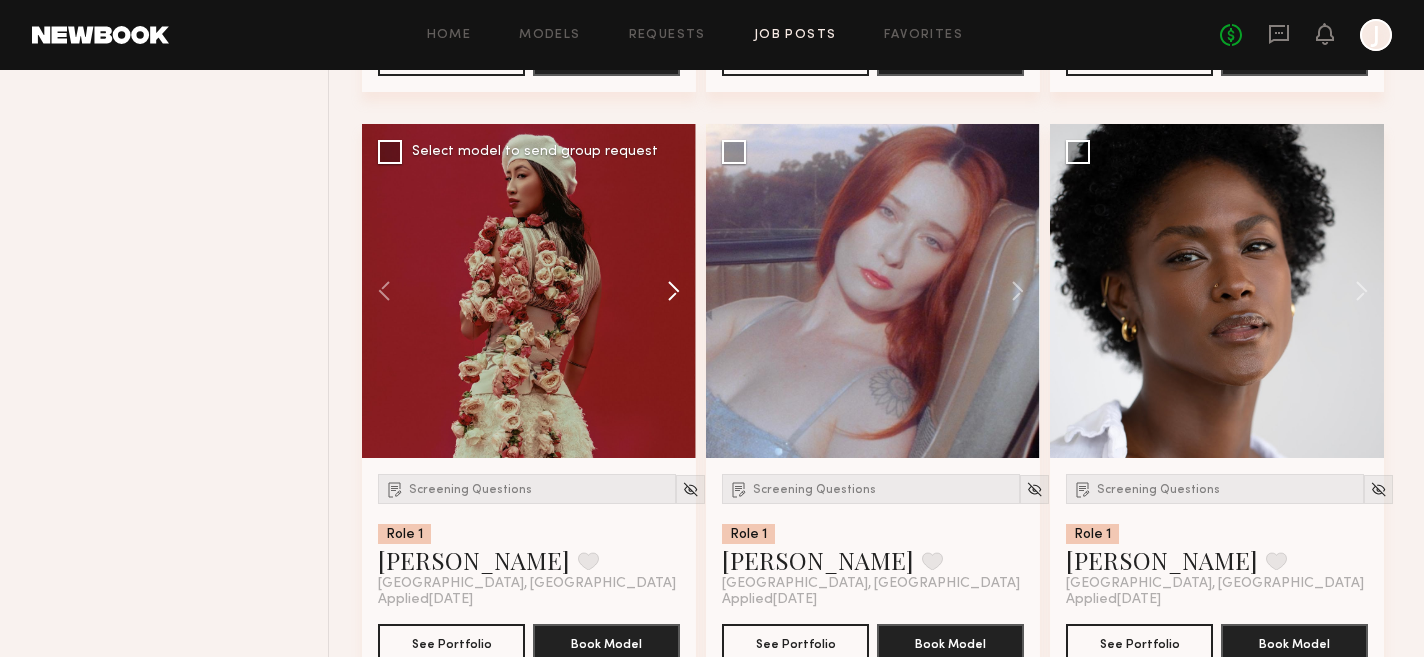 click 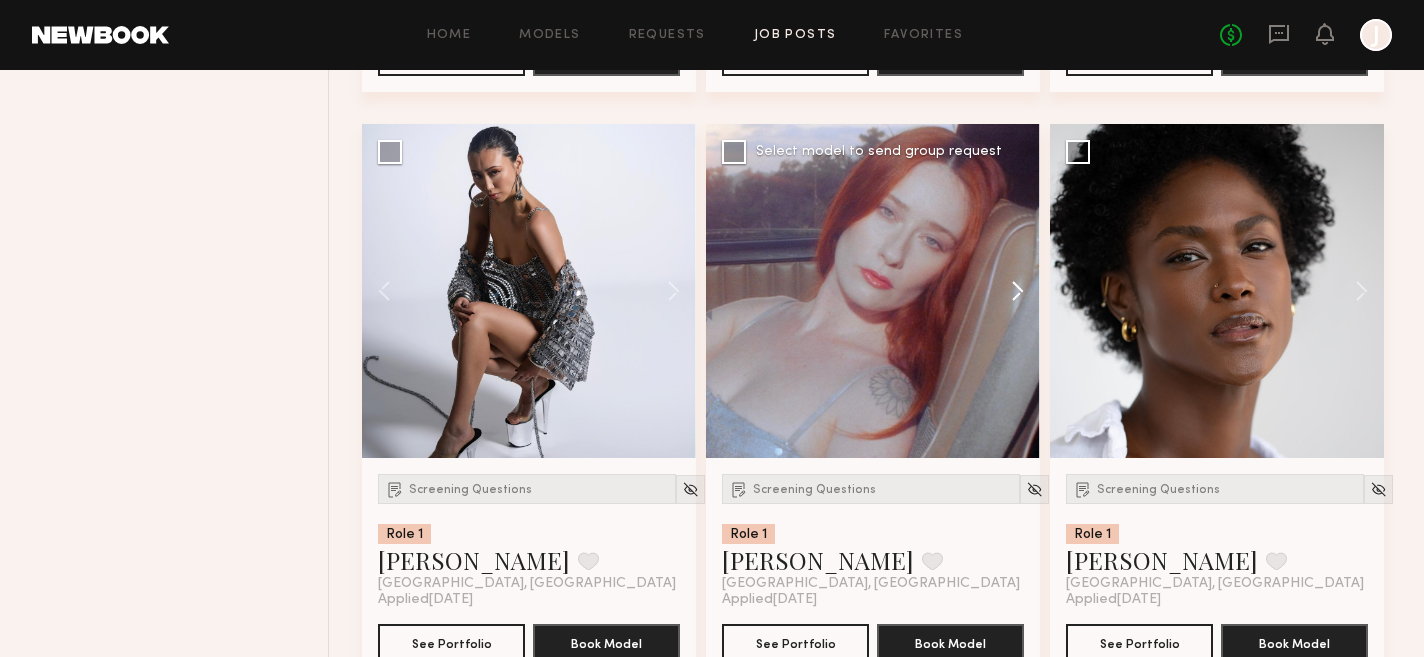 click 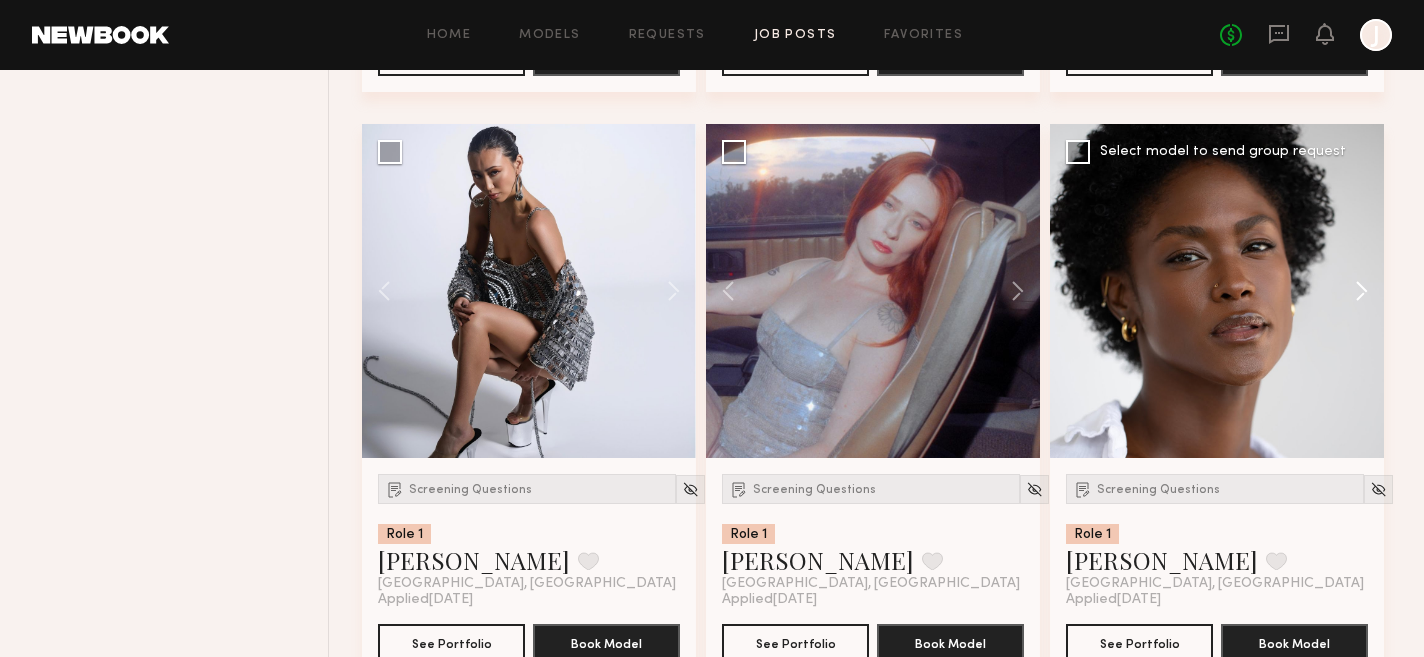 click 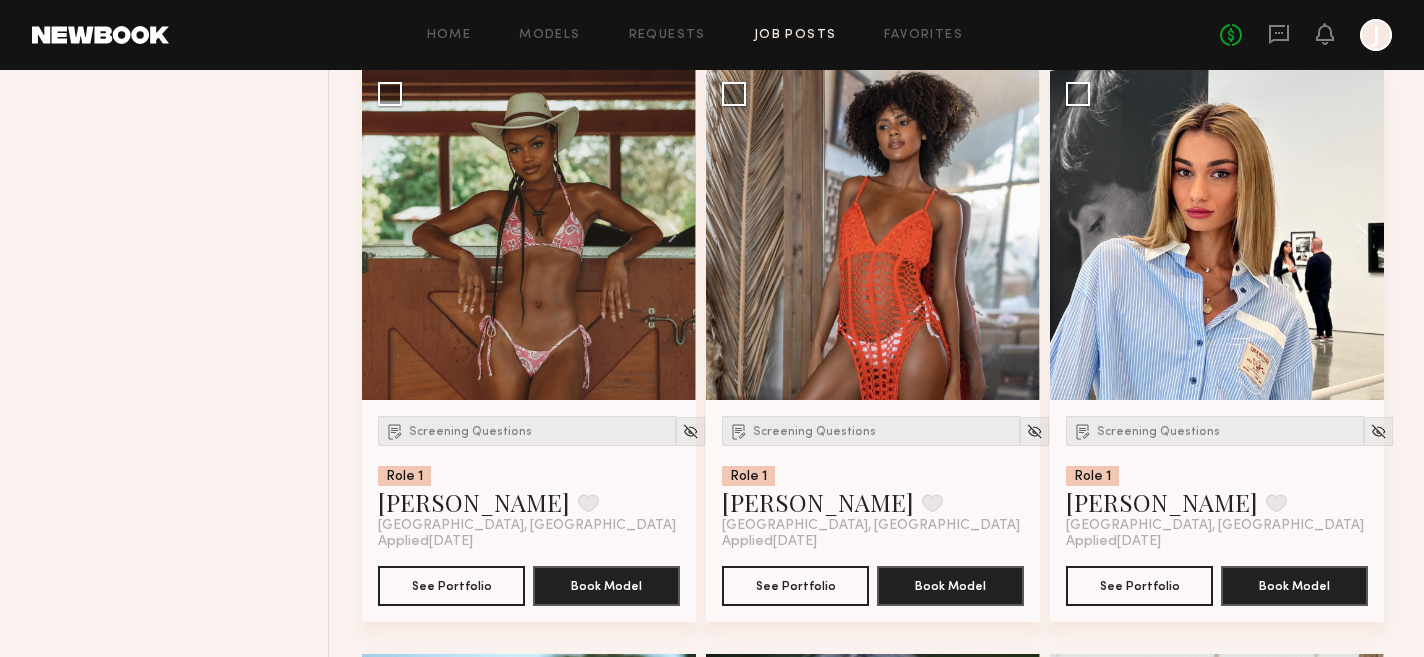 scroll, scrollTop: 2650, scrollLeft: 0, axis: vertical 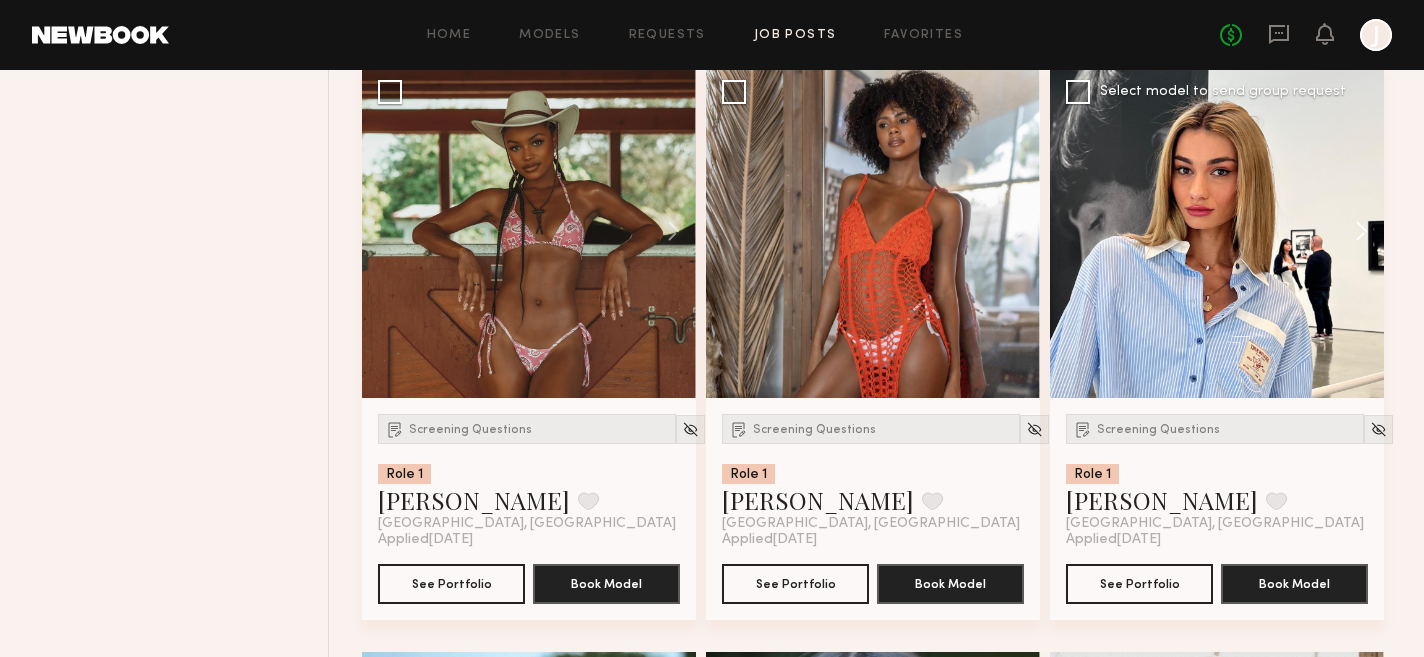 click 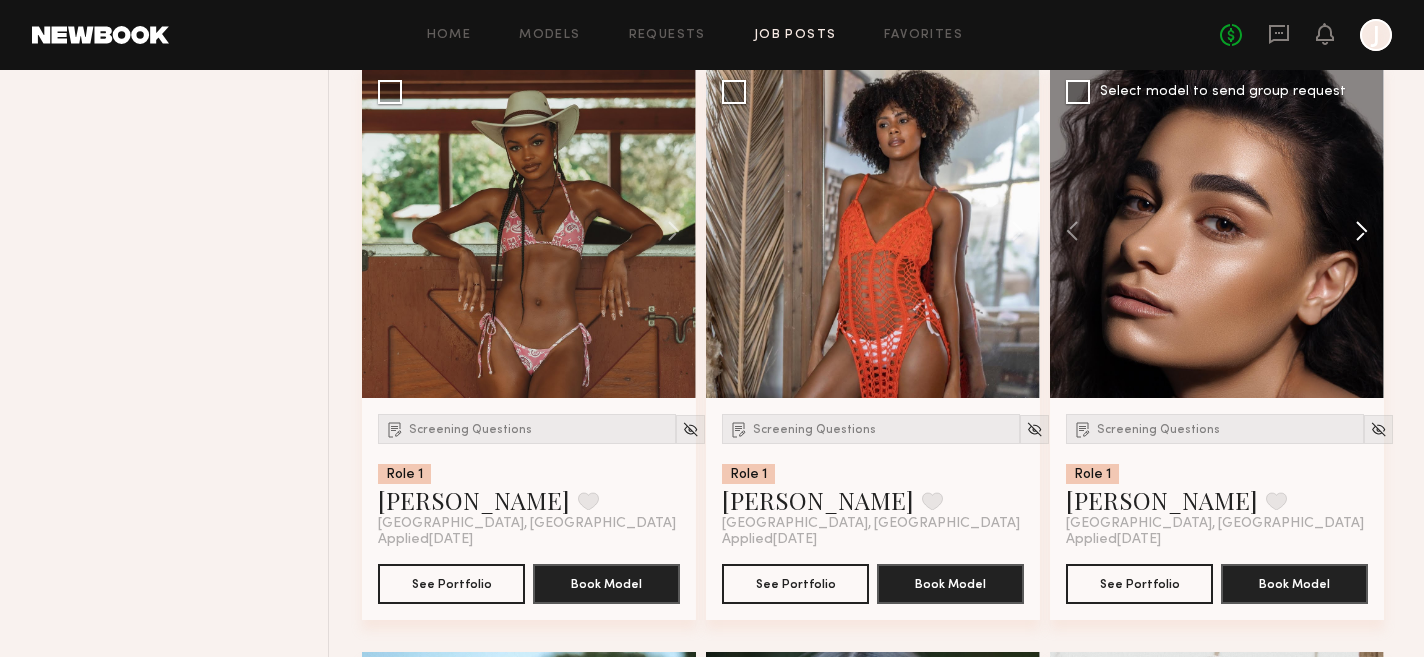 click 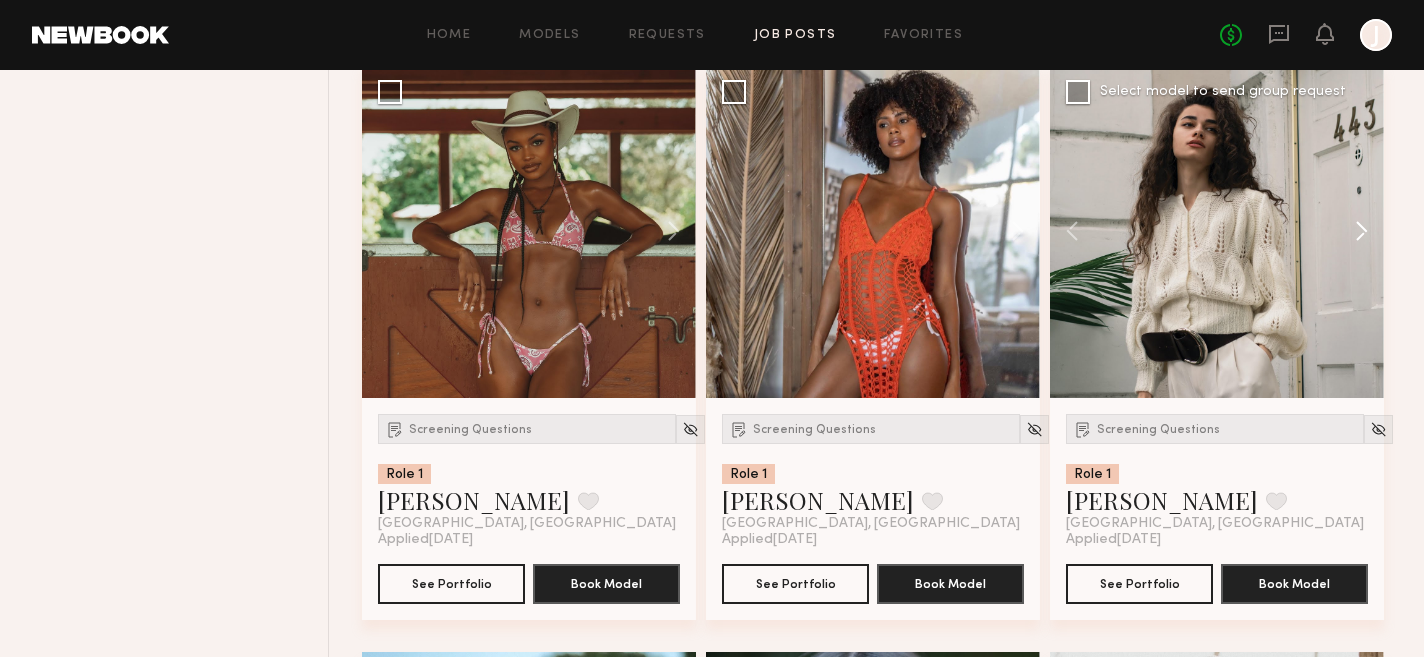 click 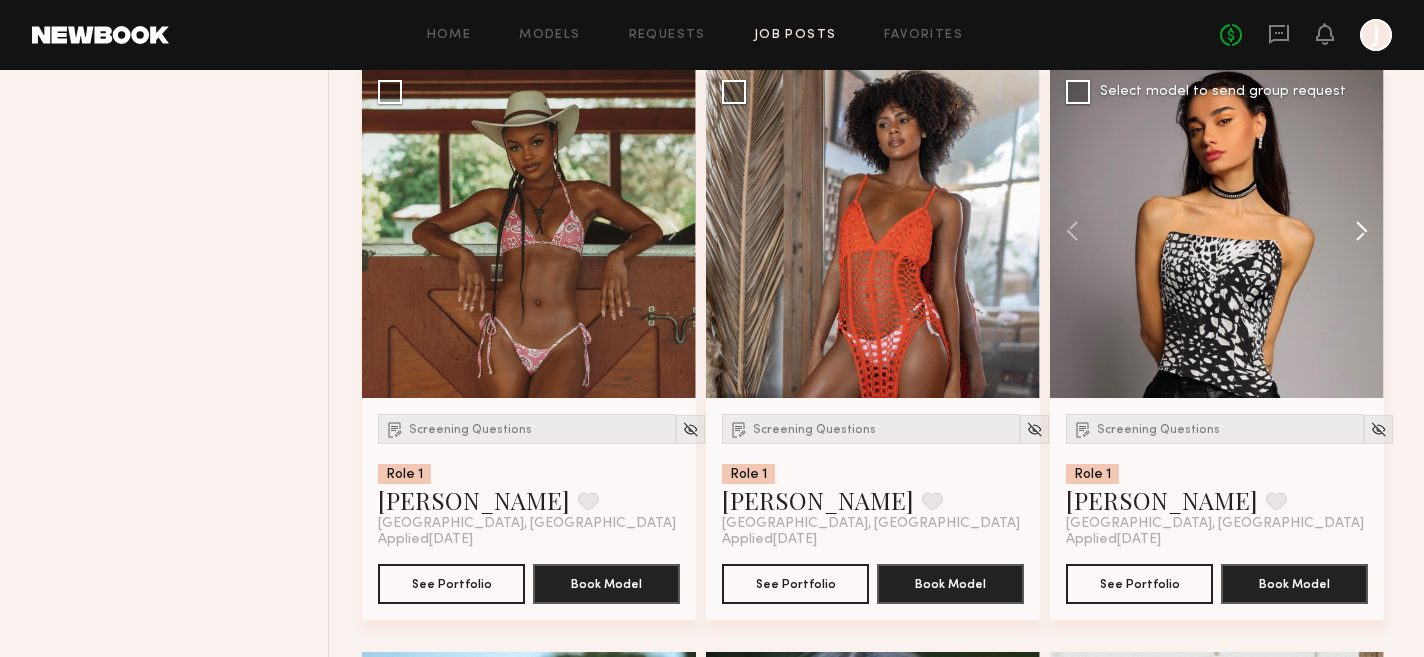 click 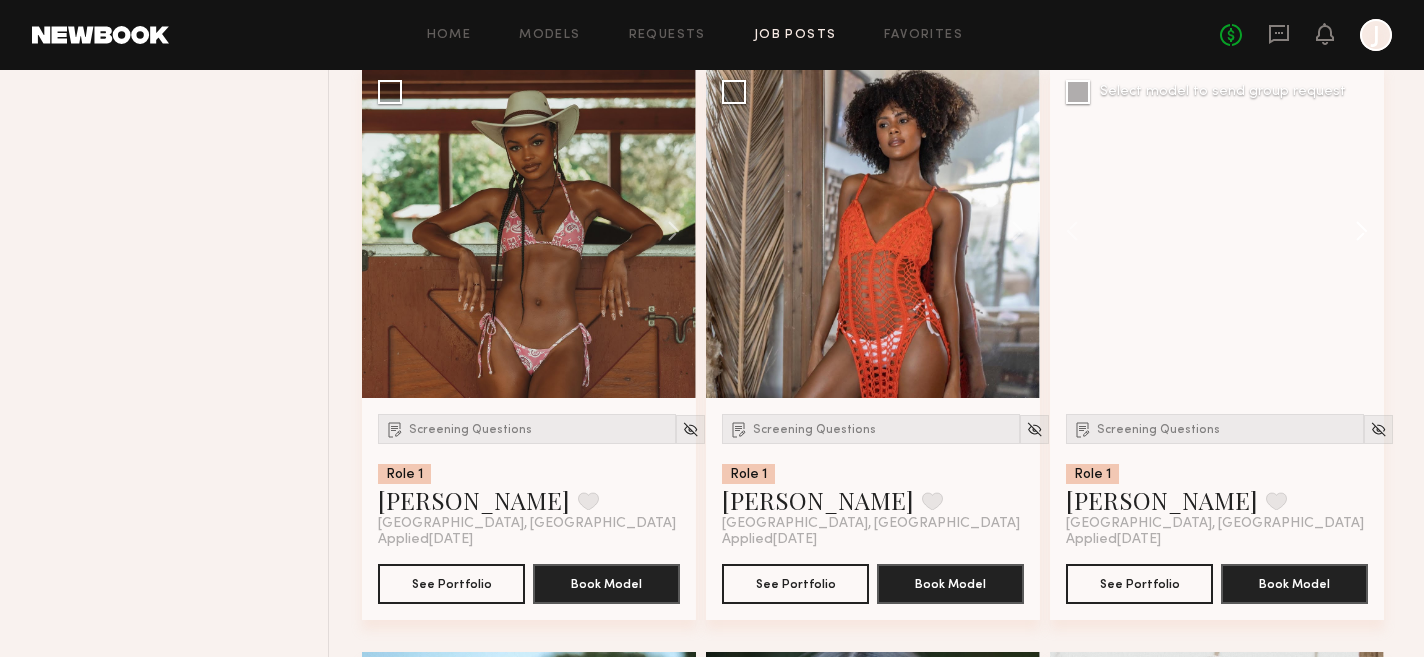 click 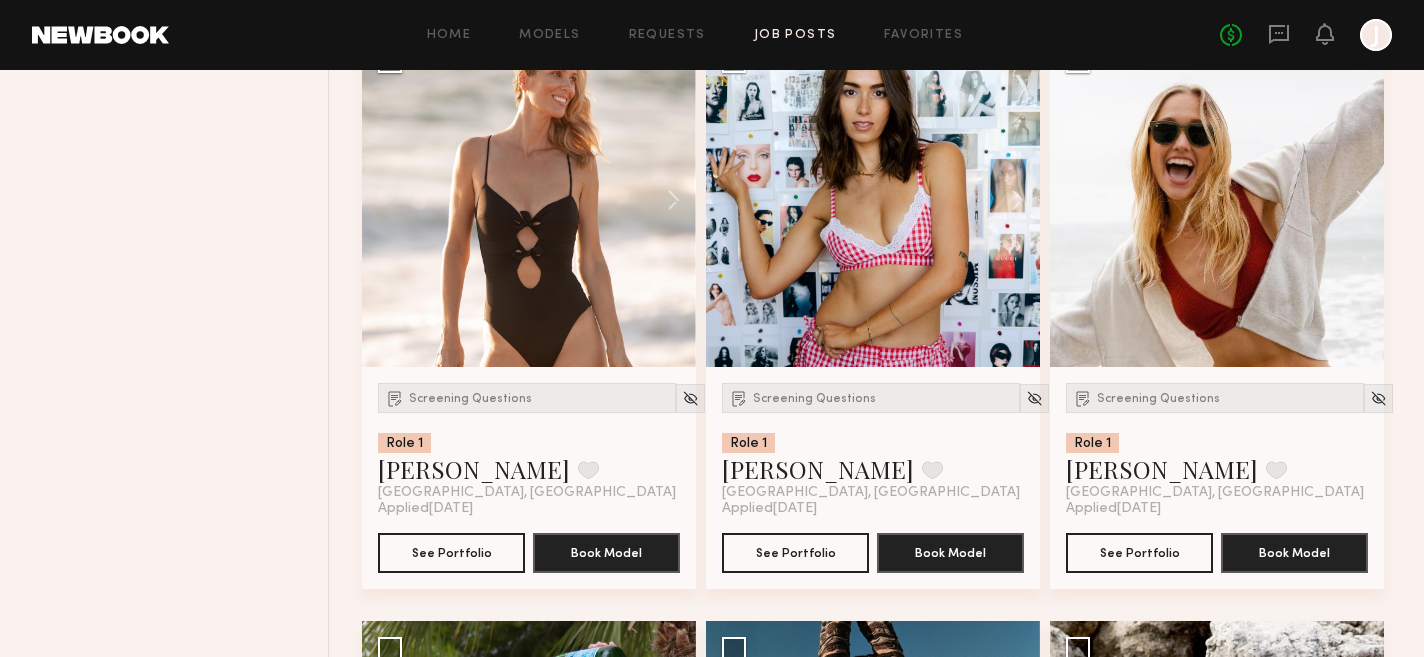 scroll, scrollTop: 7388, scrollLeft: 0, axis: vertical 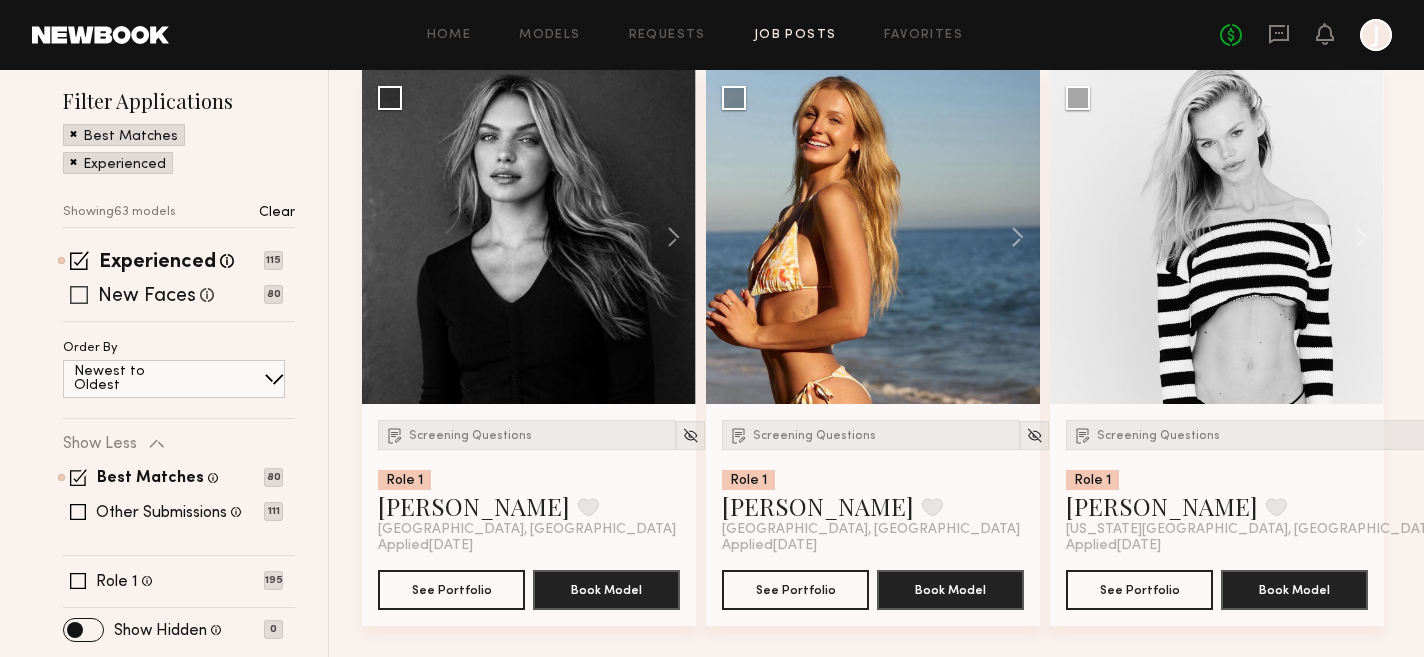 click 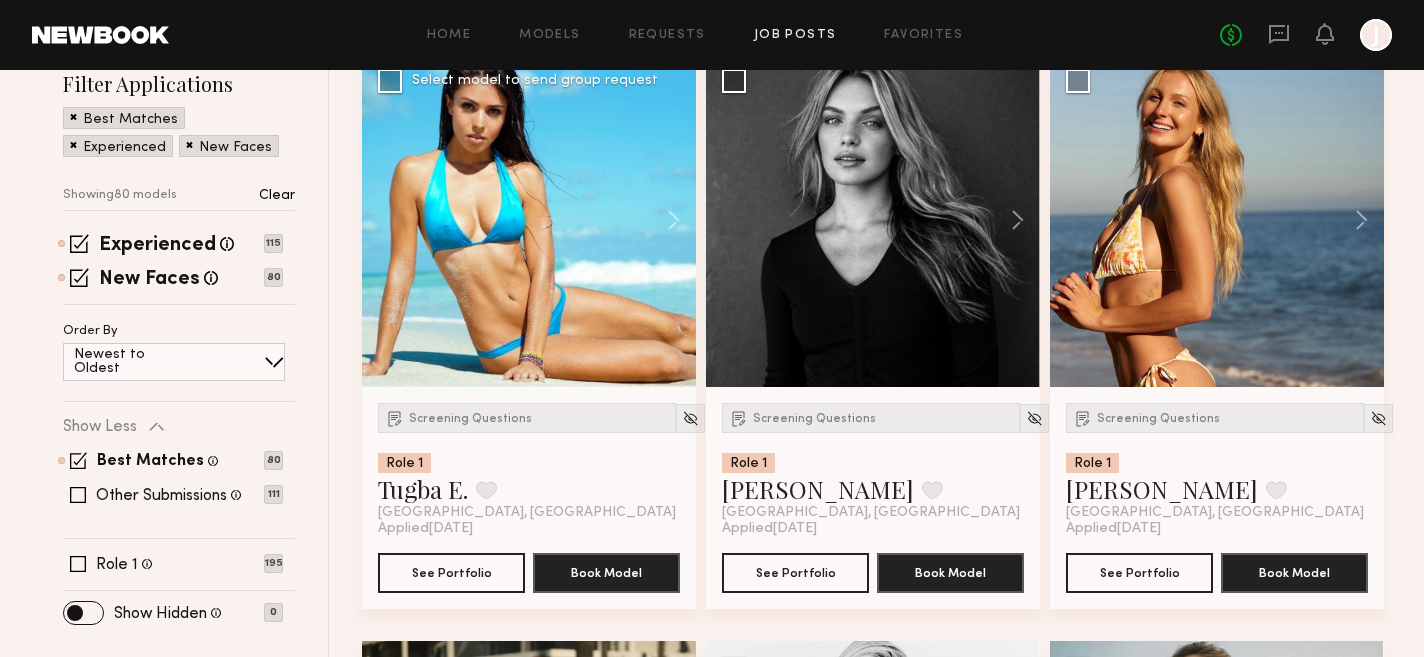 scroll, scrollTop: 284, scrollLeft: 0, axis: vertical 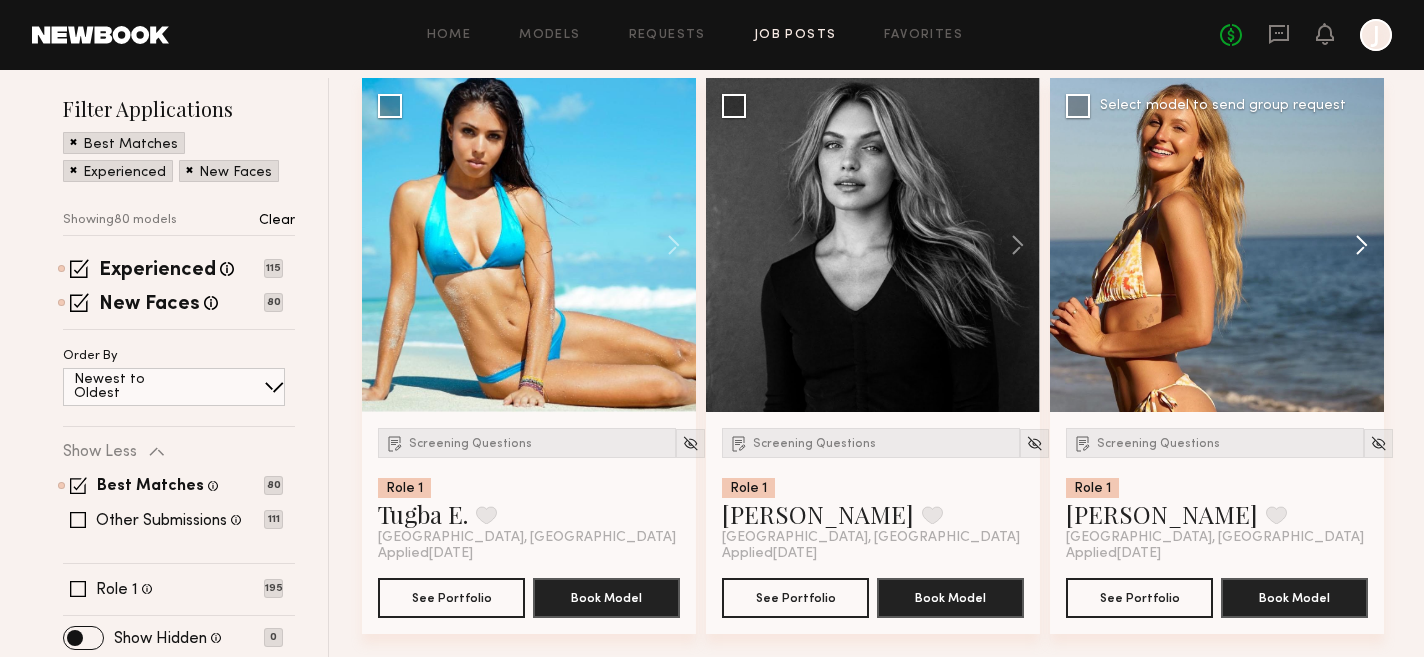 click 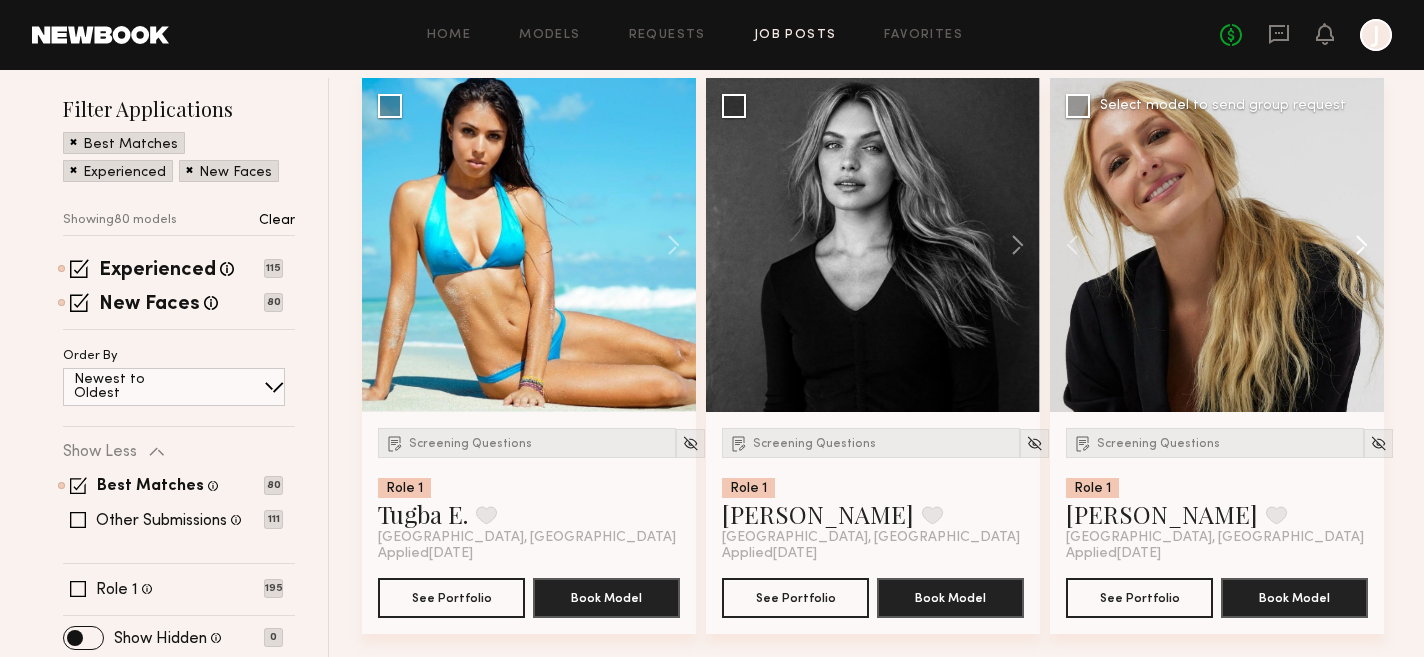 click 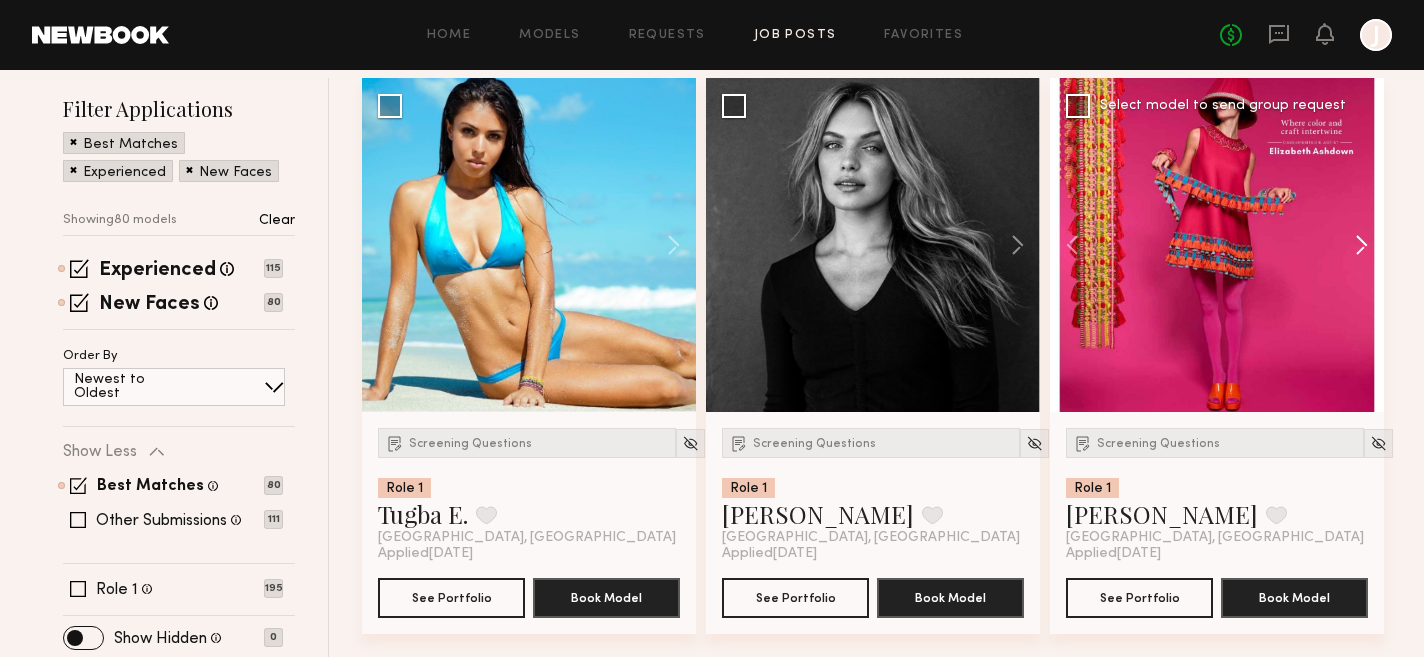 click 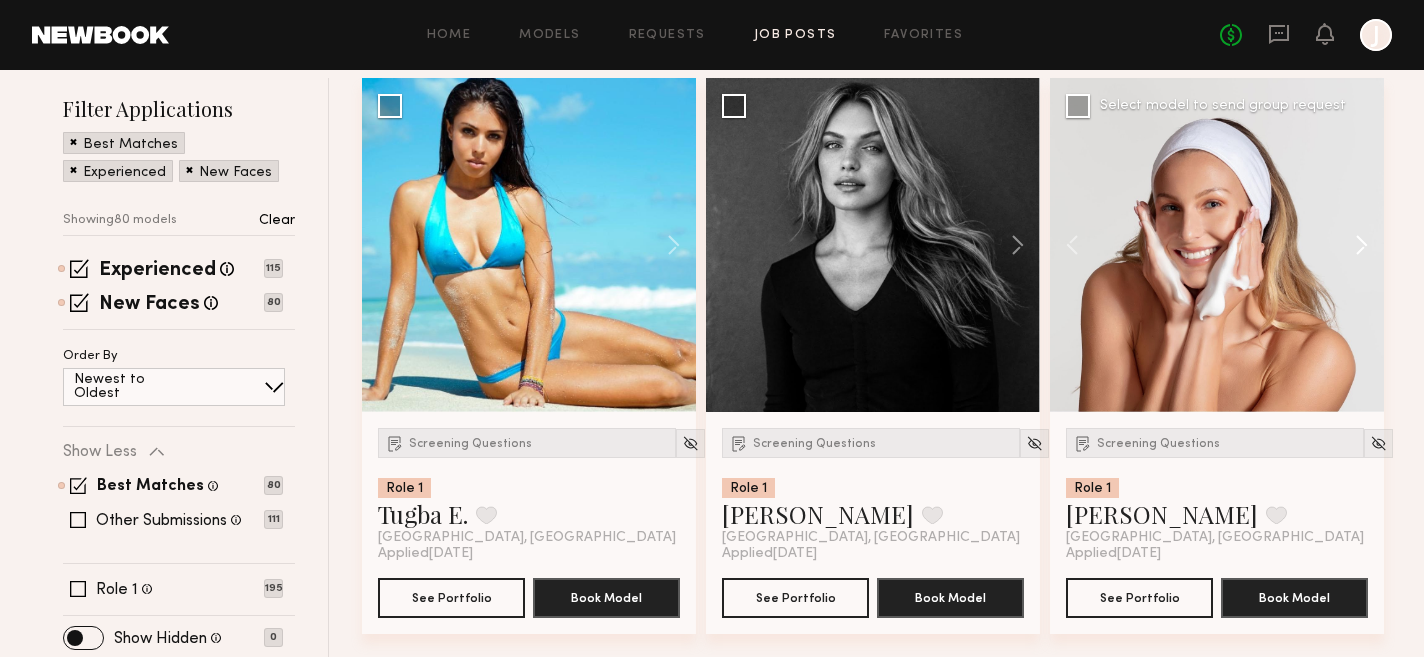 click 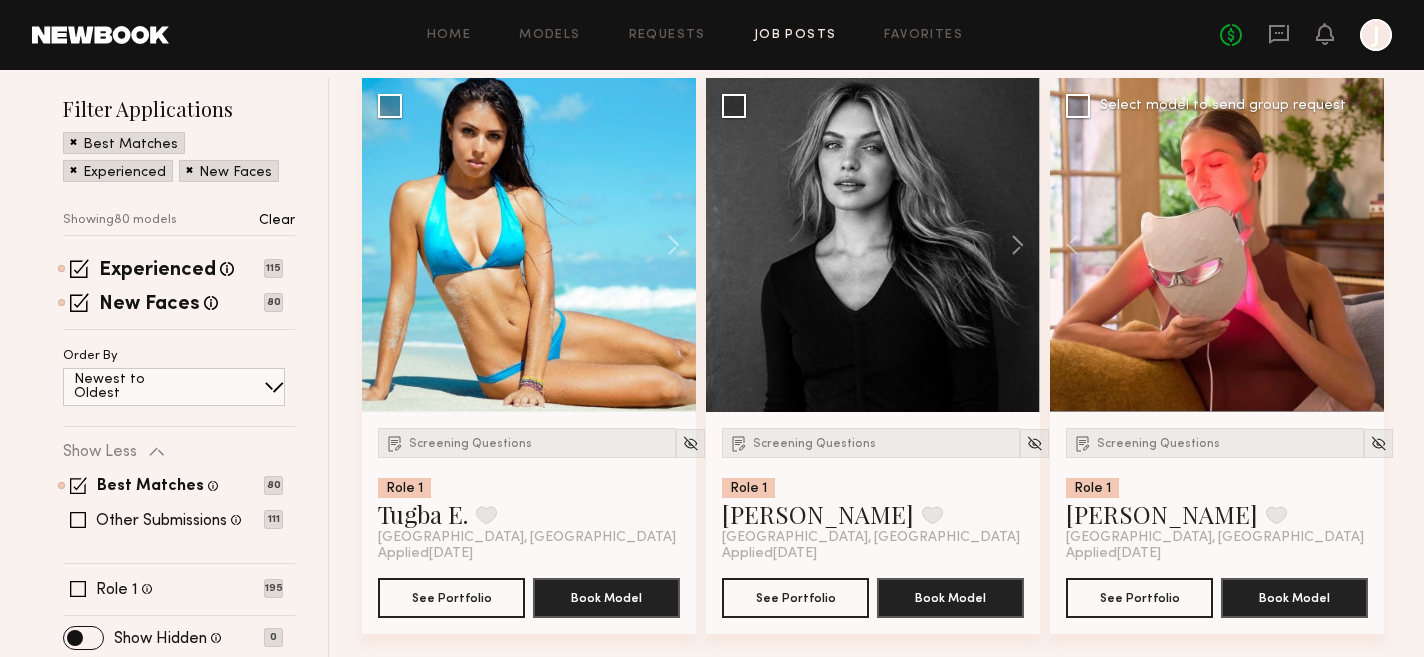 click 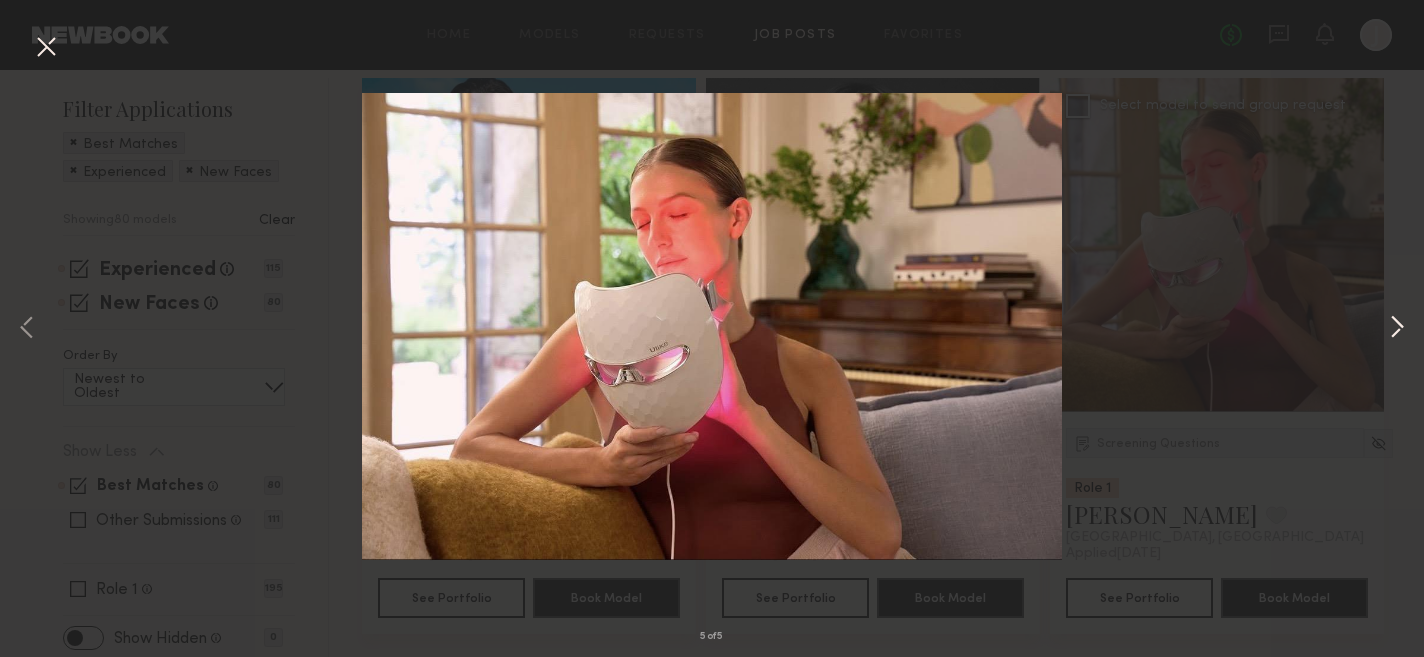 click at bounding box center [1397, 329] 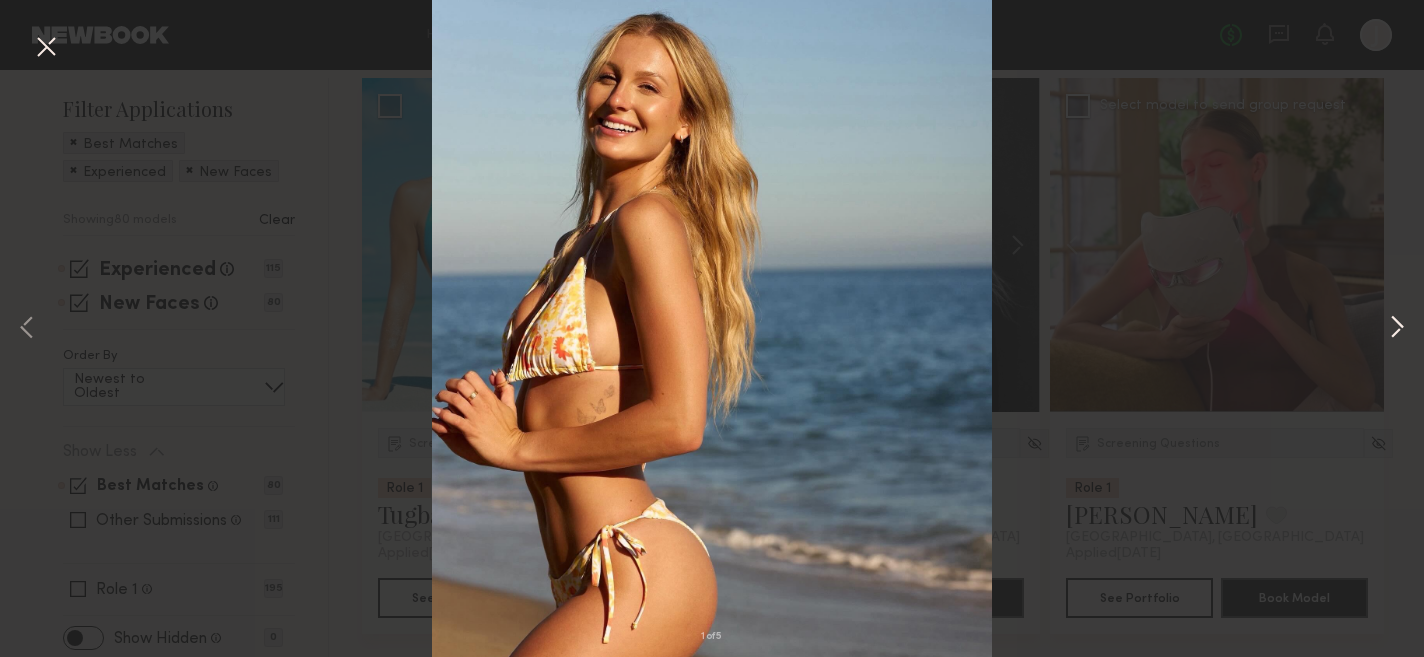 click at bounding box center [1397, 329] 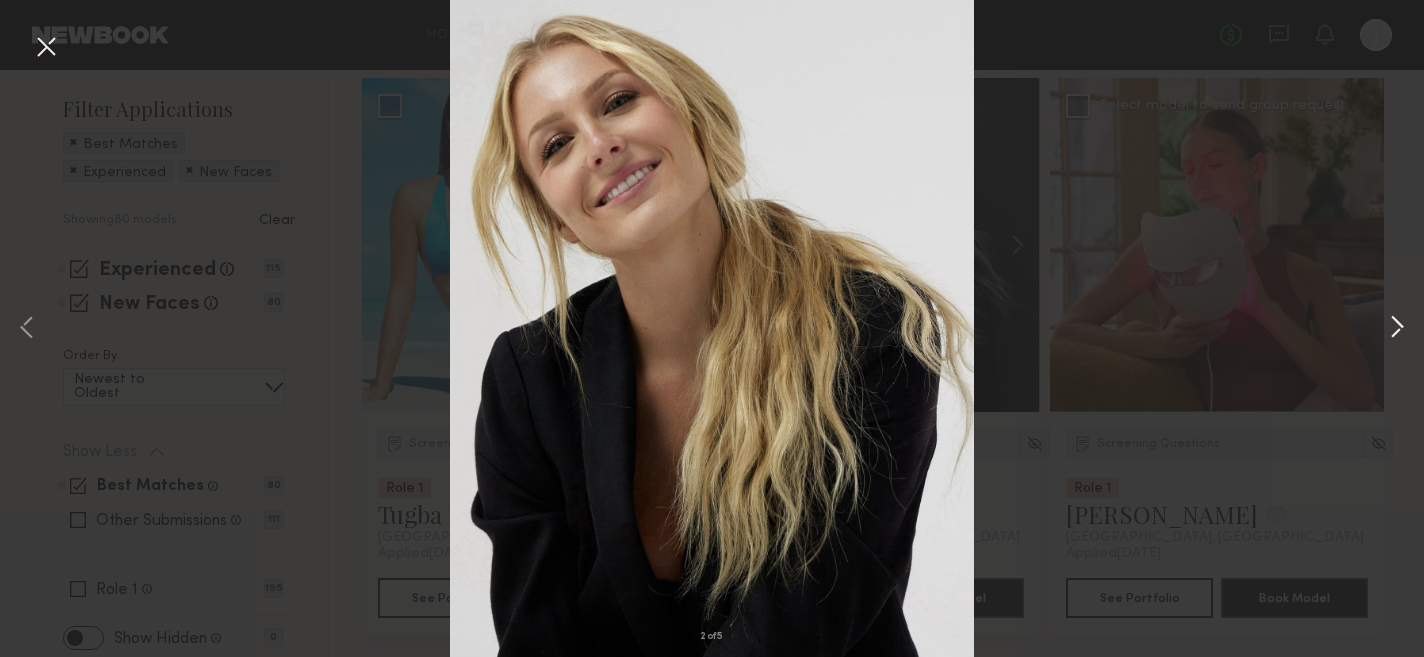 click at bounding box center [1397, 329] 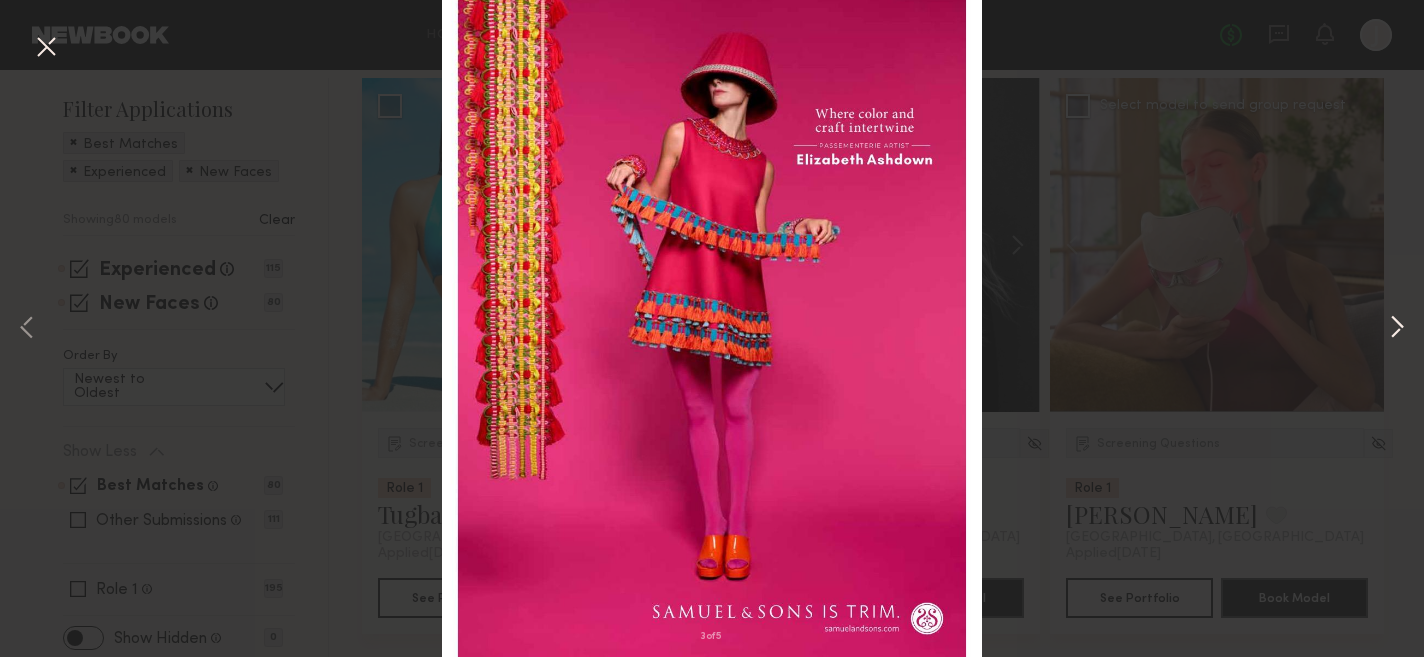 click at bounding box center [1397, 329] 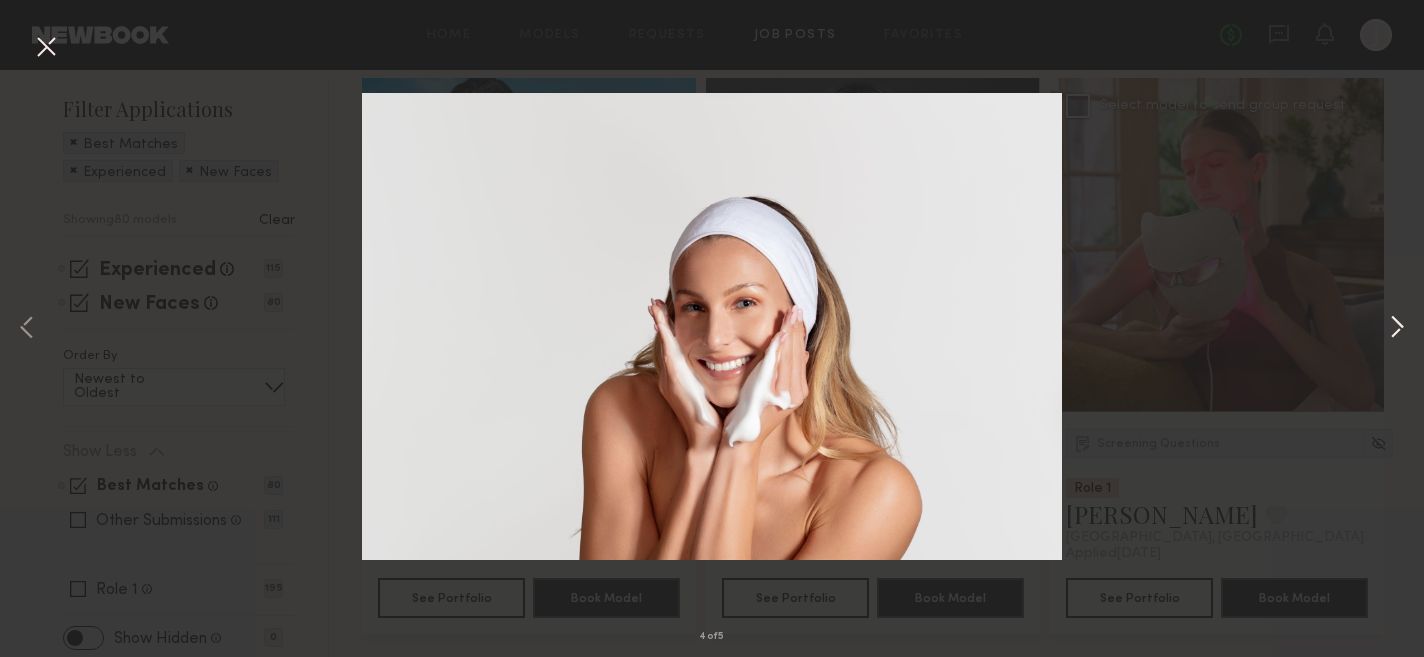 click at bounding box center [1397, 329] 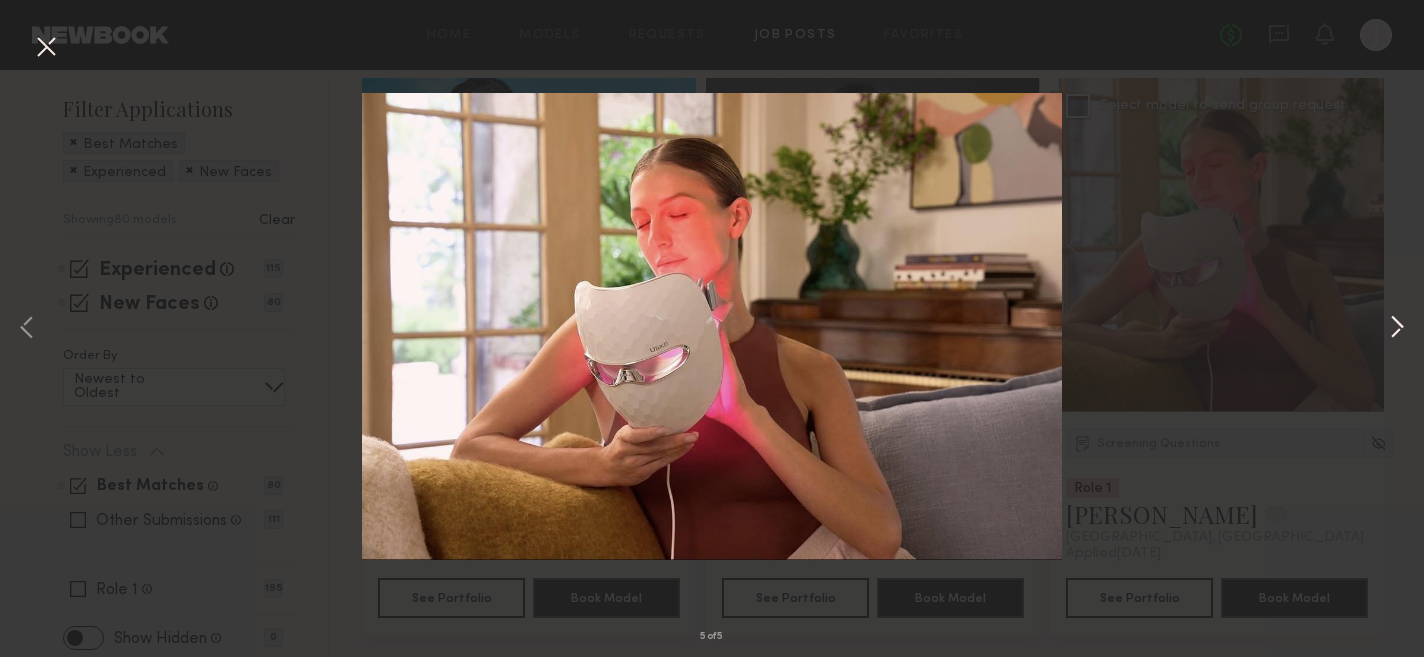 click at bounding box center (1397, 329) 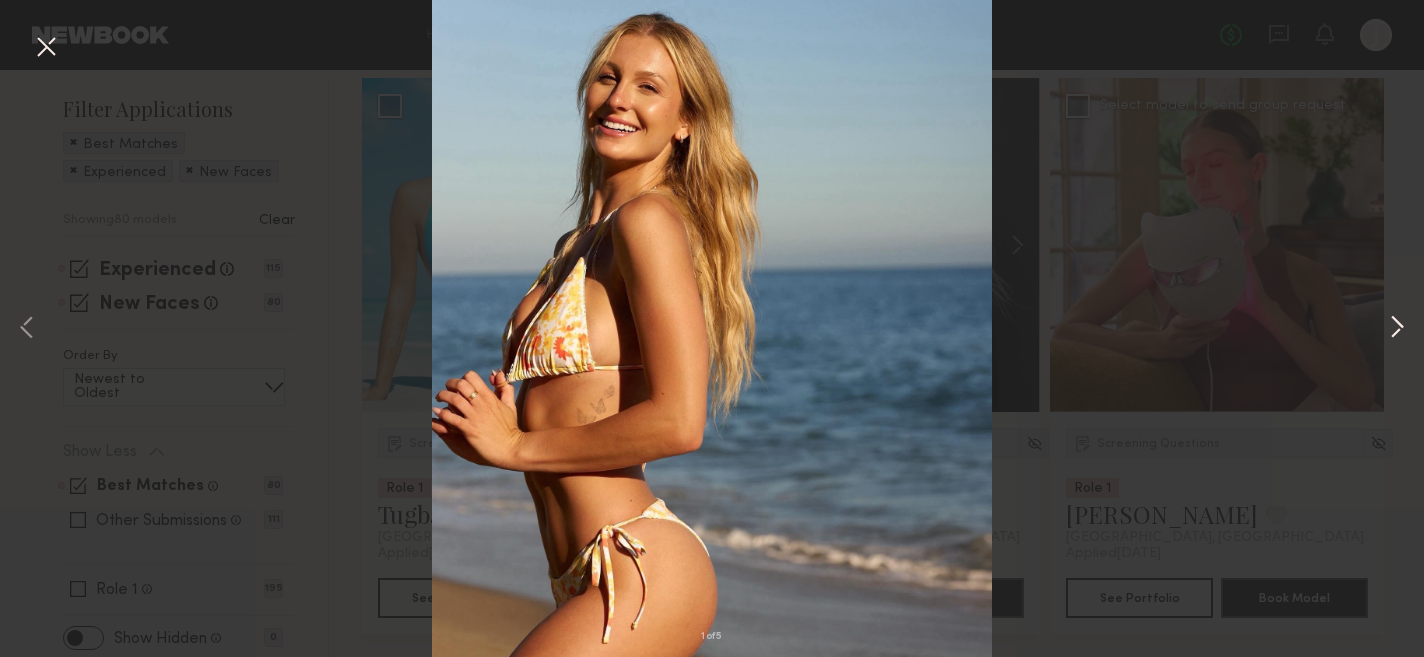 click at bounding box center (1397, 329) 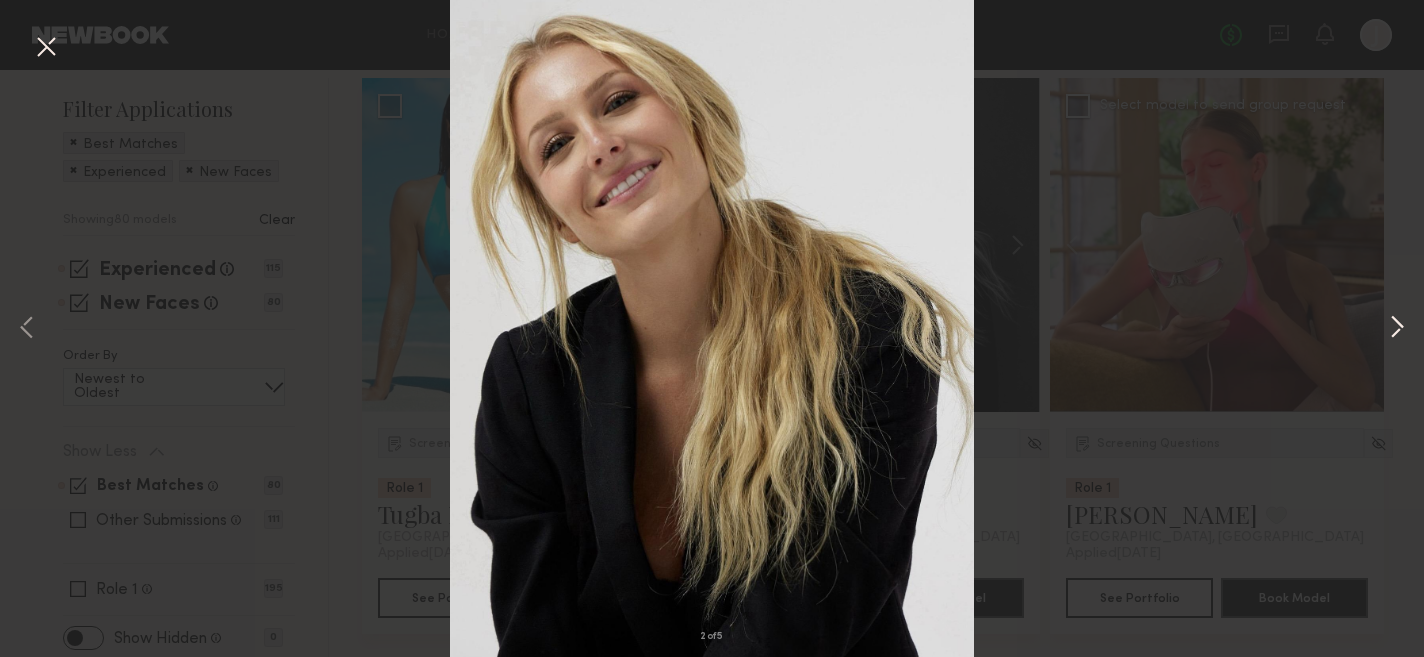 click at bounding box center (1397, 329) 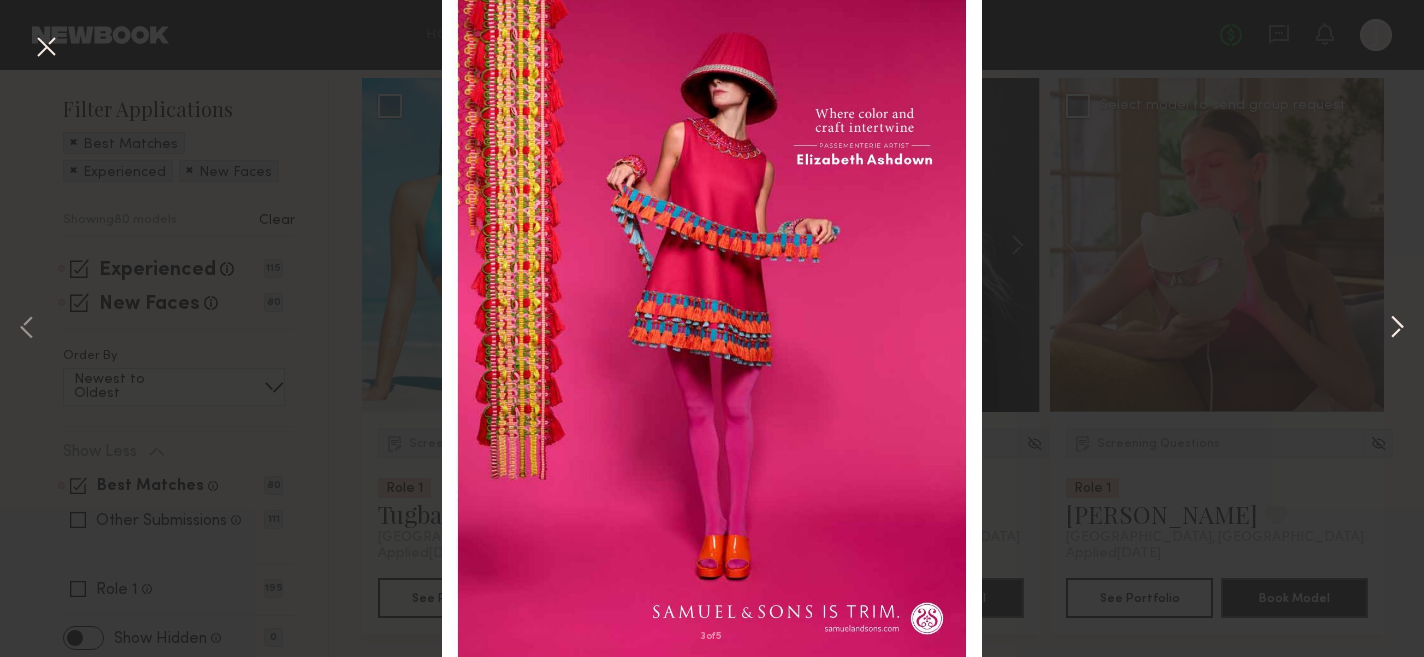 click at bounding box center (1397, 329) 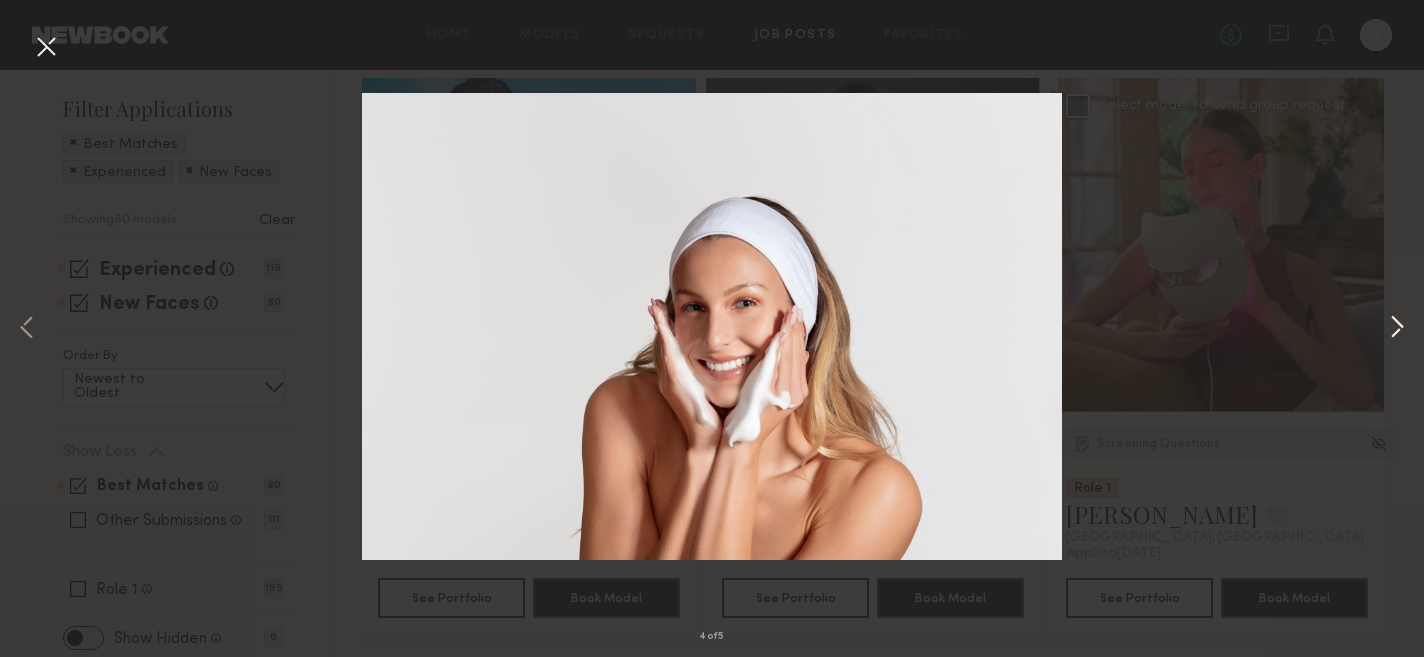 click at bounding box center (1397, 329) 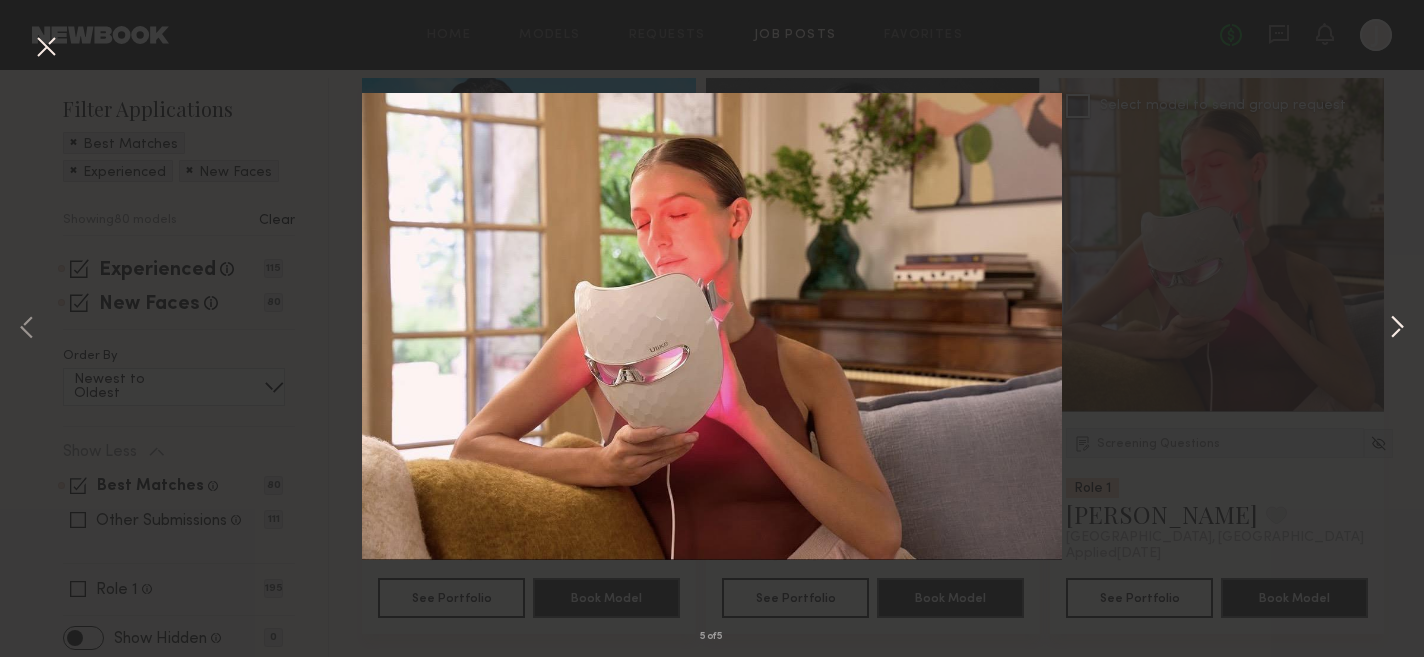 click at bounding box center [1397, 329] 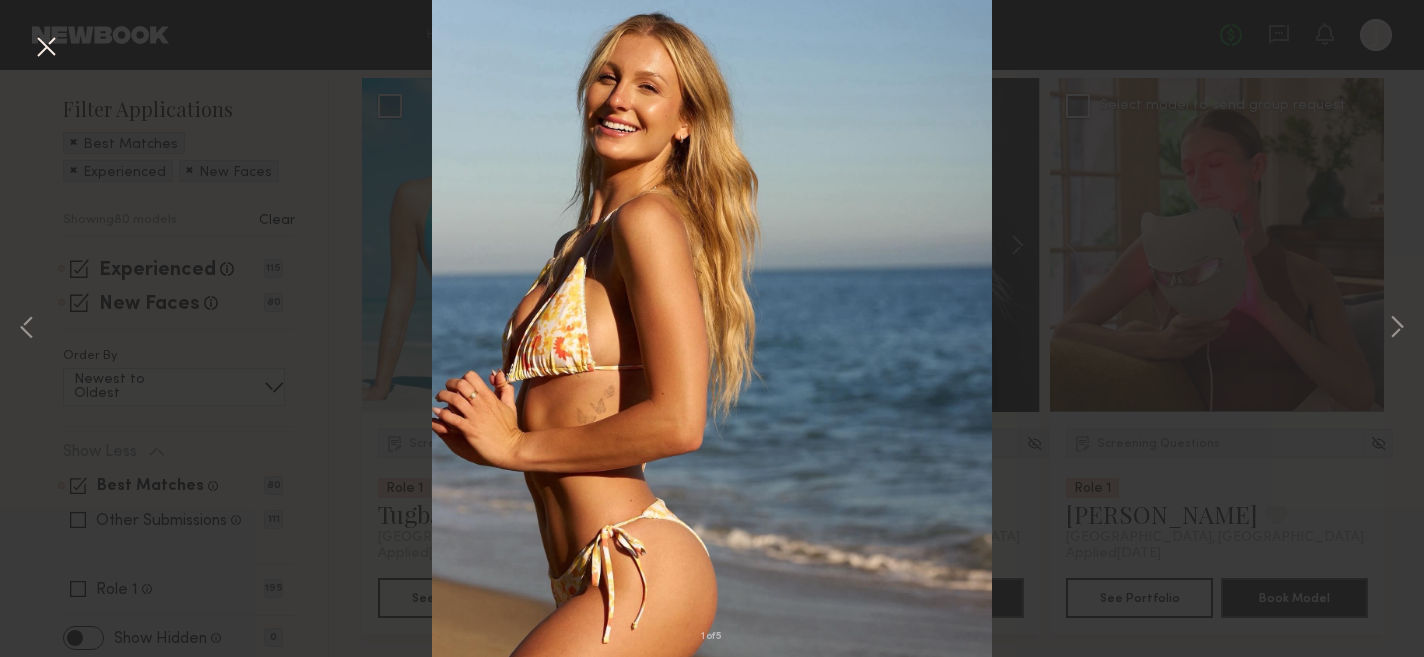 click at bounding box center (46, 48) 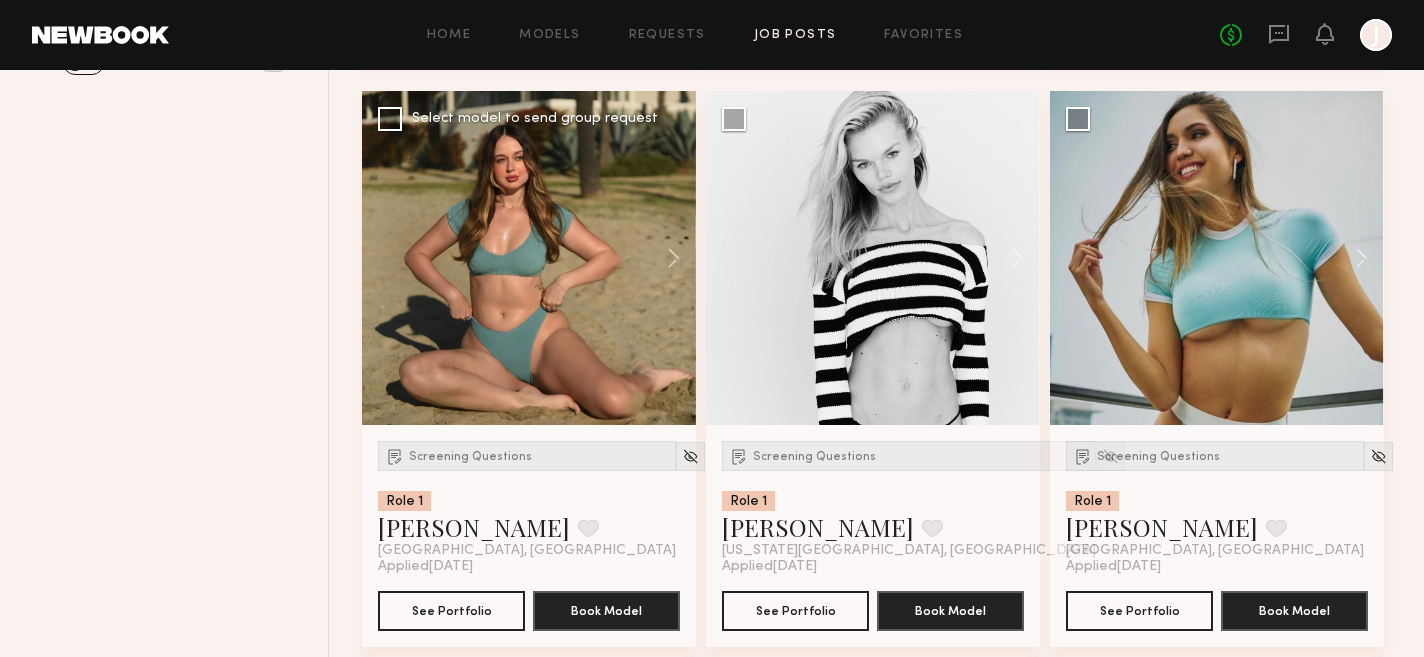 scroll, scrollTop: 850, scrollLeft: 0, axis: vertical 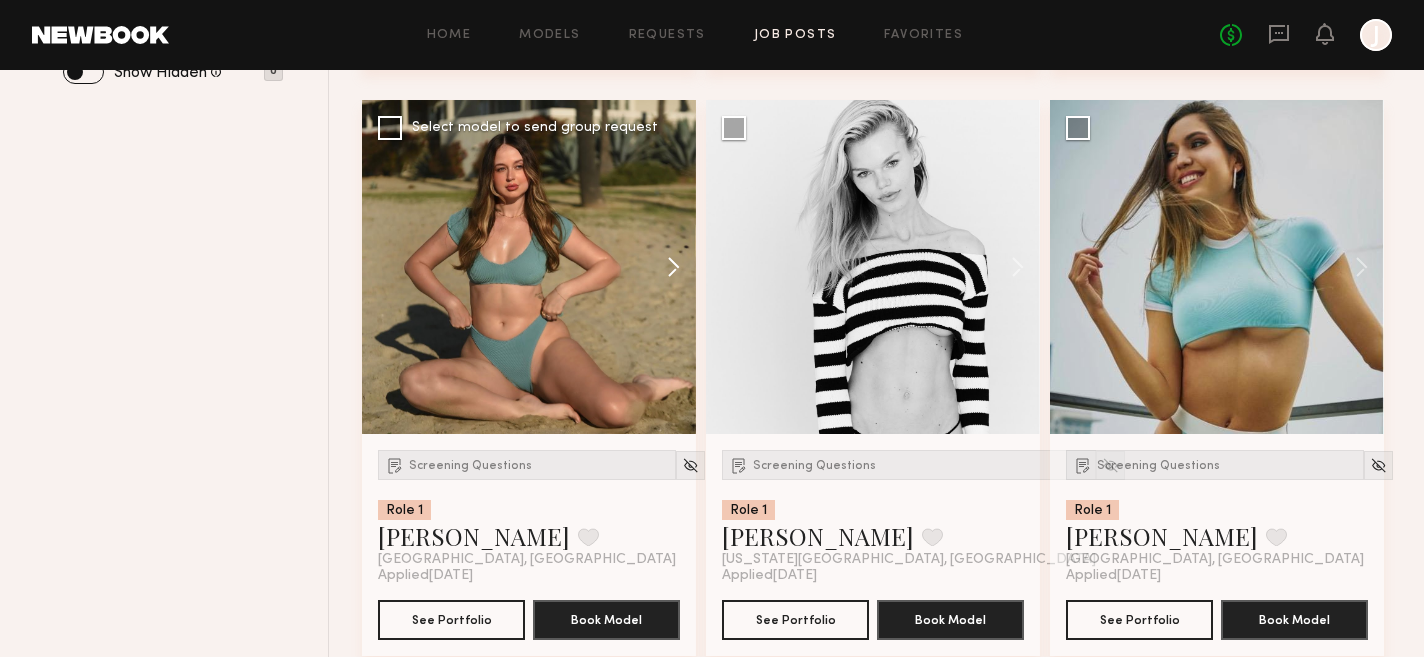 click 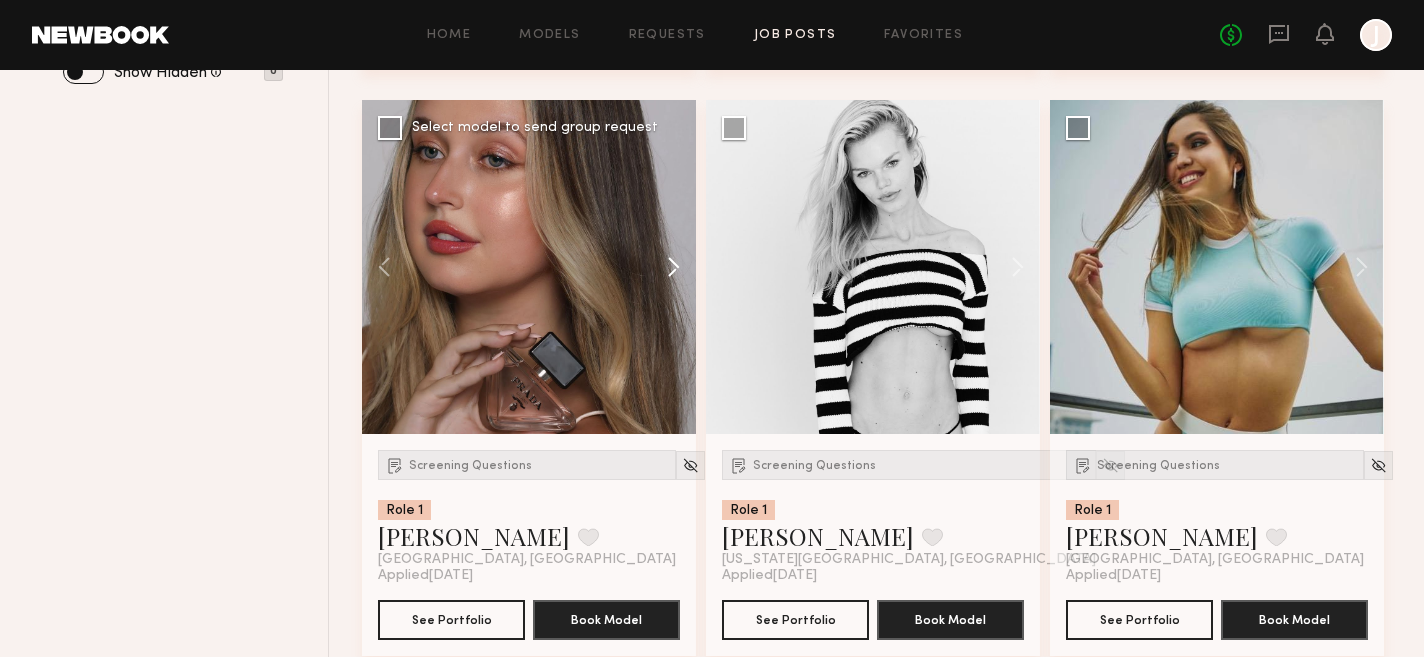 click 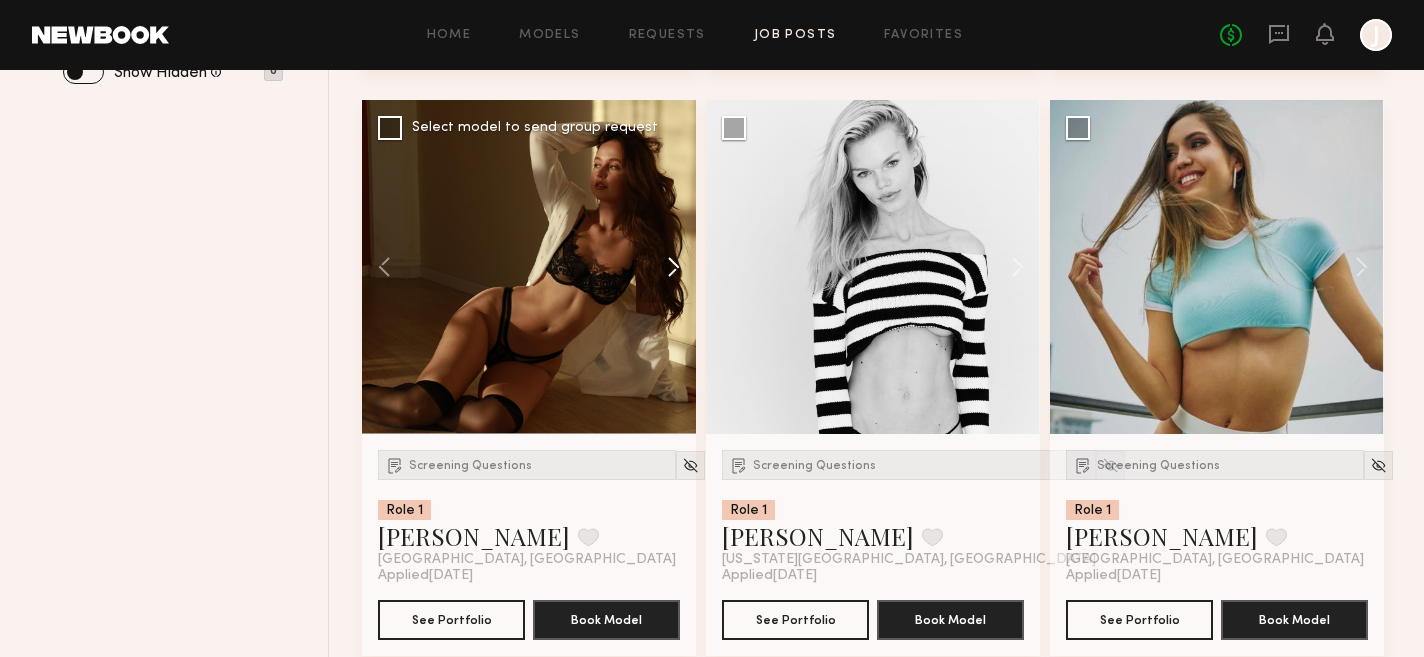 click 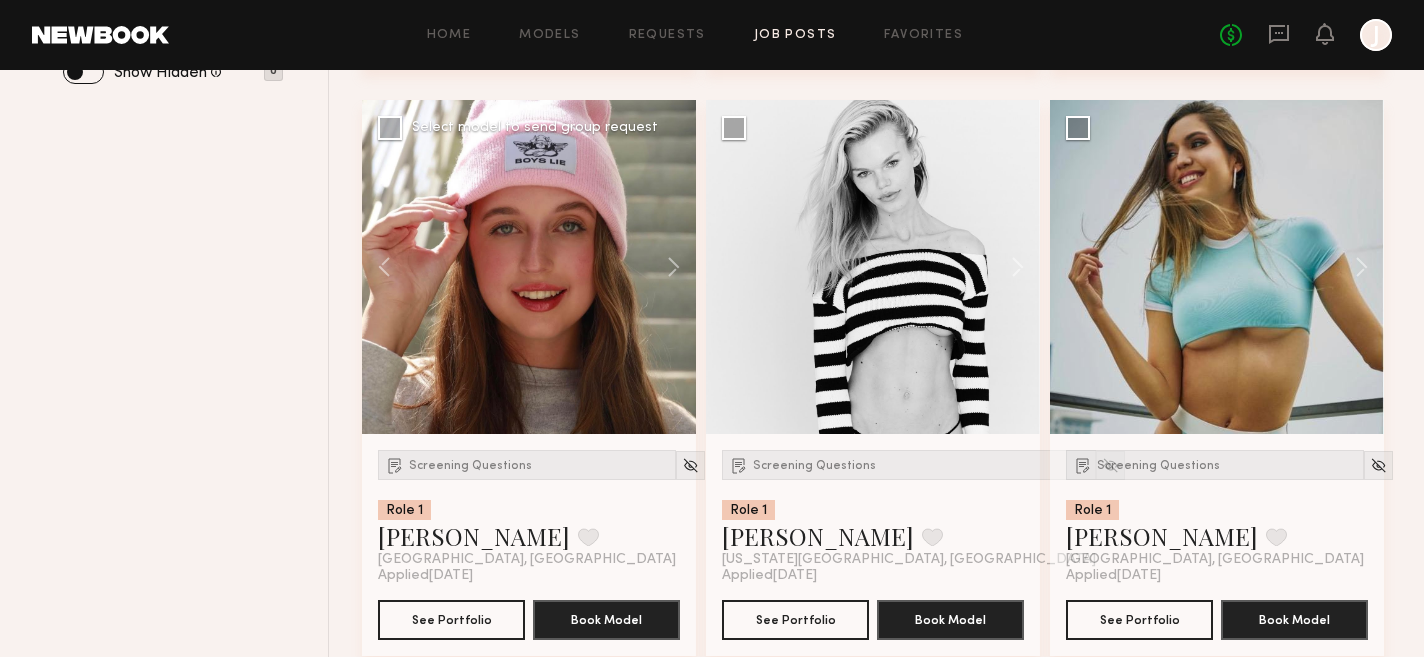 type 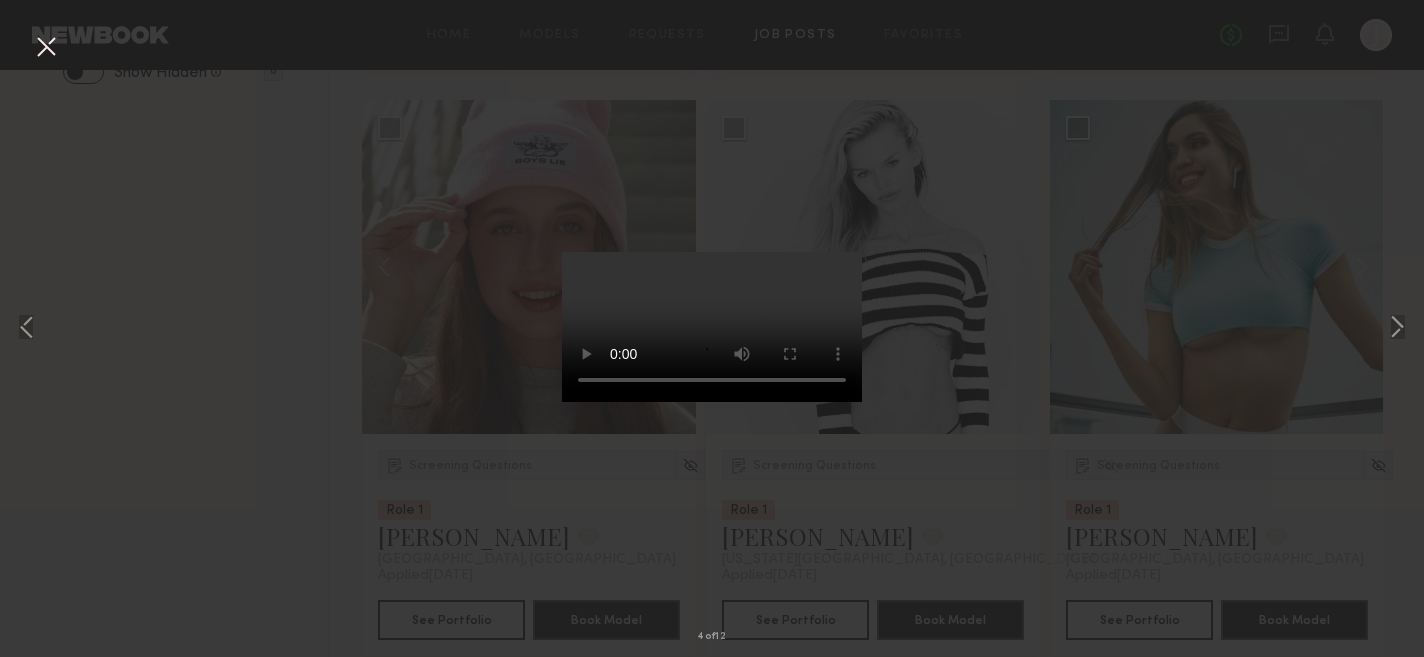 click at bounding box center (46, 48) 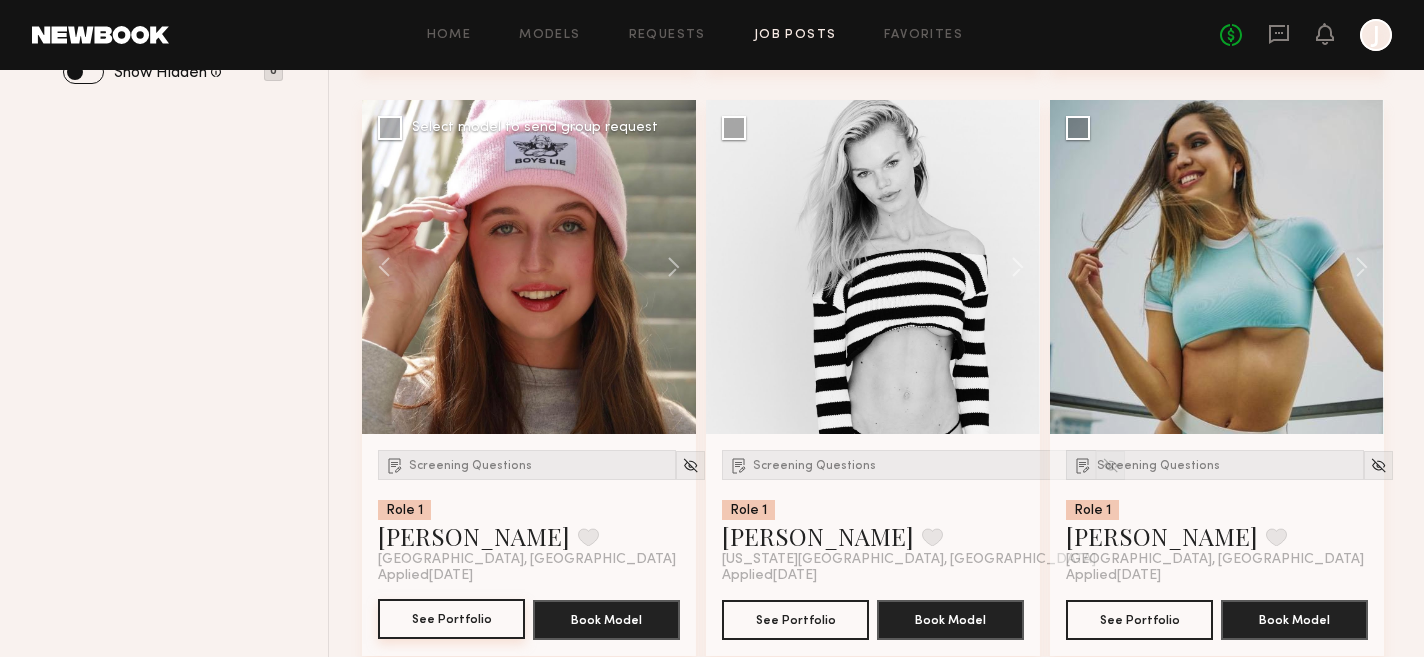 click on "See Portfolio" 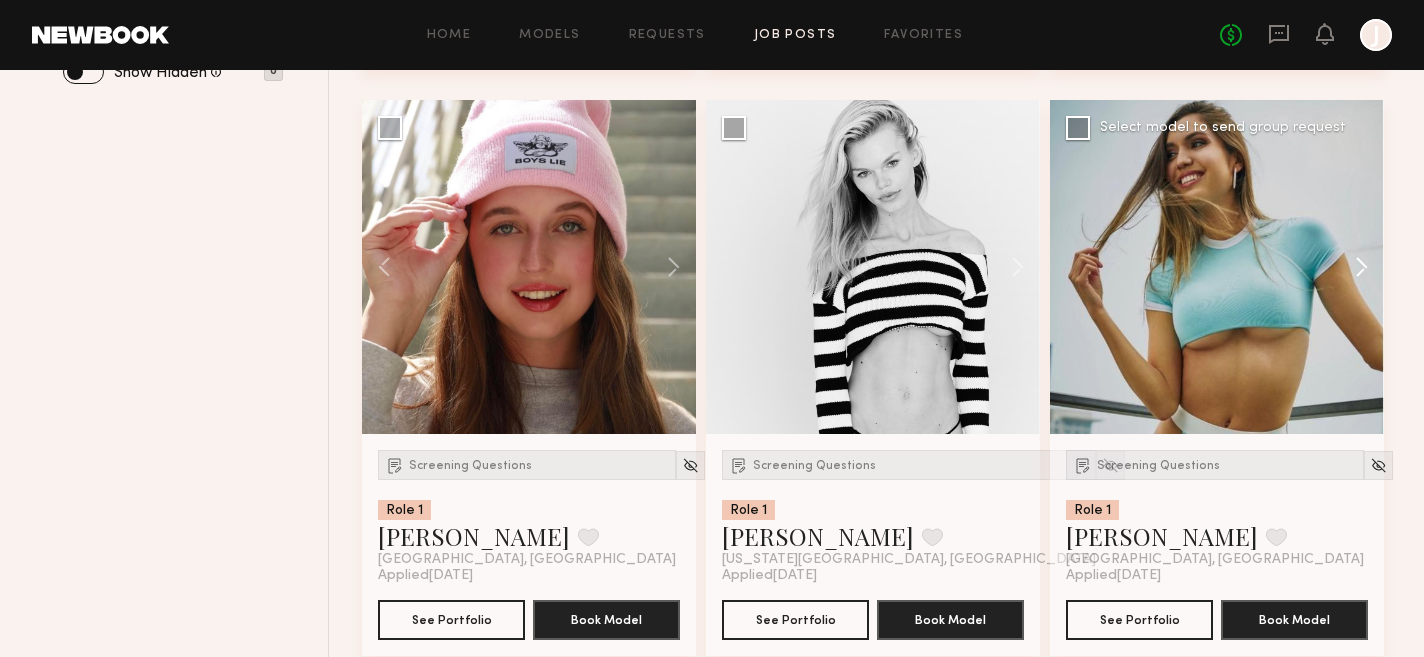 click 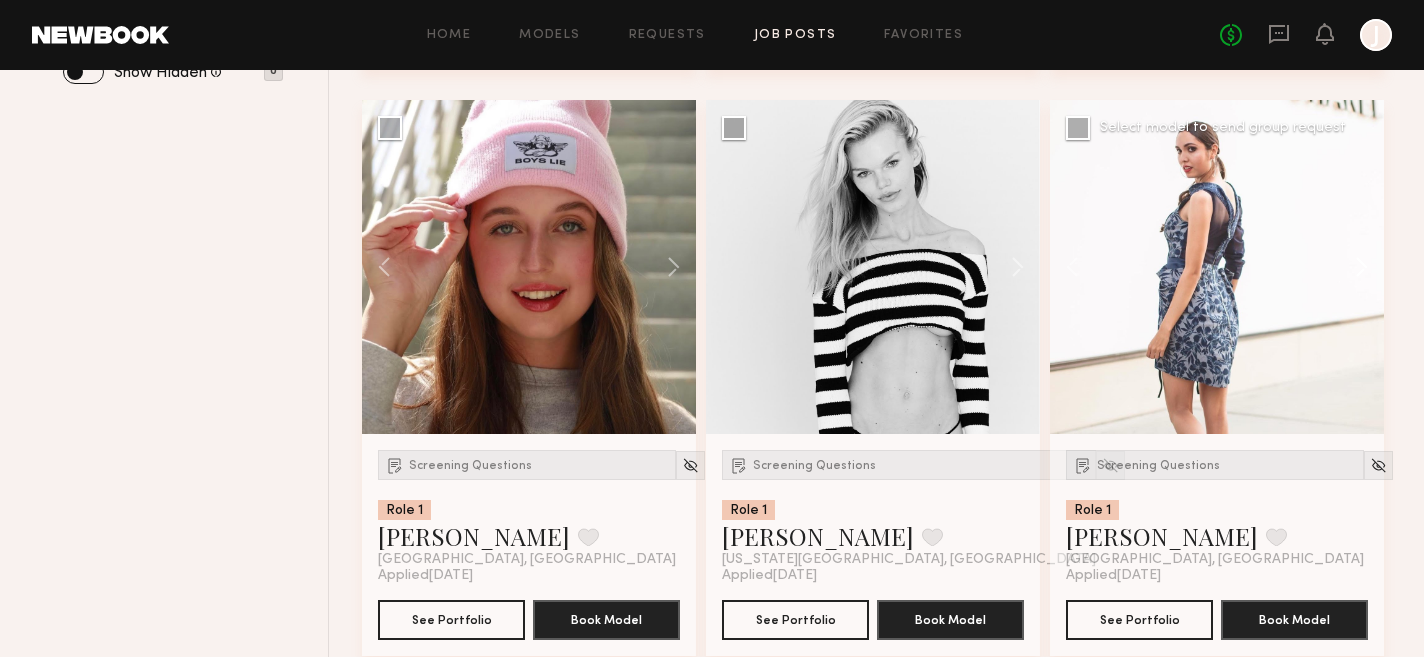 click 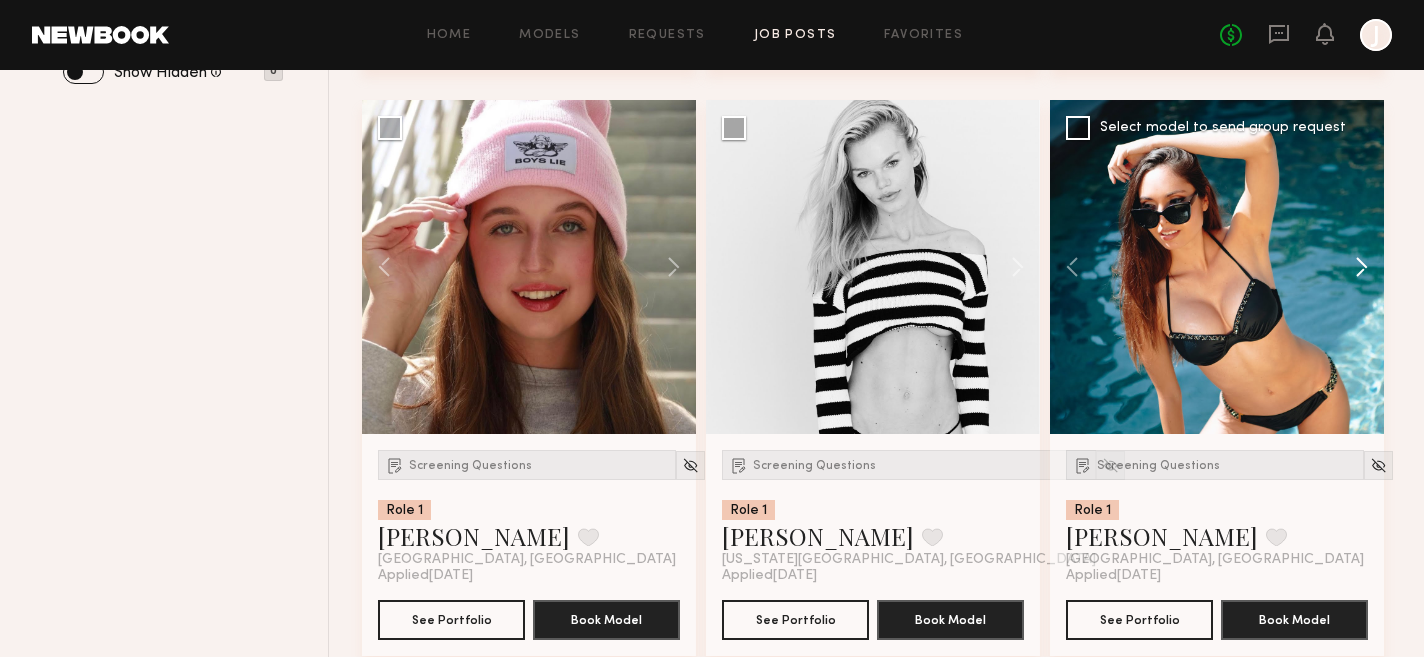 click 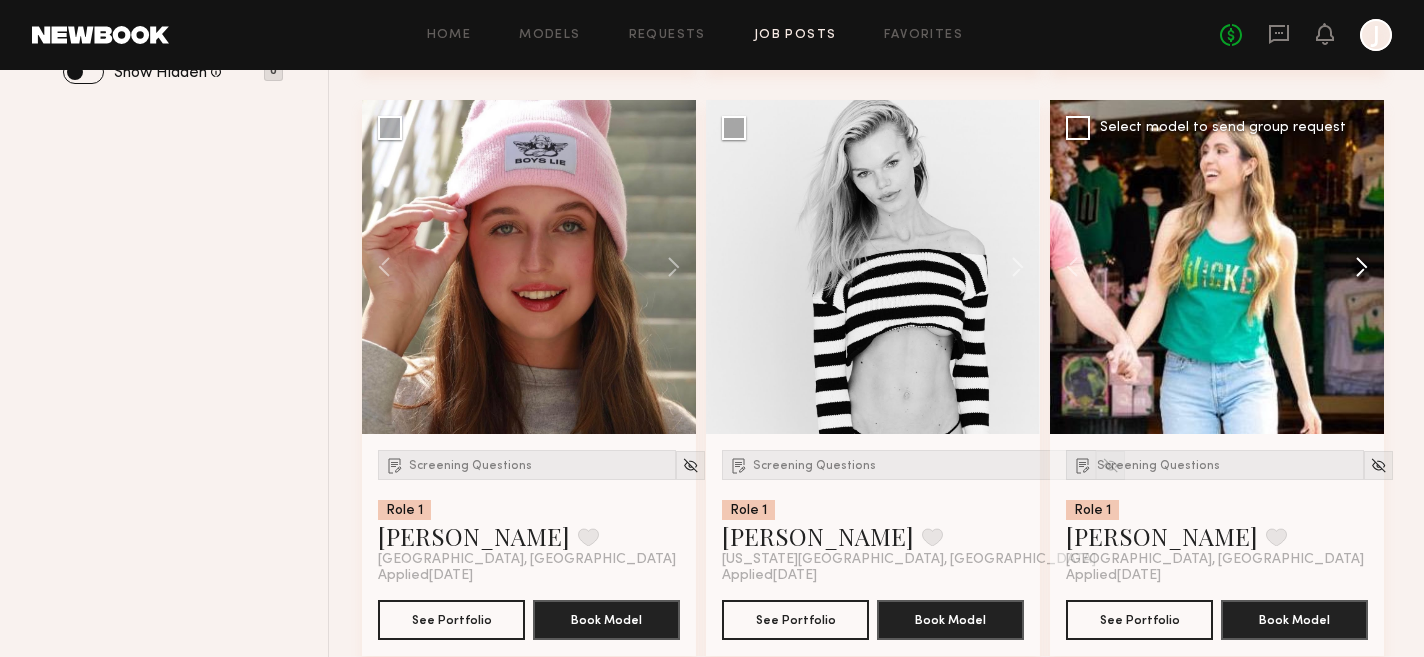 click 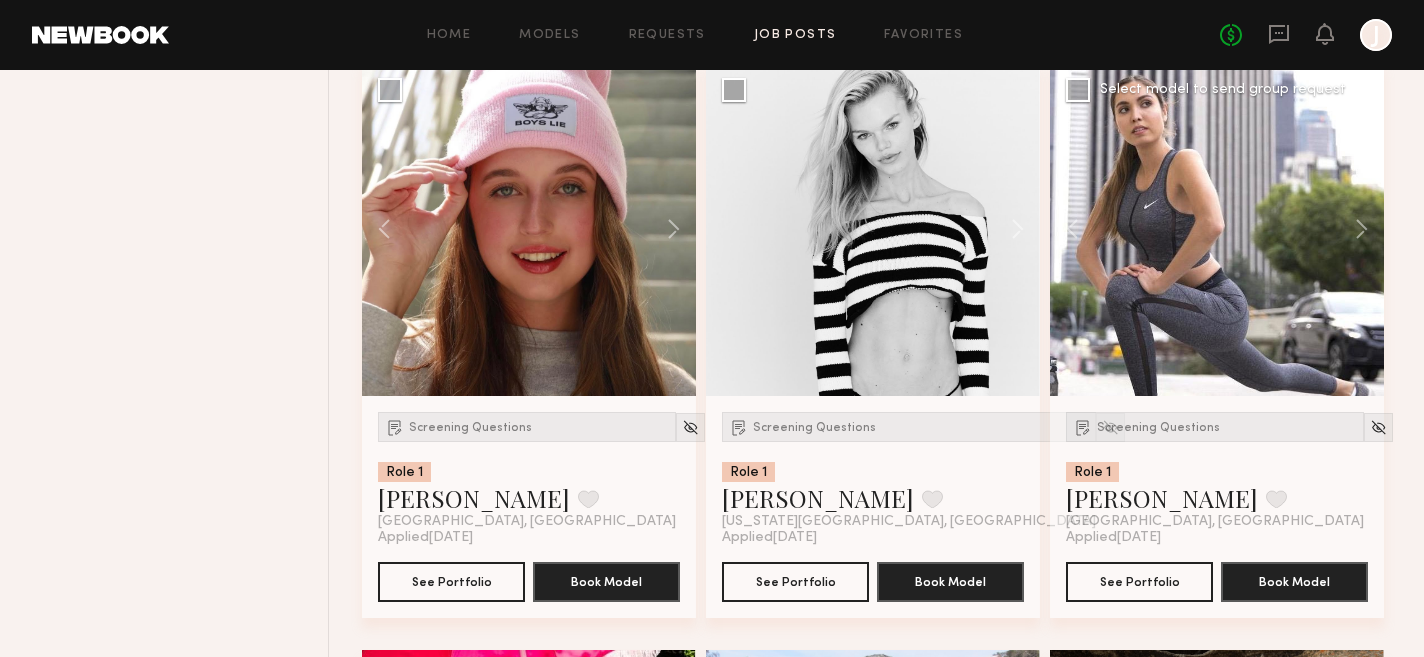 scroll, scrollTop: 887, scrollLeft: 0, axis: vertical 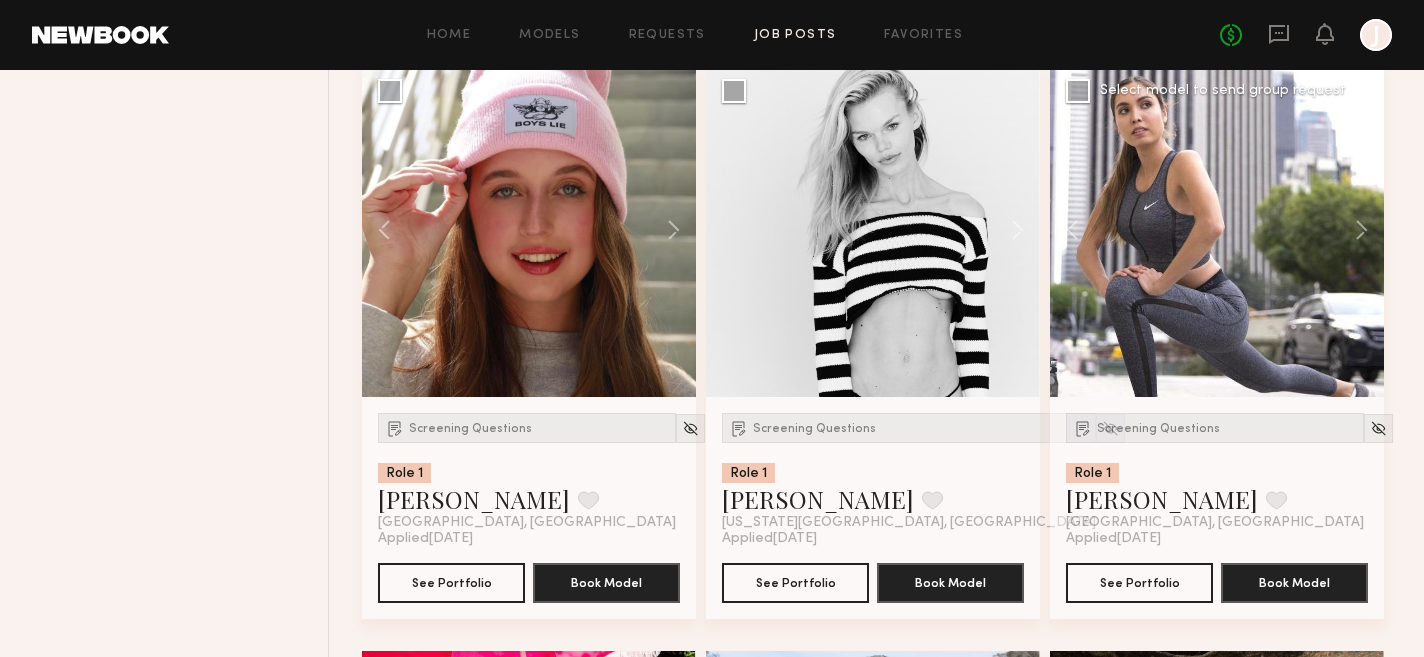 type 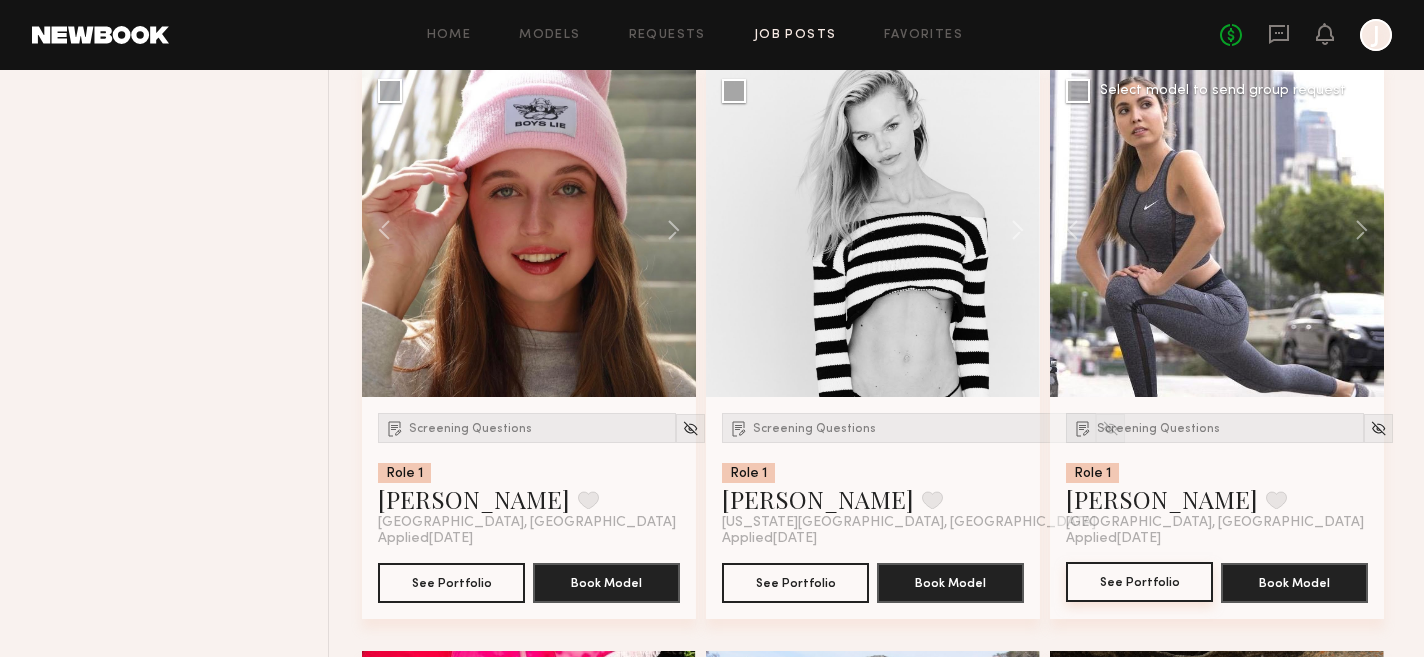 click on "See Portfolio" 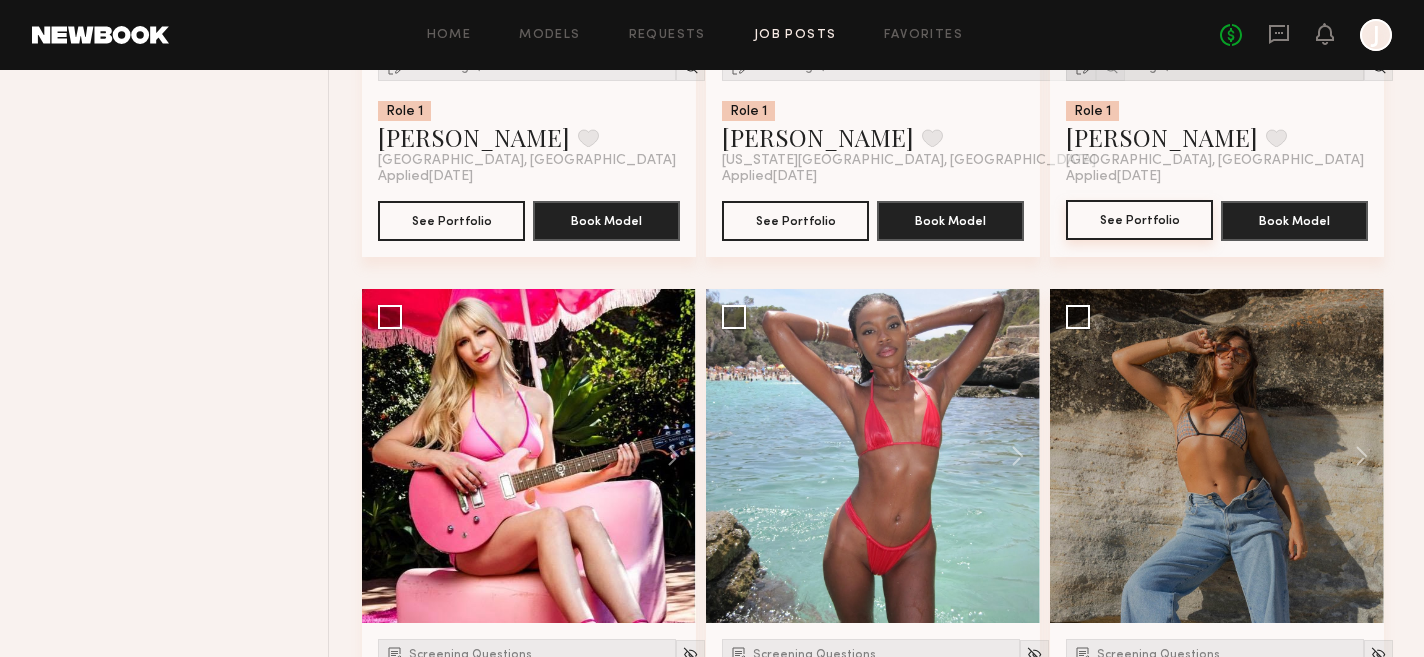 scroll, scrollTop: 1390, scrollLeft: 0, axis: vertical 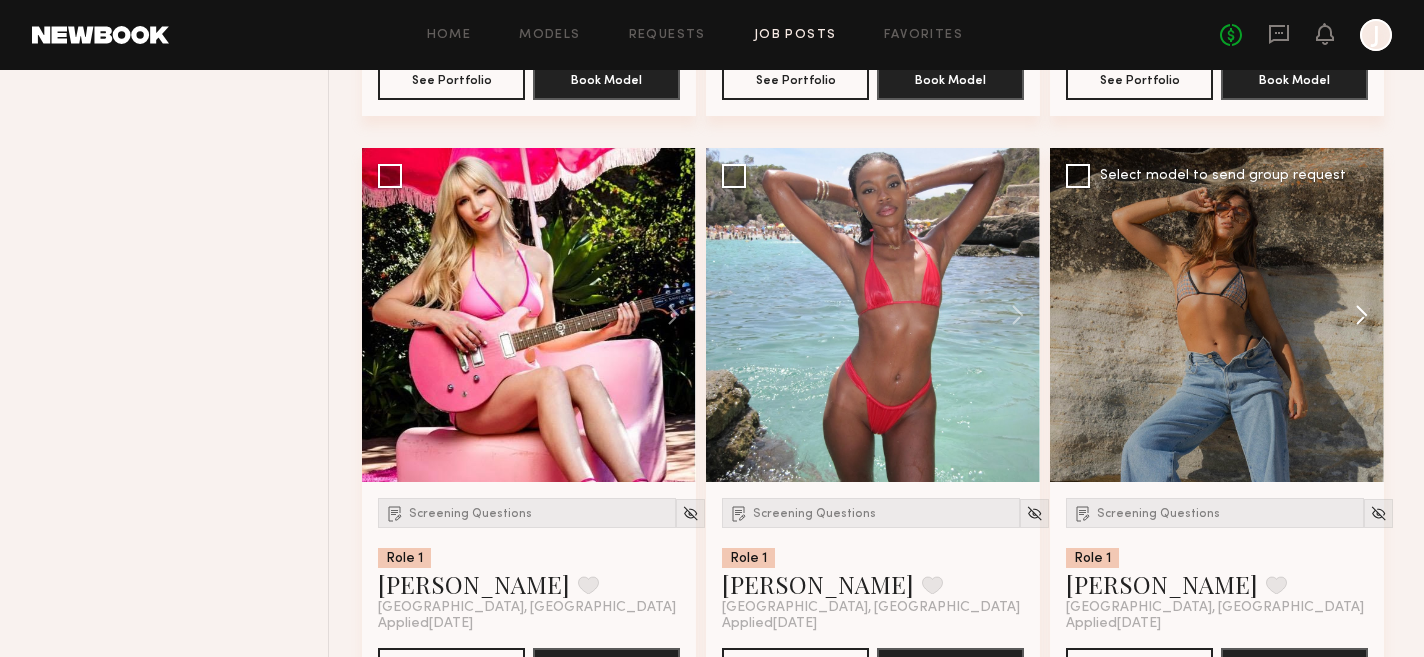 click 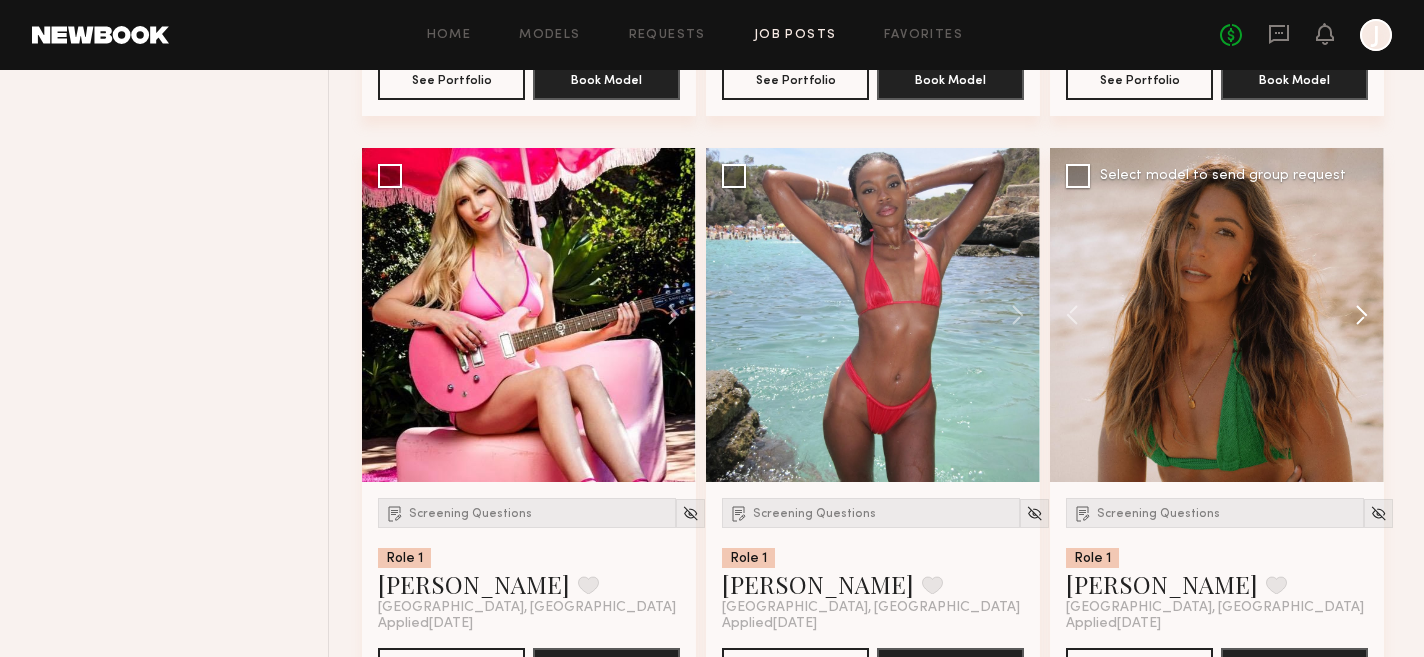 click 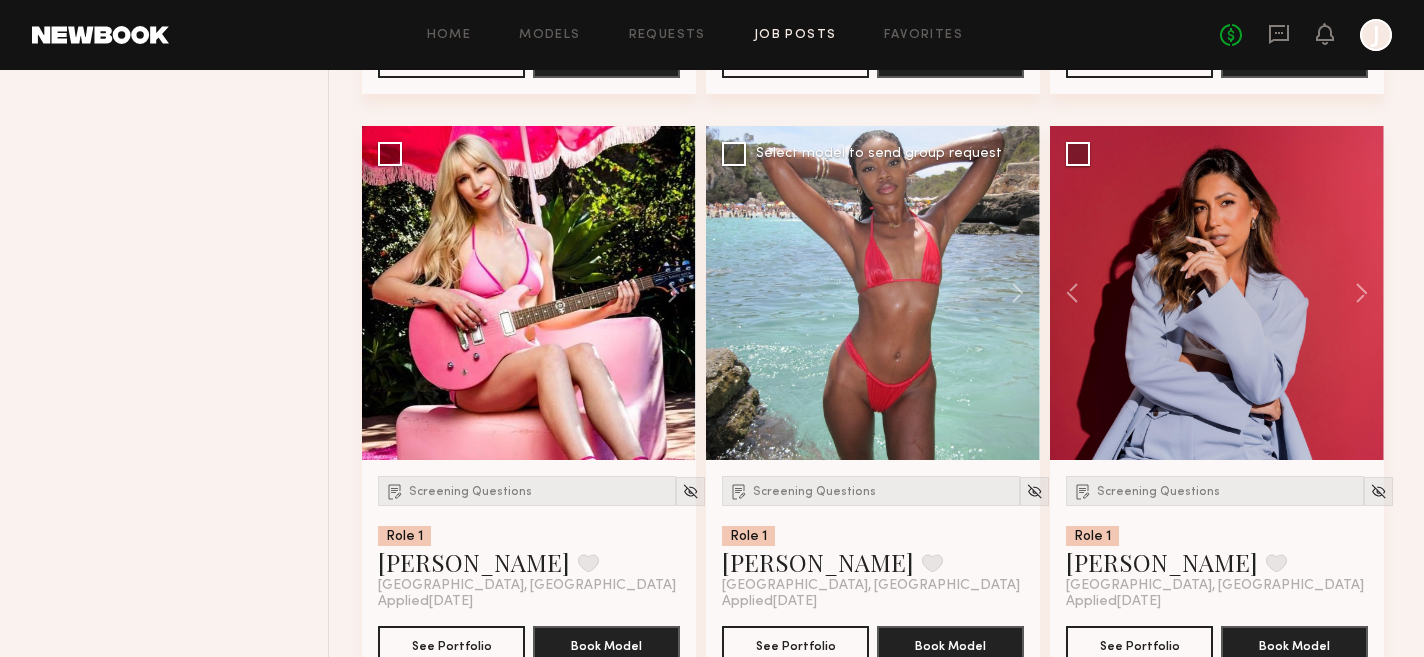 scroll, scrollTop: 1413, scrollLeft: 0, axis: vertical 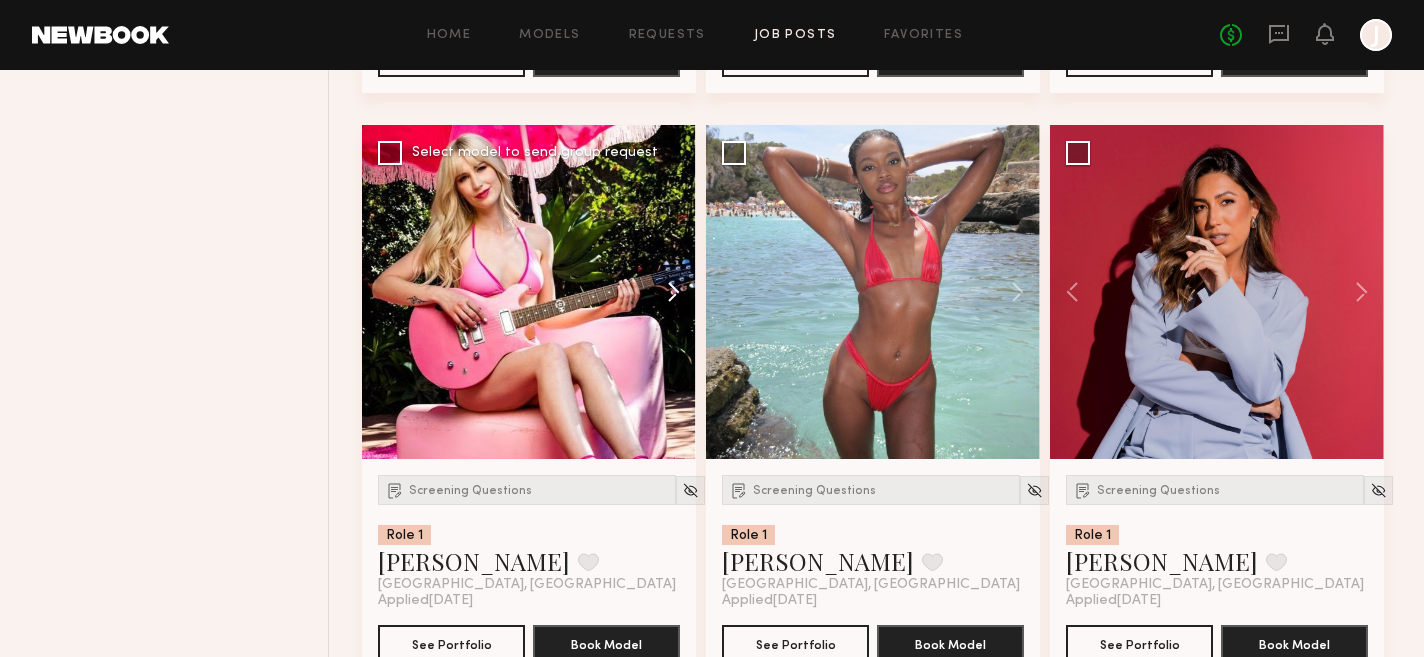 click 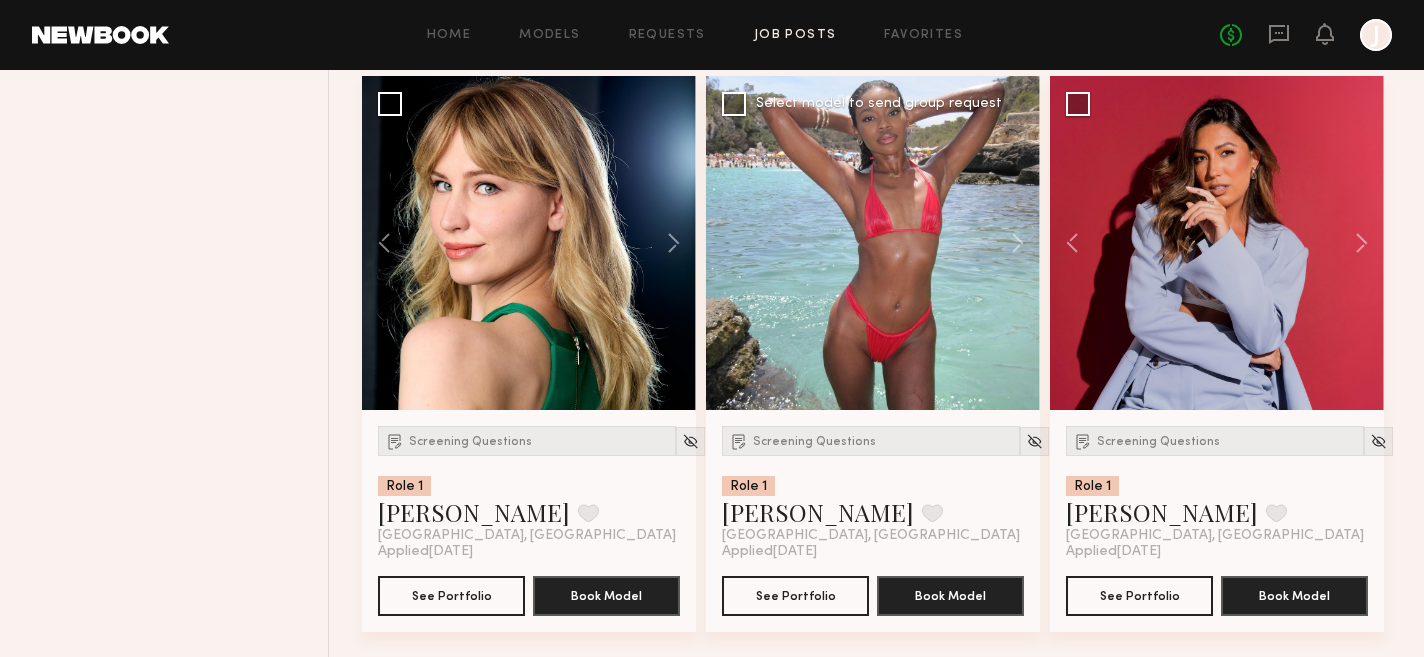 scroll, scrollTop: 1469, scrollLeft: 0, axis: vertical 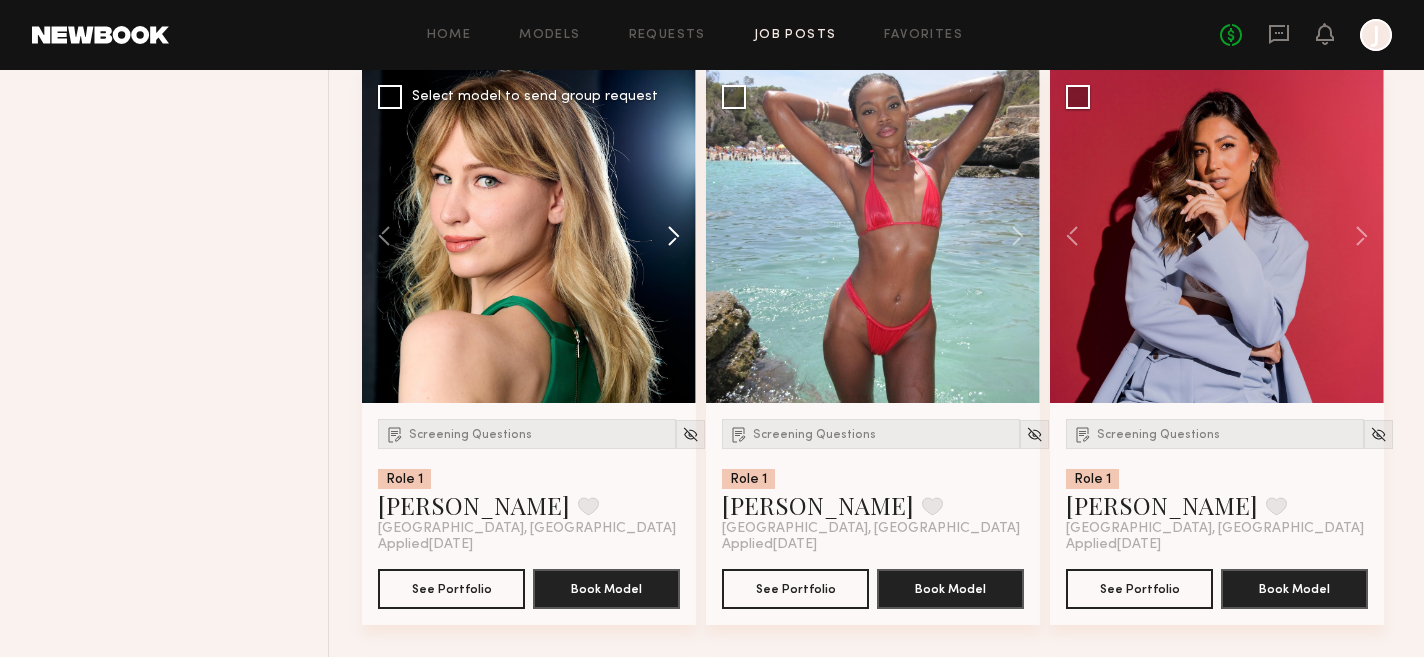 click 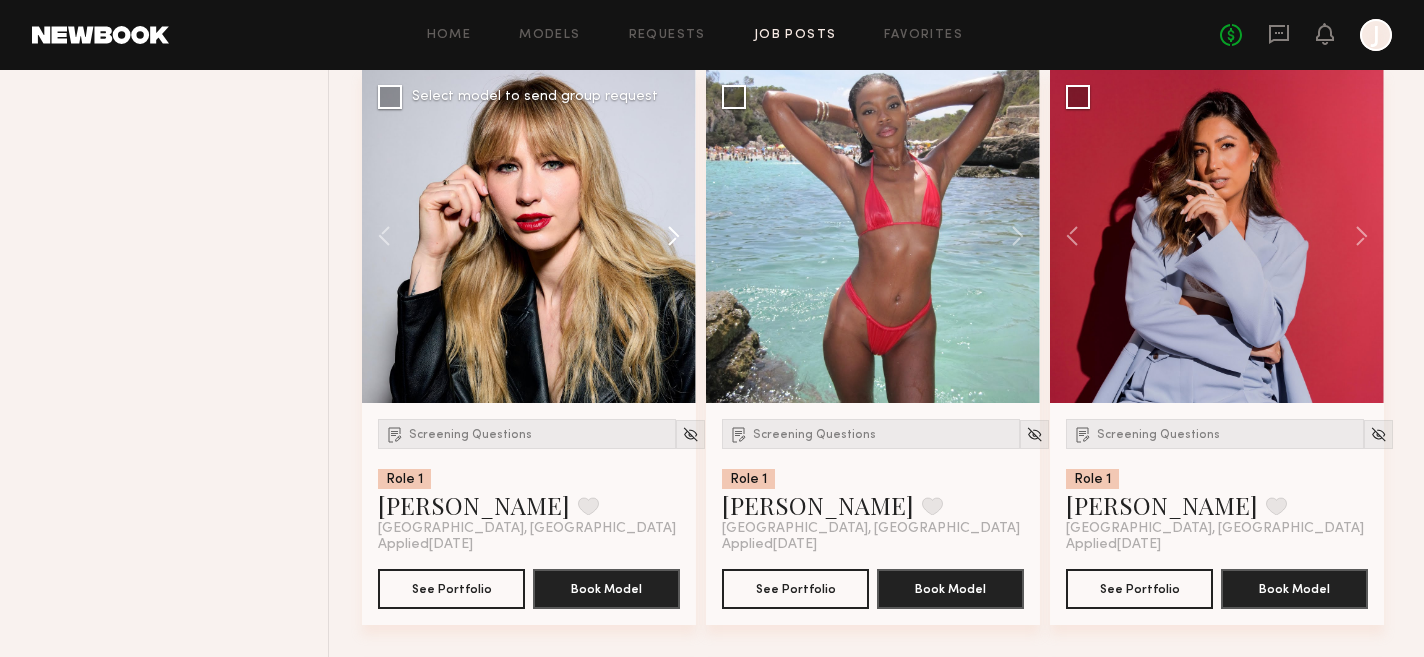 click 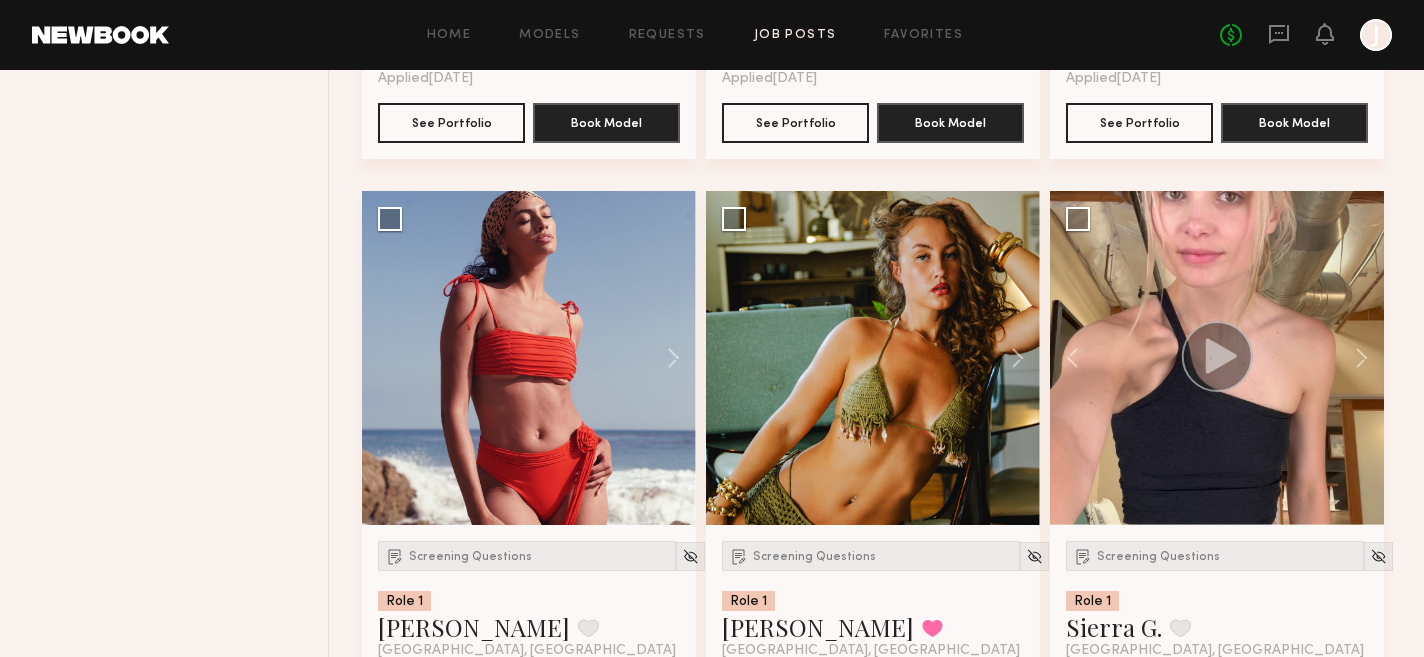 scroll, scrollTop: 1936, scrollLeft: 0, axis: vertical 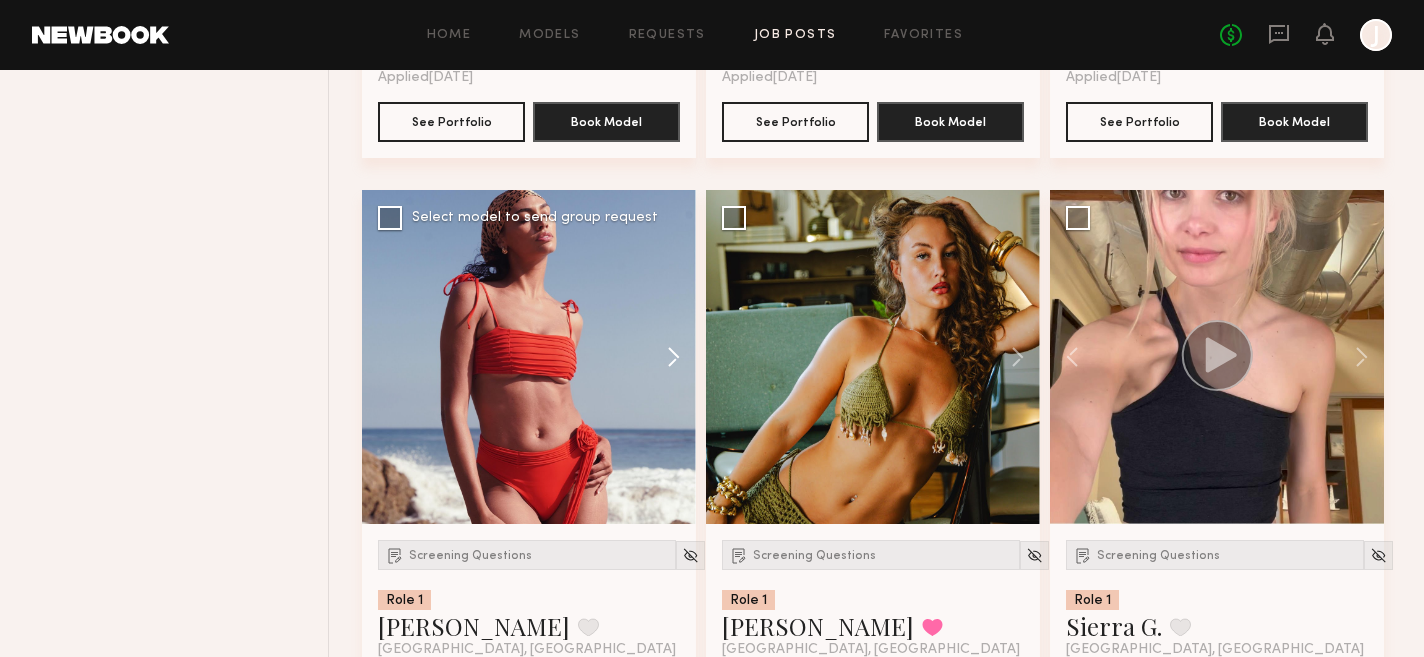 click 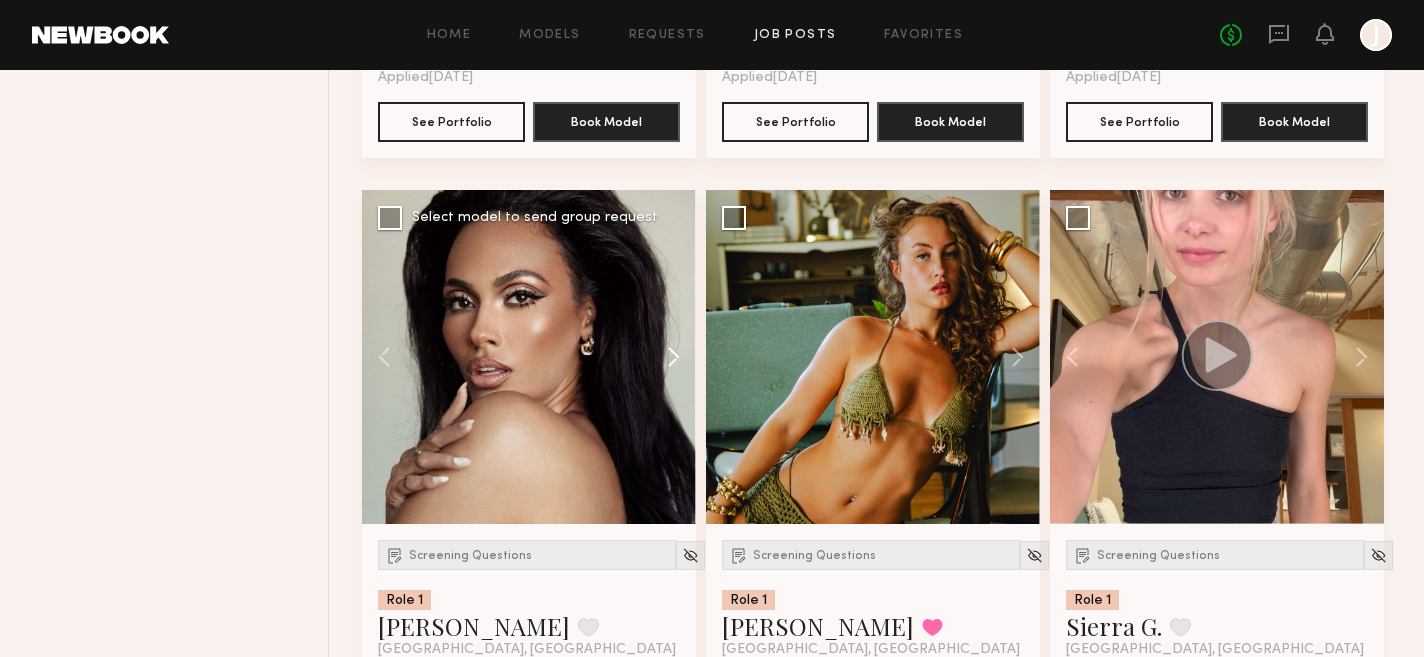 click 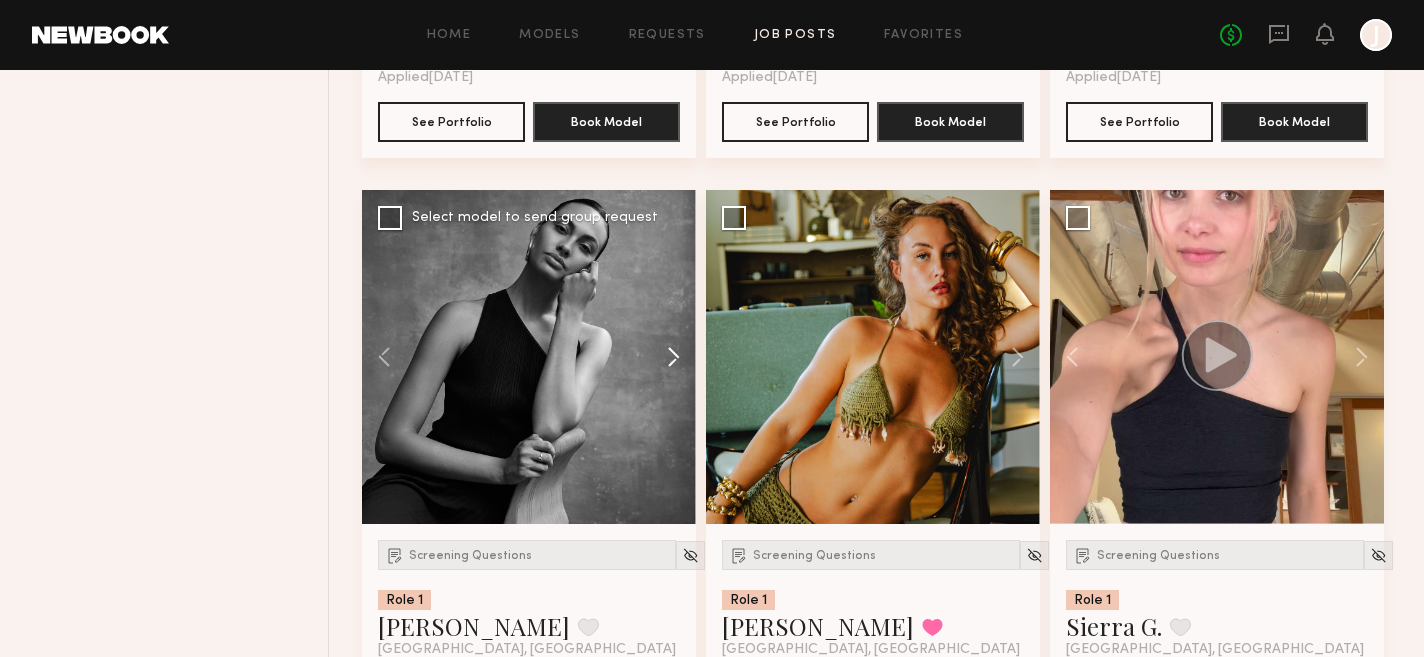 click 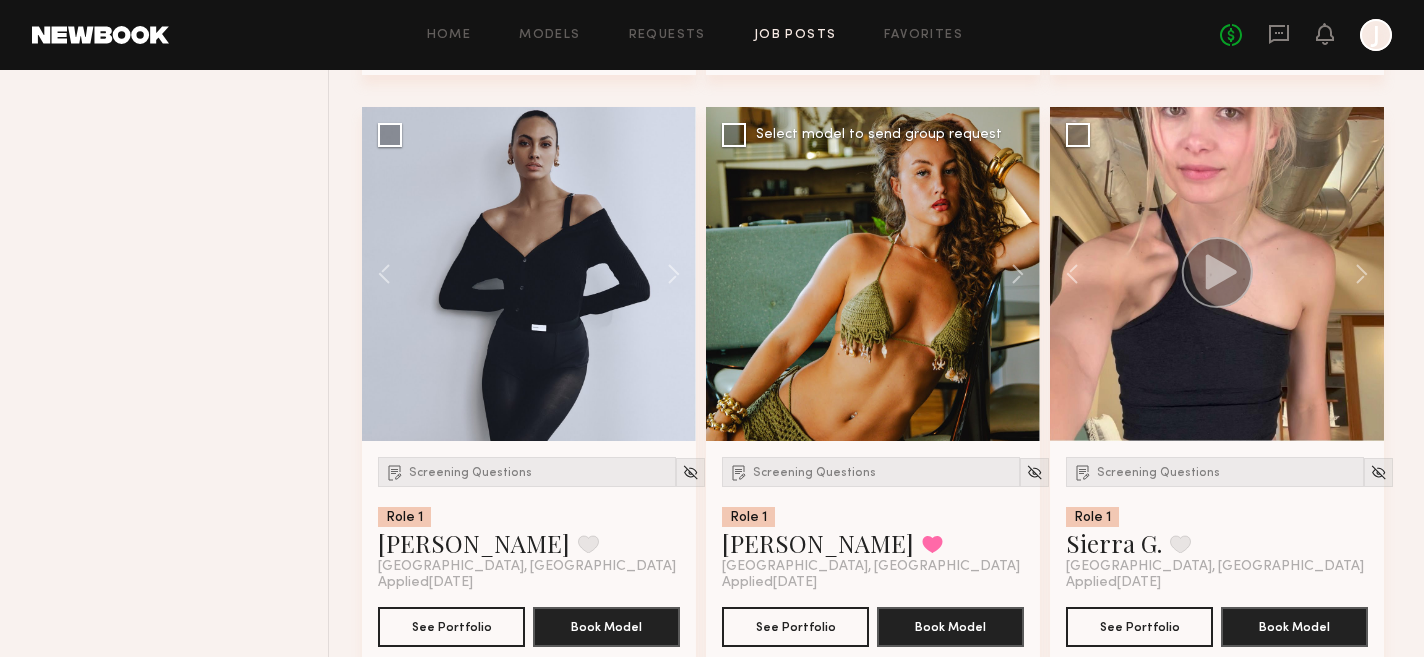 scroll, scrollTop: 2020, scrollLeft: 0, axis: vertical 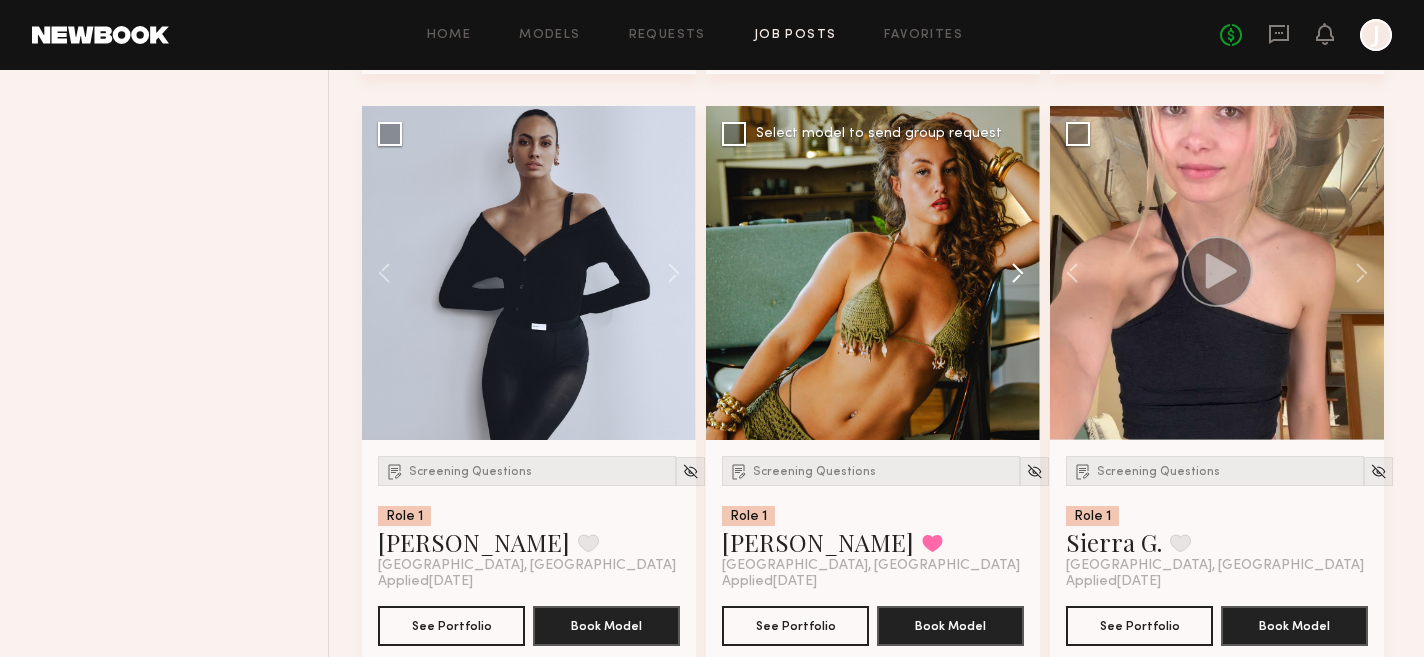 click 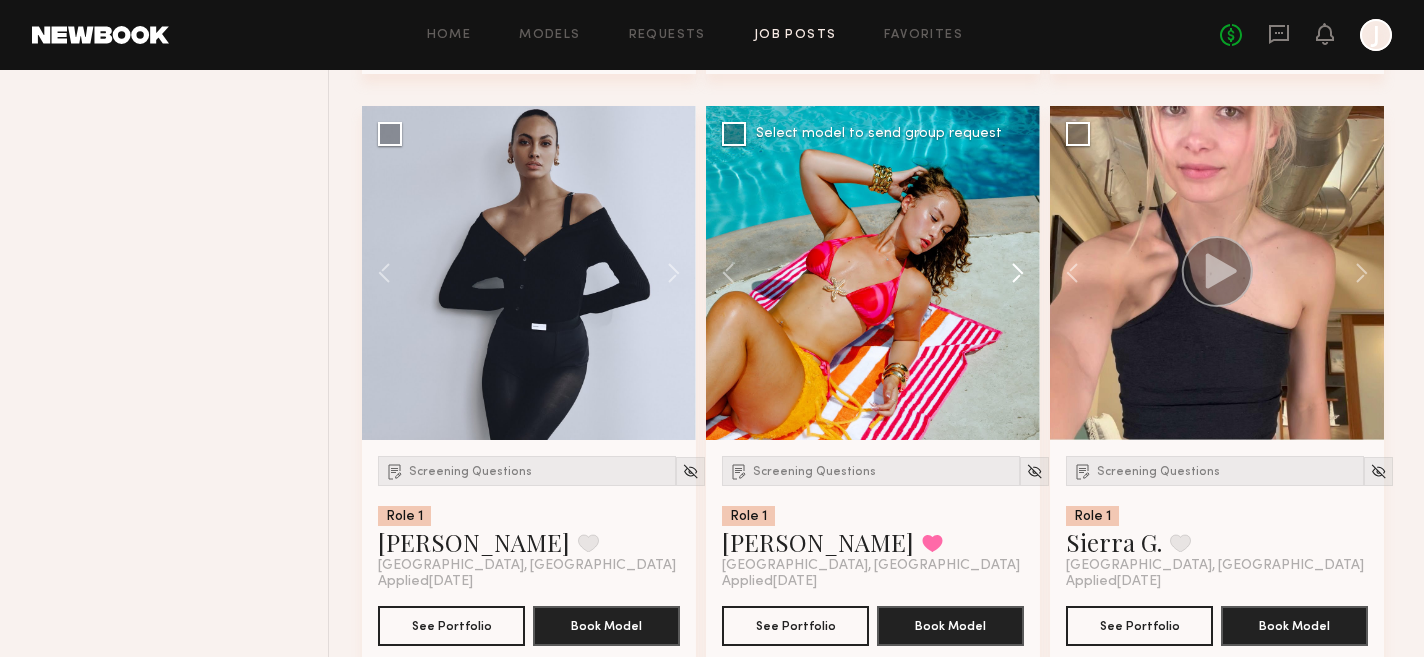 click 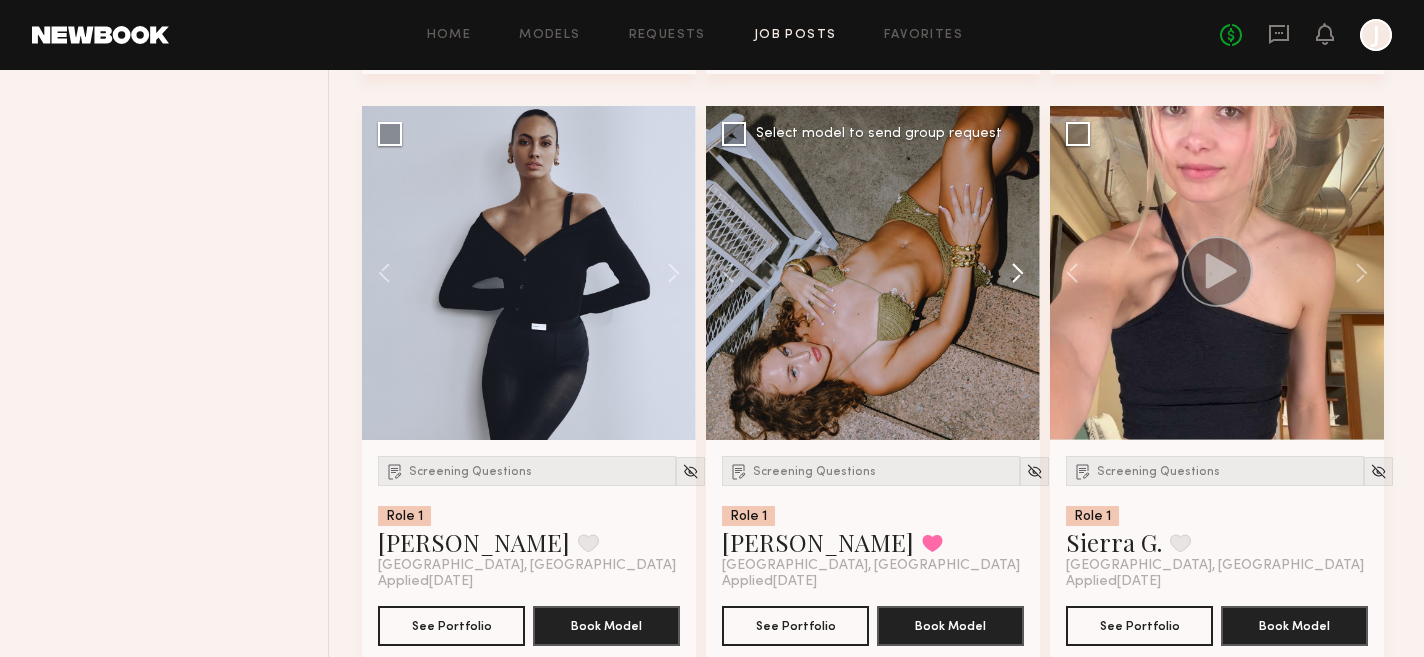 click 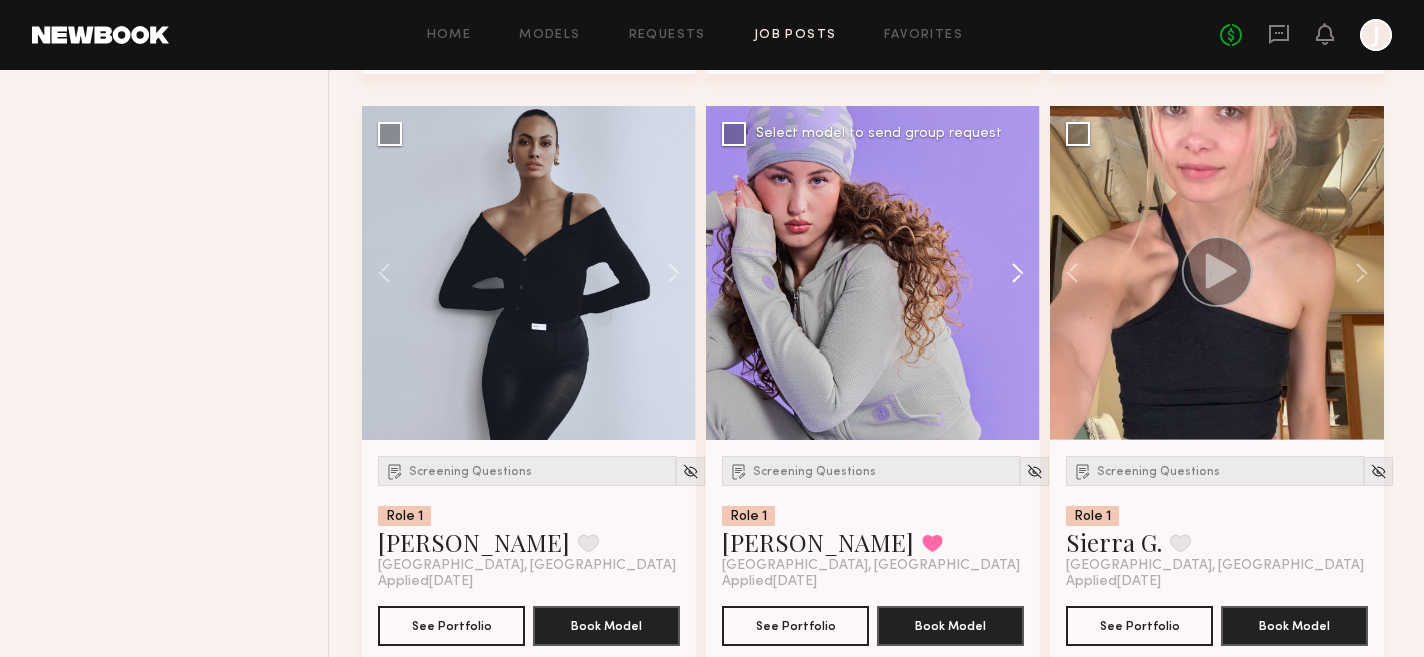 click 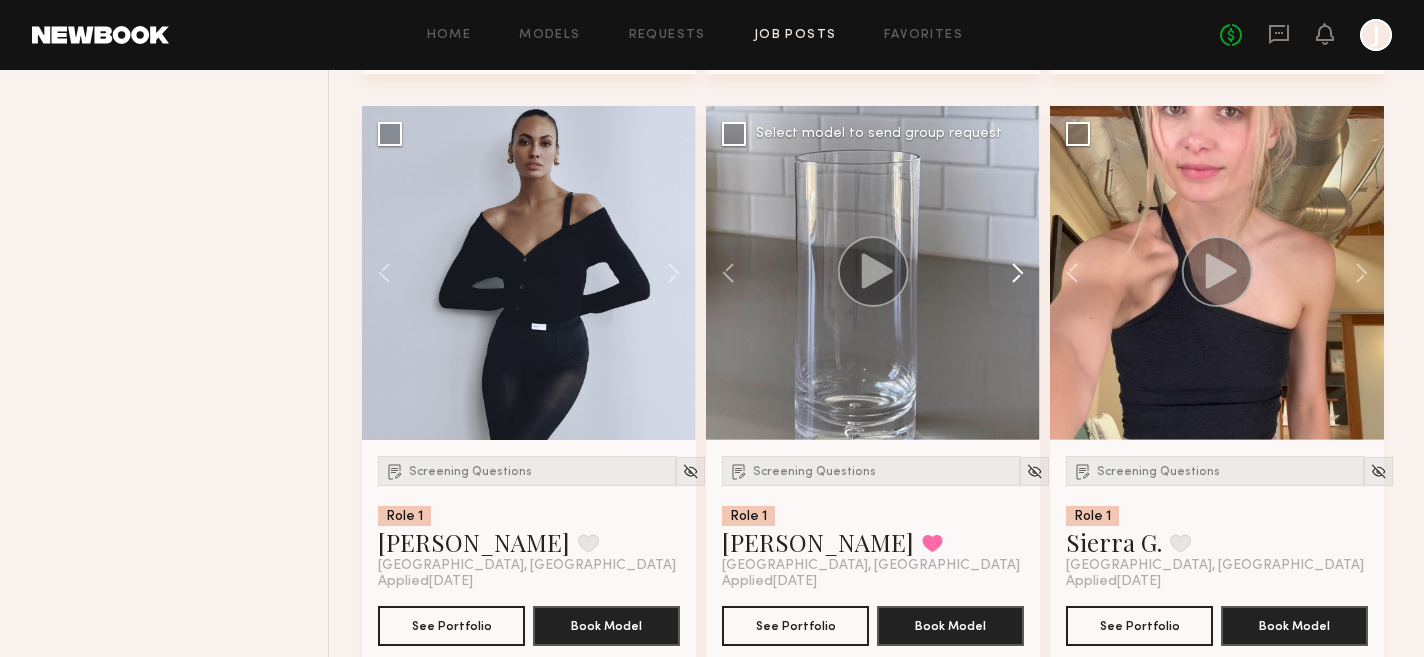 click 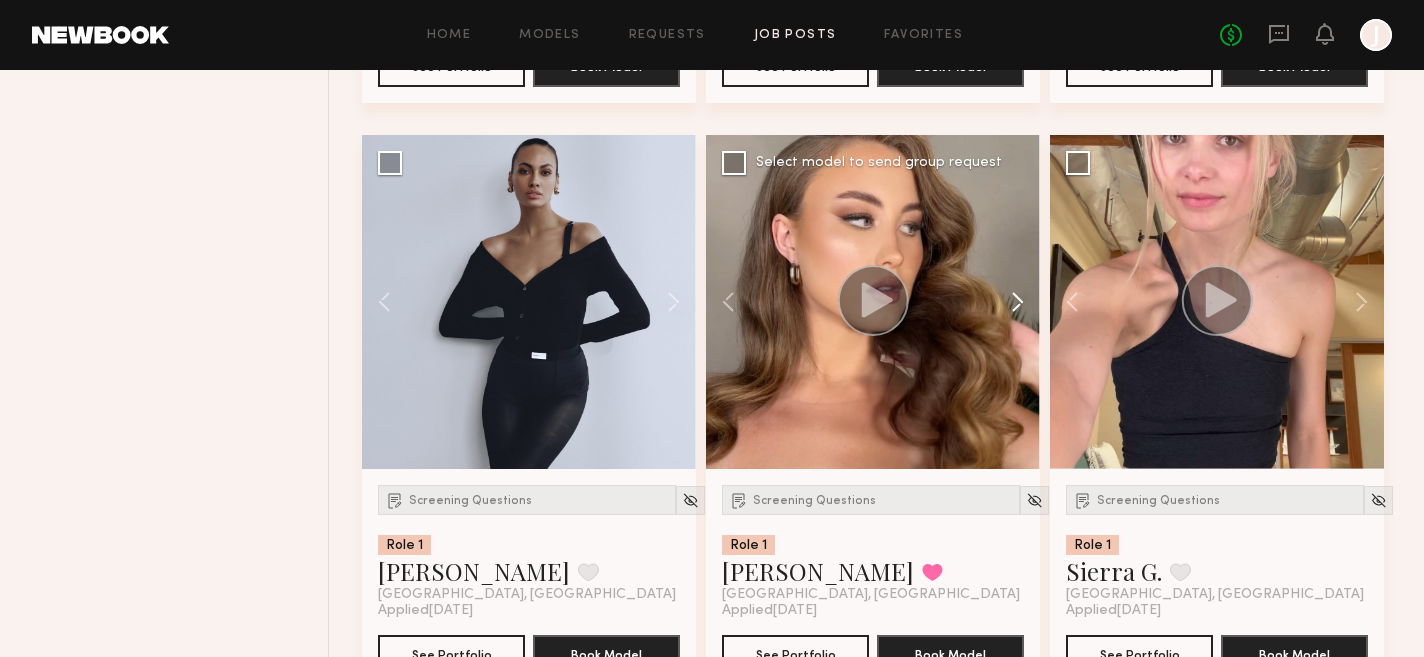 scroll, scrollTop: 1992, scrollLeft: 0, axis: vertical 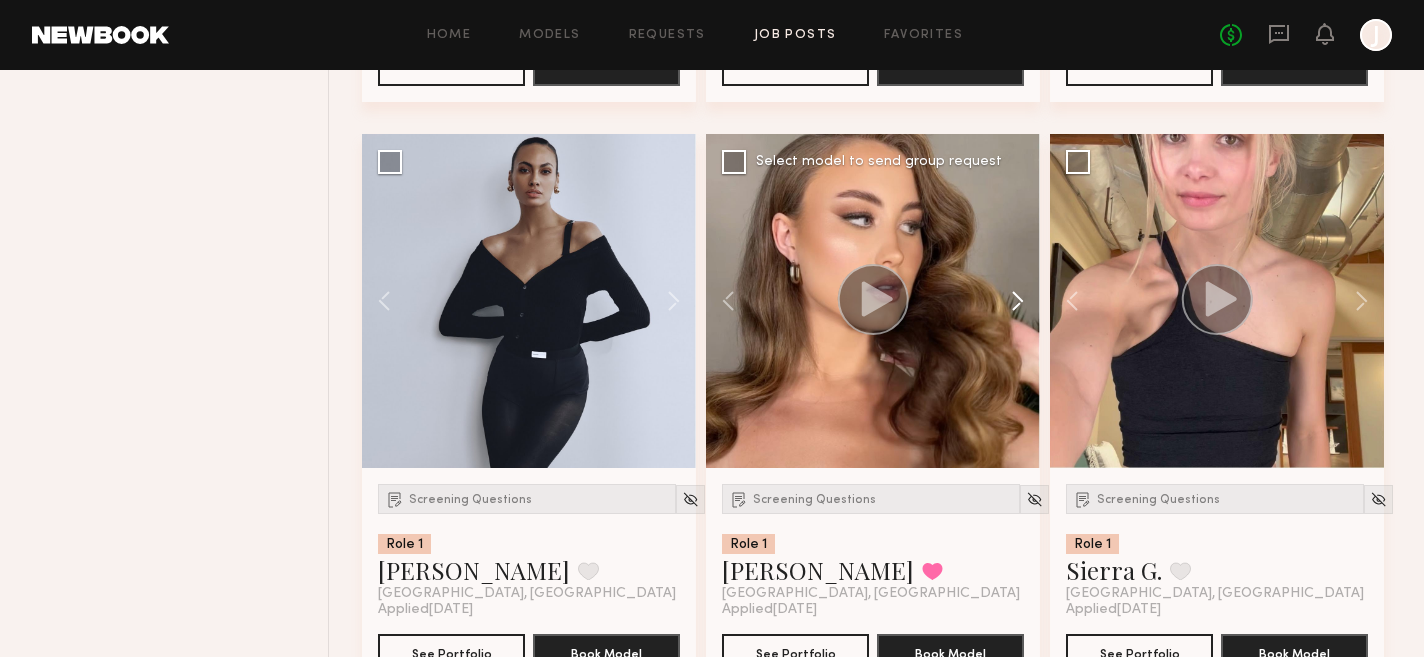 click 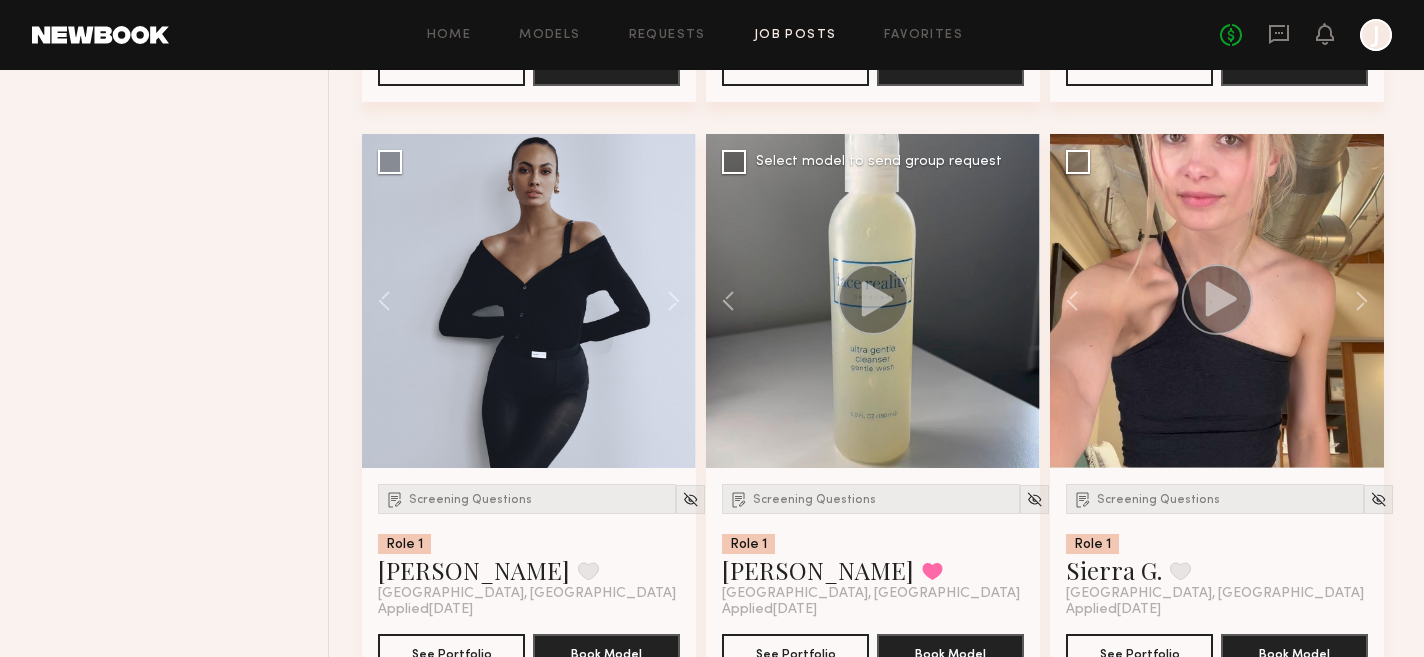 click 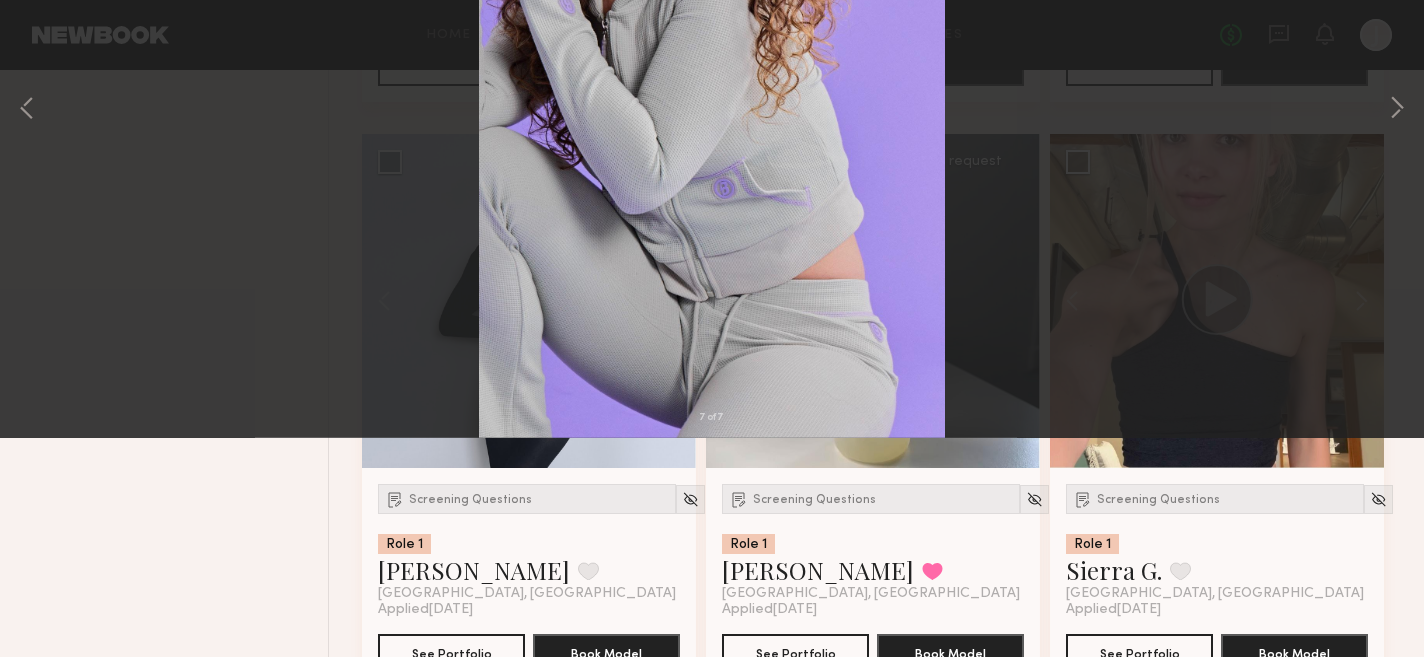 click at bounding box center [46, 48] 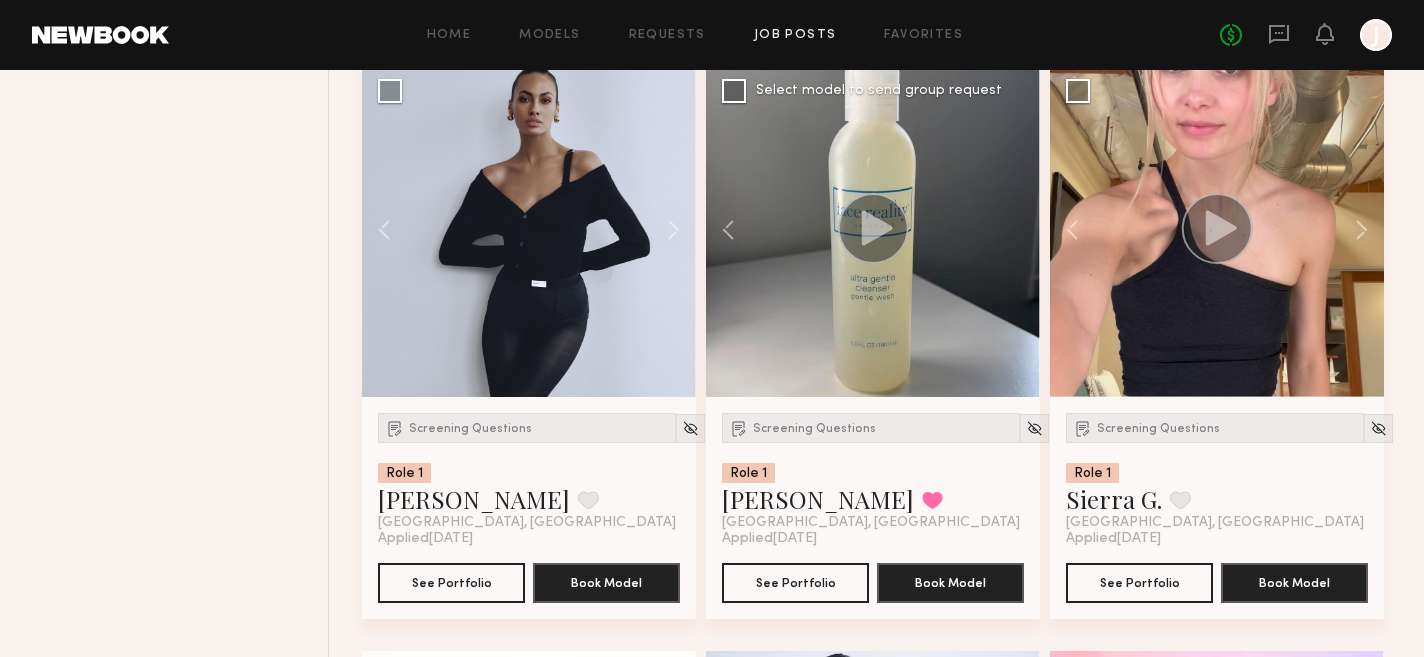 scroll, scrollTop: 2028, scrollLeft: 0, axis: vertical 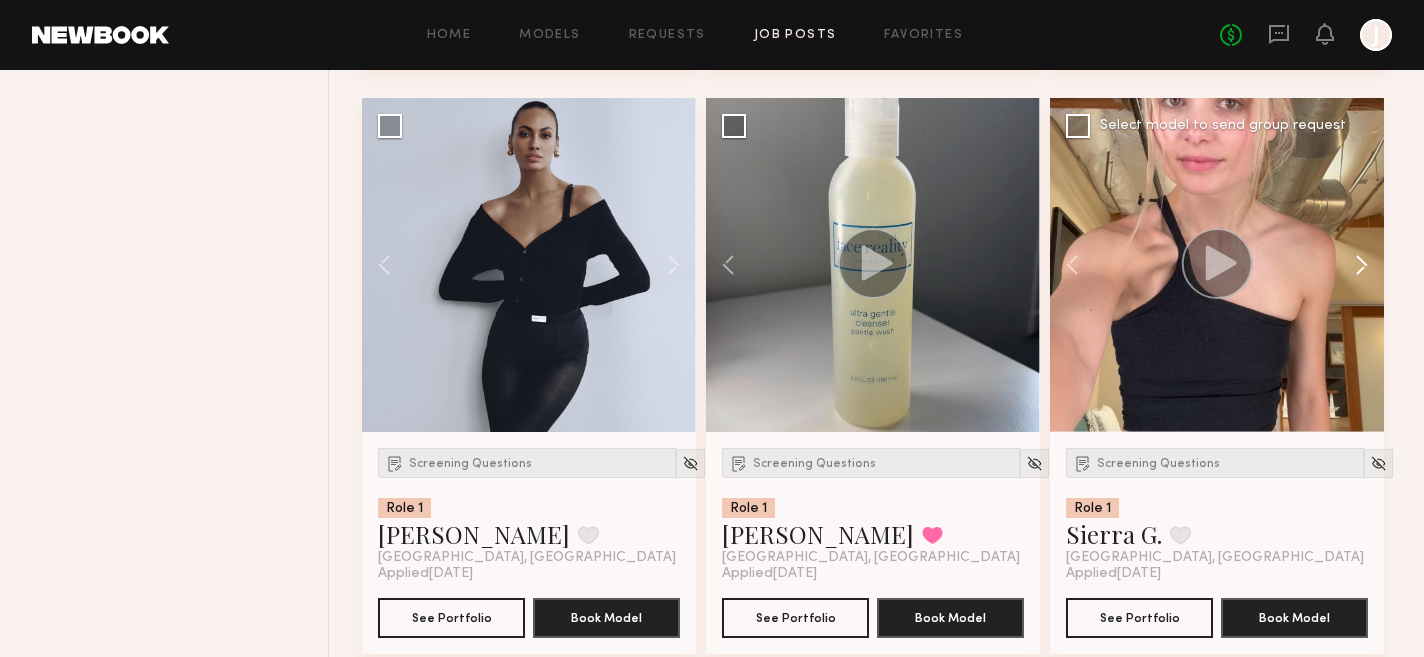 click 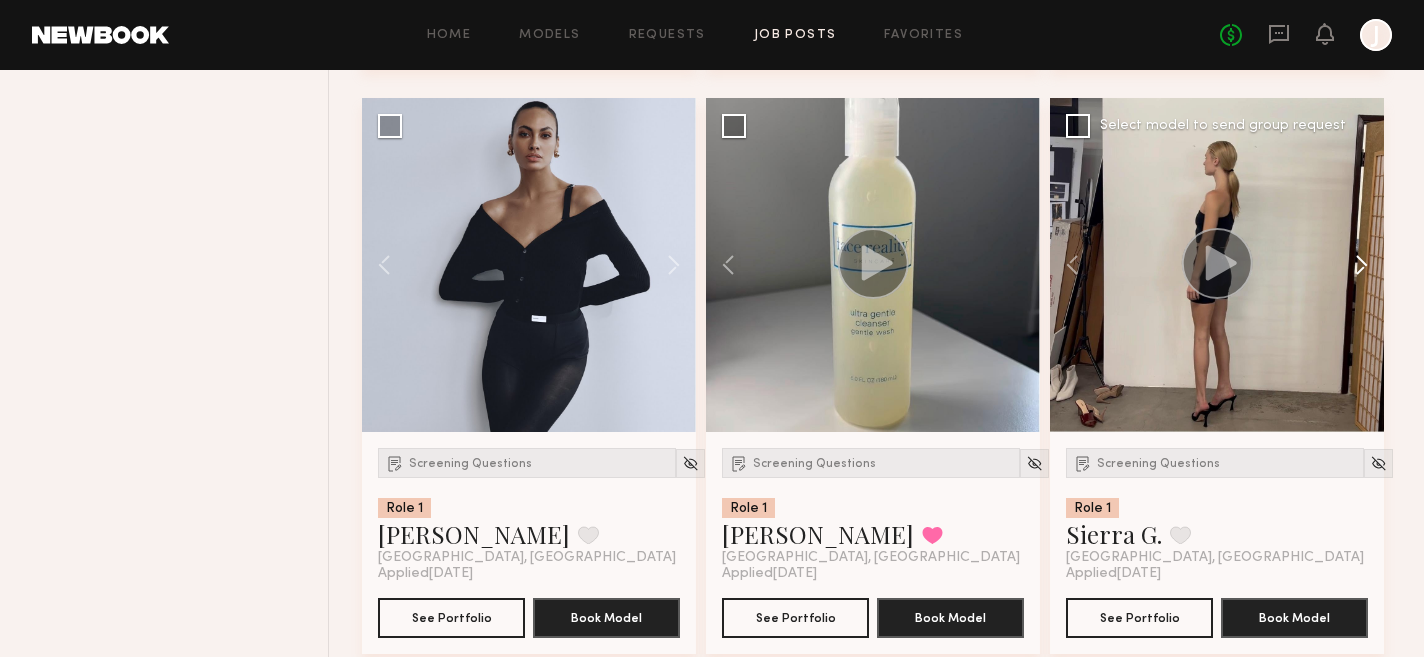 click 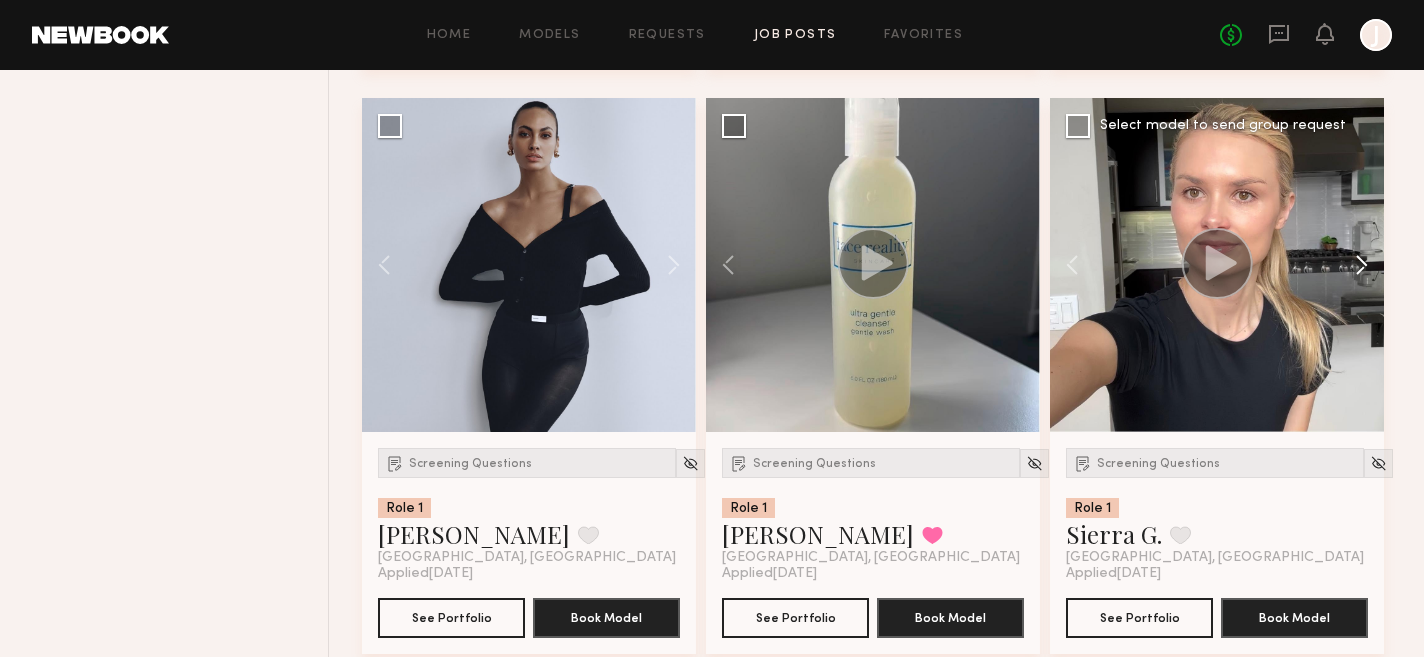 click 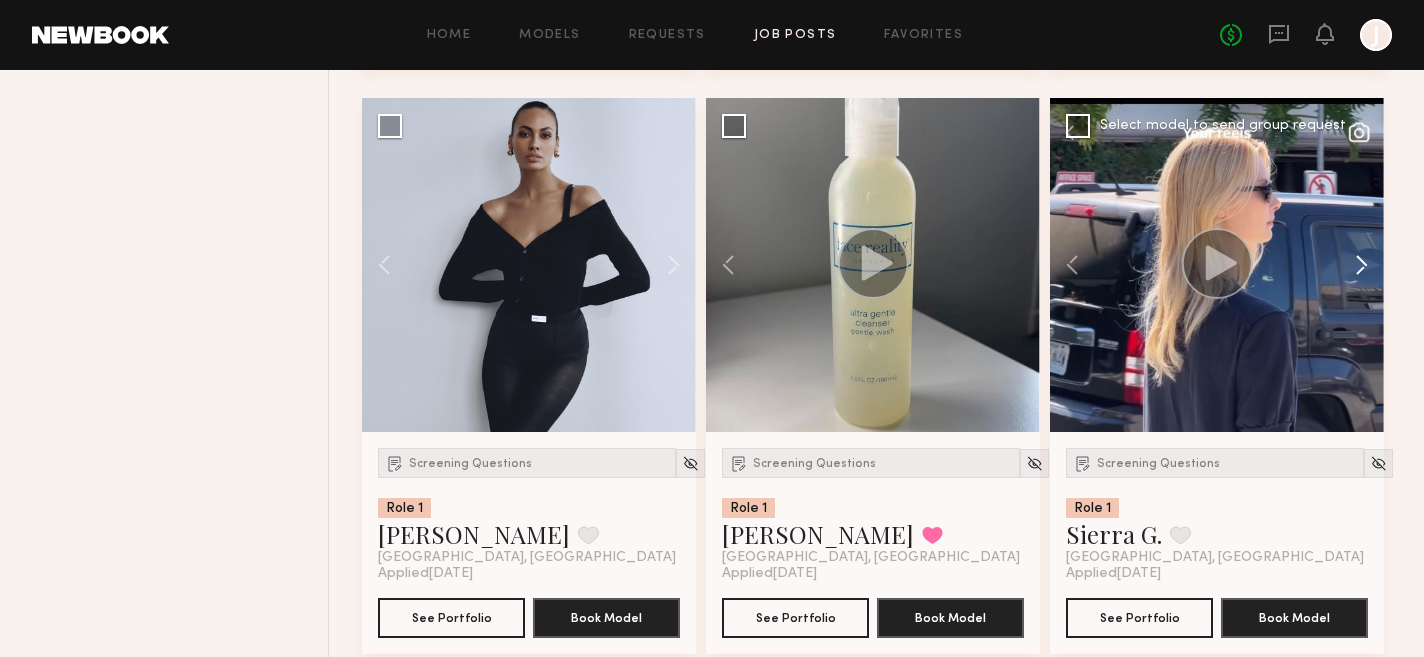 click 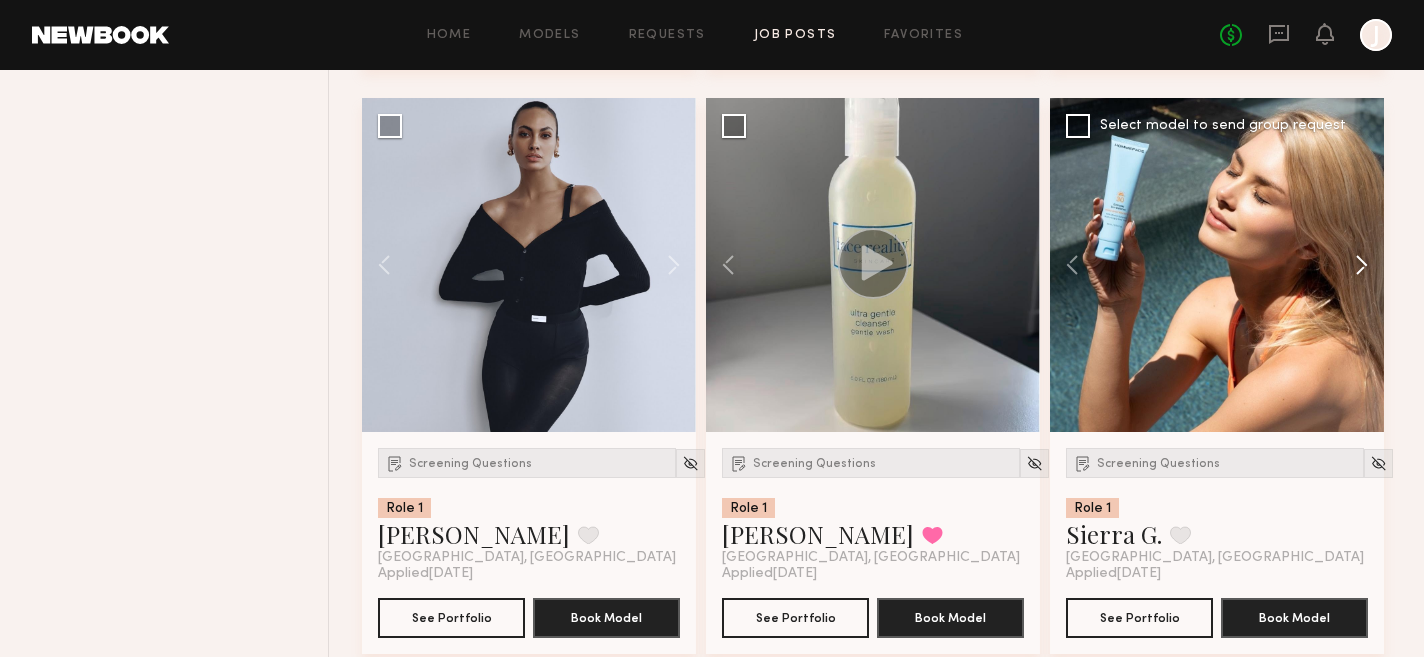 click 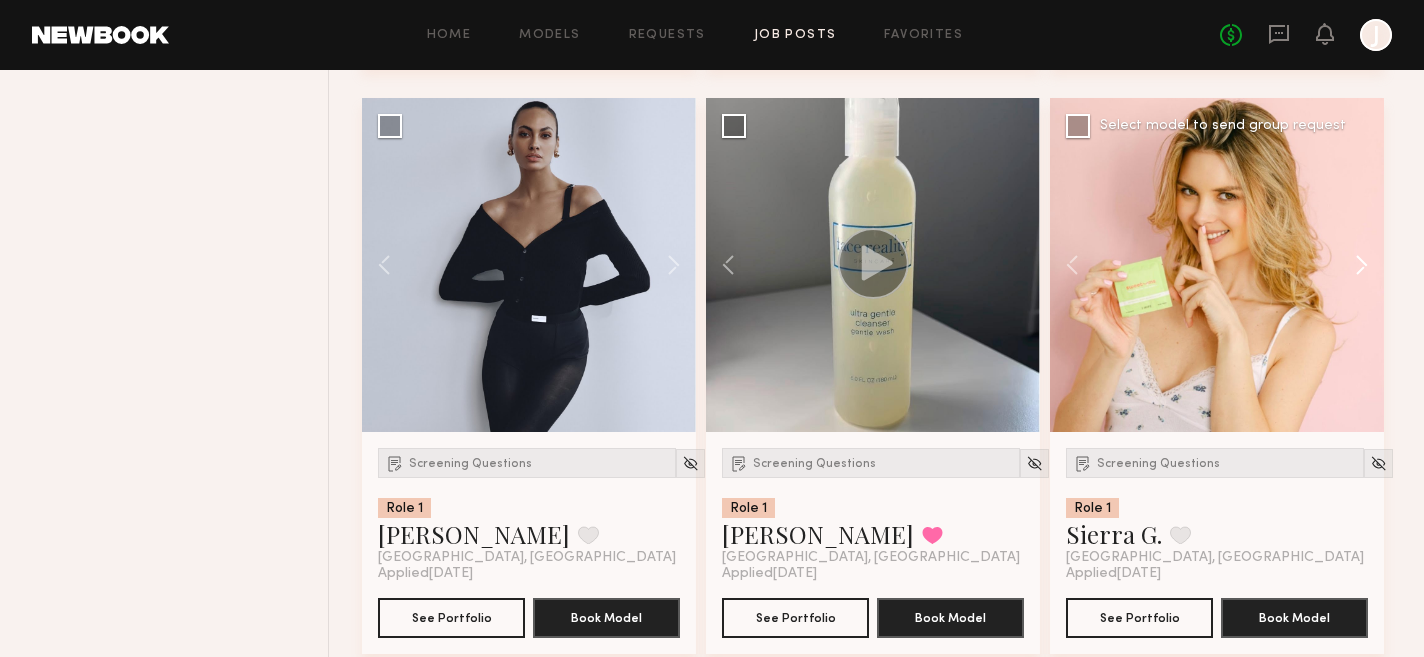 click 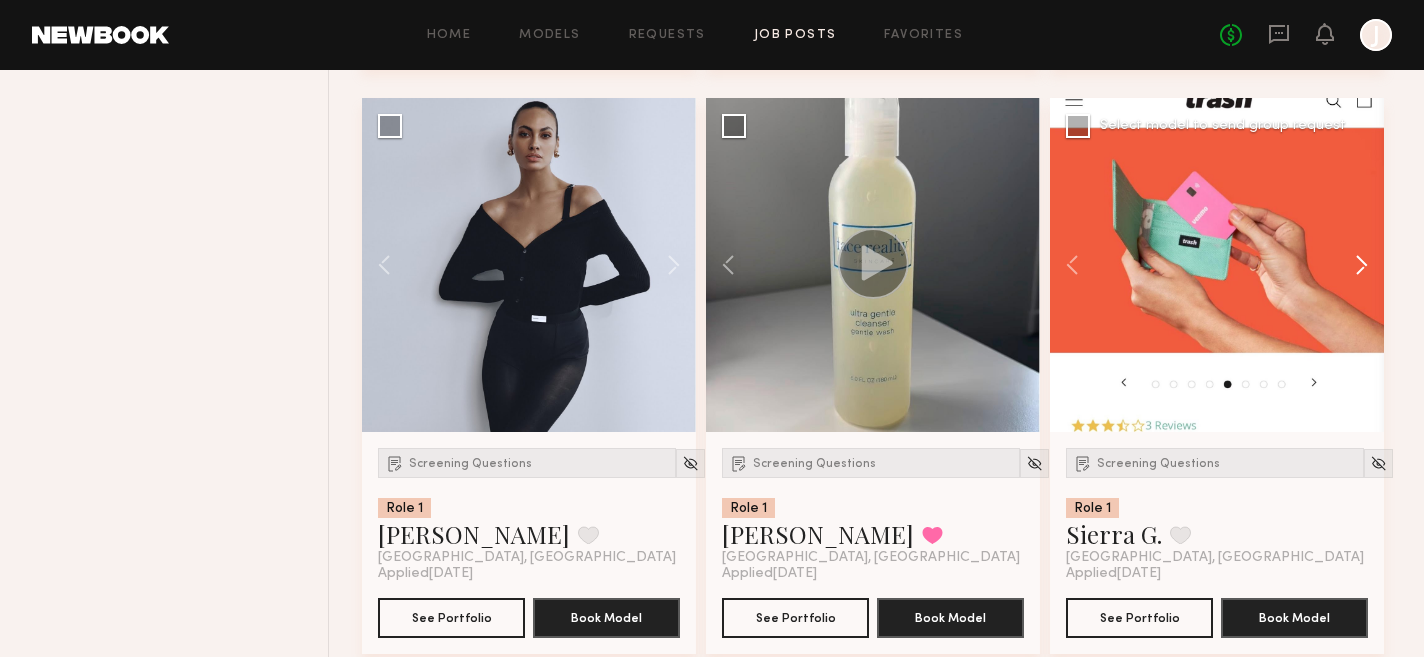 click 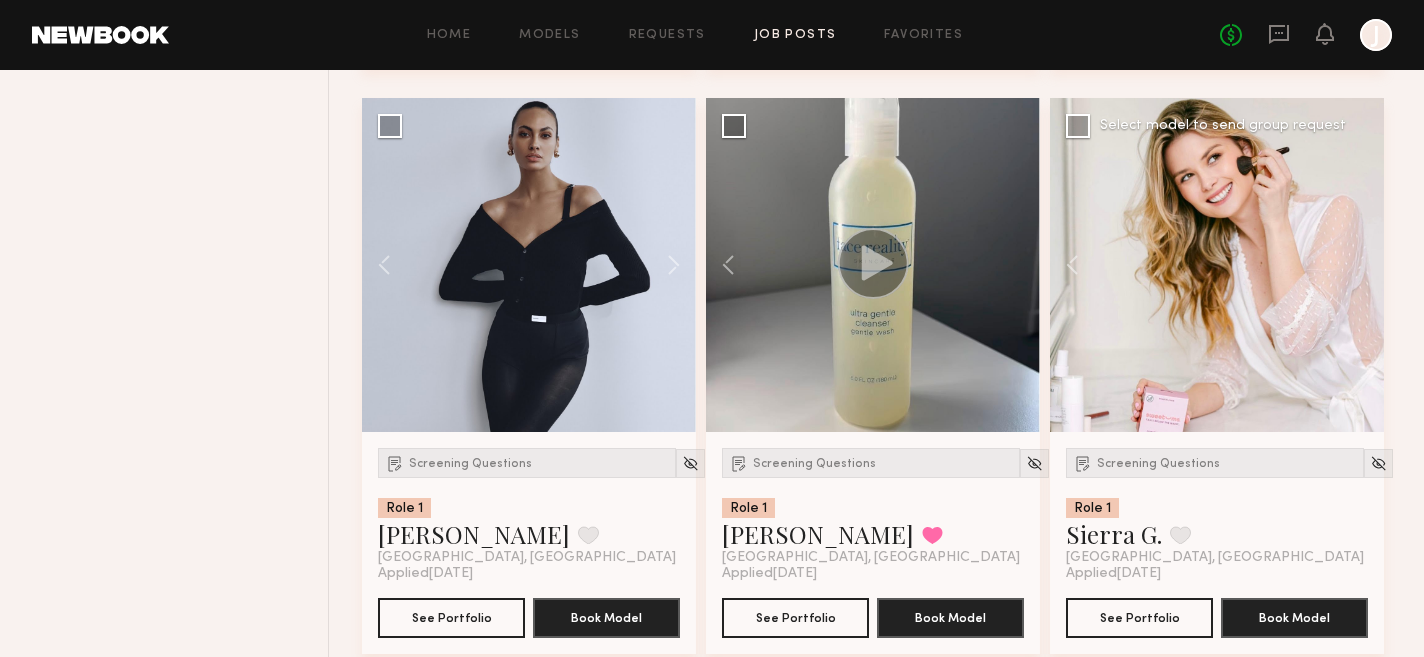 click 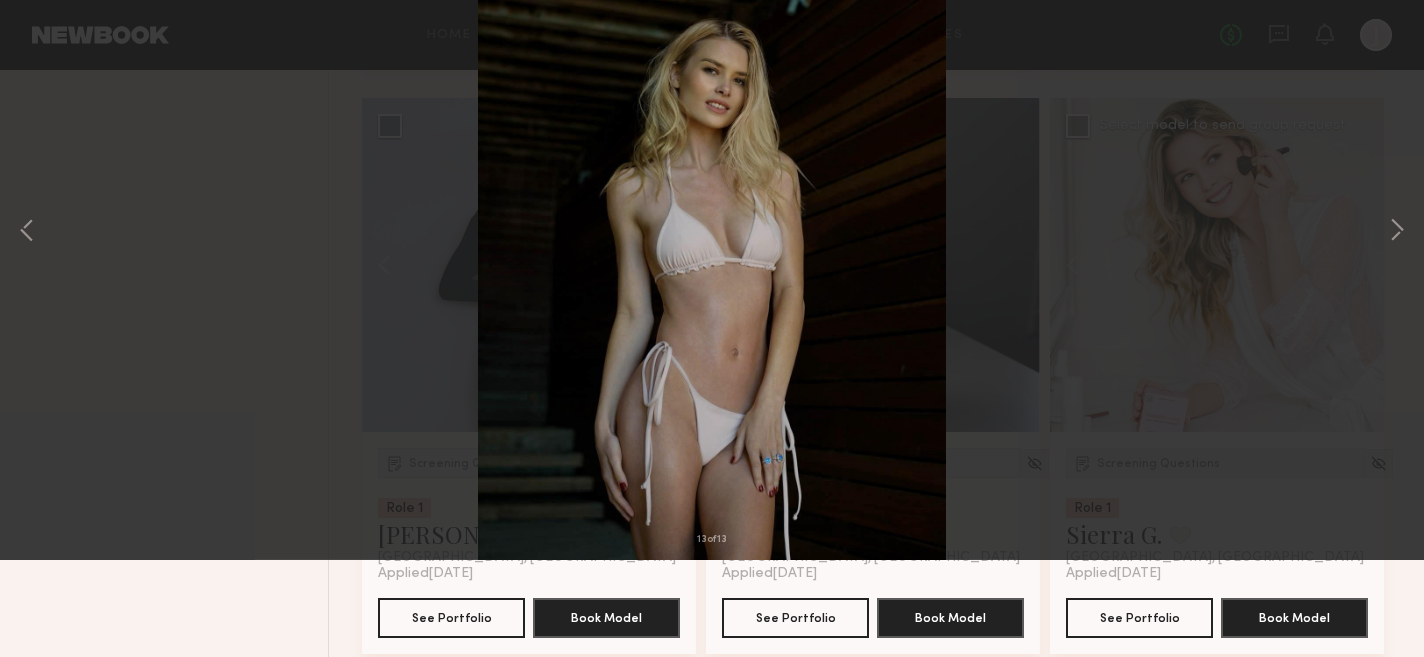 click at bounding box center (46, 48) 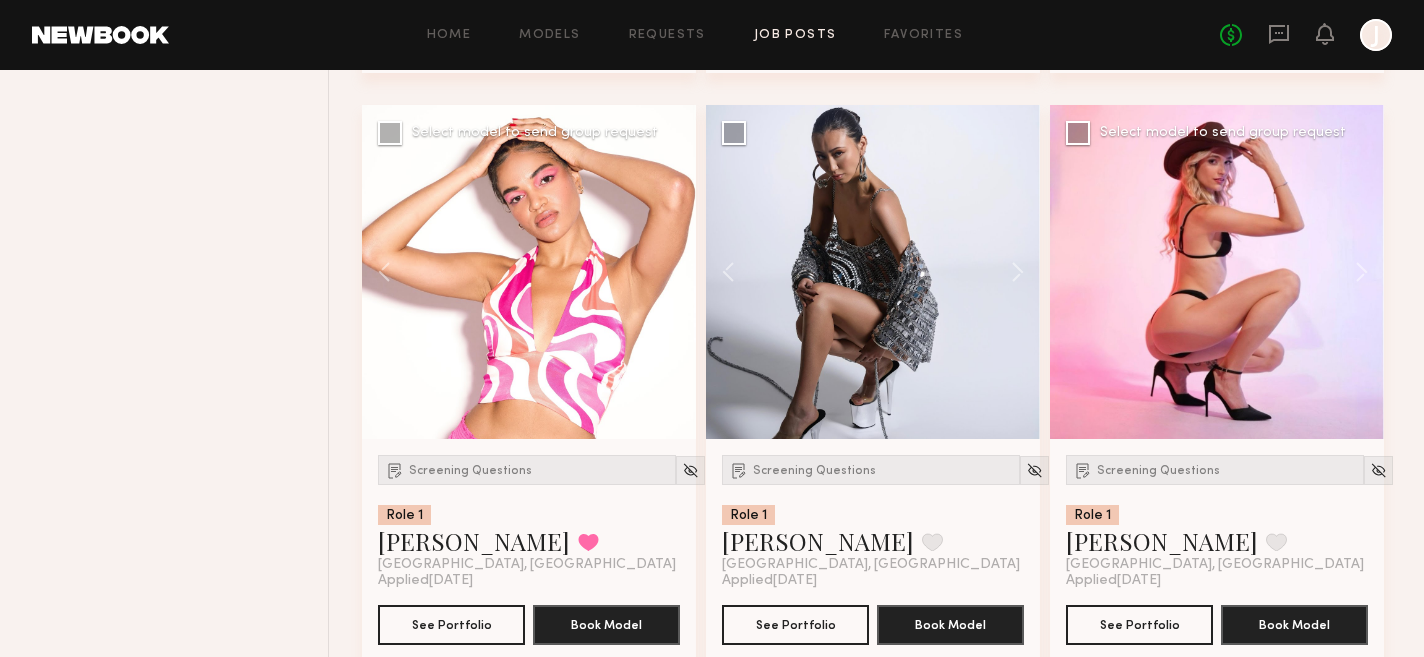 scroll, scrollTop: 2590, scrollLeft: 0, axis: vertical 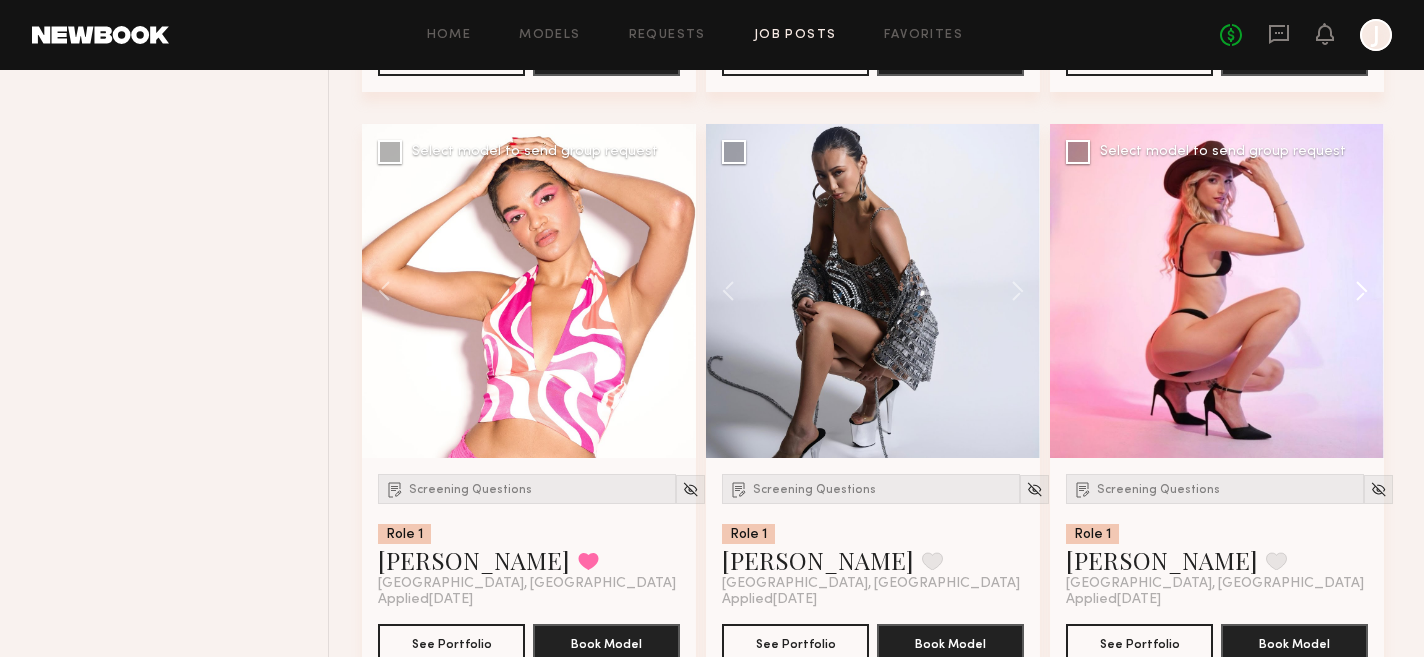 click 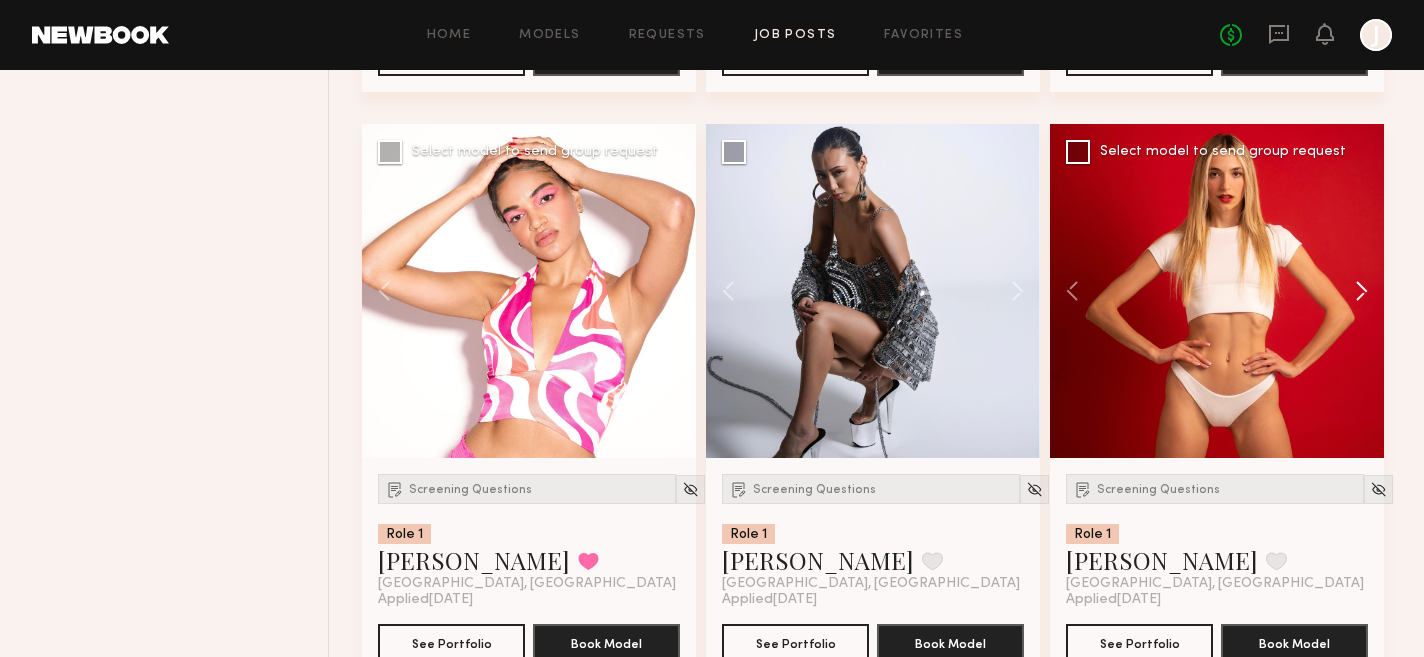 click 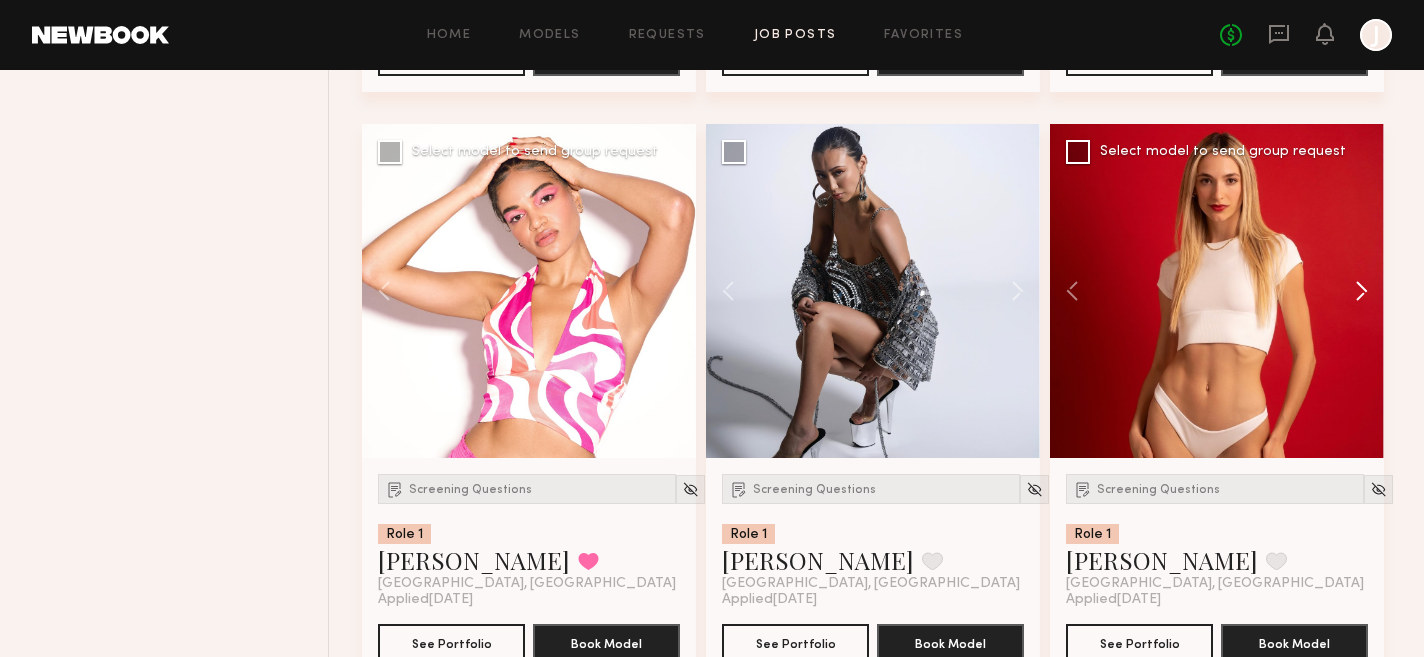 click 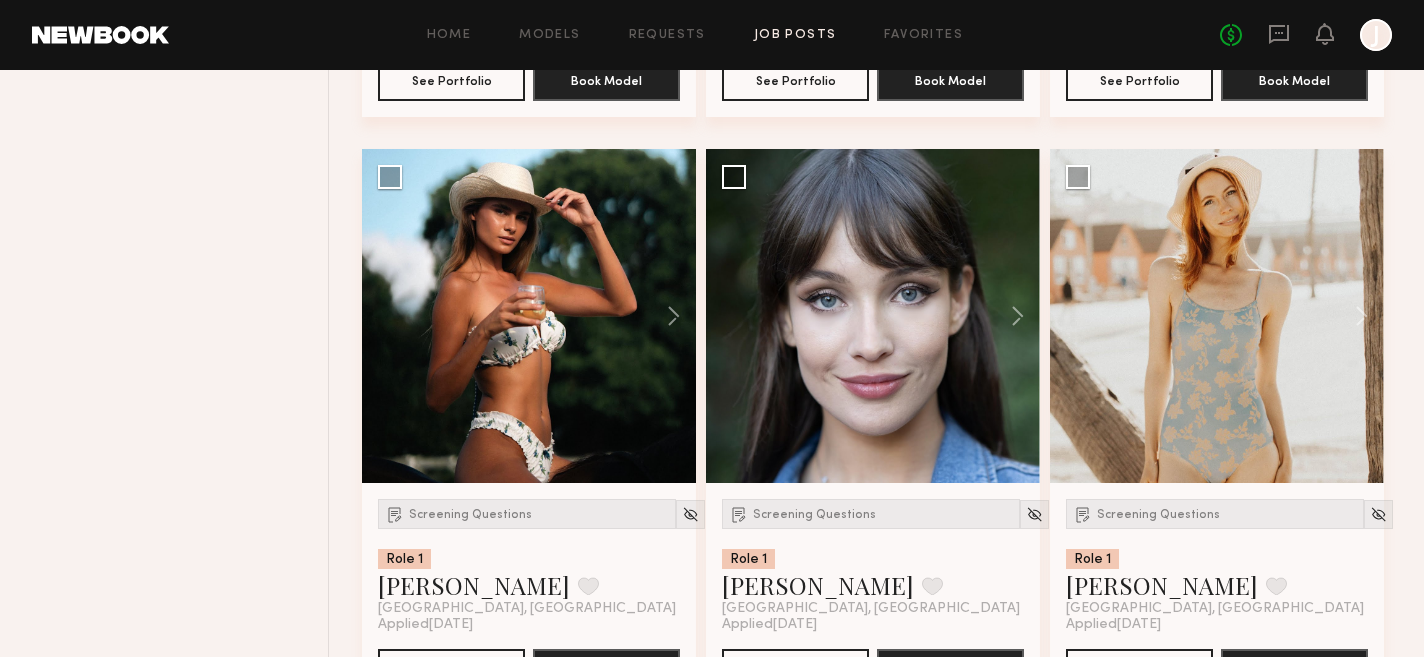 scroll, scrollTop: 4339, scrollLeft: 0, axis: vertical 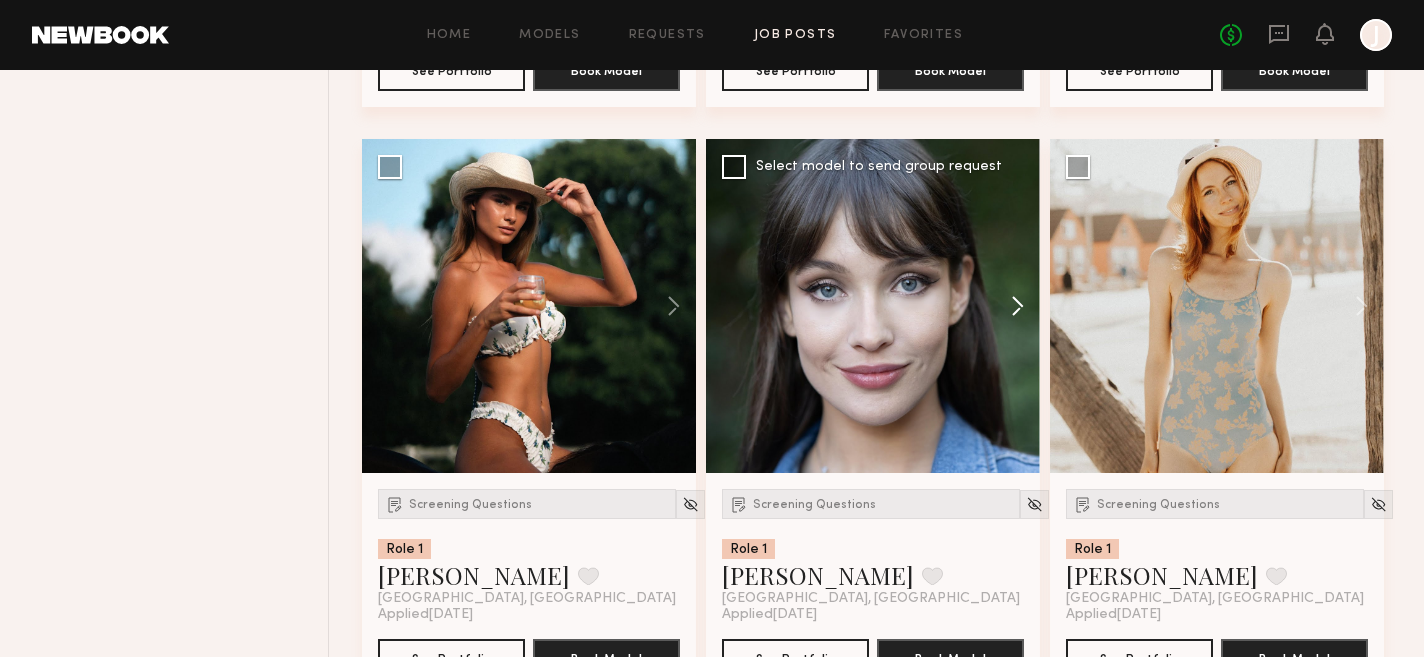 click 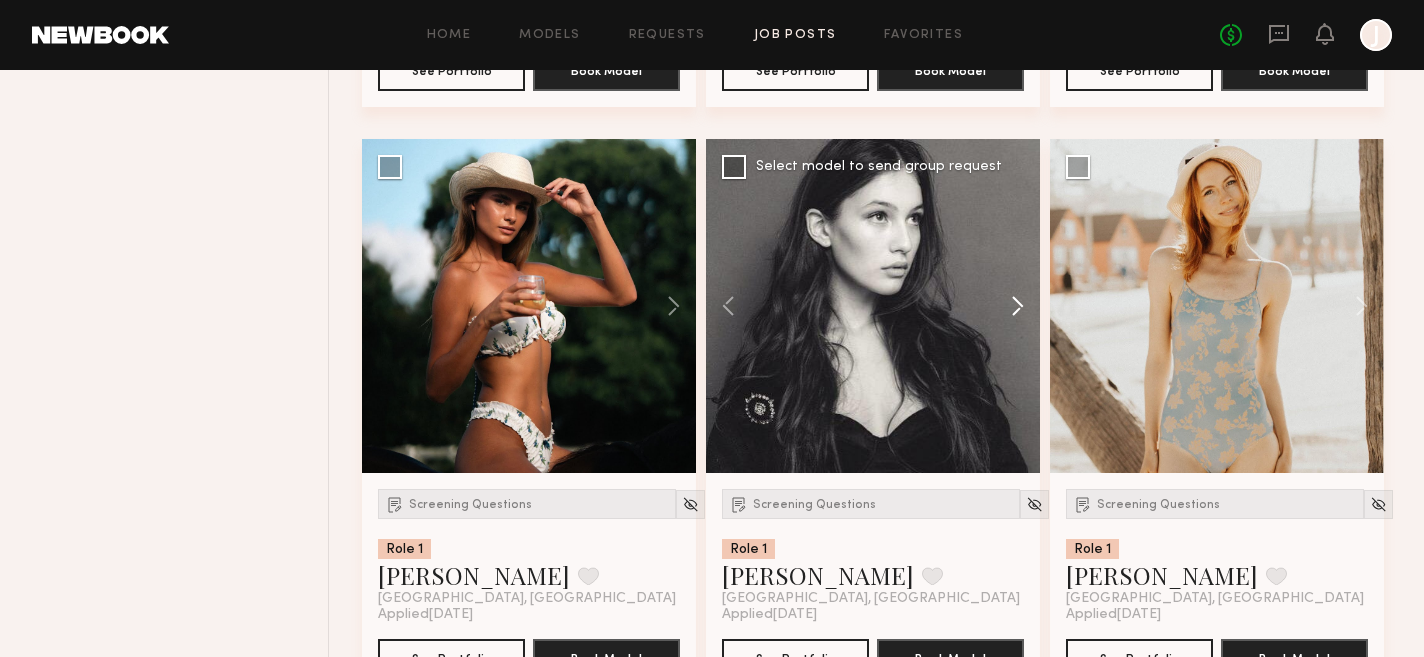 click 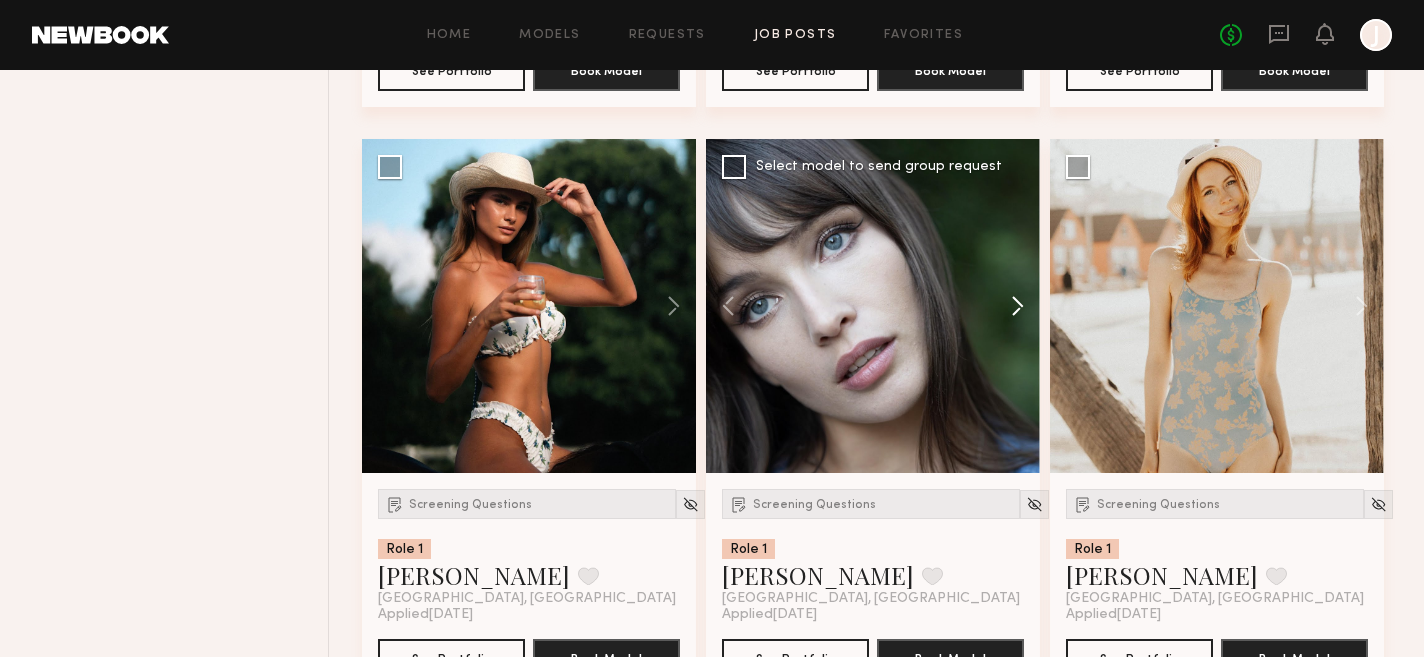 click 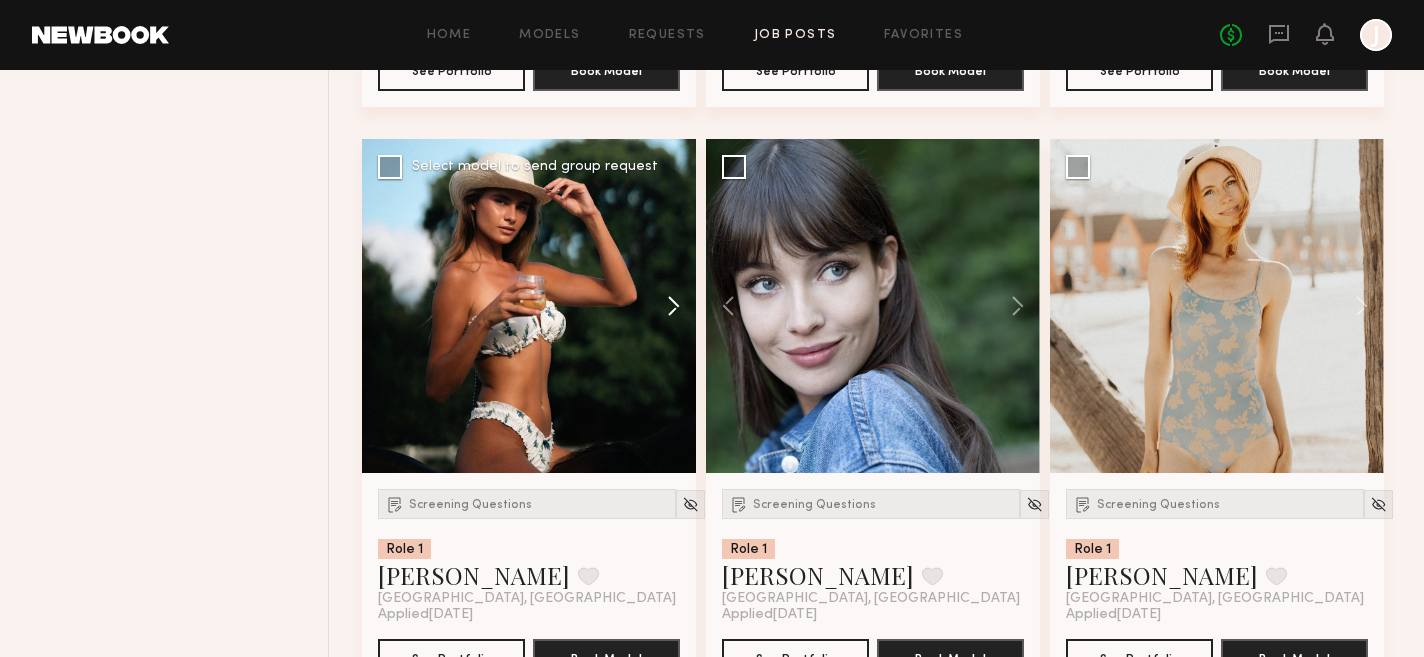 click 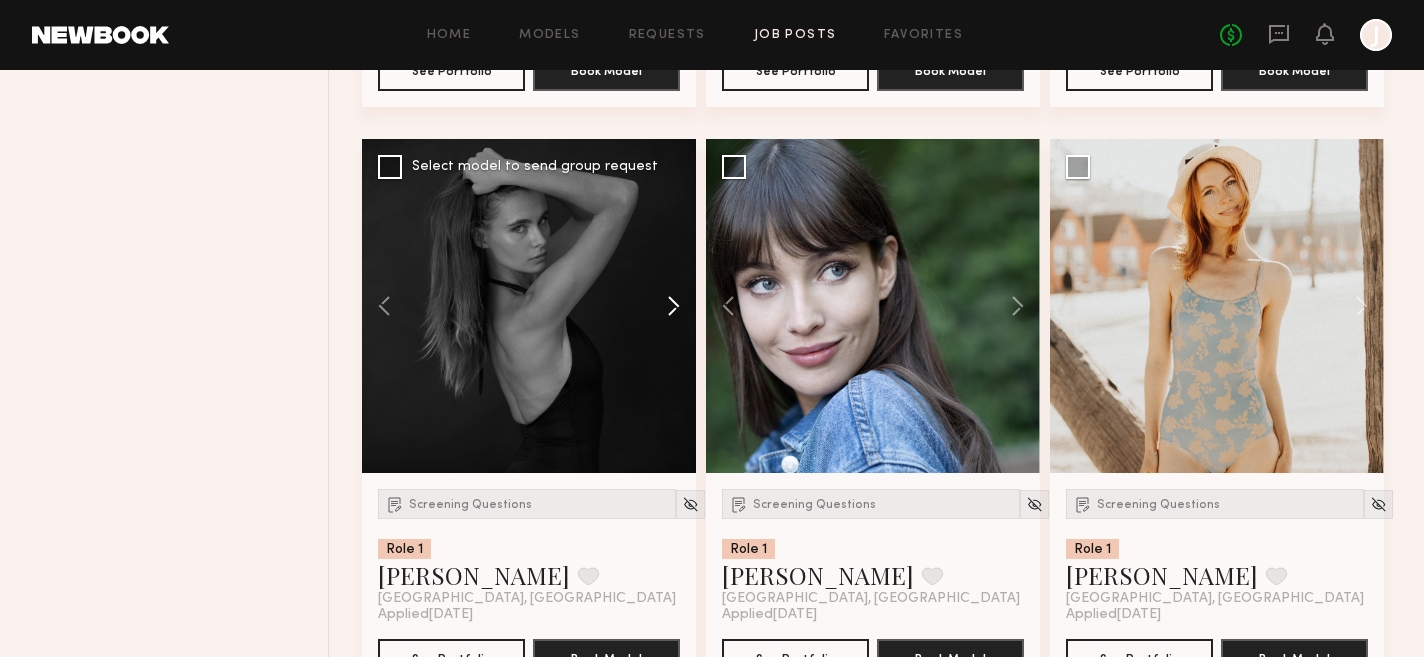 click 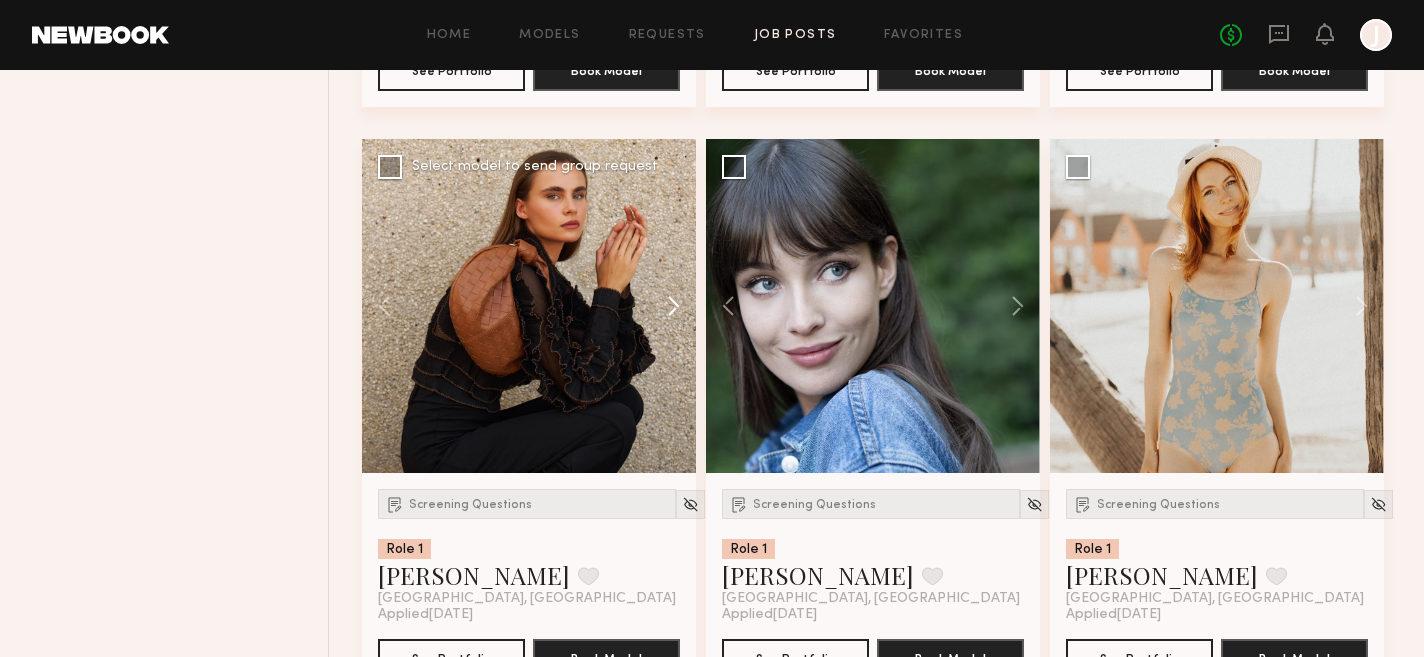 click 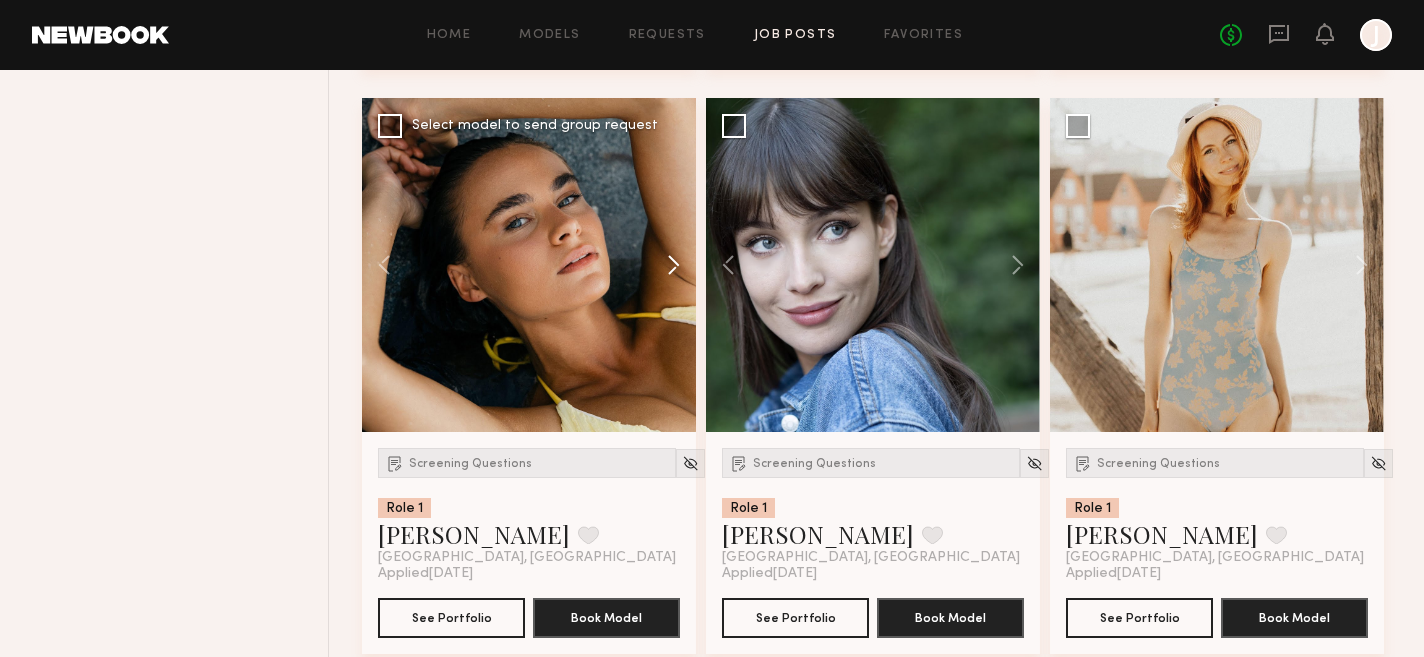 scroll, scrollTop: 4388, scrollLeft: 0, axis: vertical 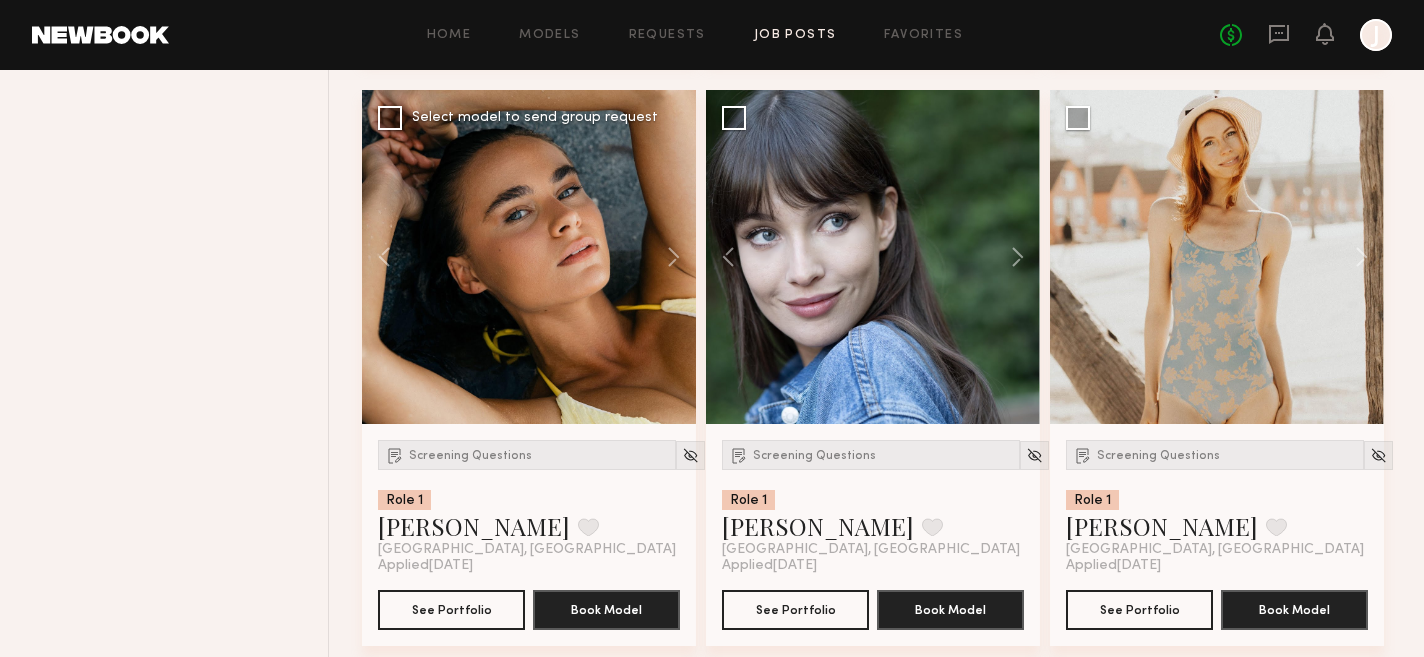 type 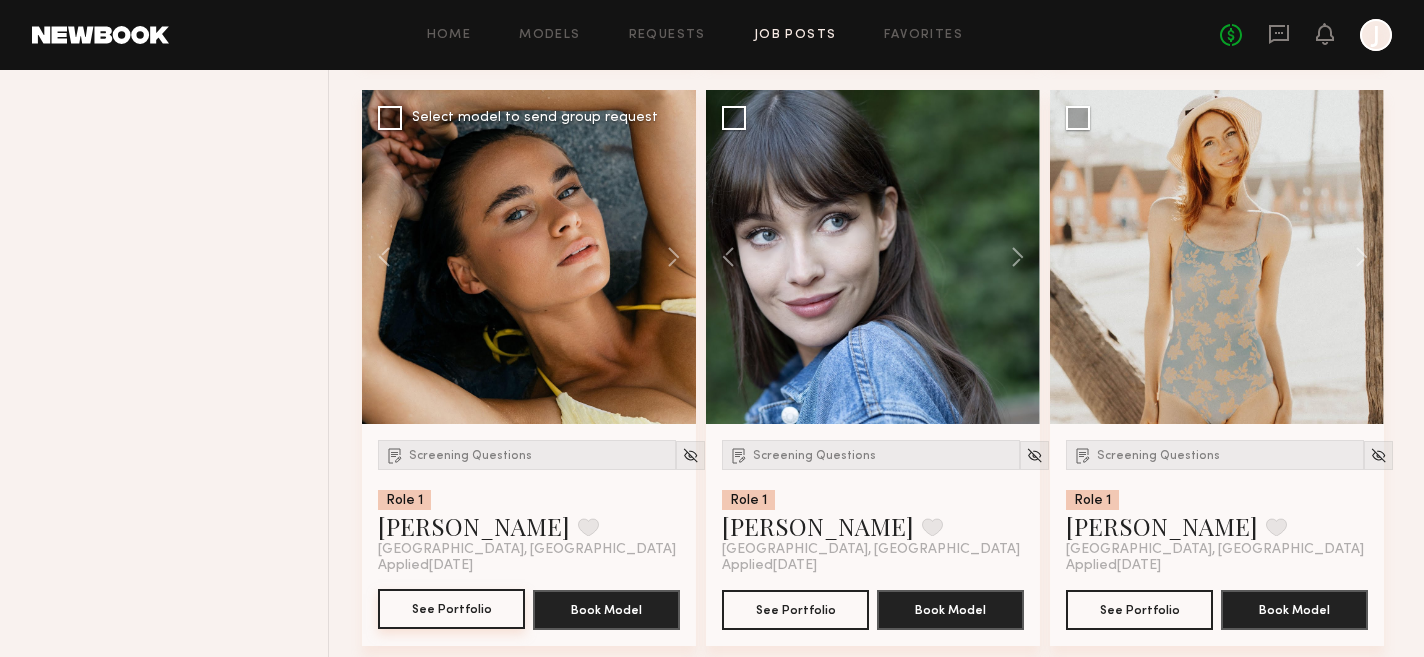 click on "See Portfolio" 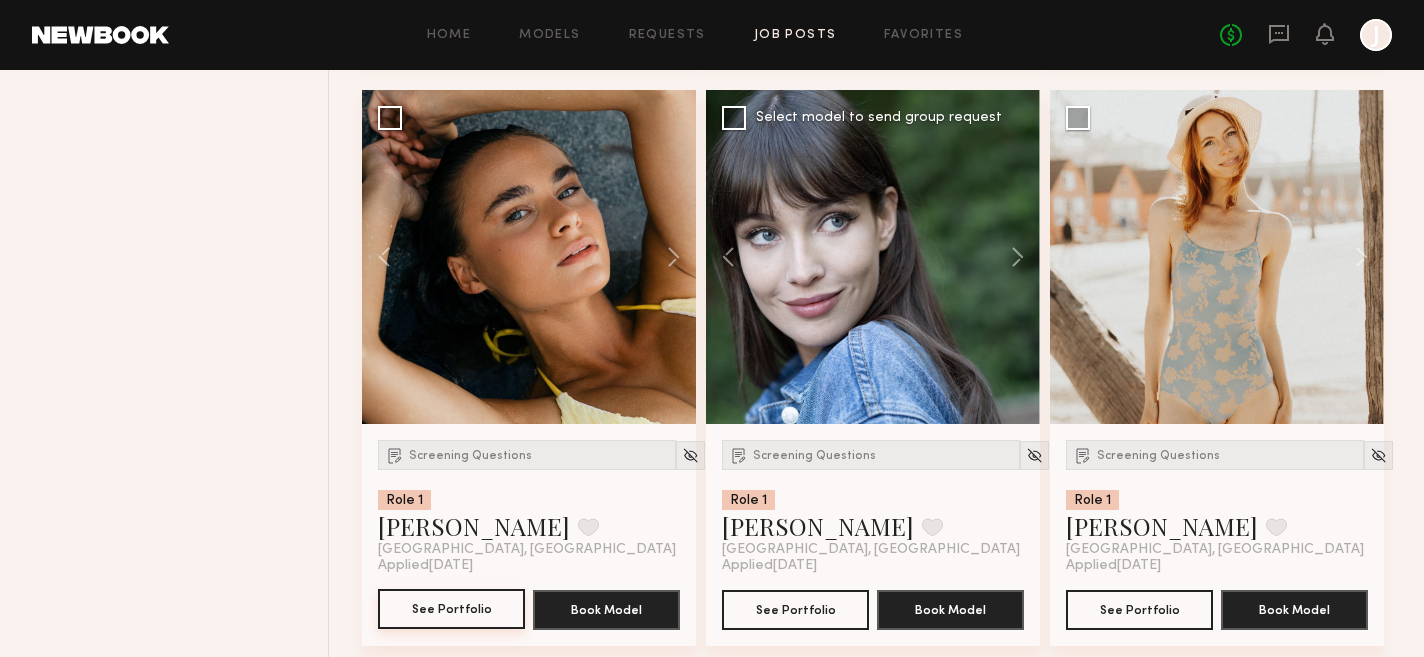 type 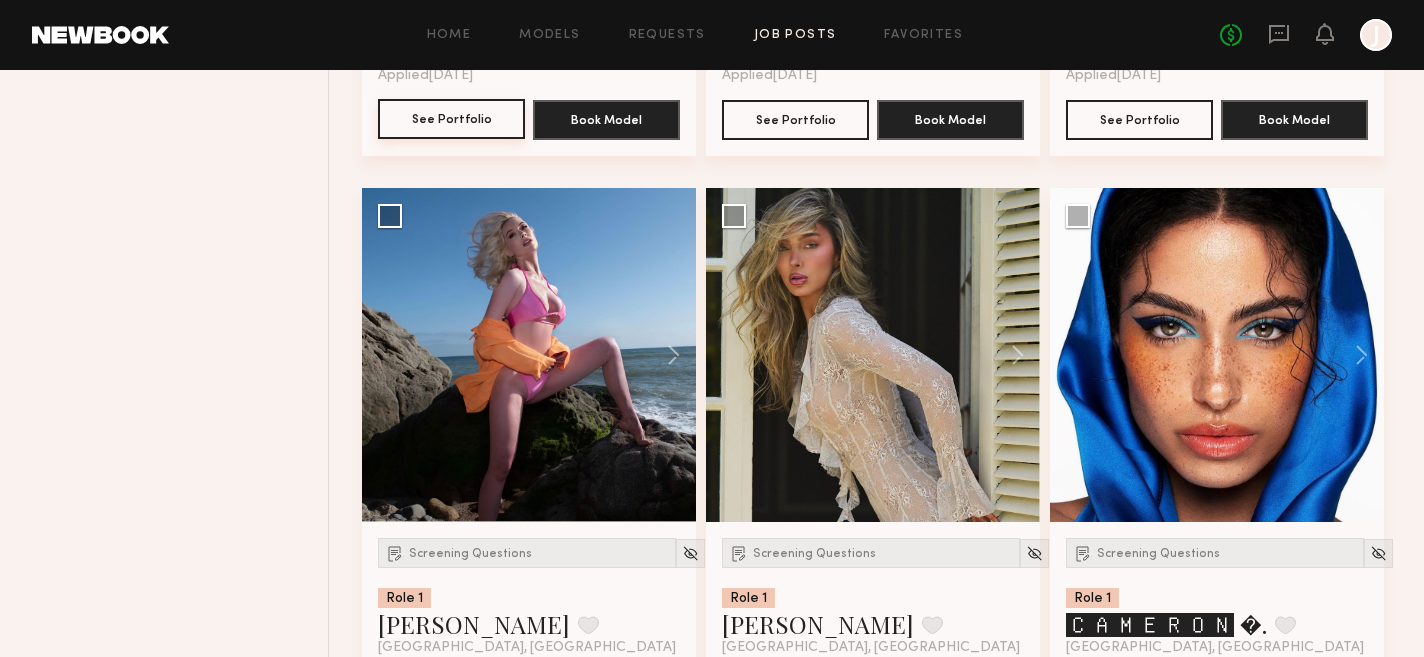 scroll, scrollTop: 4915, scrollLeft: 0, axis: vertical 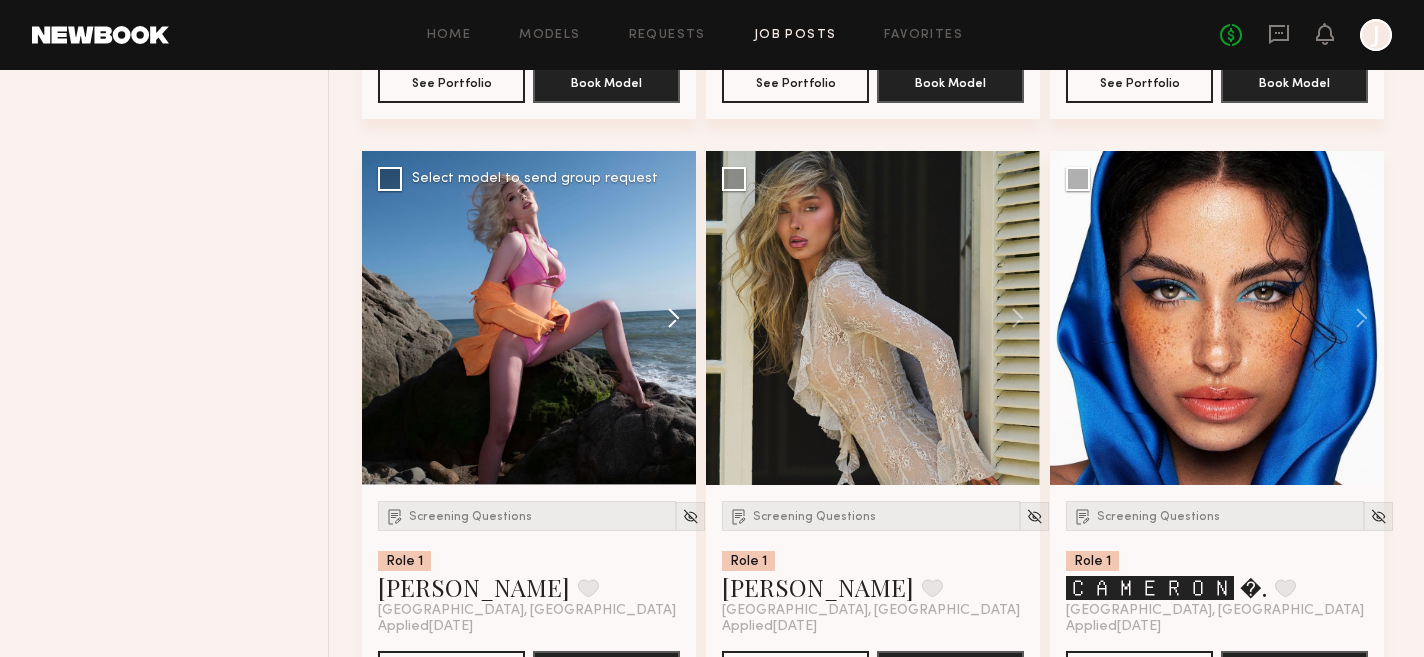 click 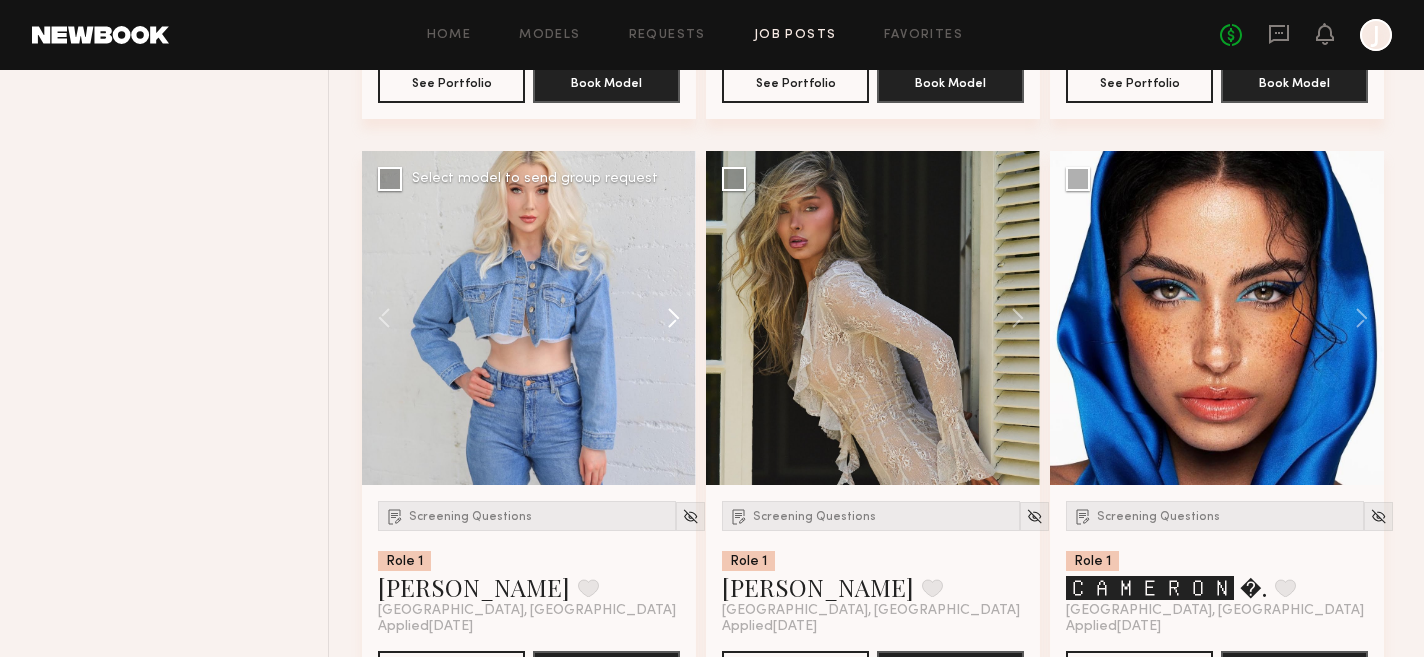 click 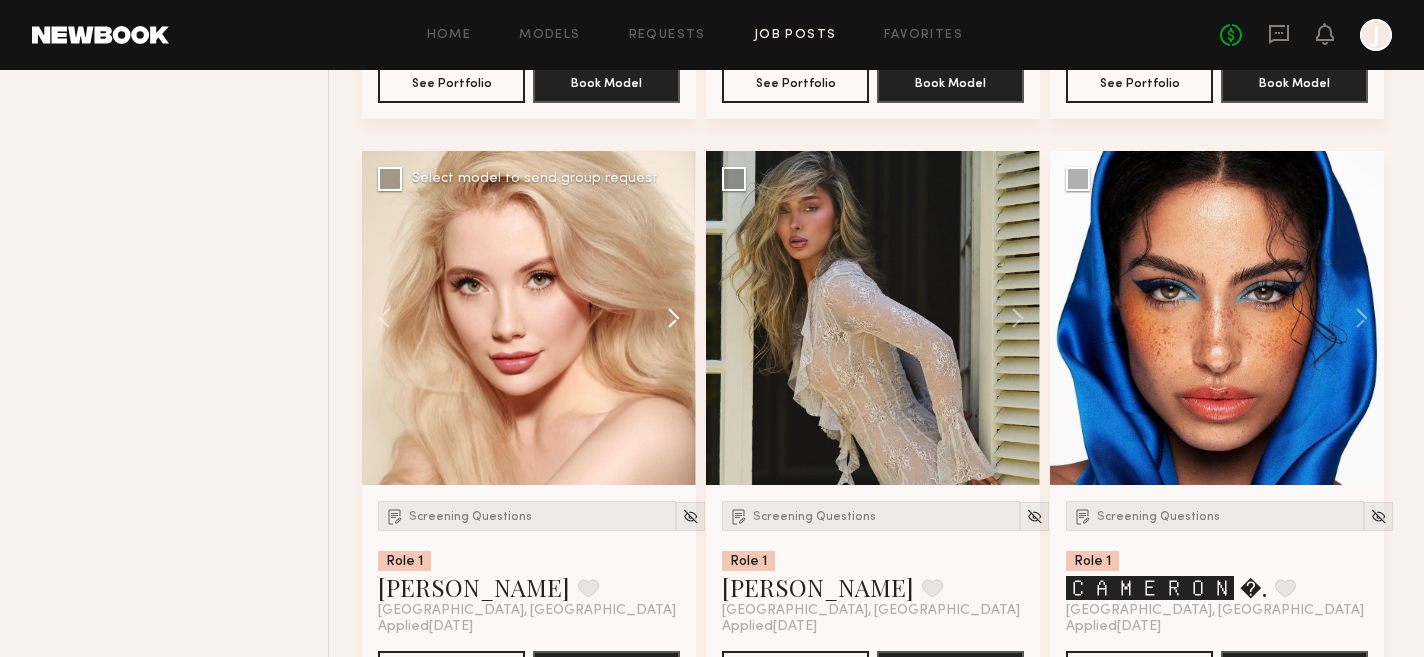 click 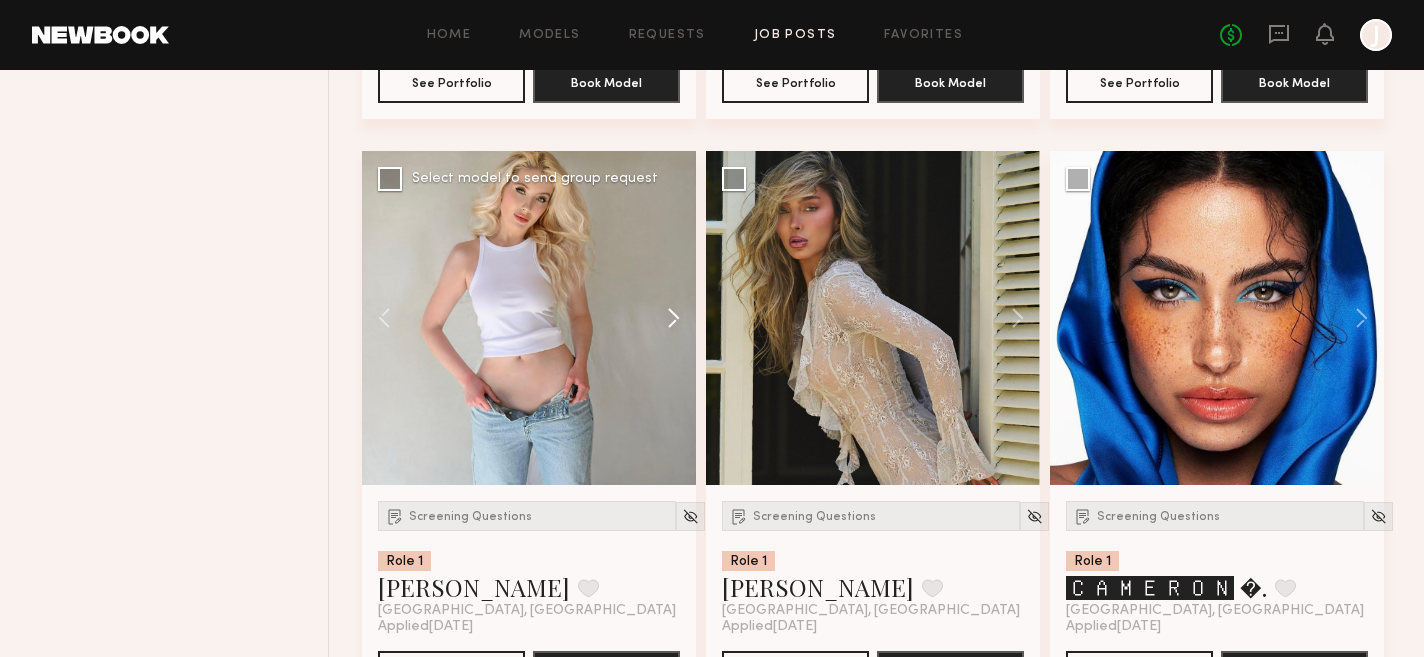 click 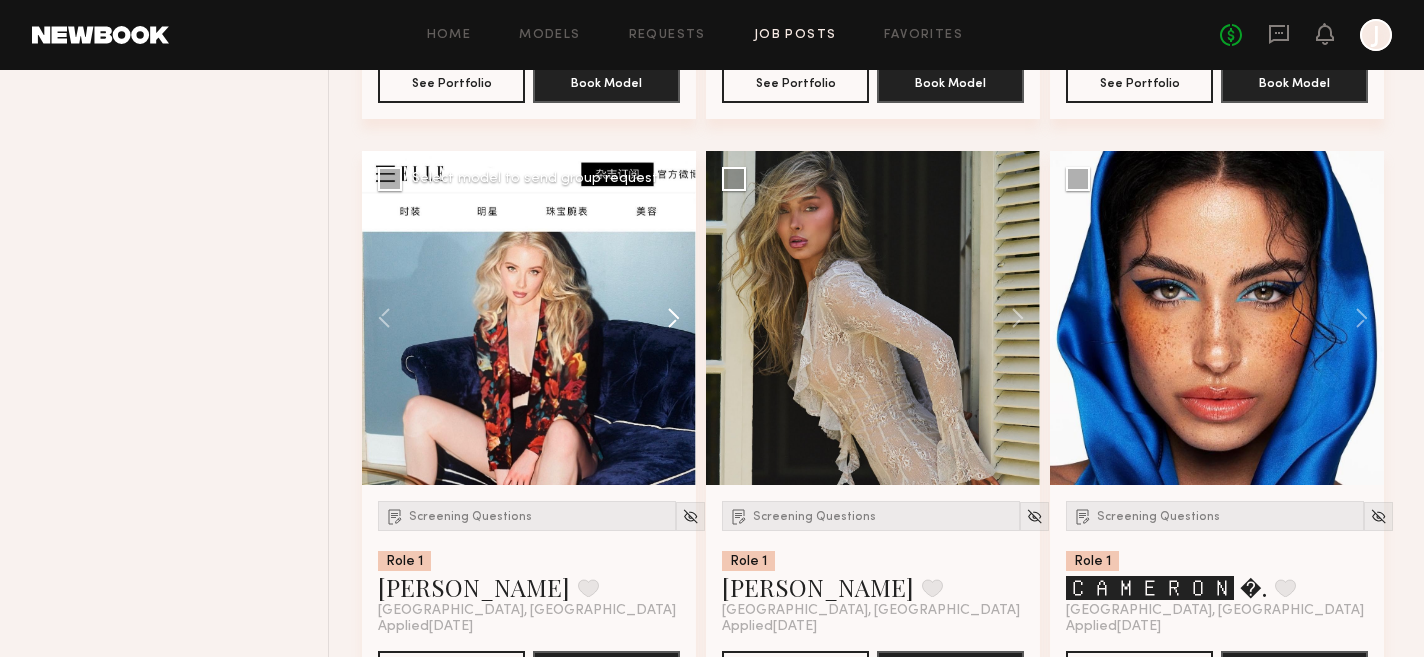 click 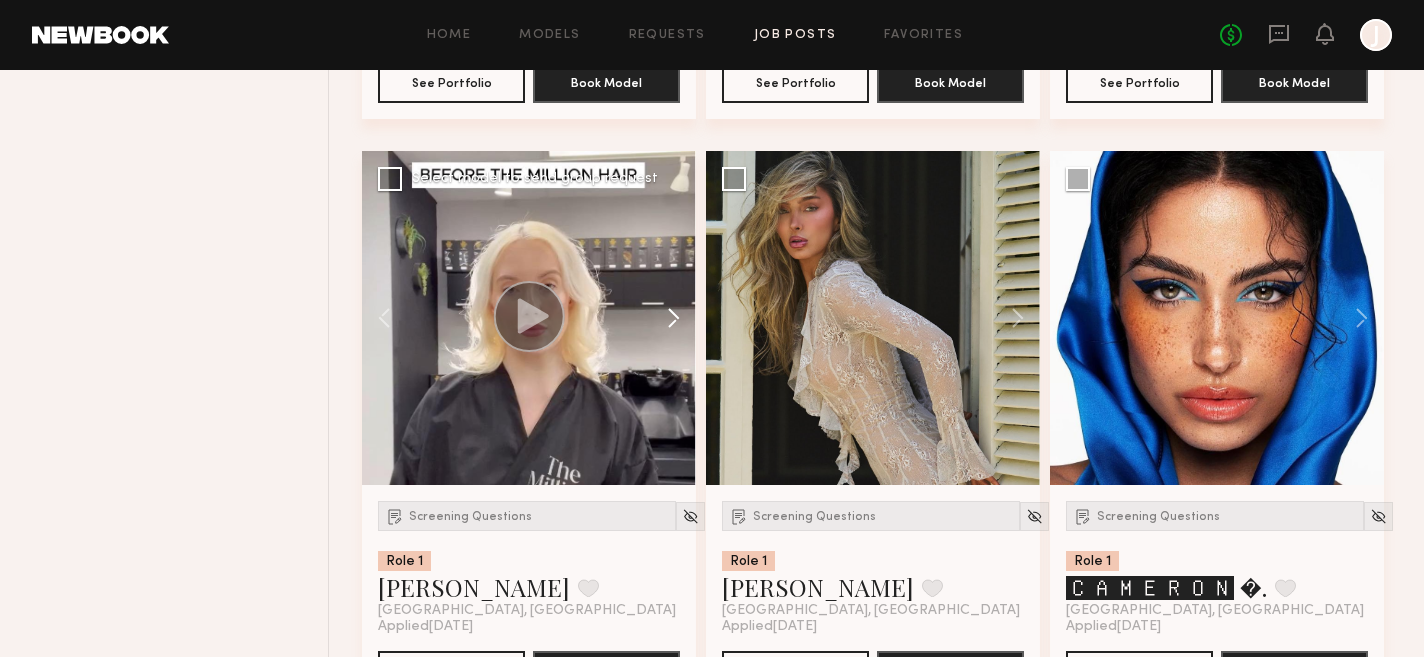 click 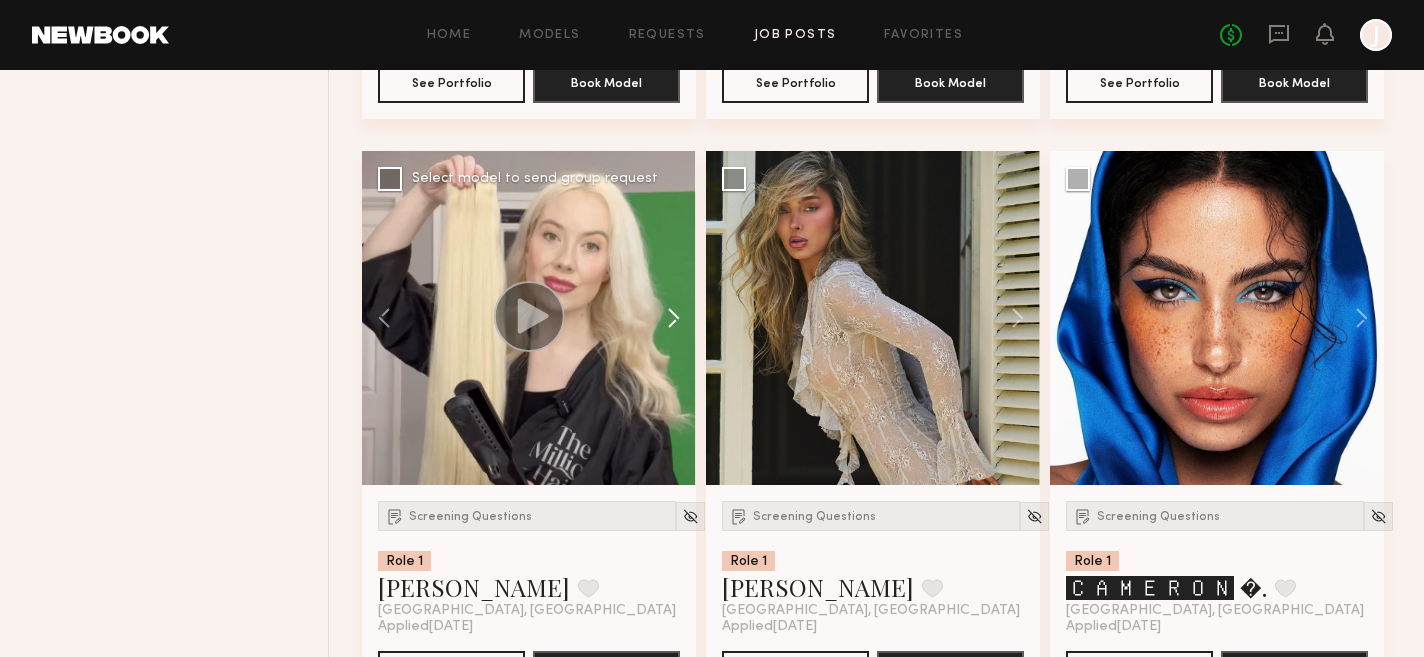 click 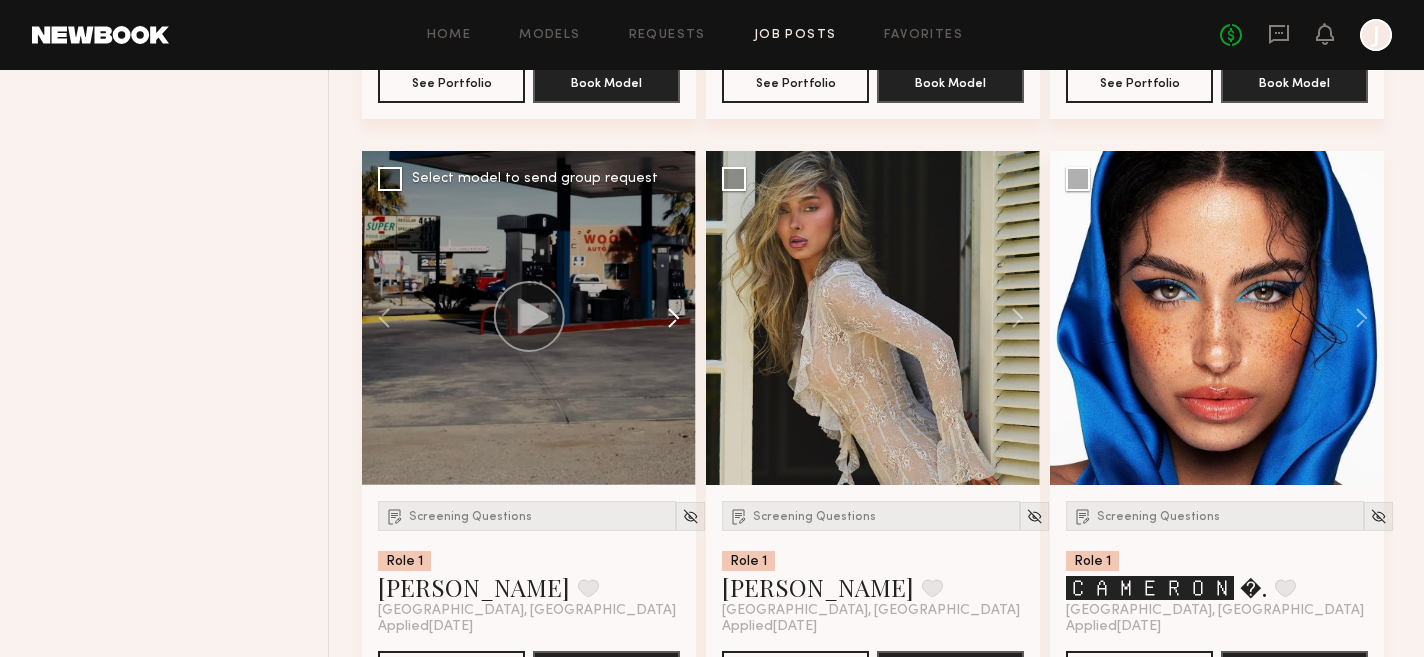 click 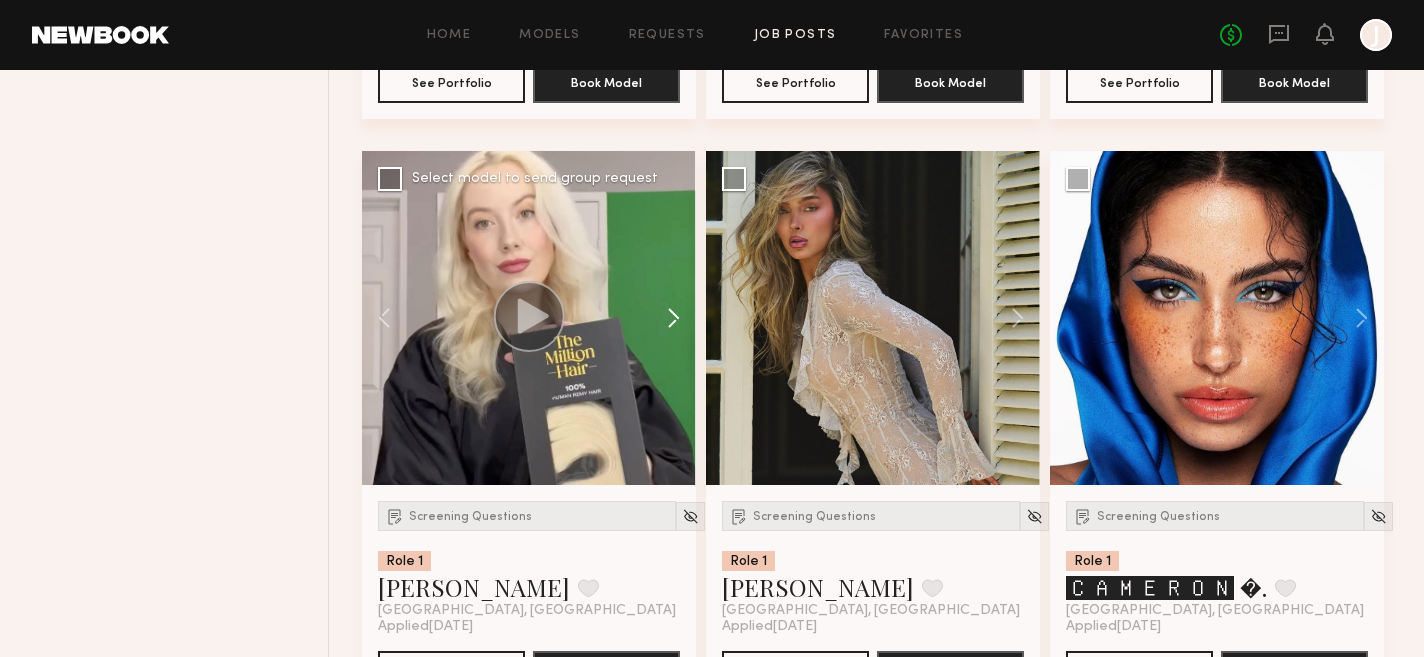 click 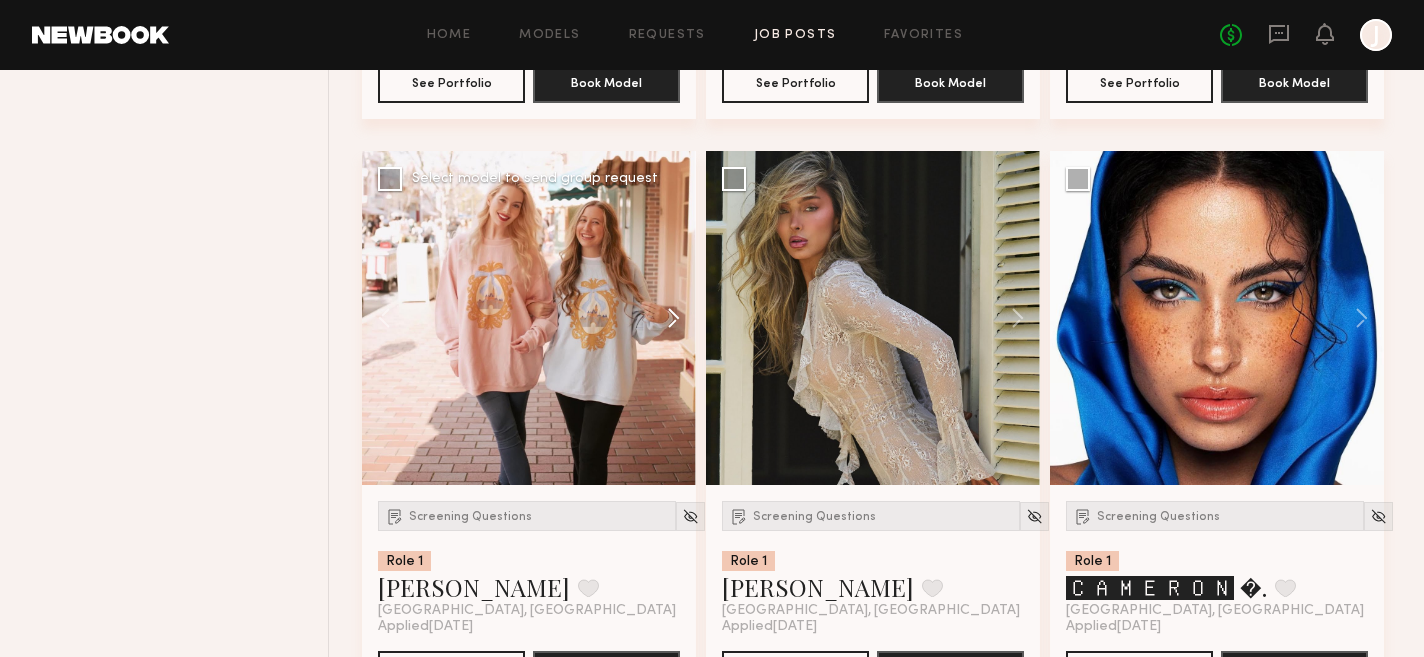 click 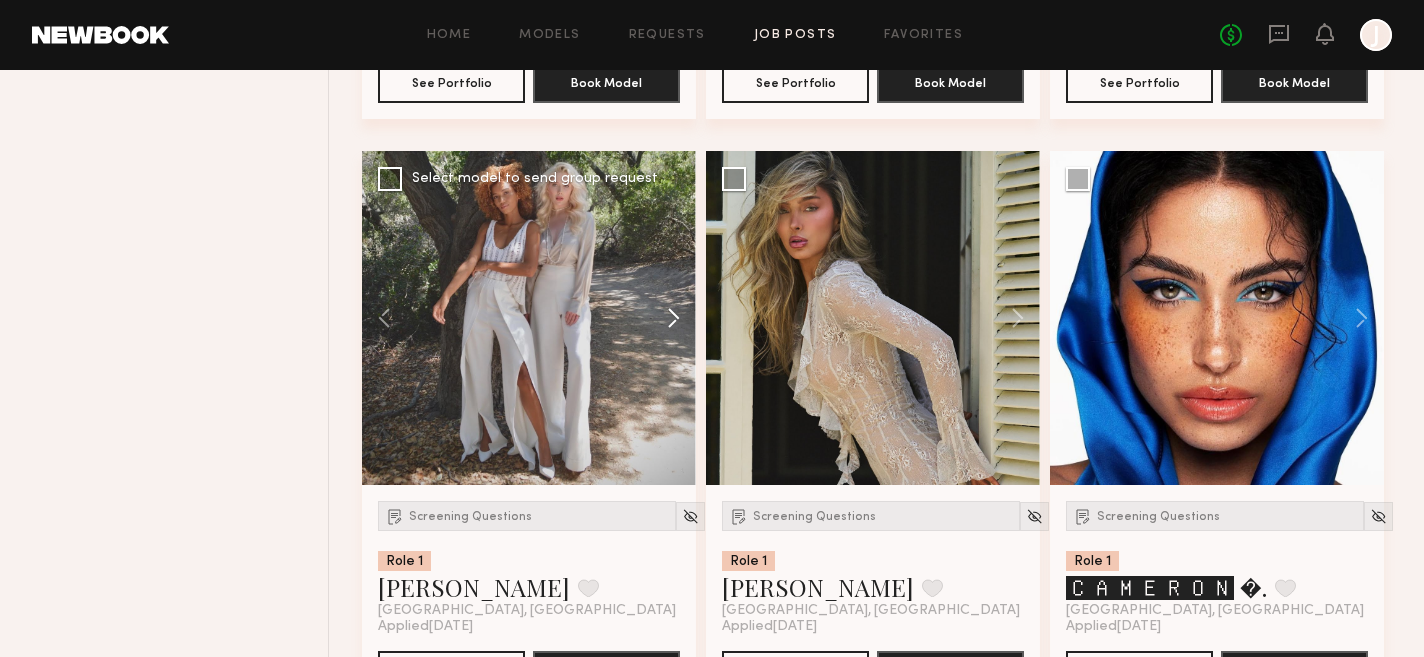 click 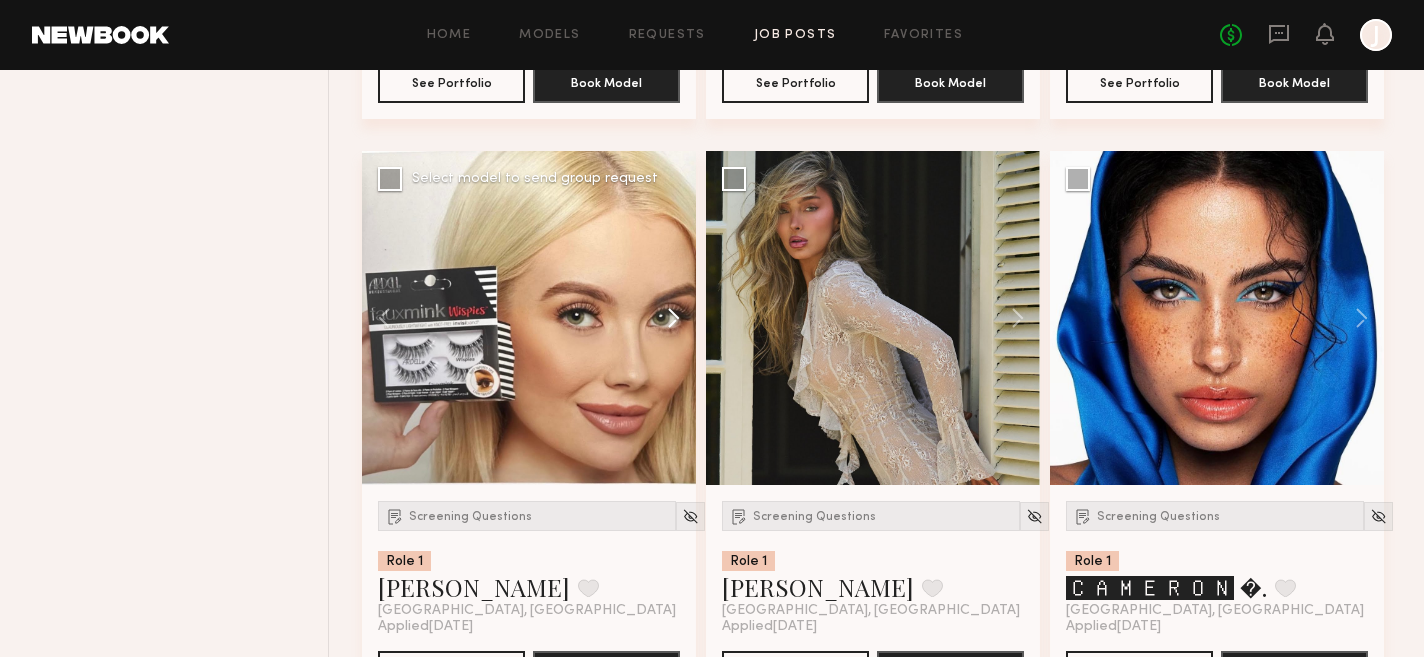 click 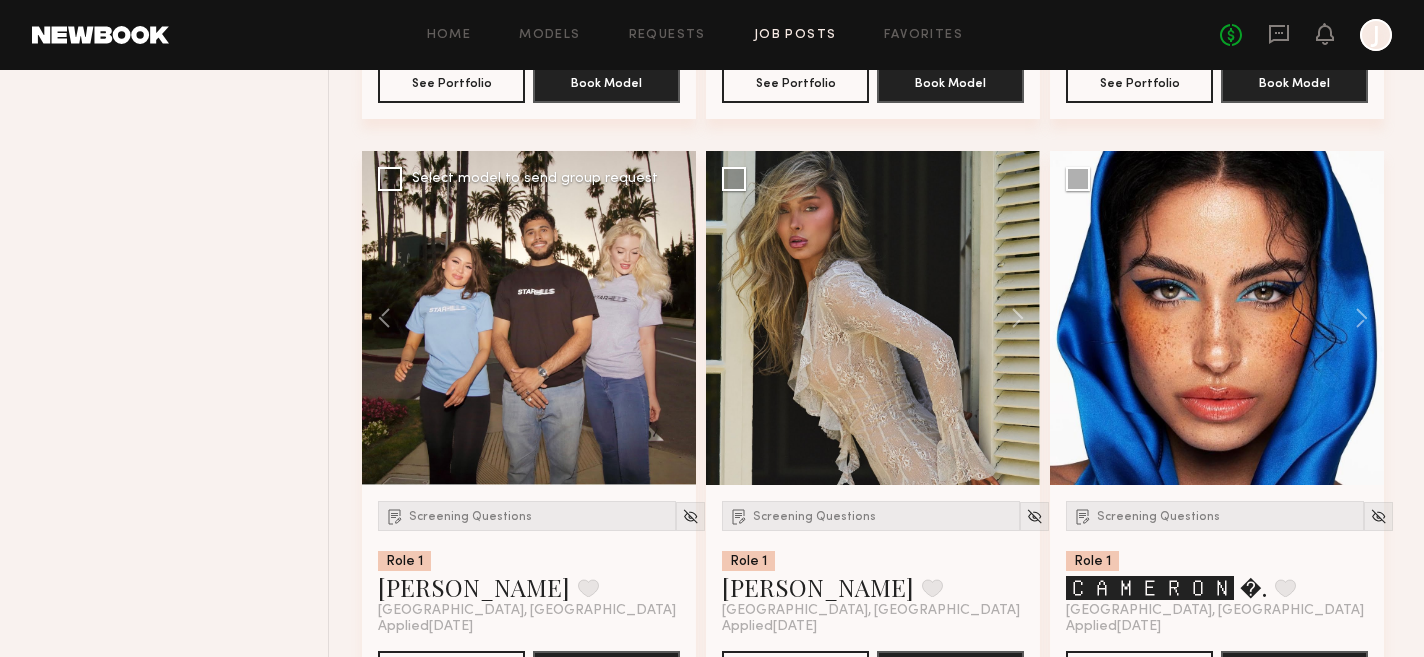 click 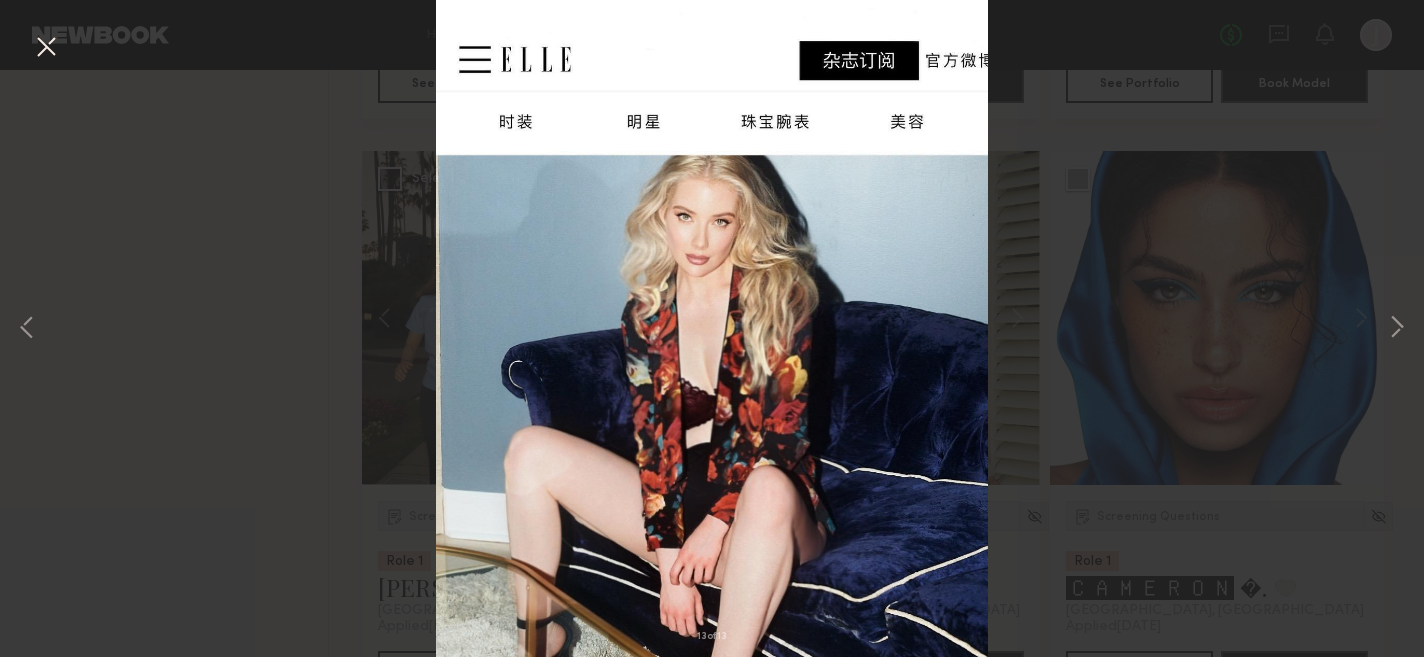 click at bounding box center (46, 48) 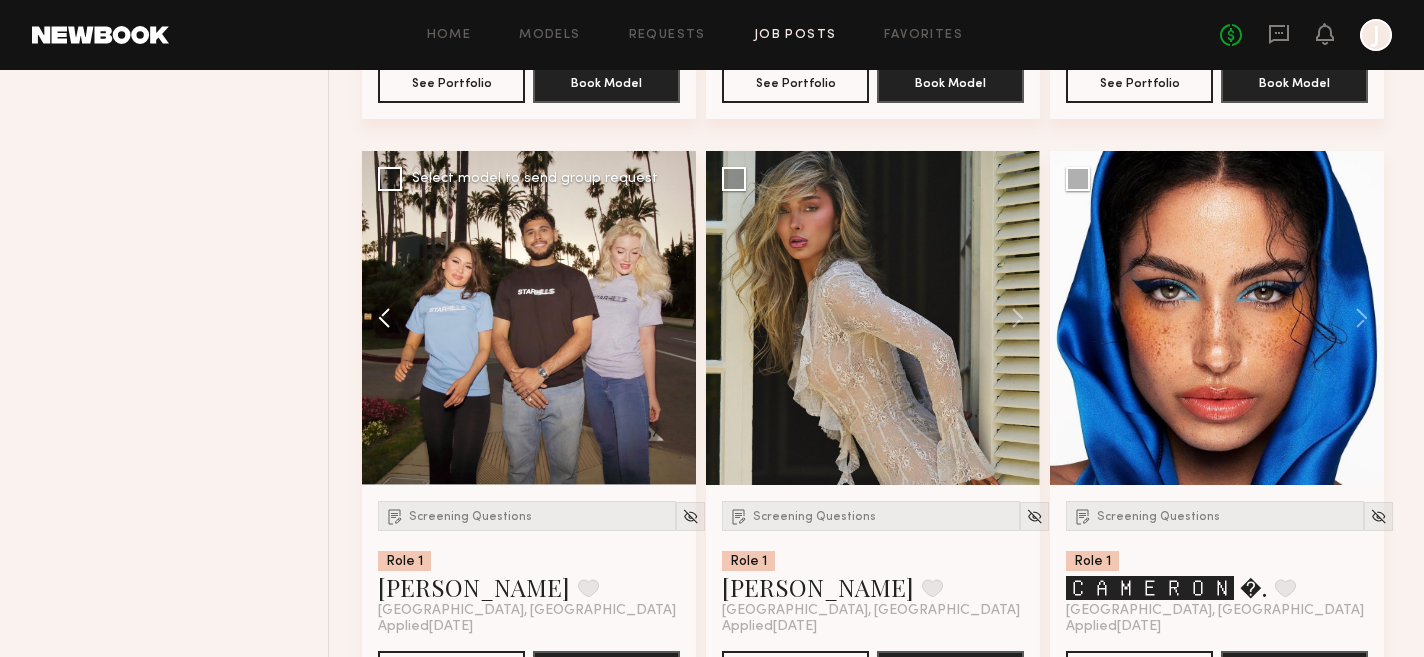 click 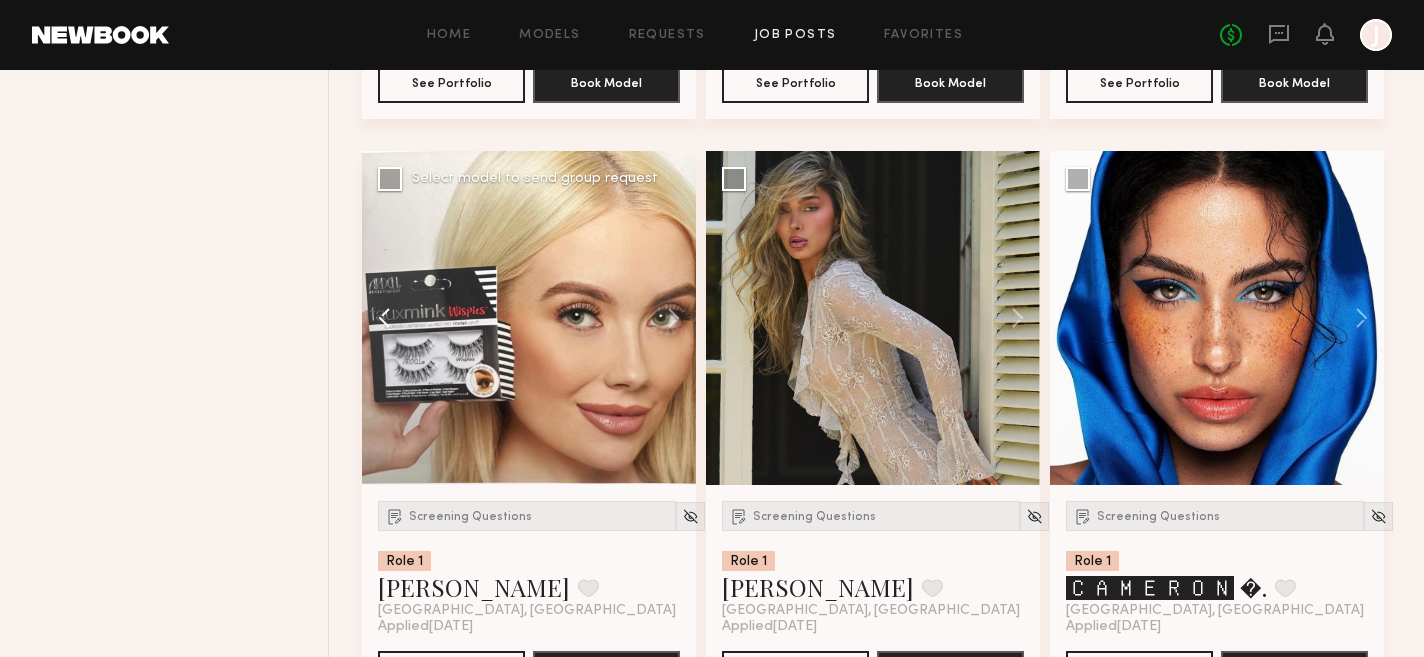 click 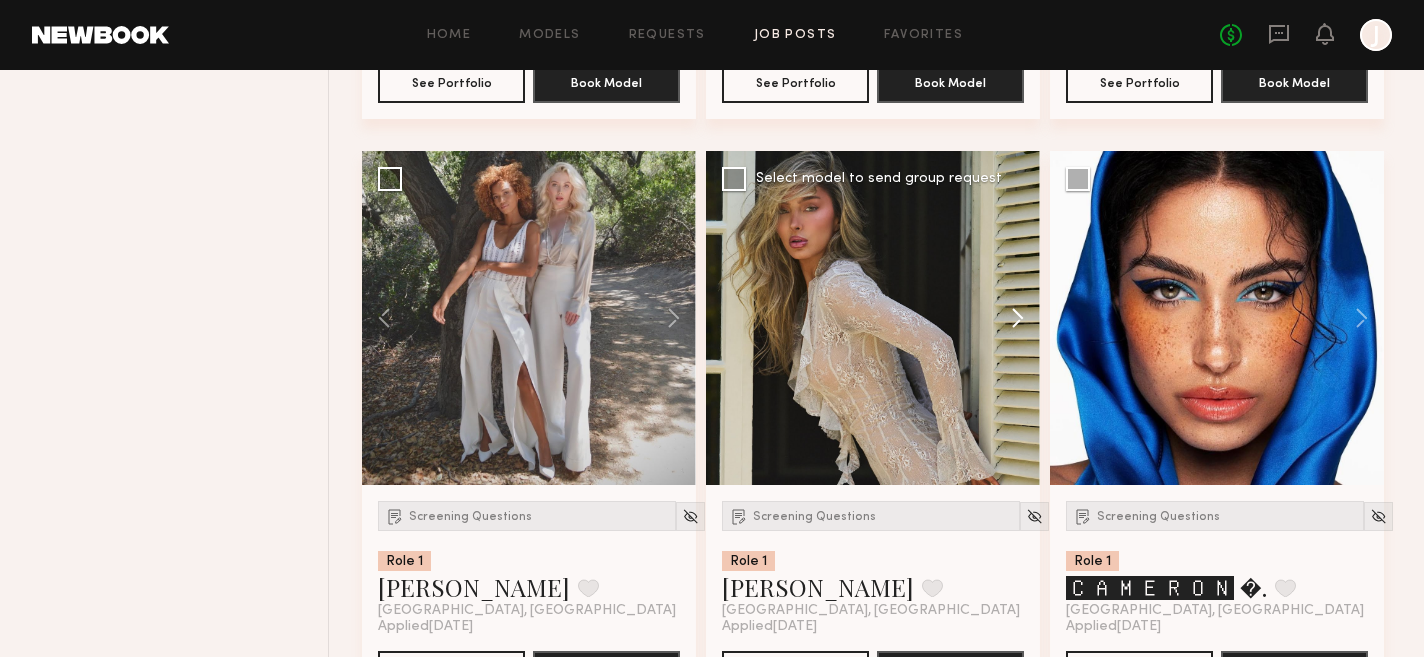 click 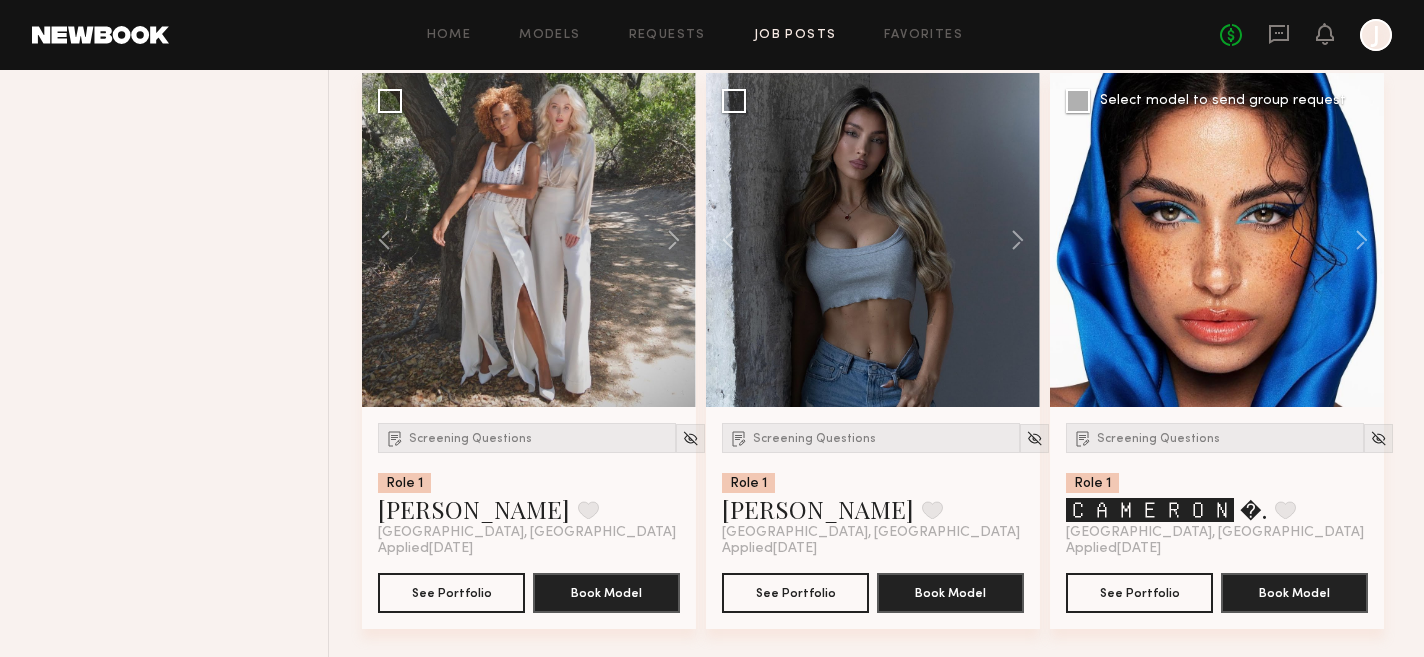 scroll, scrollTop: 5004, scrollLeft: 0, axis: vertical 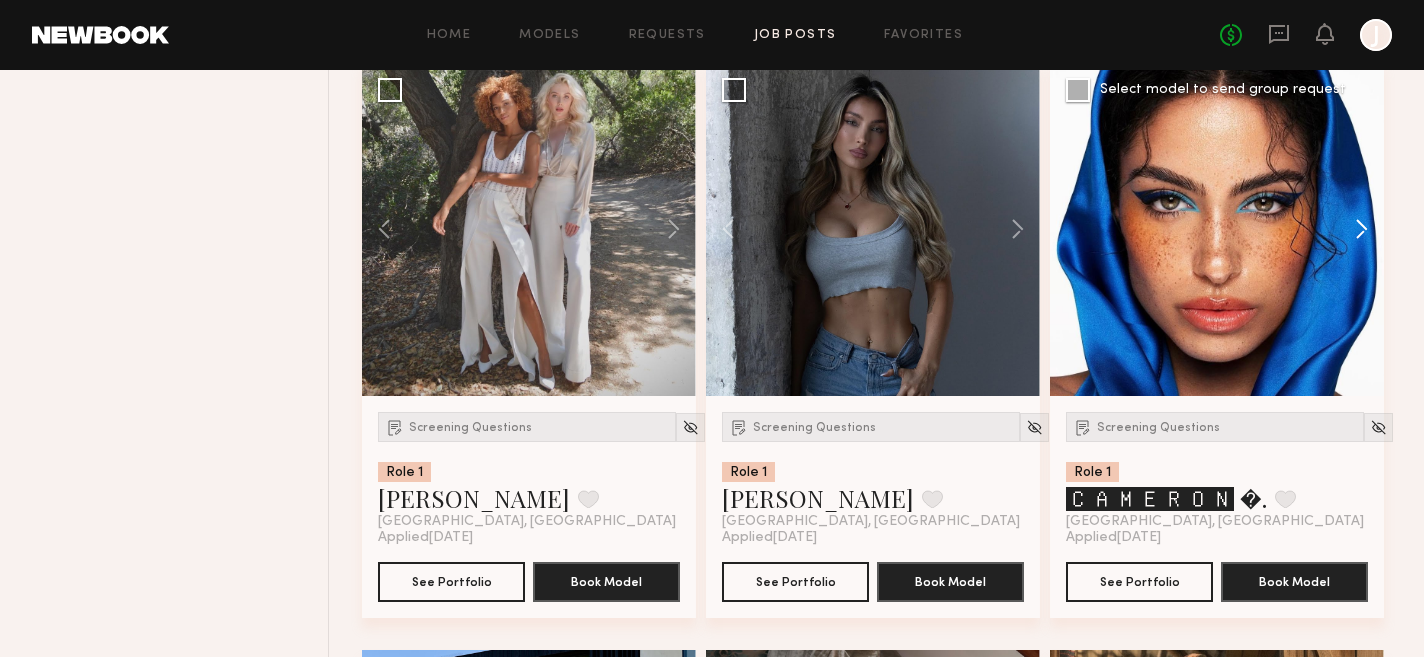 click 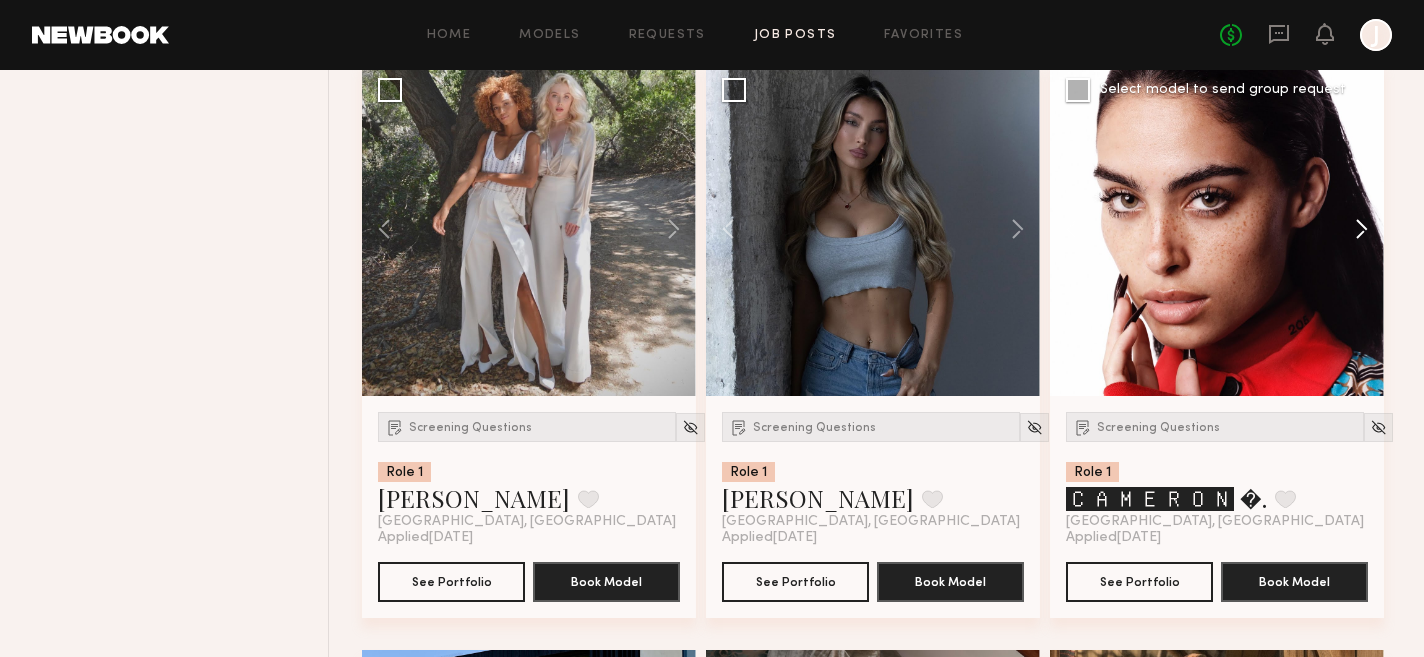 click 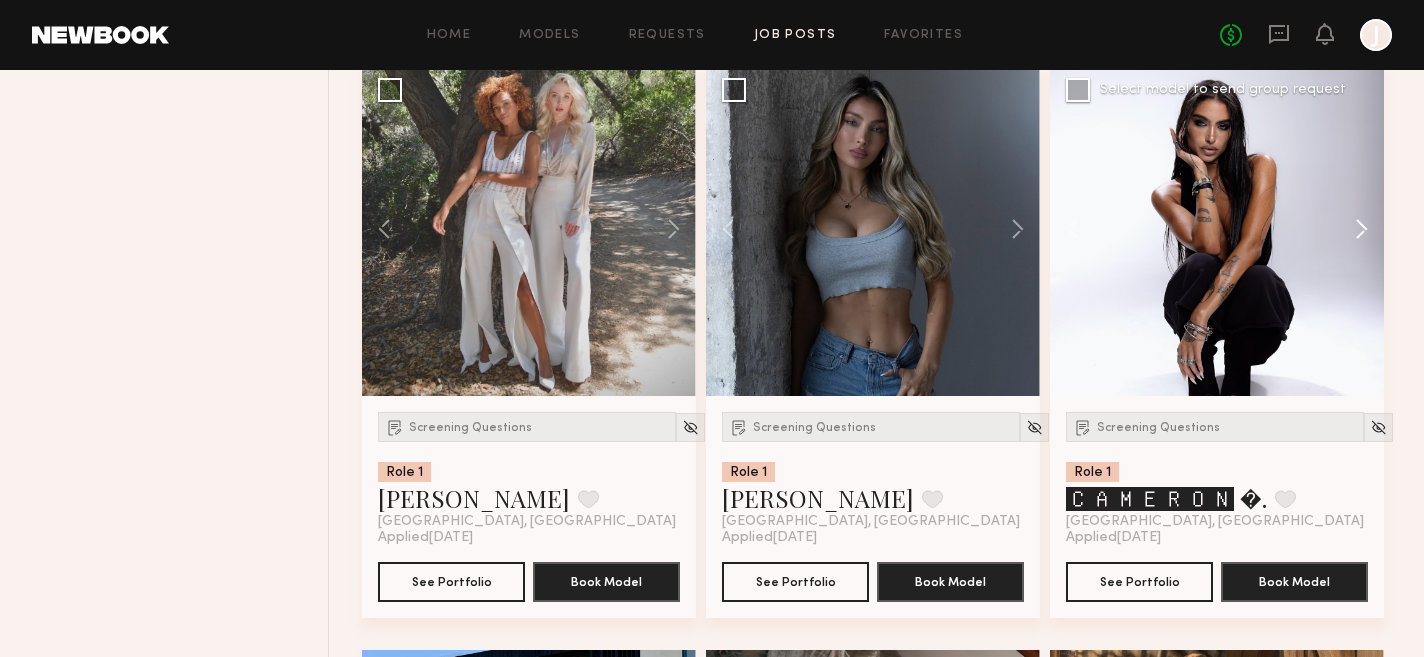 click 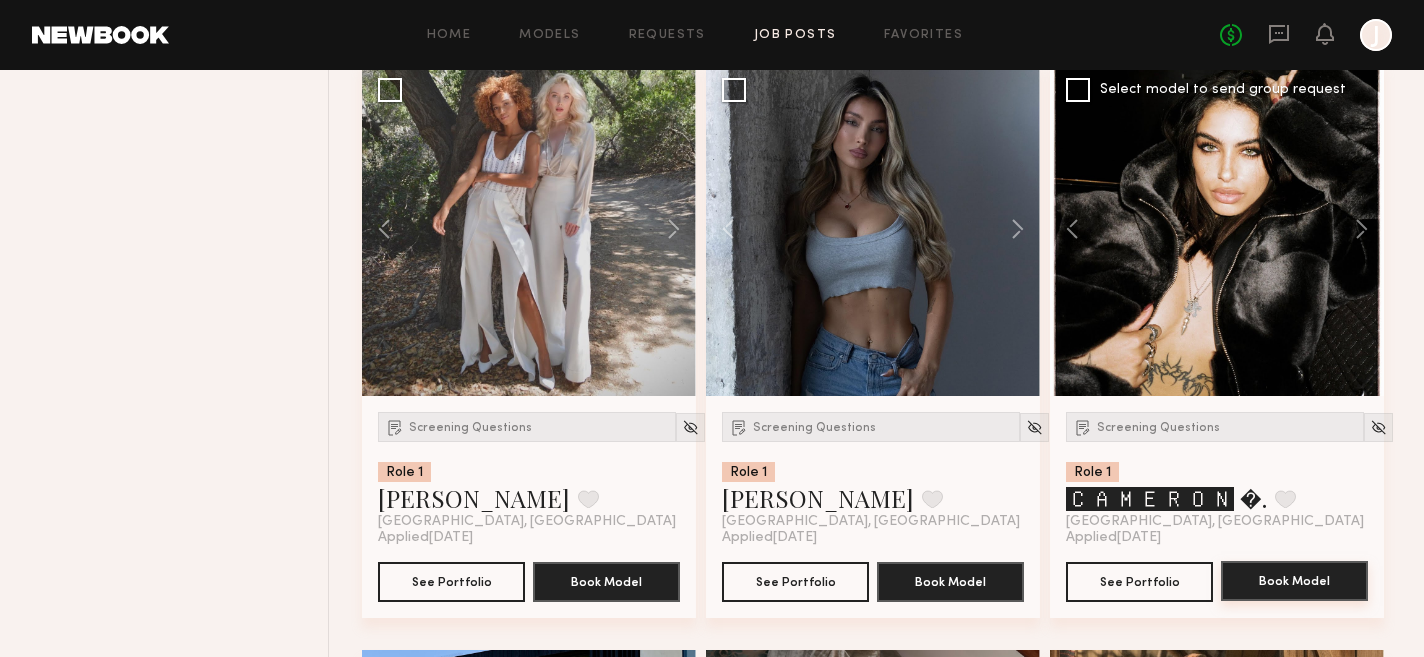 type 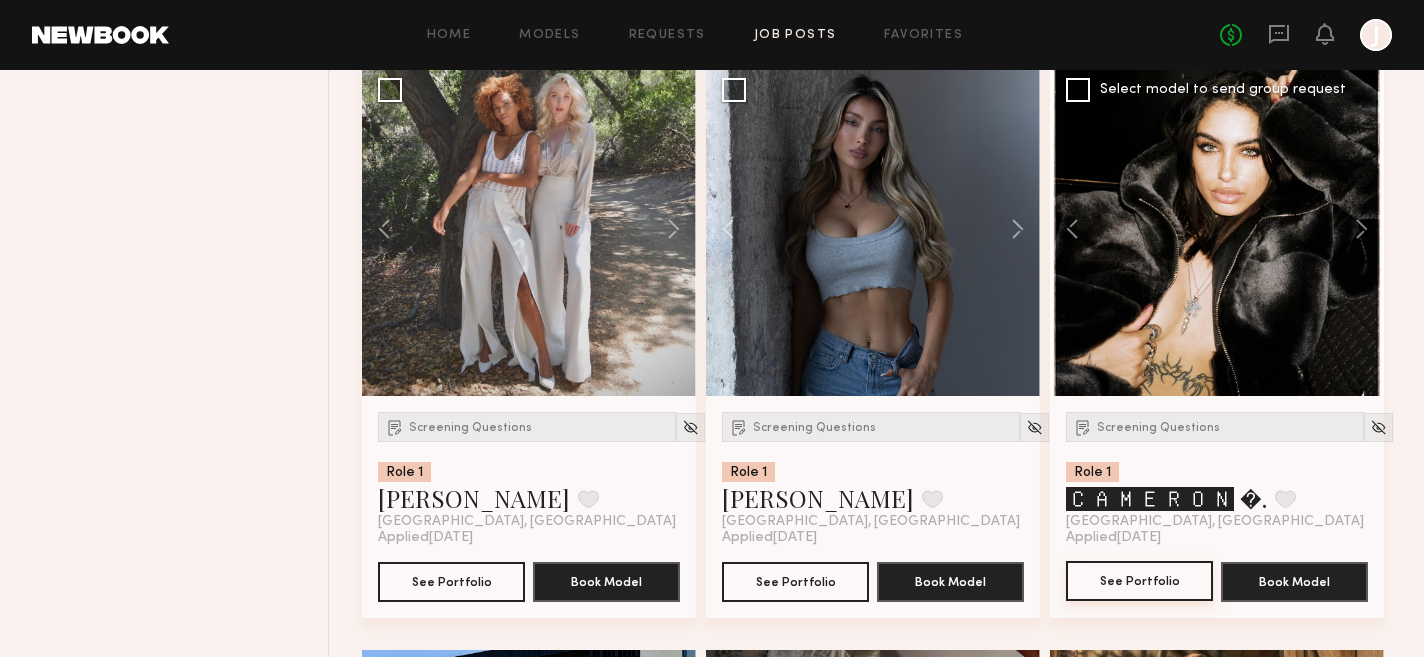 click on "See Portfolio" 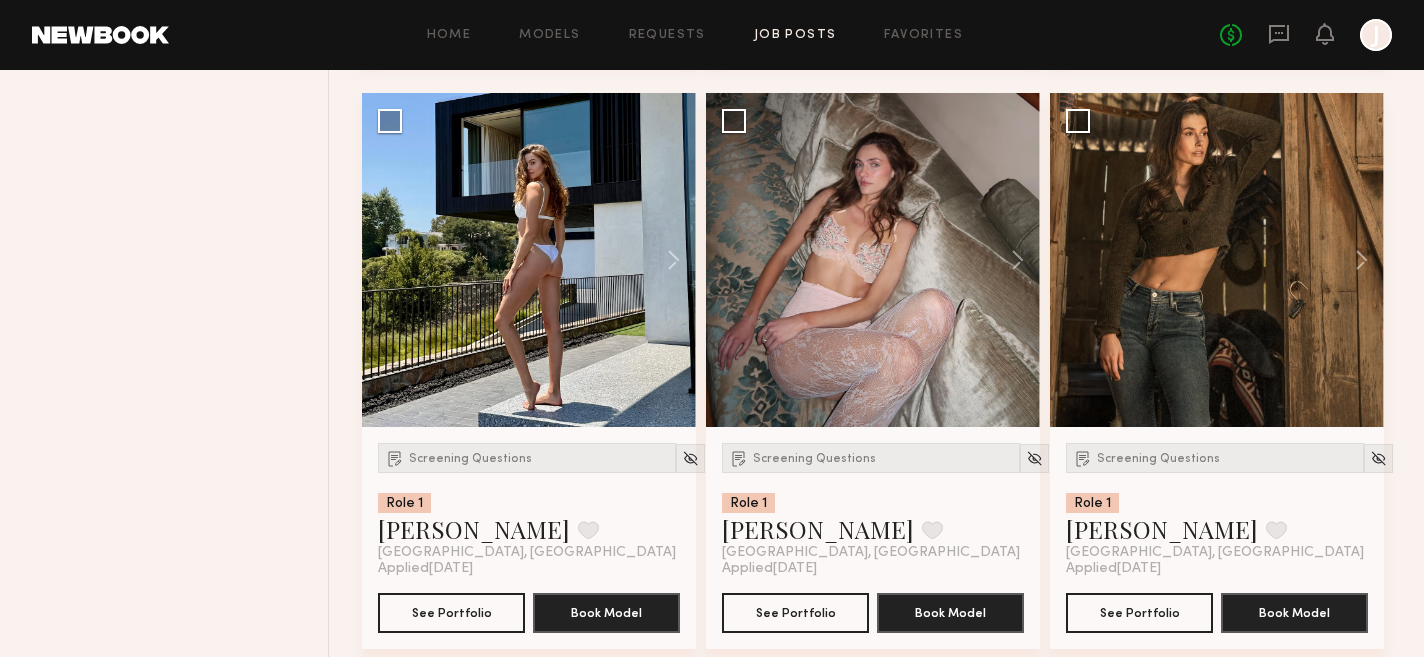 scroll, scrollTop: 5563, scrollLeft: 0, axis: vertical 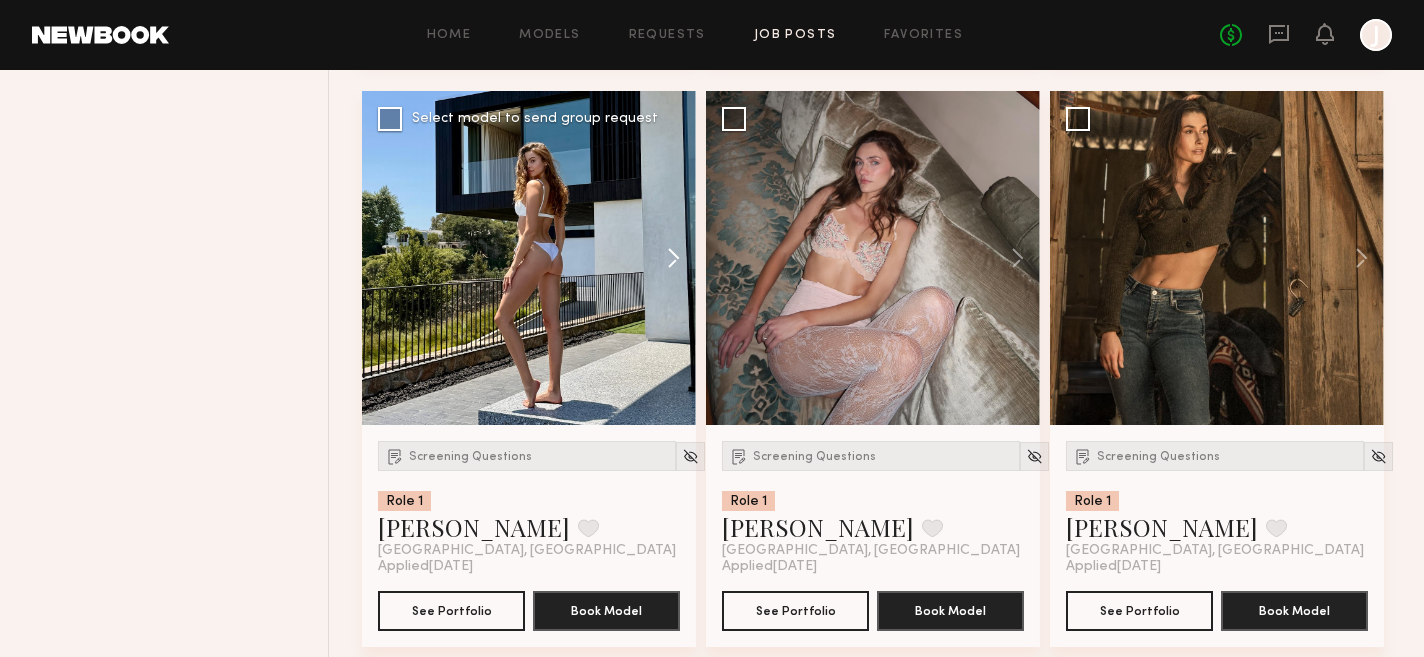 click 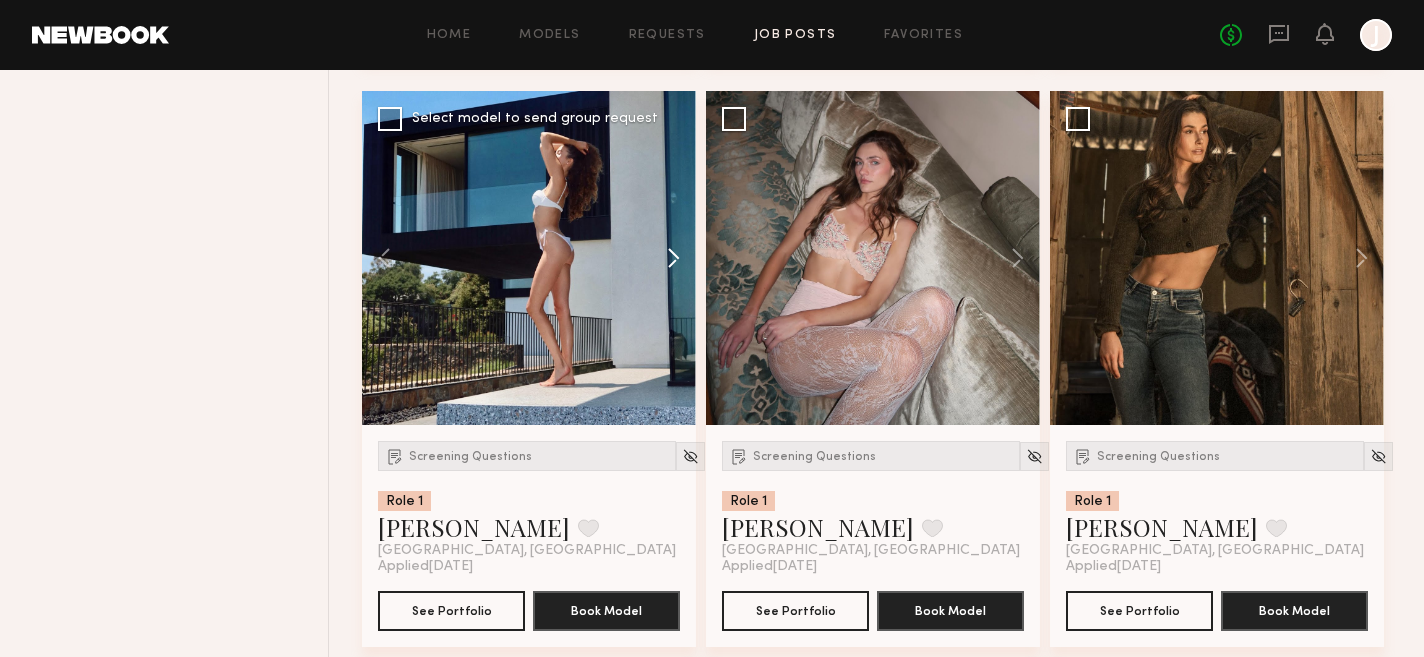 click 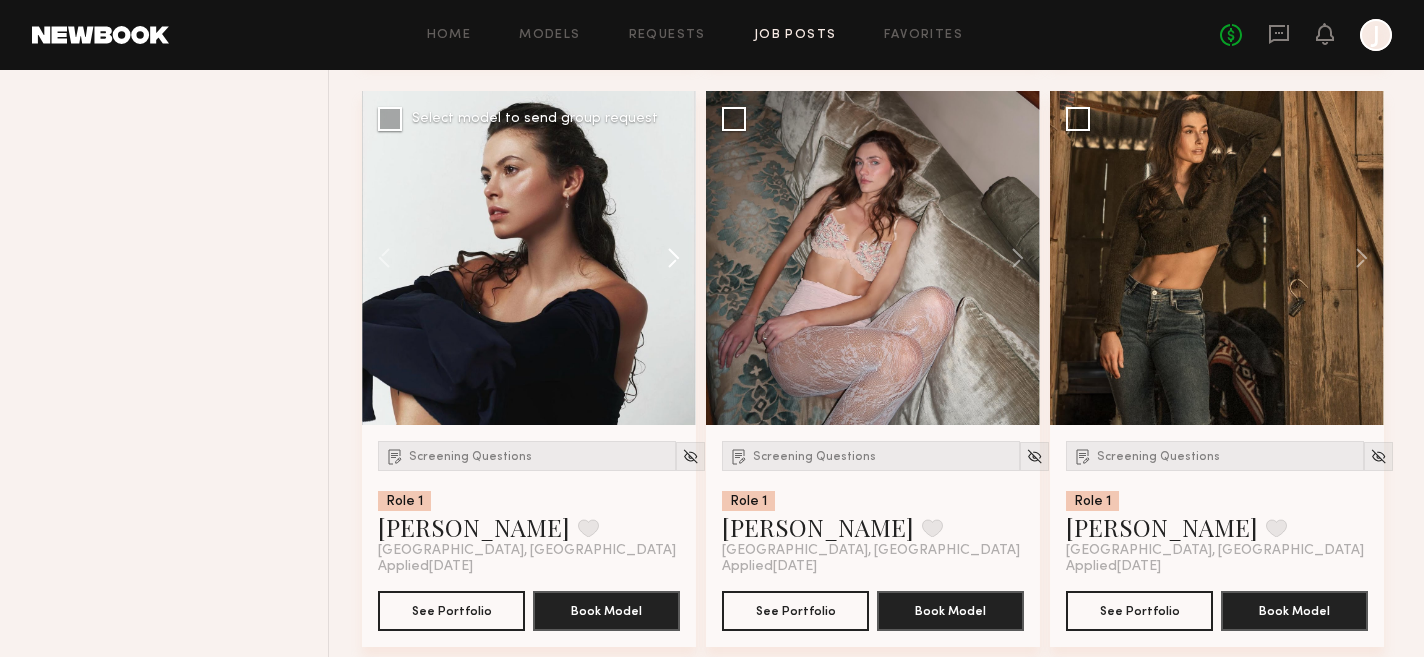 click 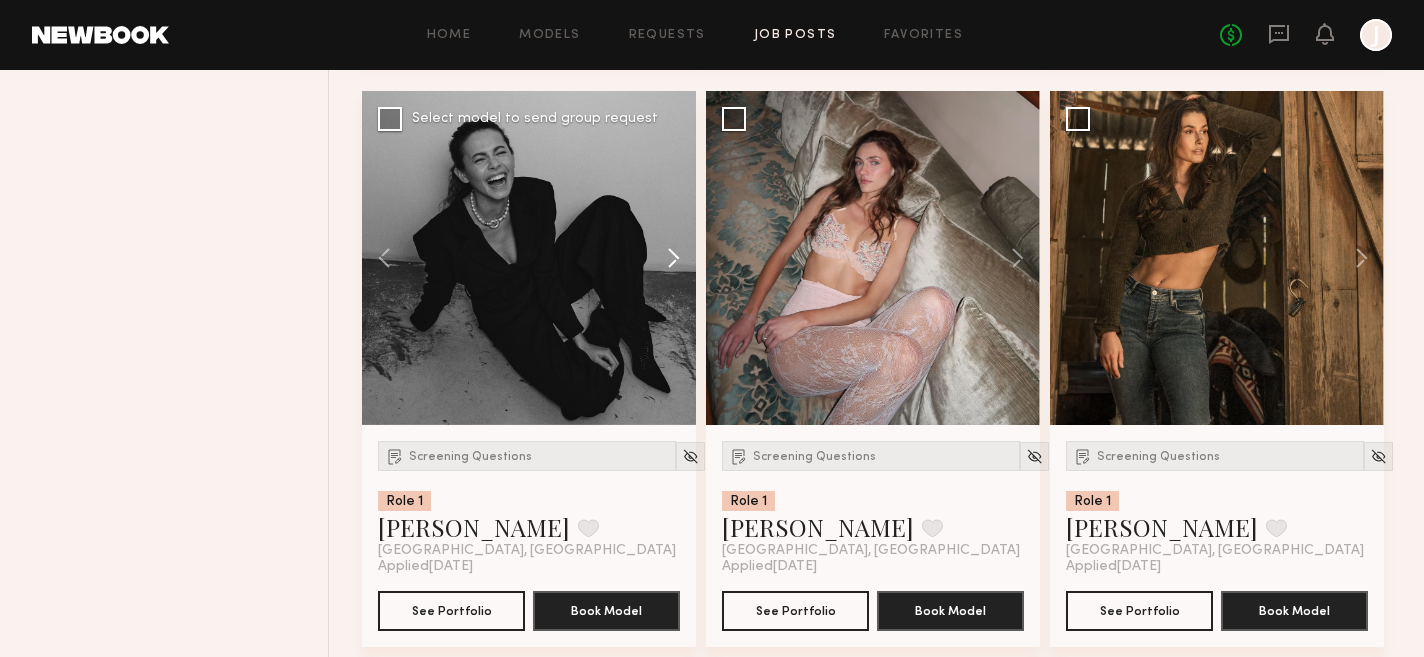 click 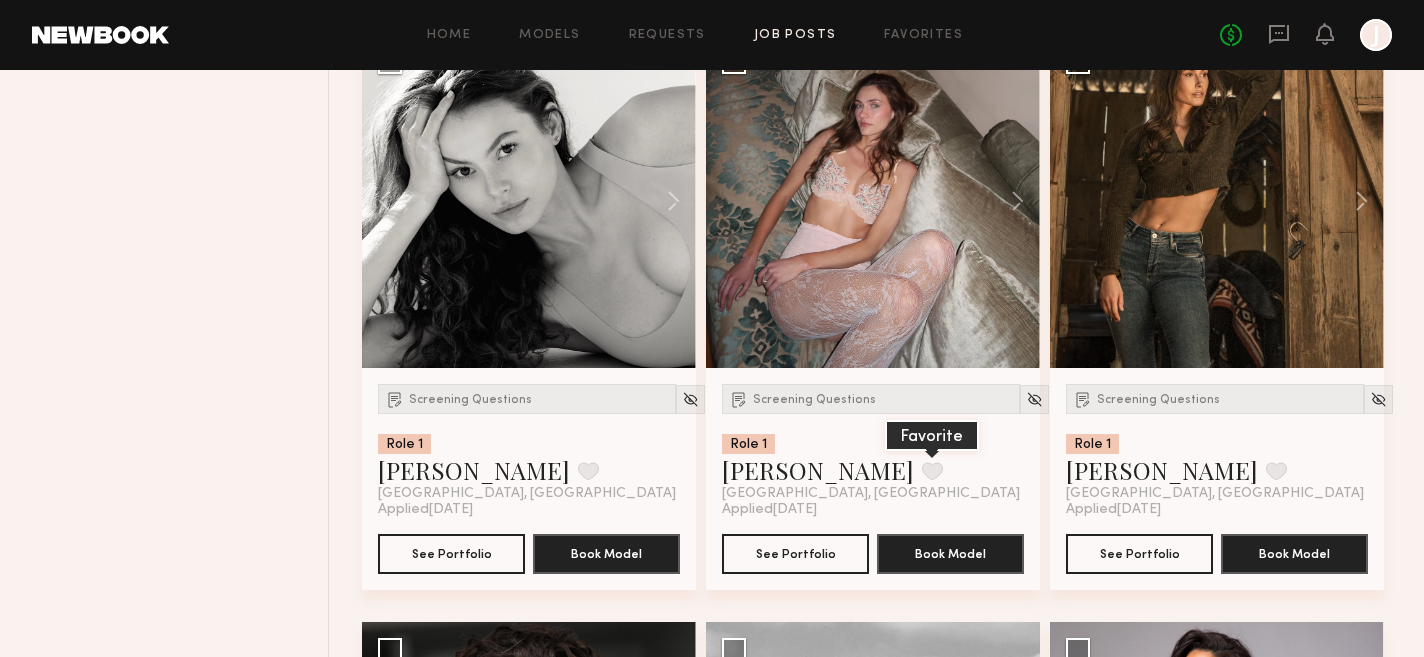 scroll, scrollTop: 5637, scrollLeft: 0, axis: vertical 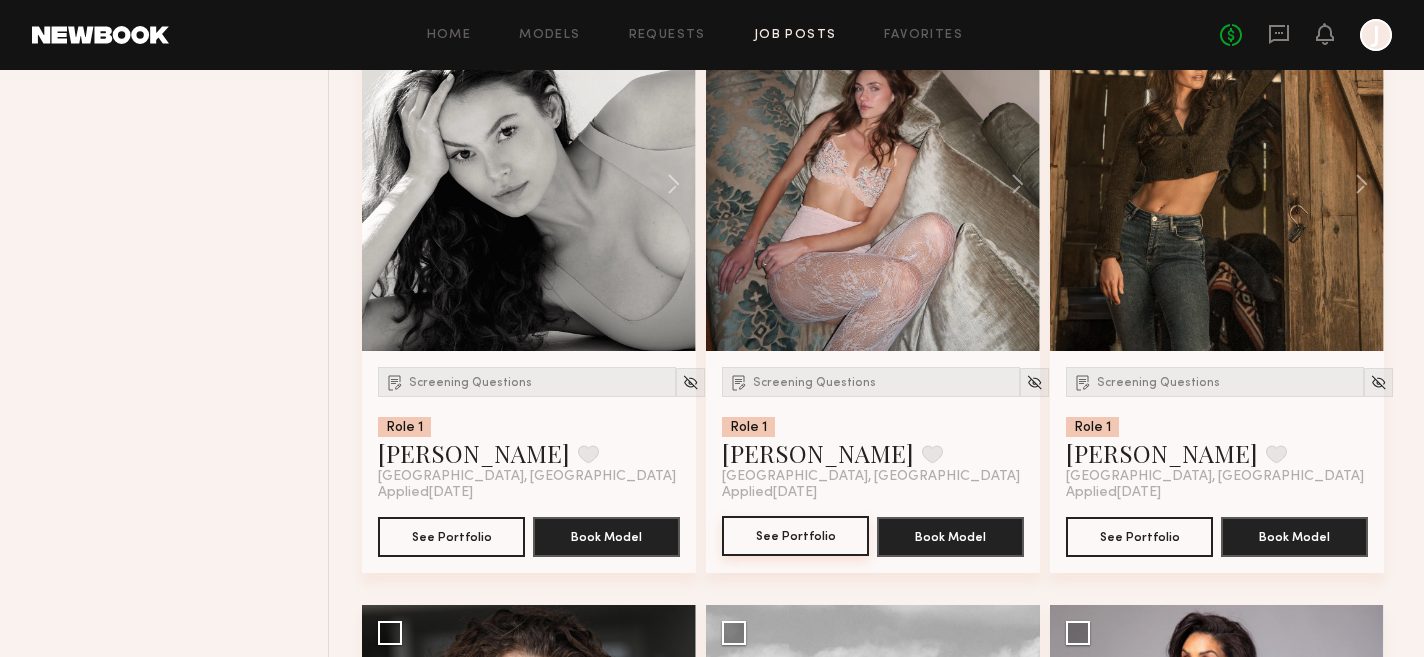 type 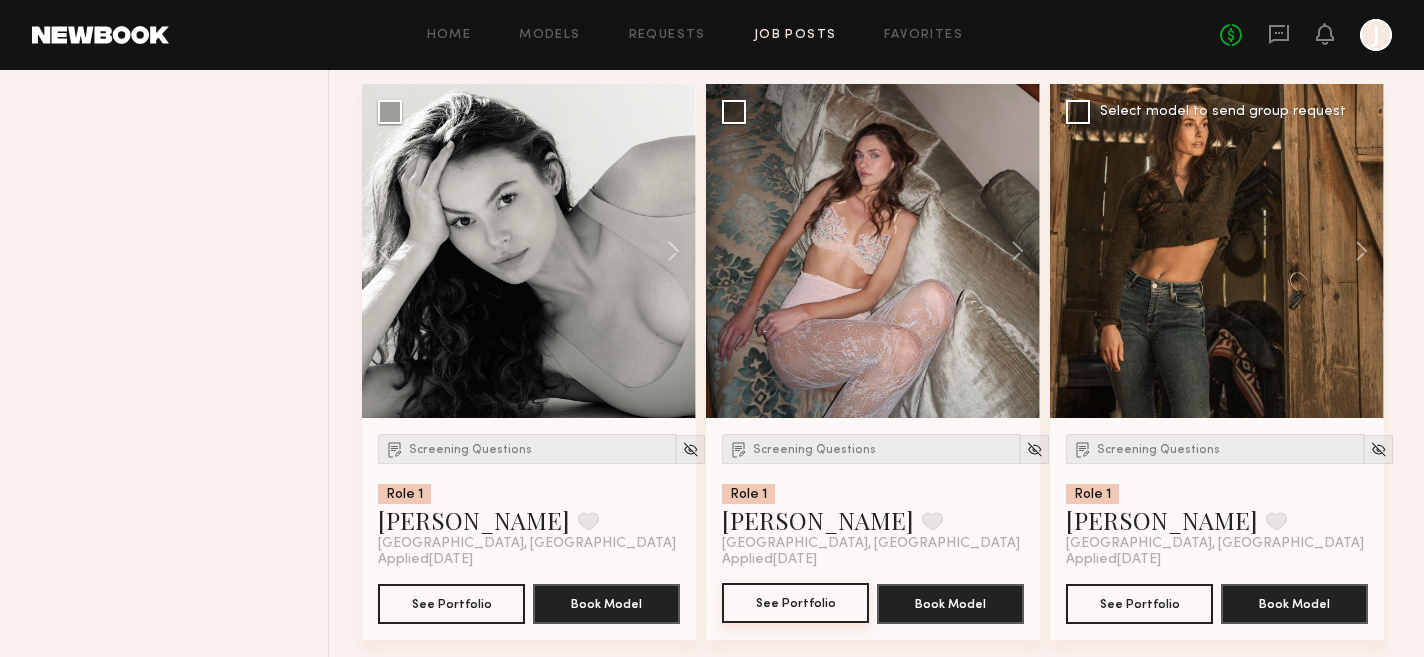scroll, scrollTop: 5571, scrollLeft: 0, axis: vertical 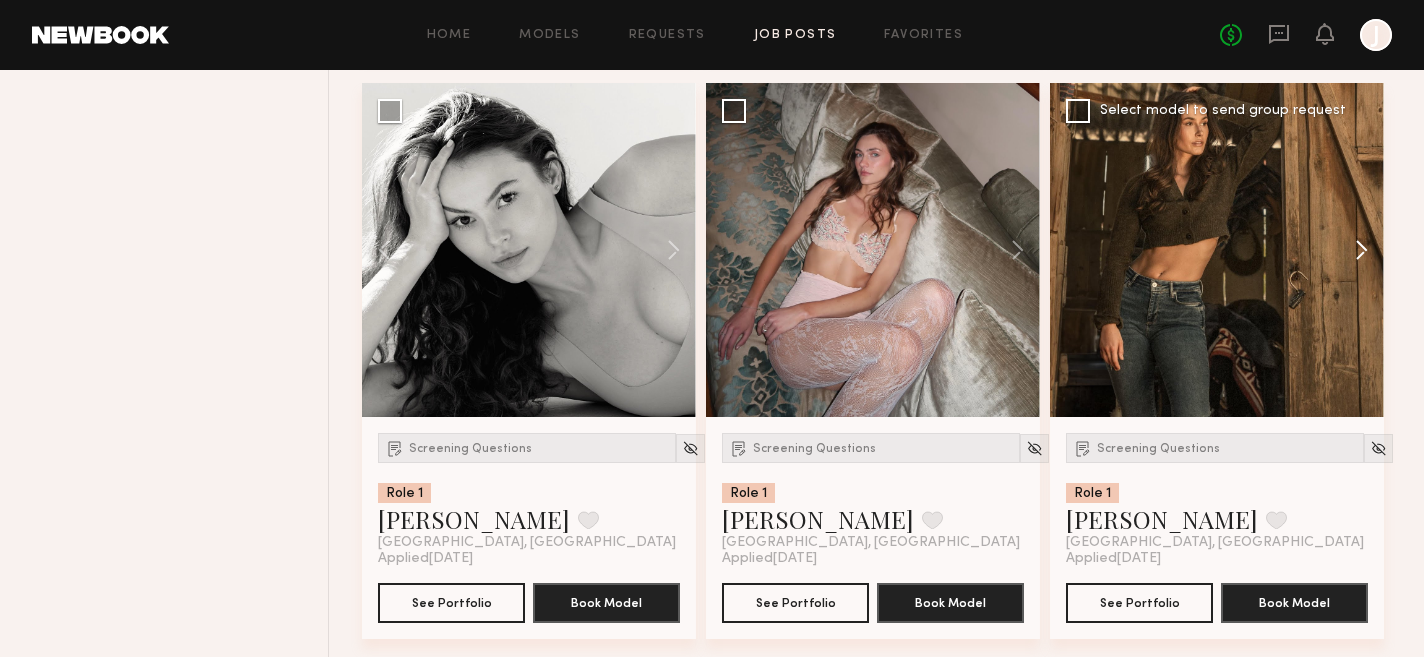 click 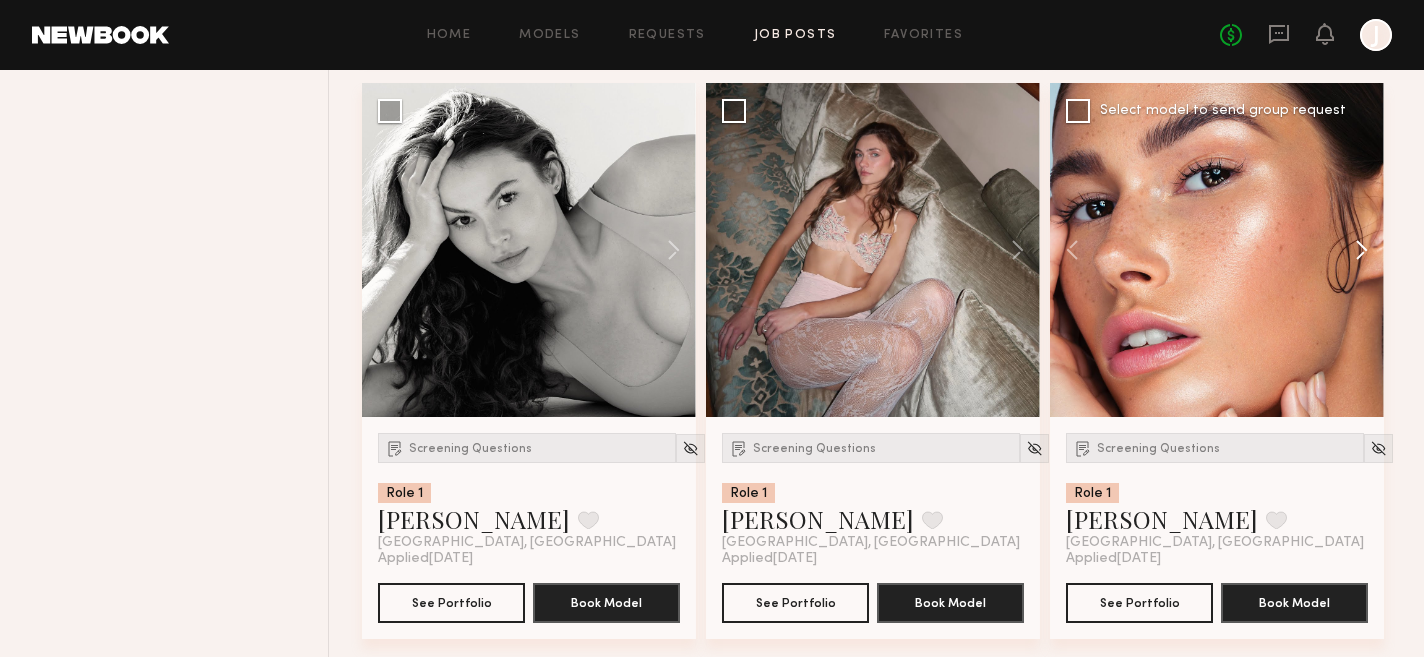 click 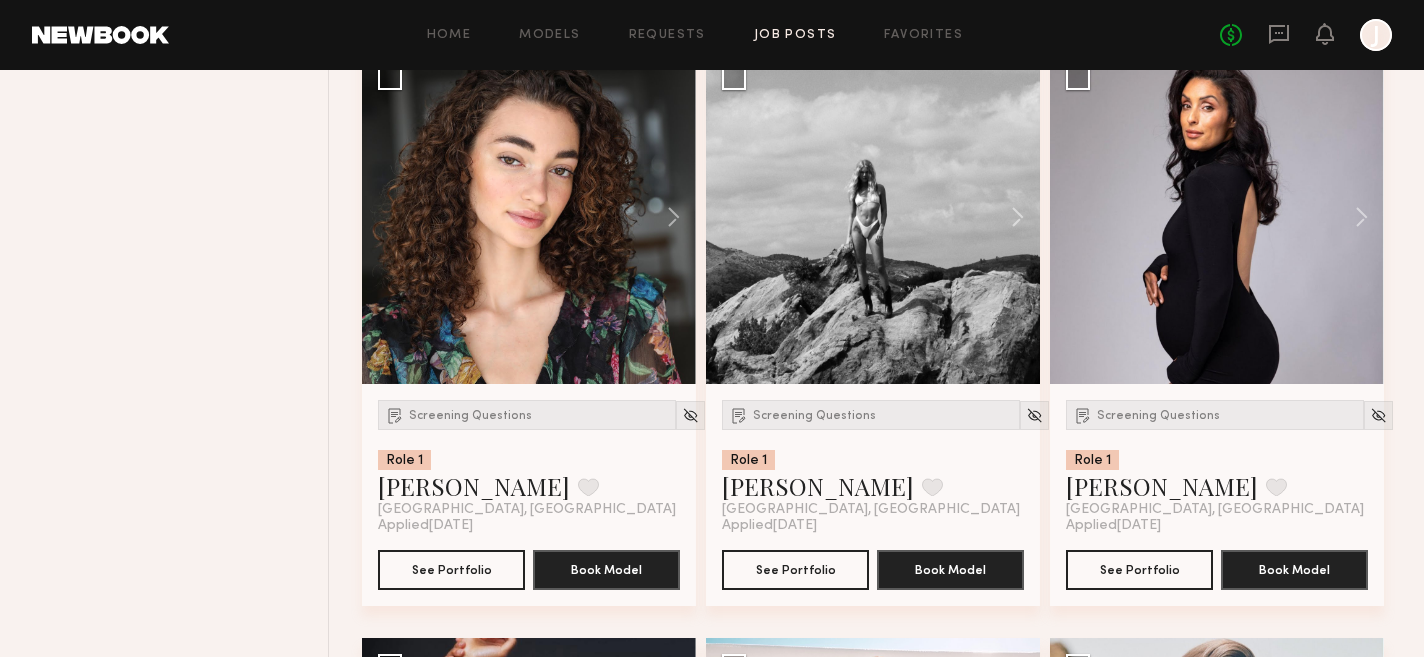 scroll, scrollTop: 6181, scrollLeft: 0, axis: vertical 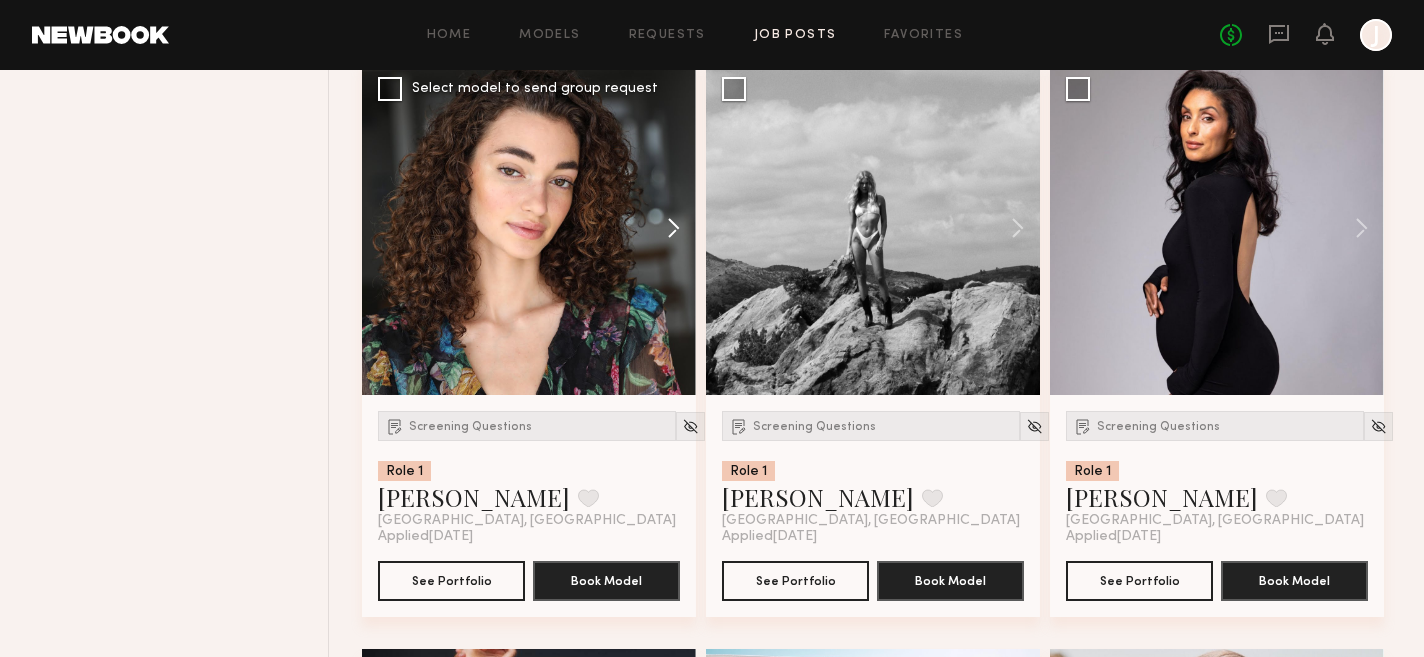 click 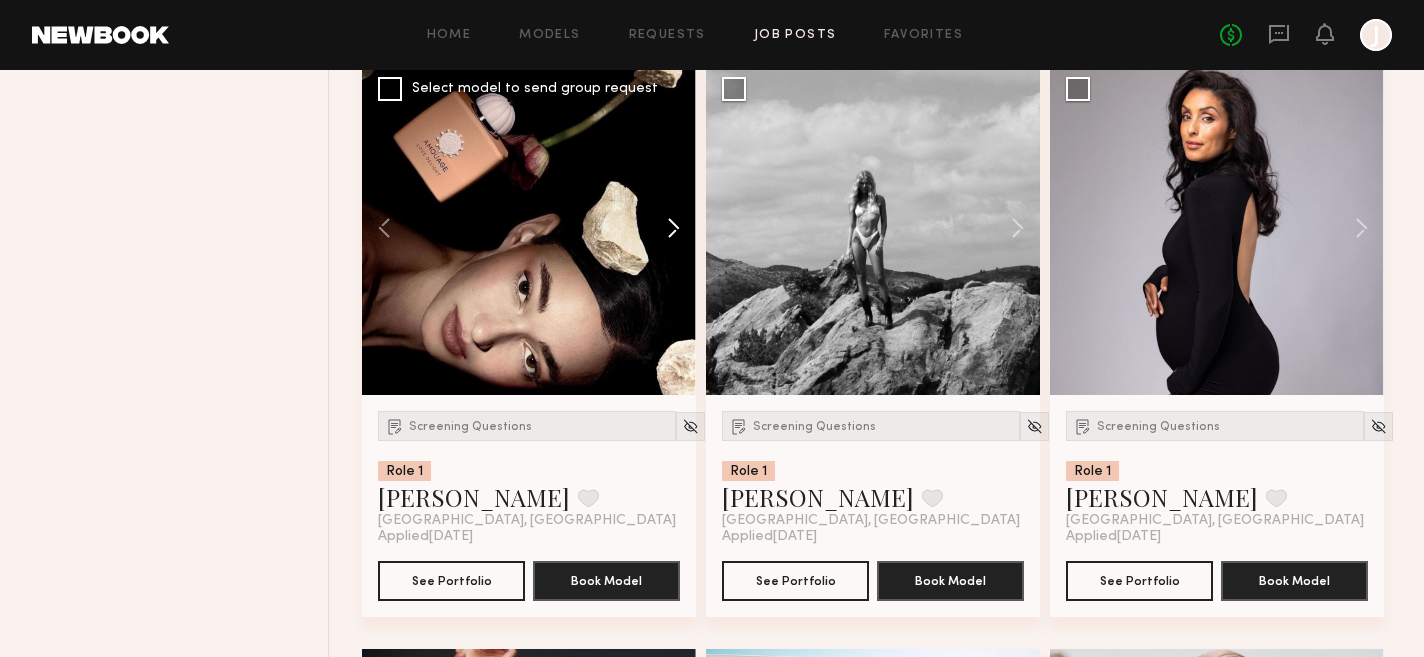 click 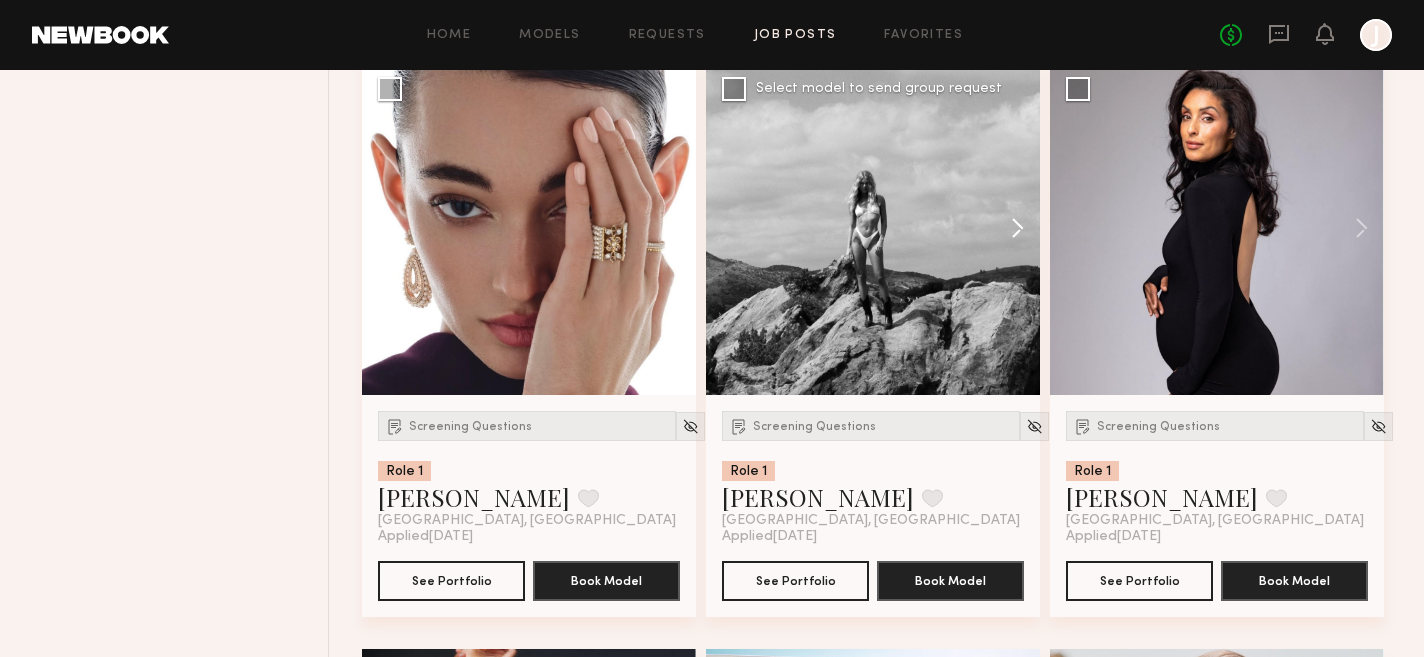 click 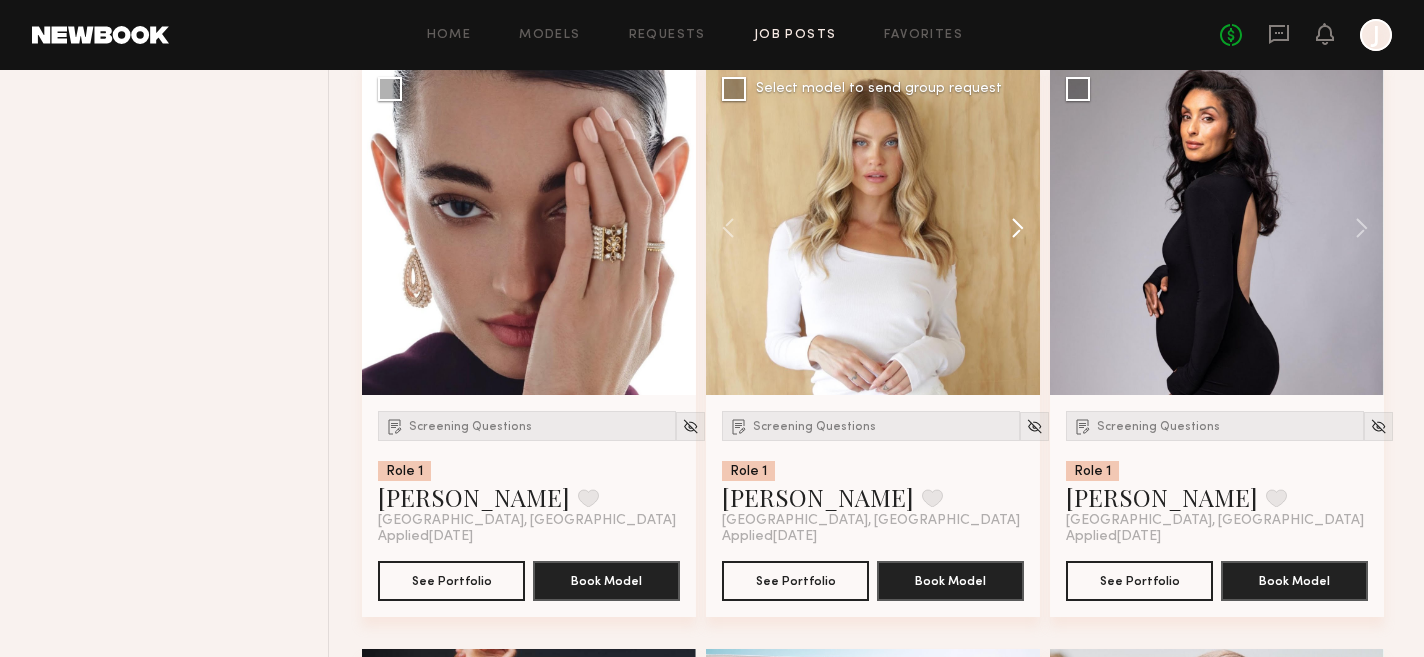 click 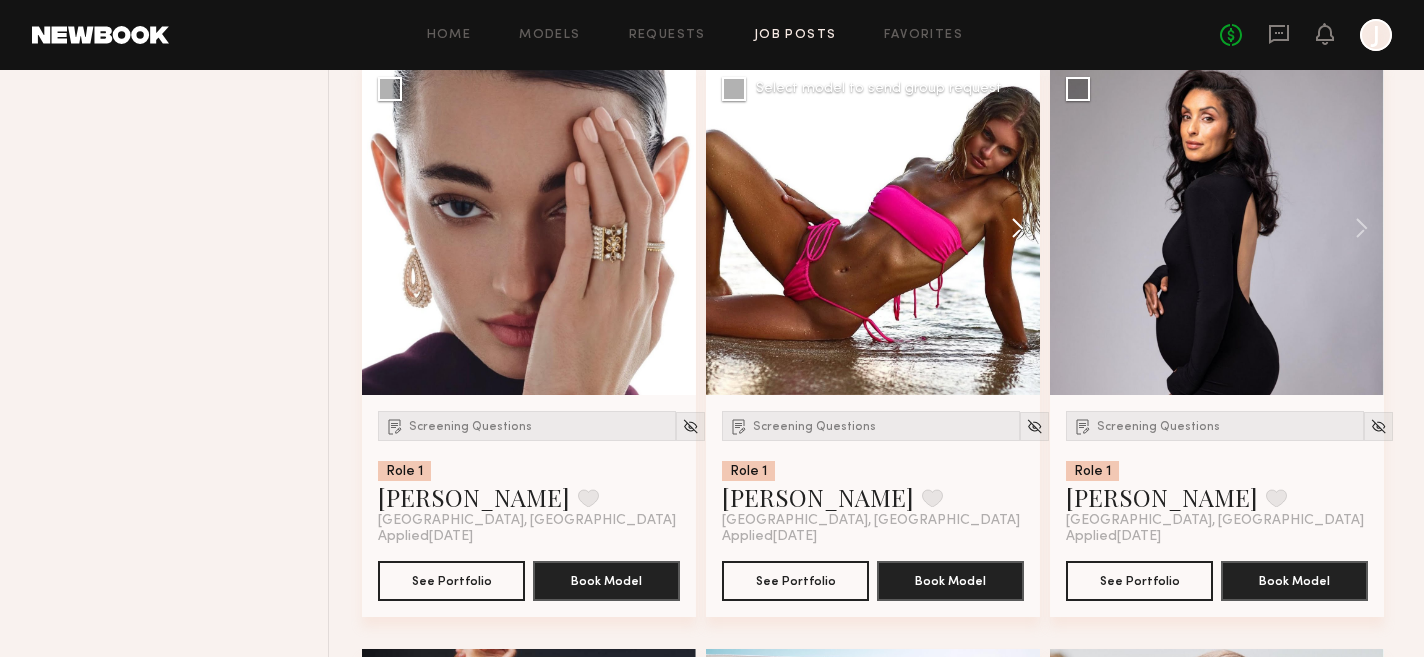 click 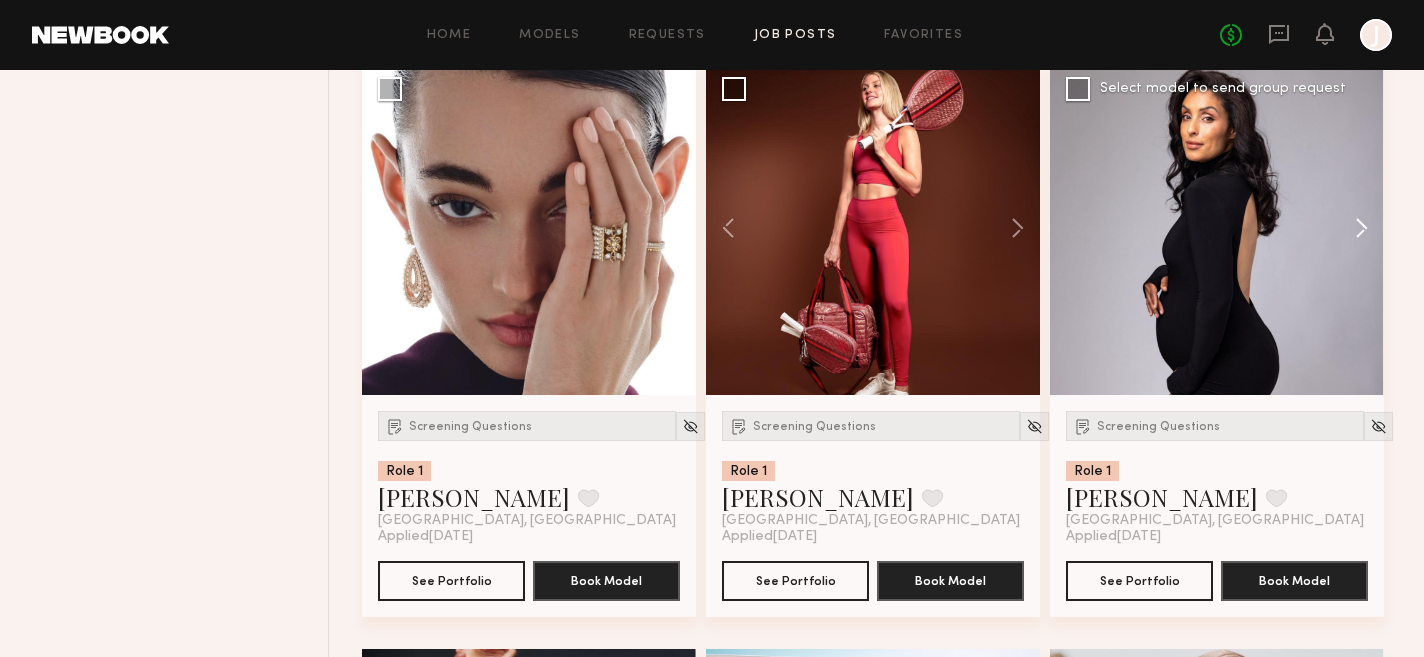 click 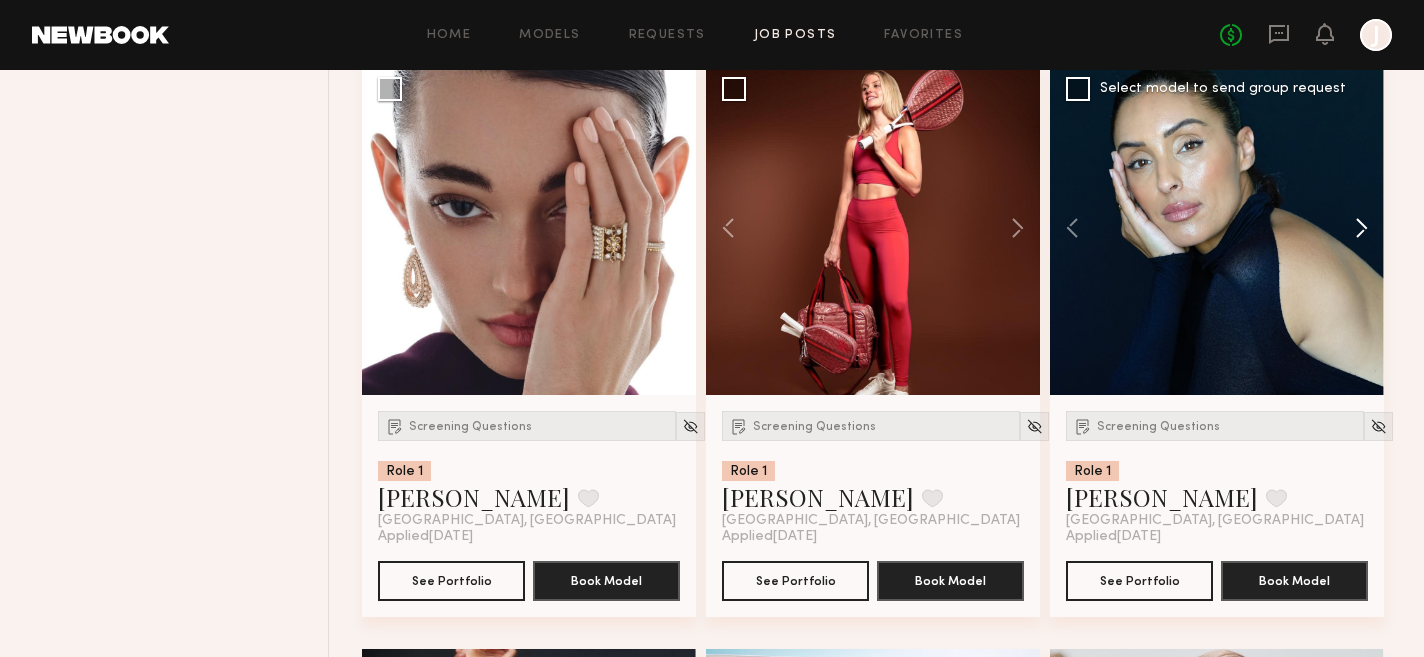 click 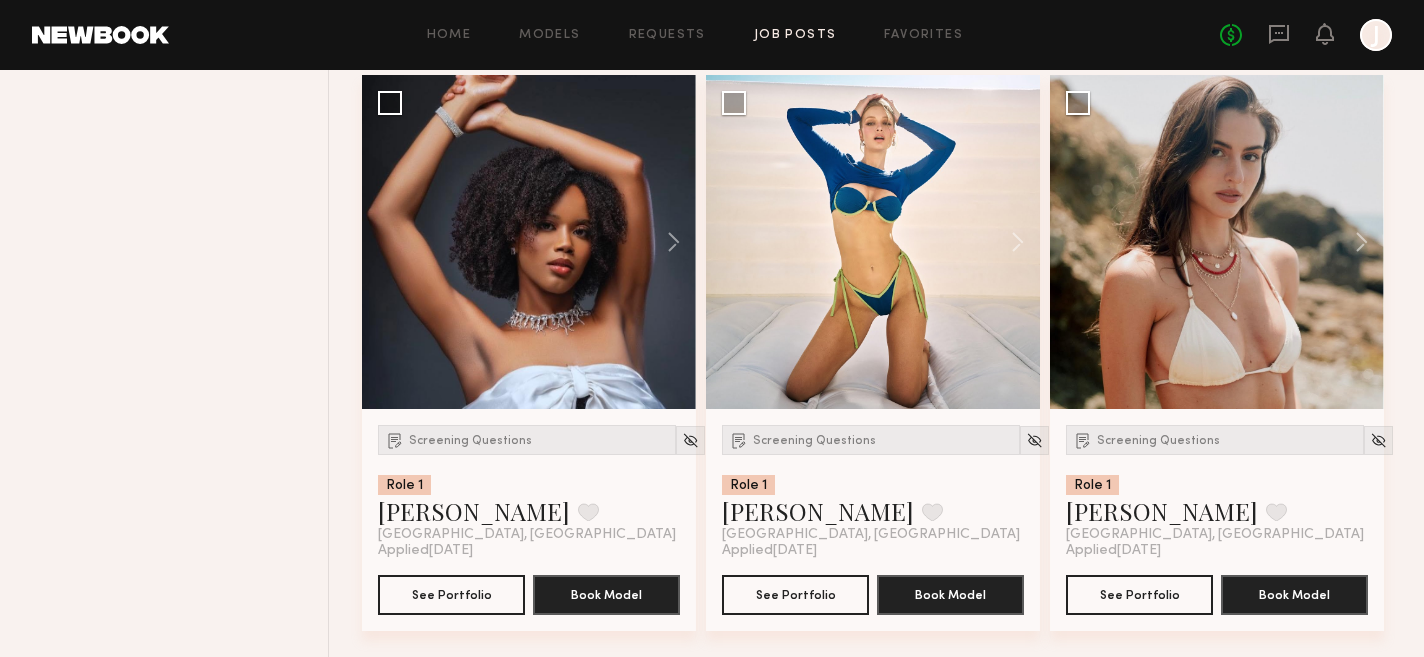 scroll, scrollTop: 6757, scrollLeft: 0, axis: vertical 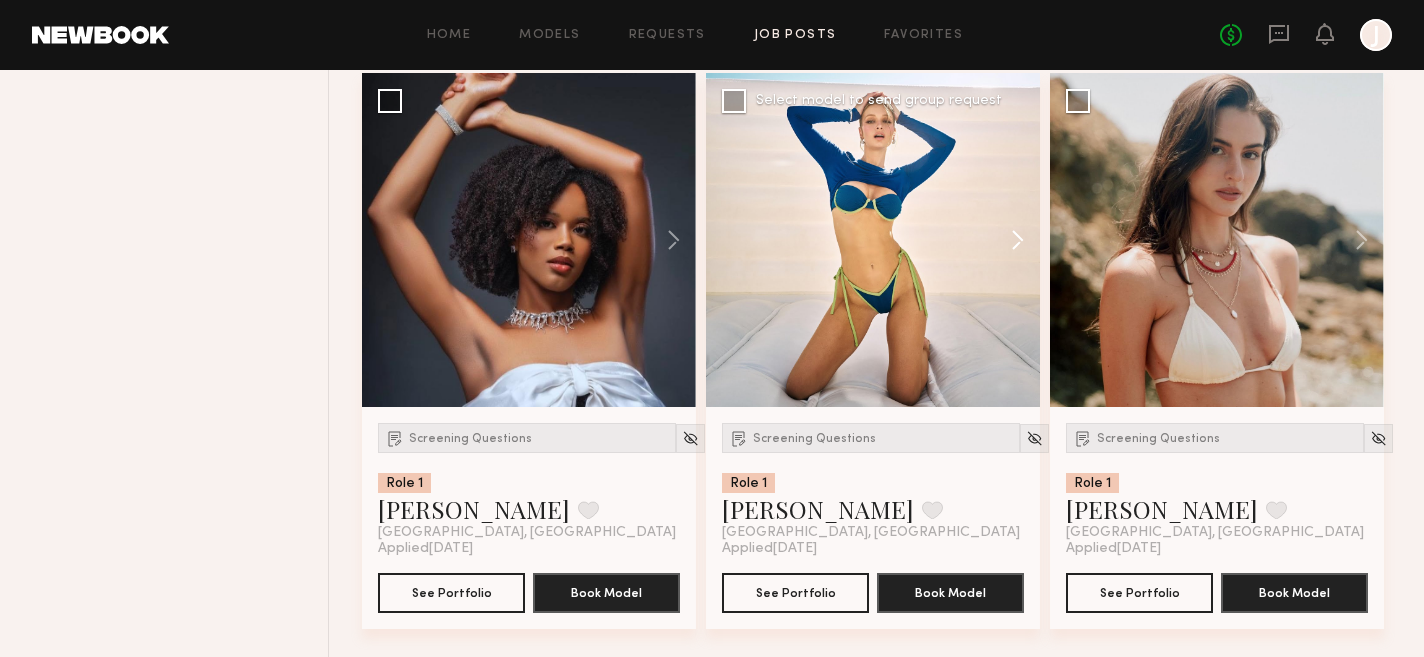 click 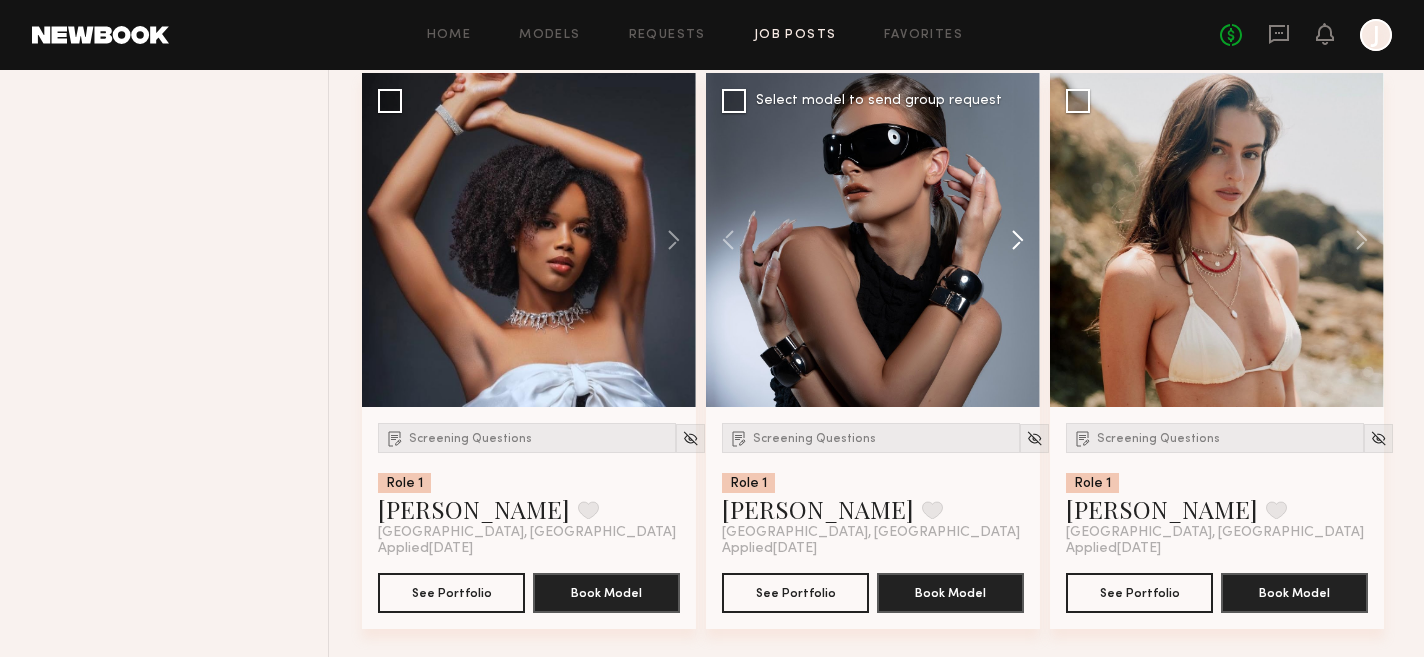 click 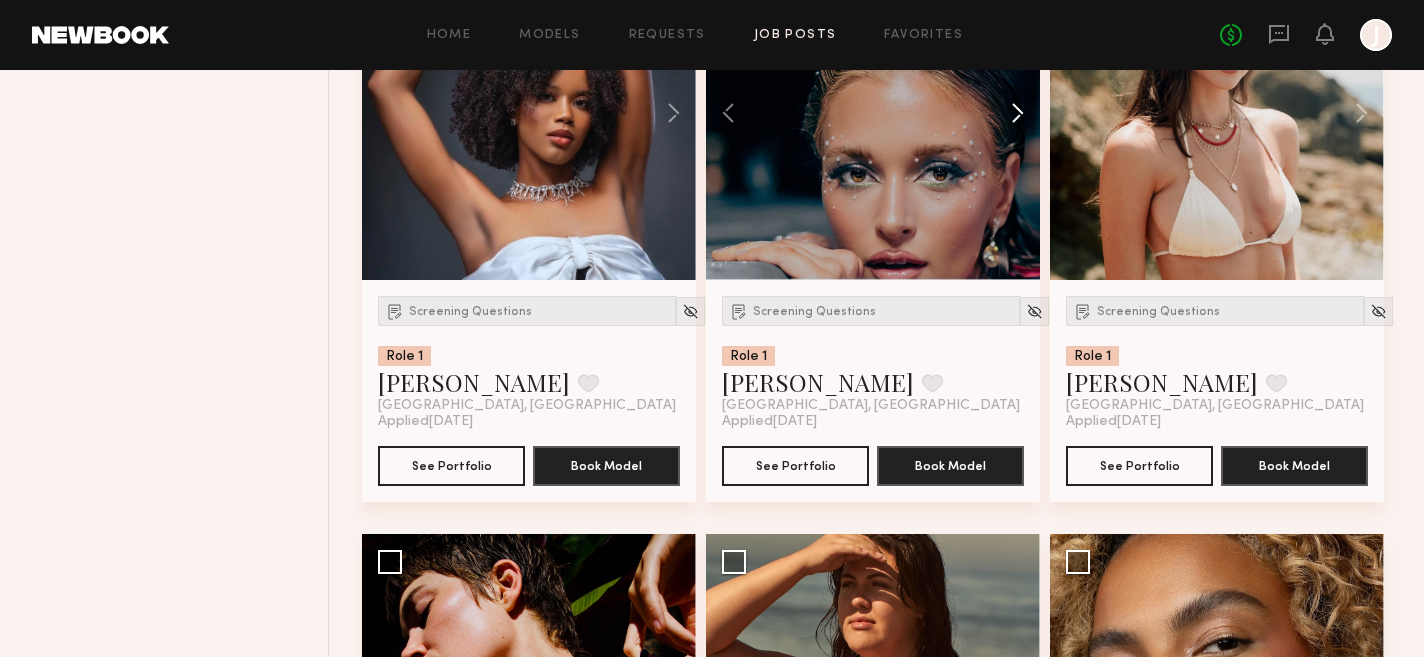 scroll, scrollTop: 6885, scrollLeft: 0, axis: vertical 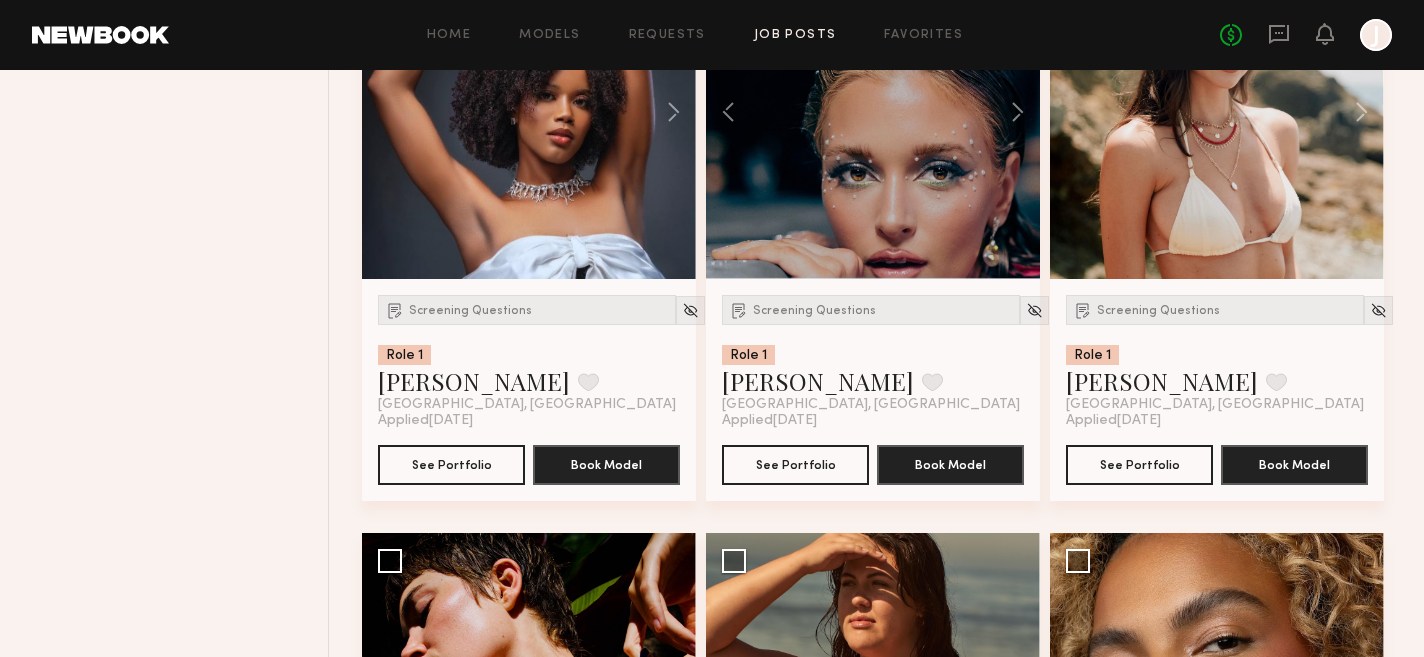 type 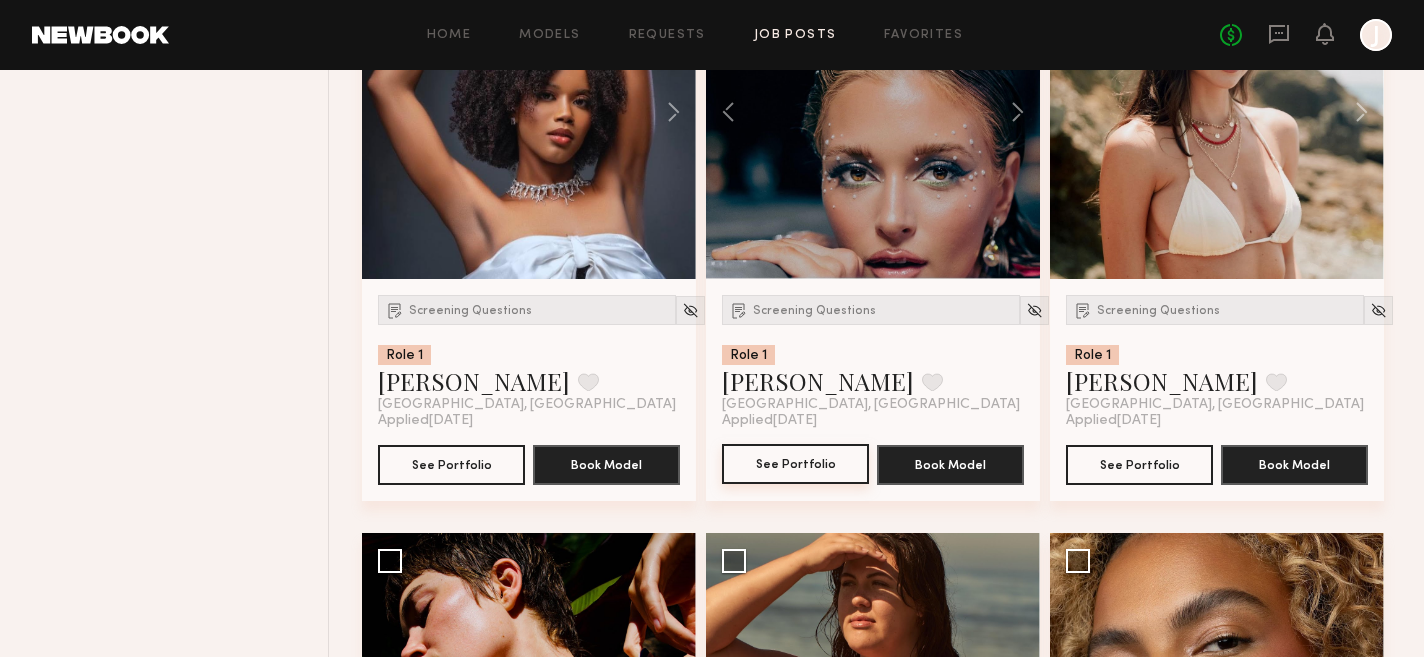 click on "See Portfolio" 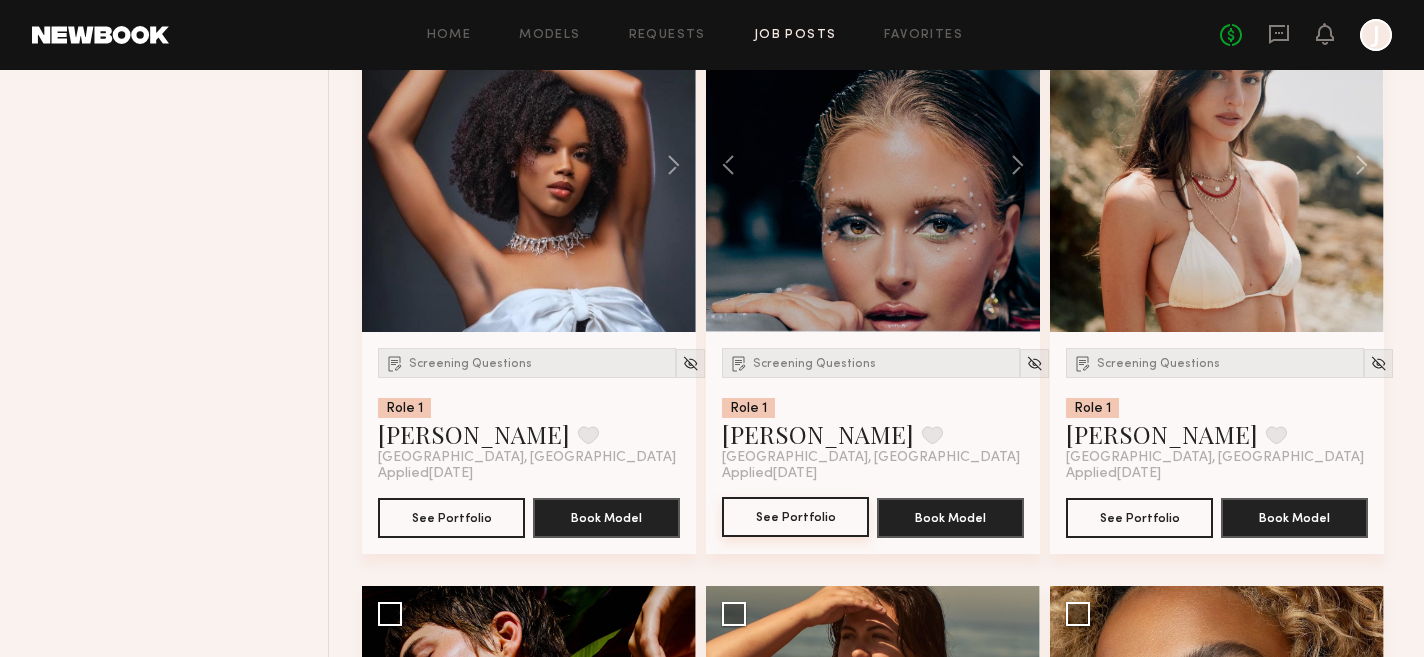 scroll, scrollTop: 6833, scrollLeft: 0, axis: vertical 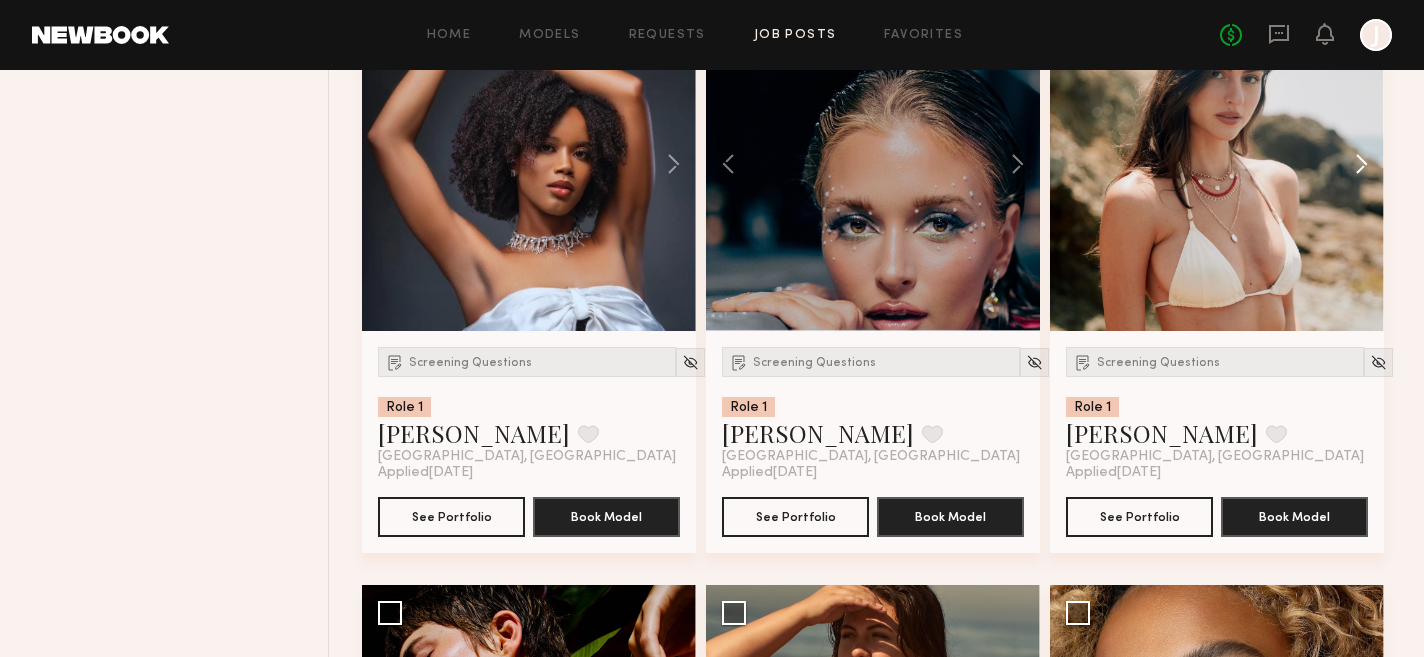 click 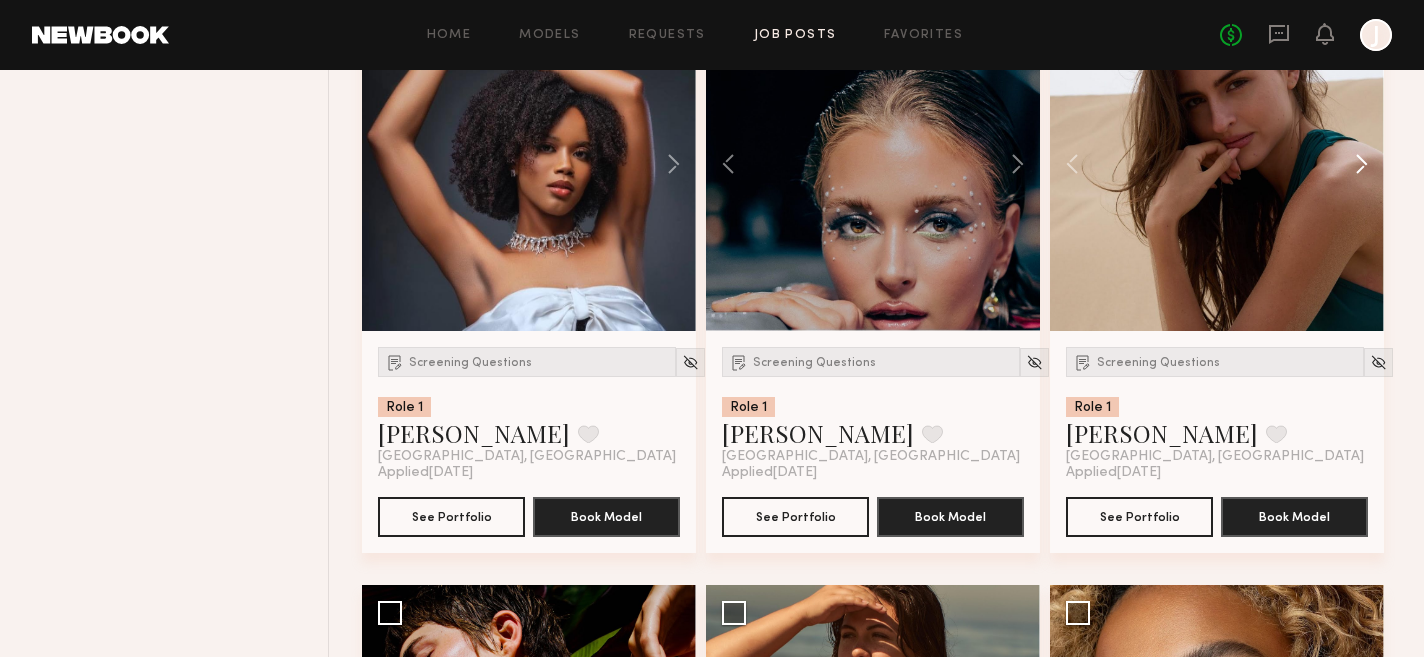 click 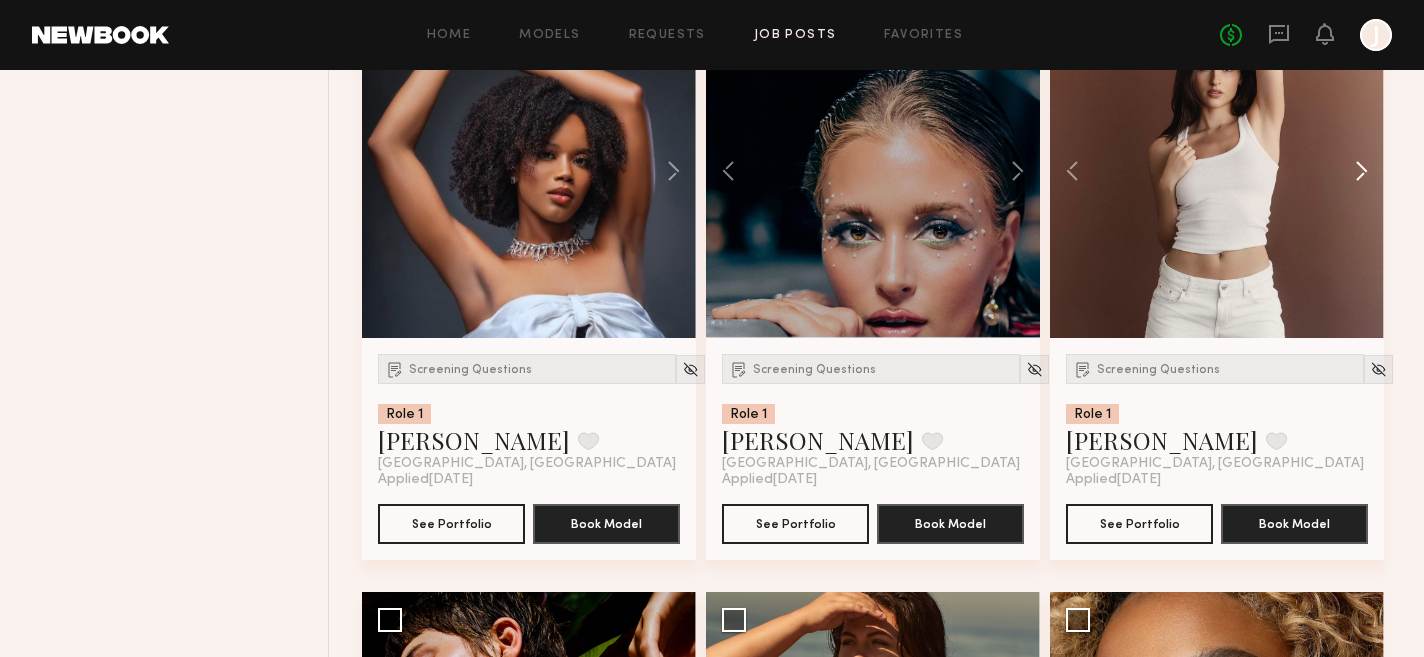 scroll, scrollTop: 6827, scrollLeft: 0, axis: vertical 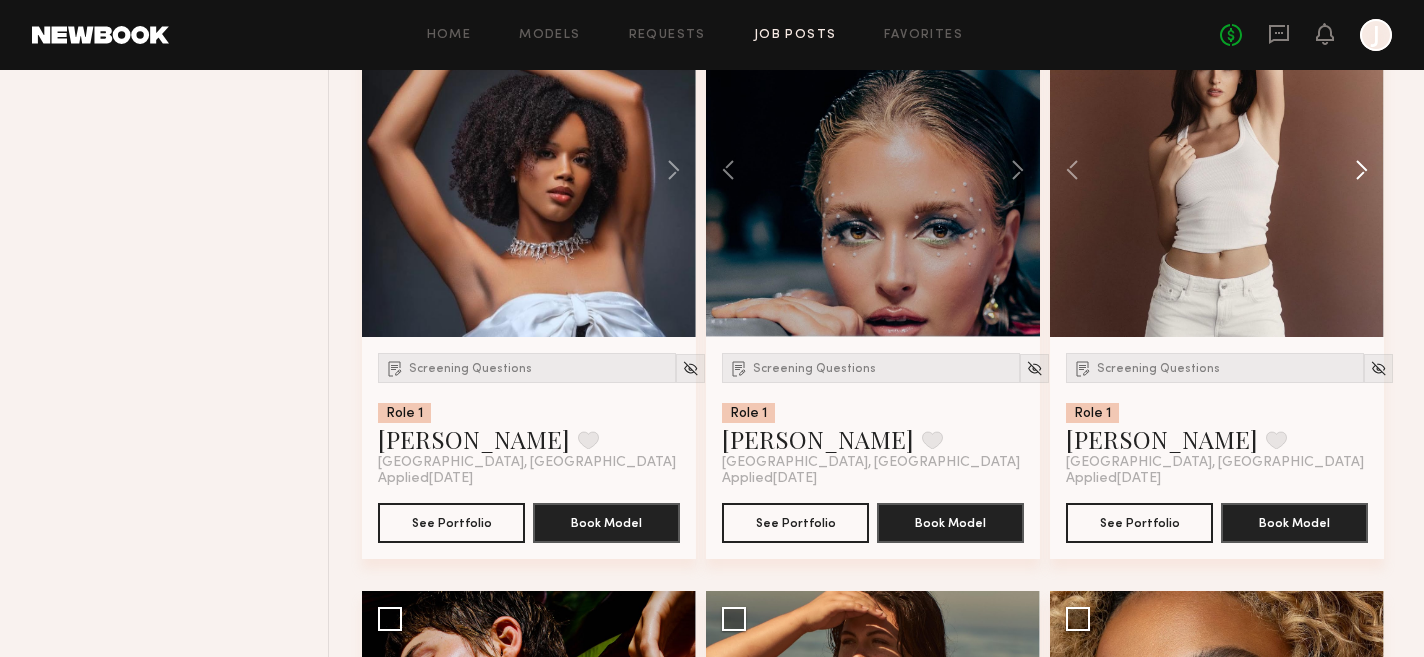 click 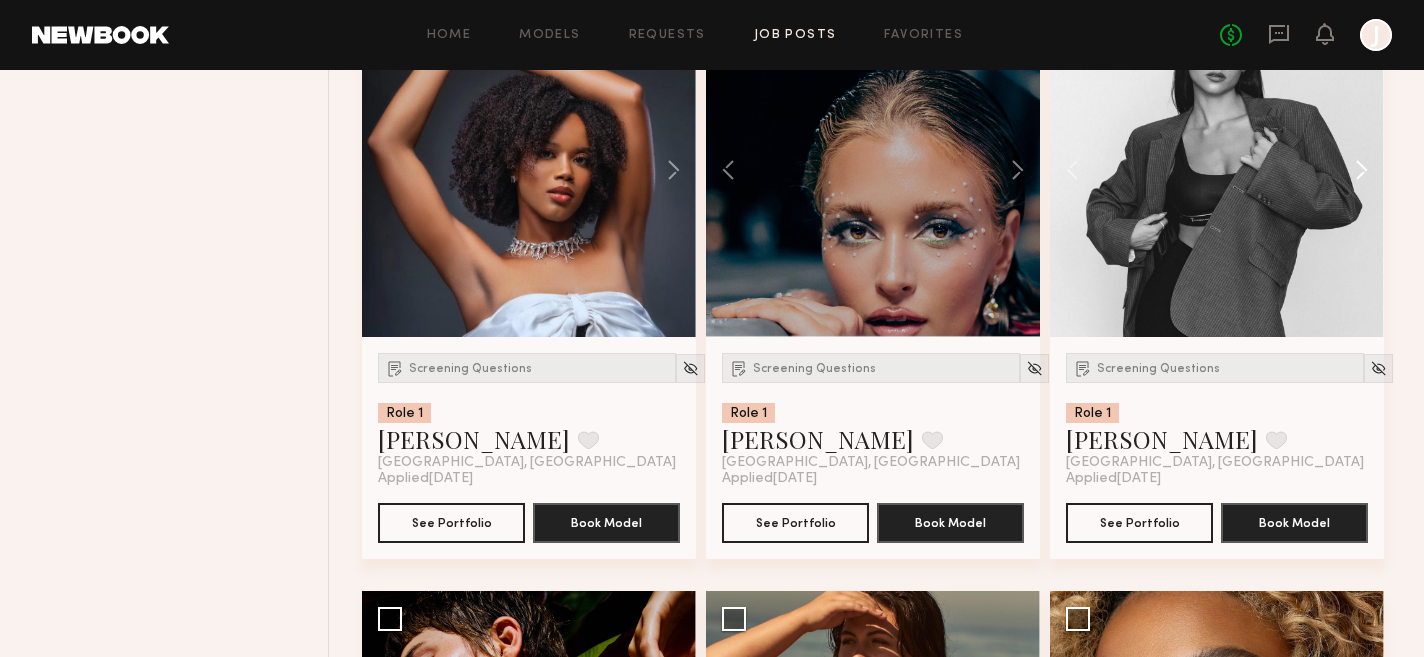 click 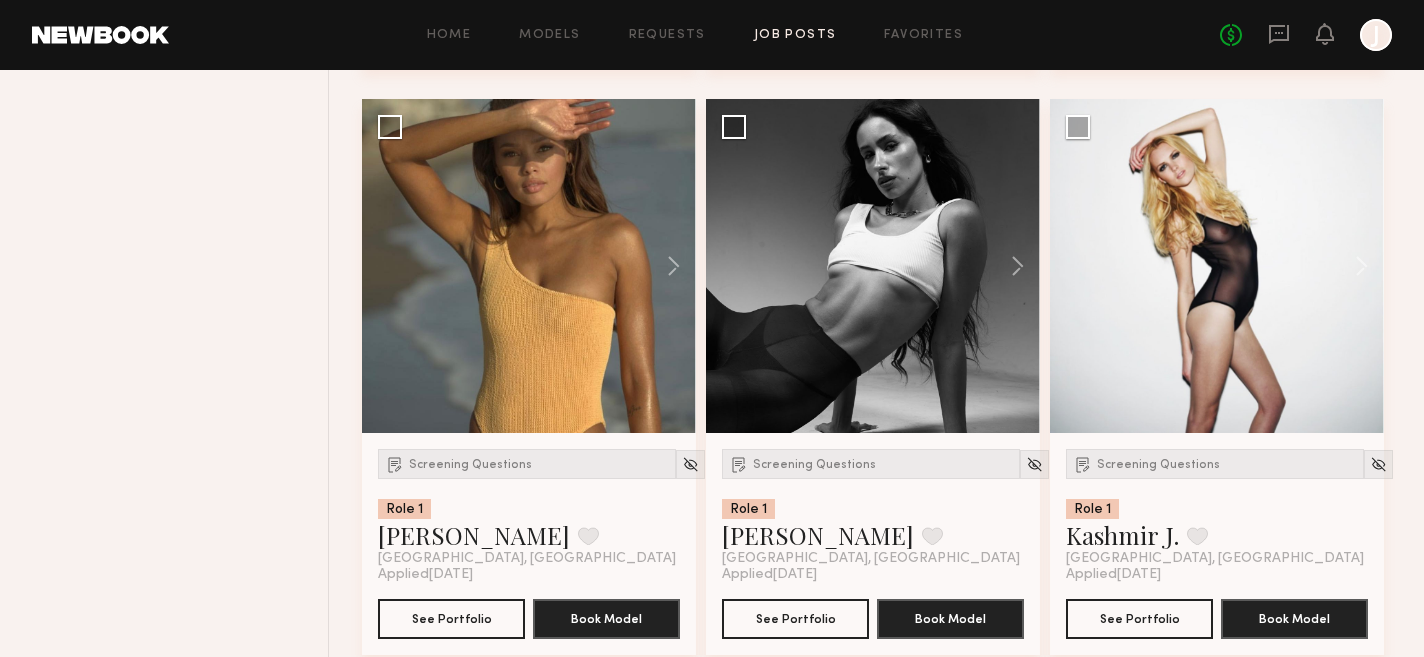scroll, scrollTop: 7909, scrollLeft: 0, axis: vertical 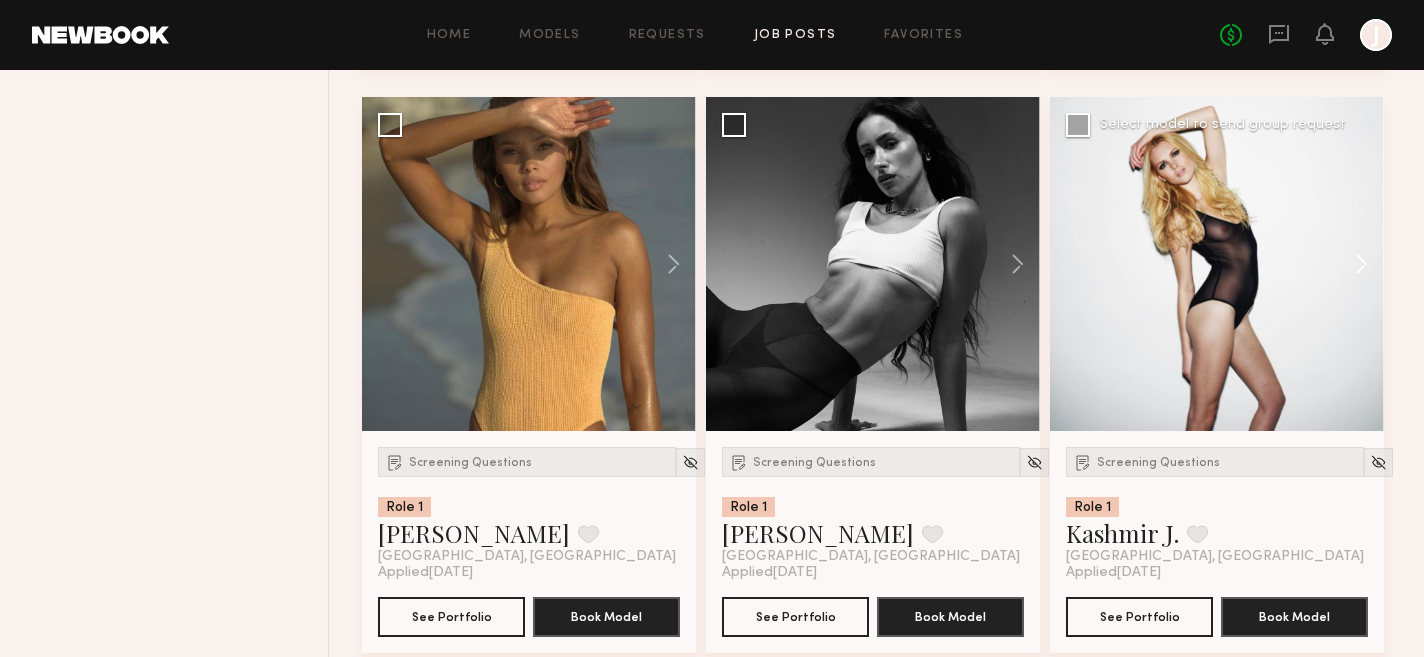 click 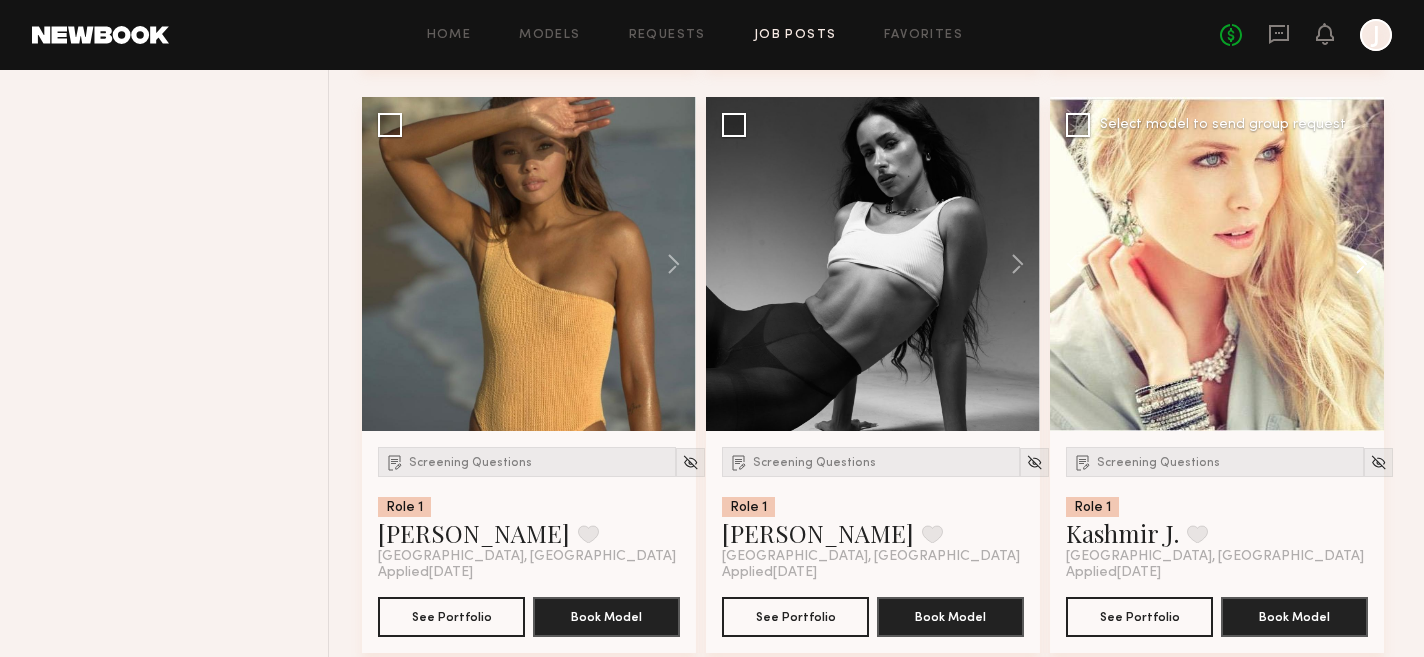 click 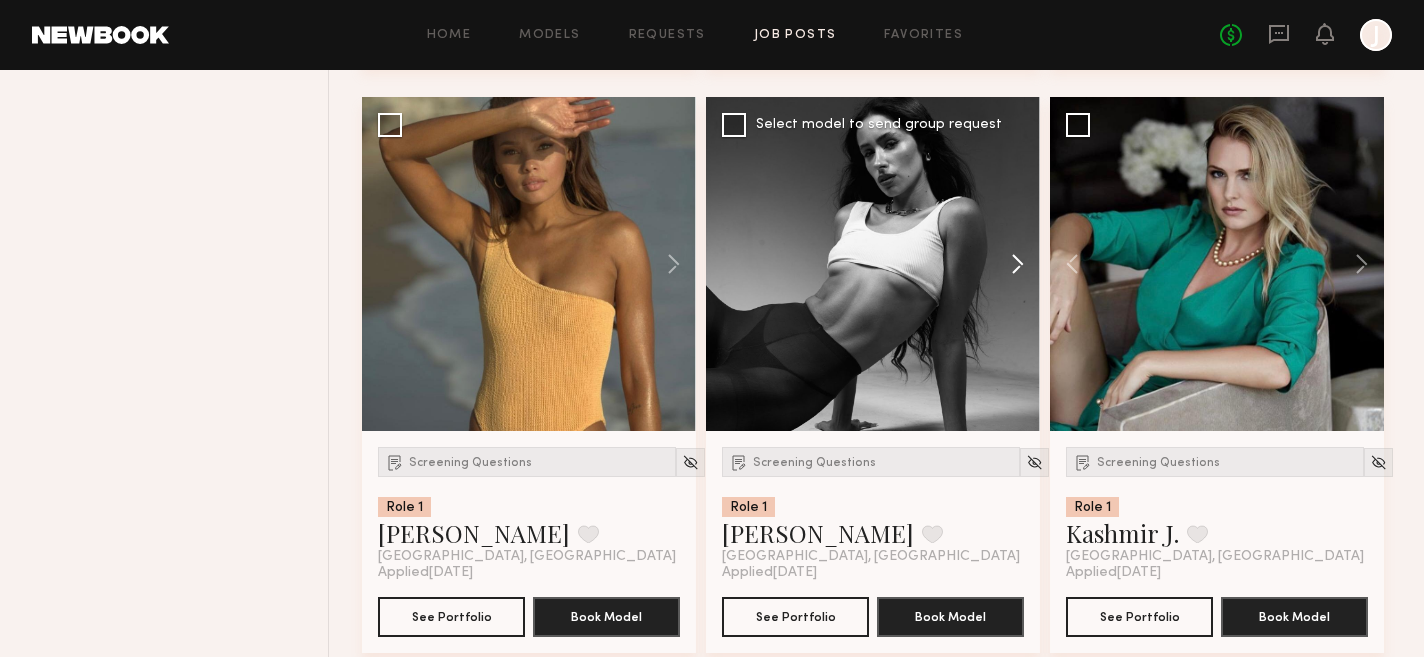 click 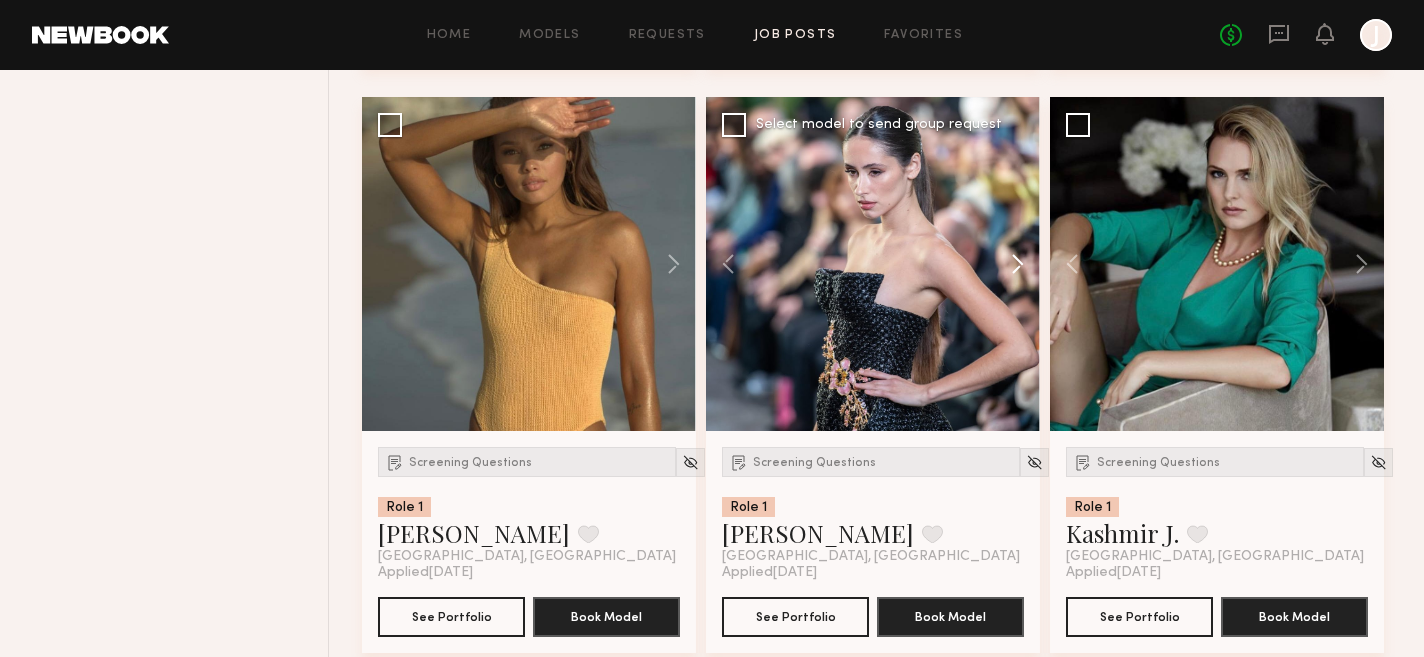click 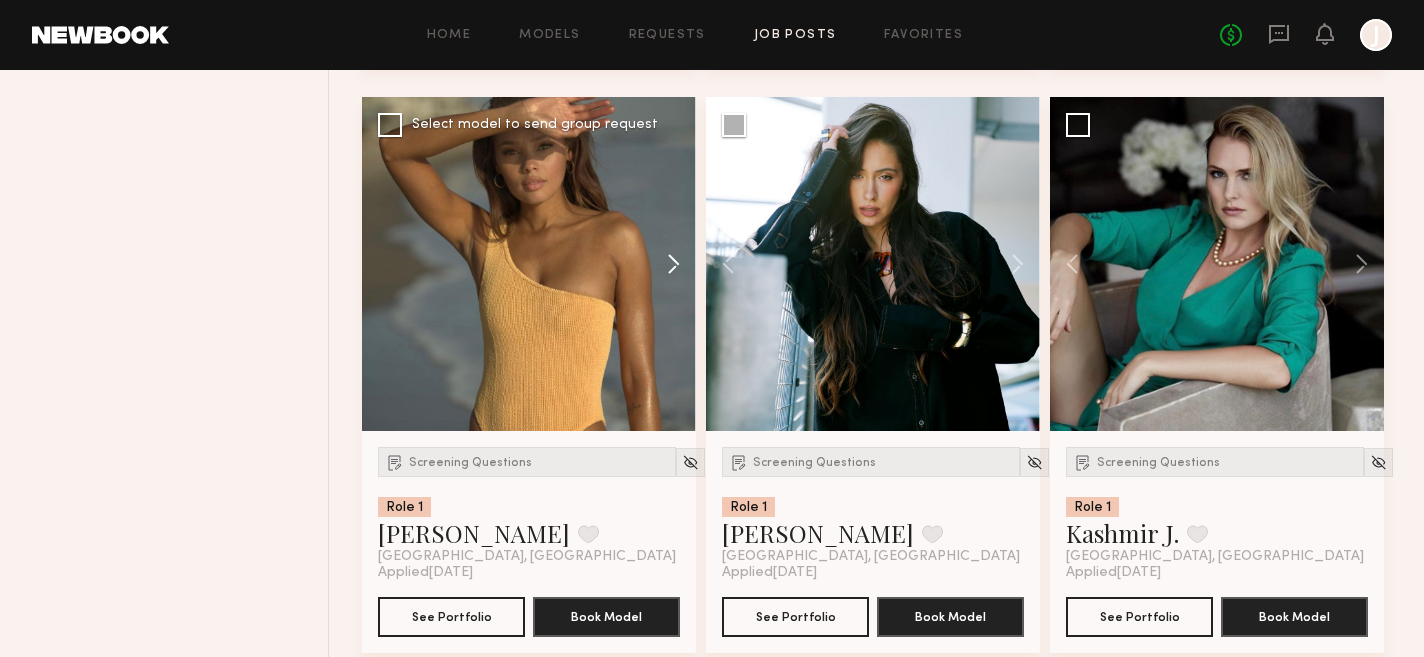 click 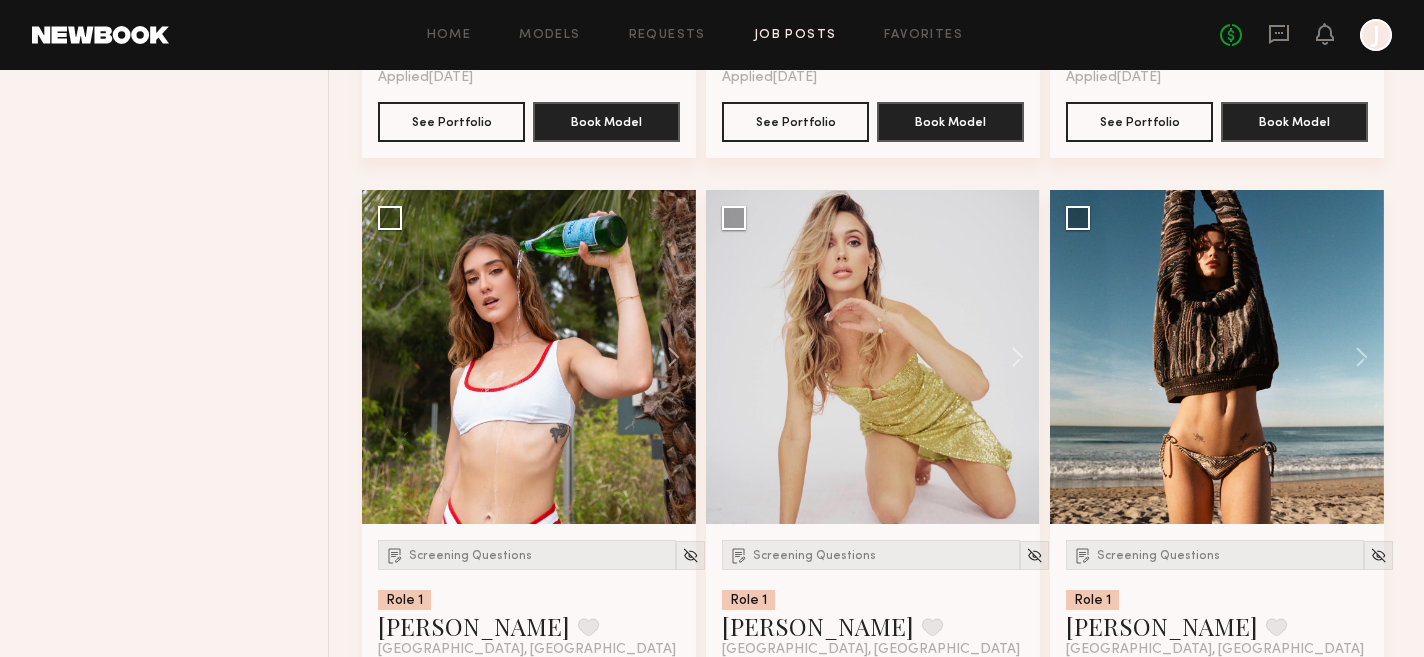 scroll, scrollTop: 9587, scrollLeft: 0, axis: vertical 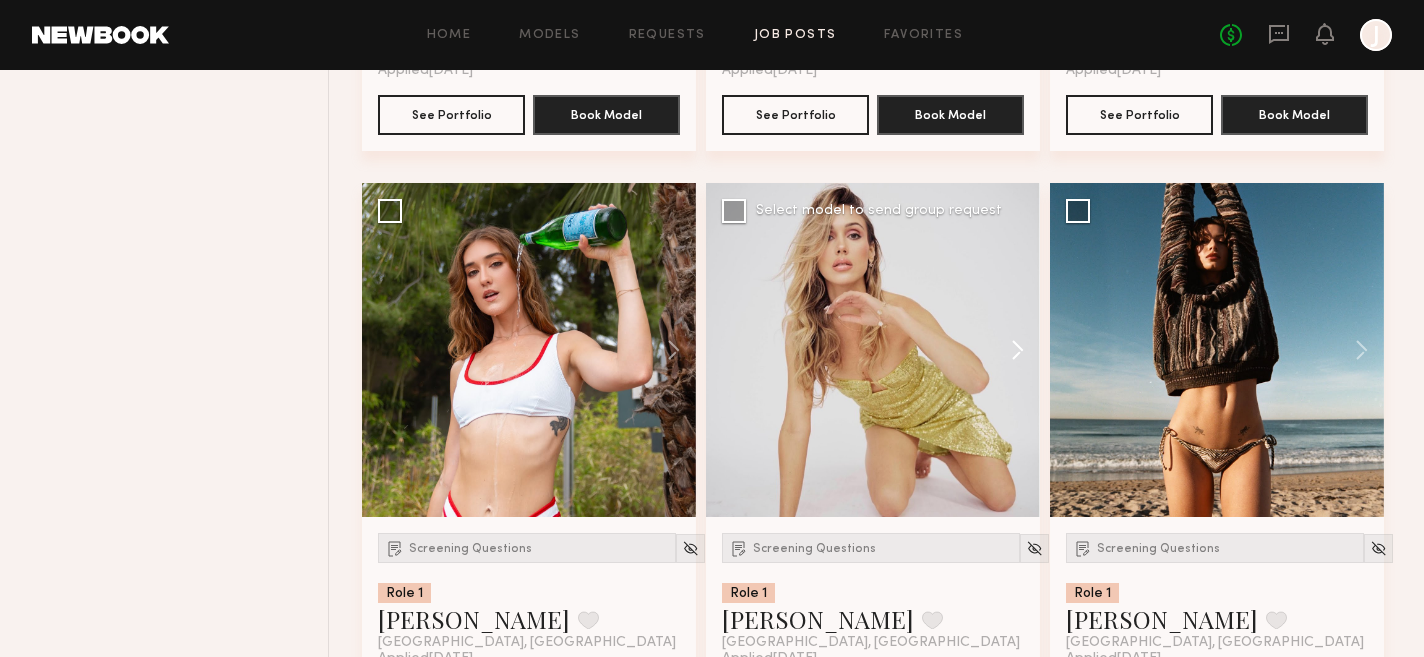 click 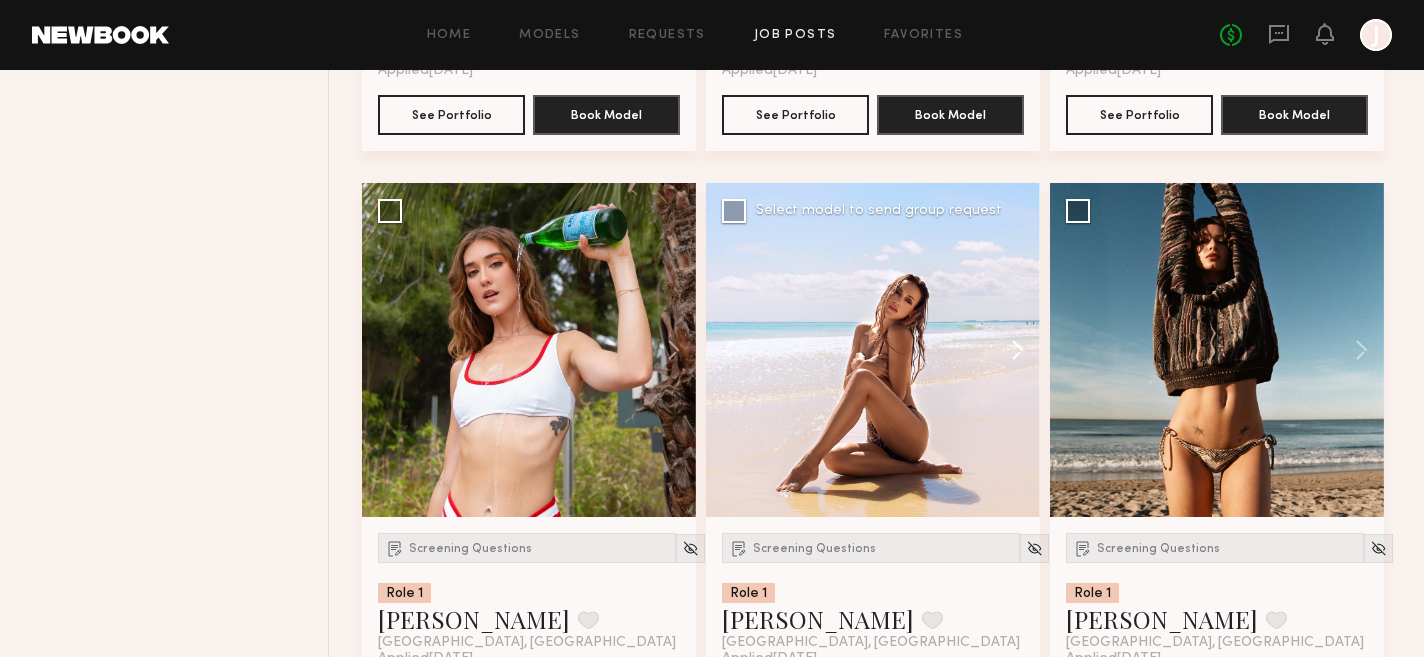 click 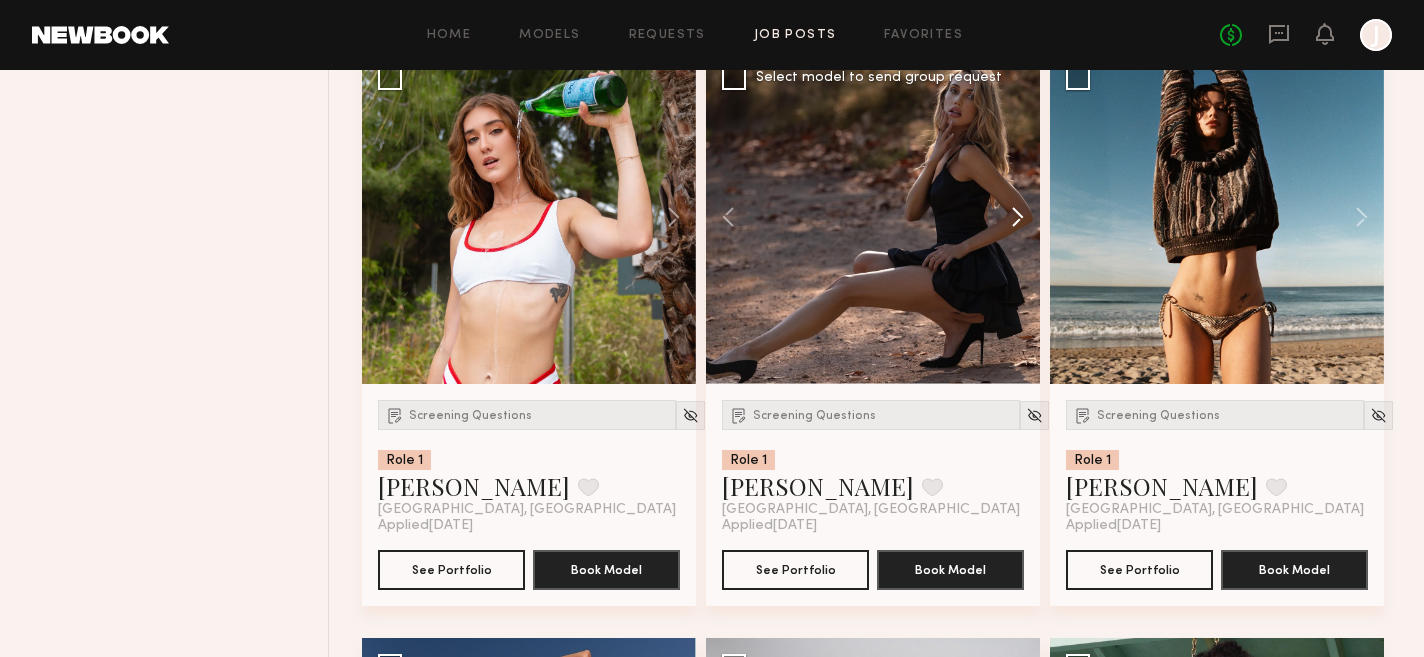 scroll, scrollTop: 9730, scrollLeft: 0, axis: vertical 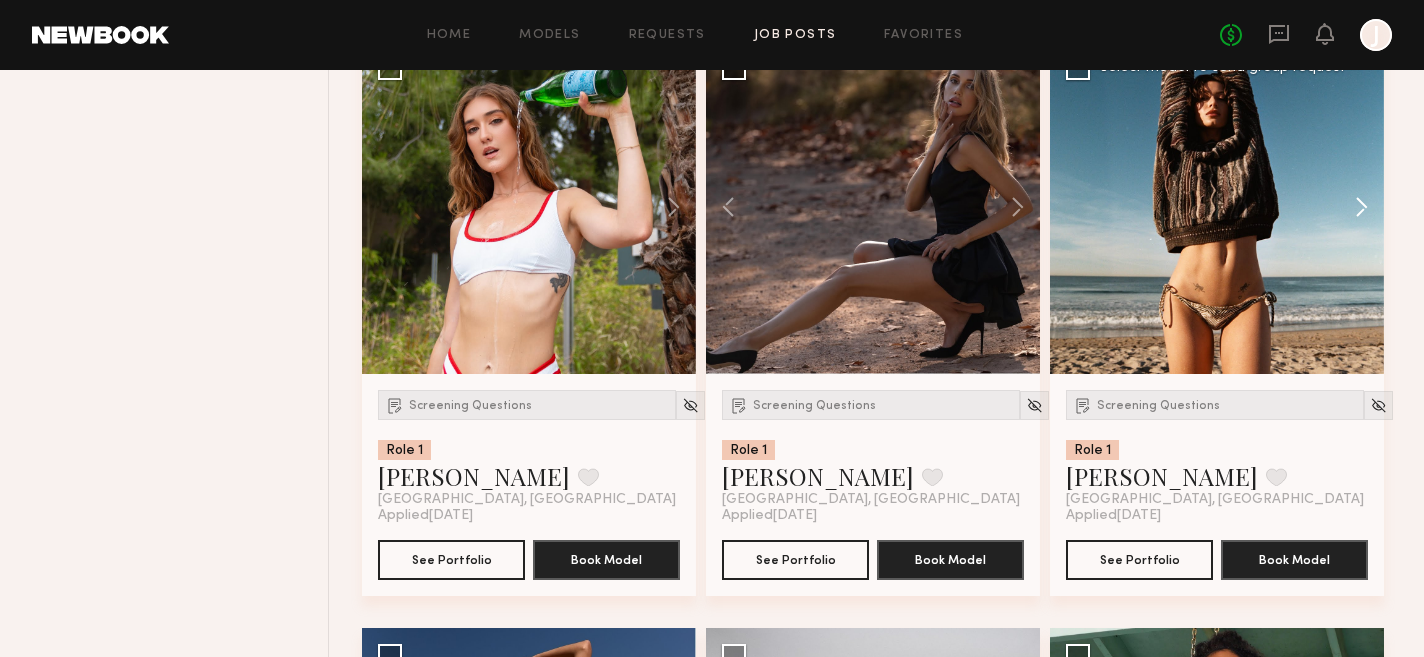 click 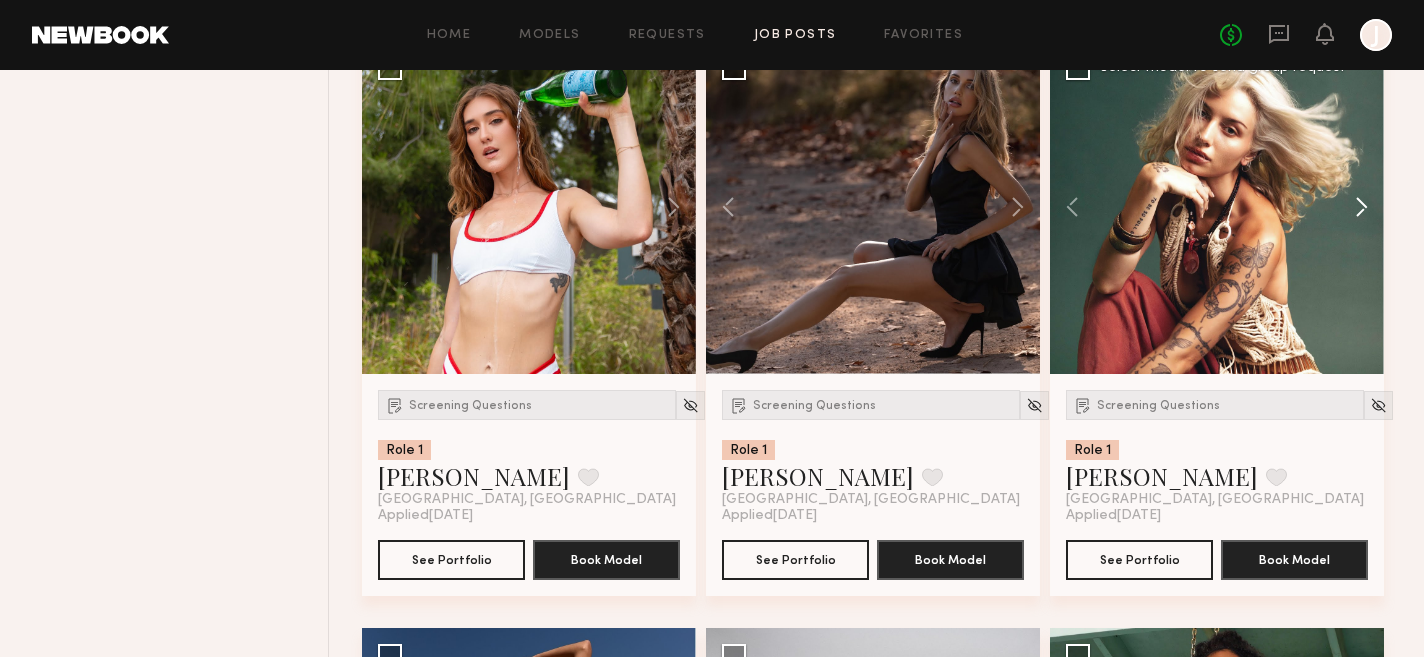 click 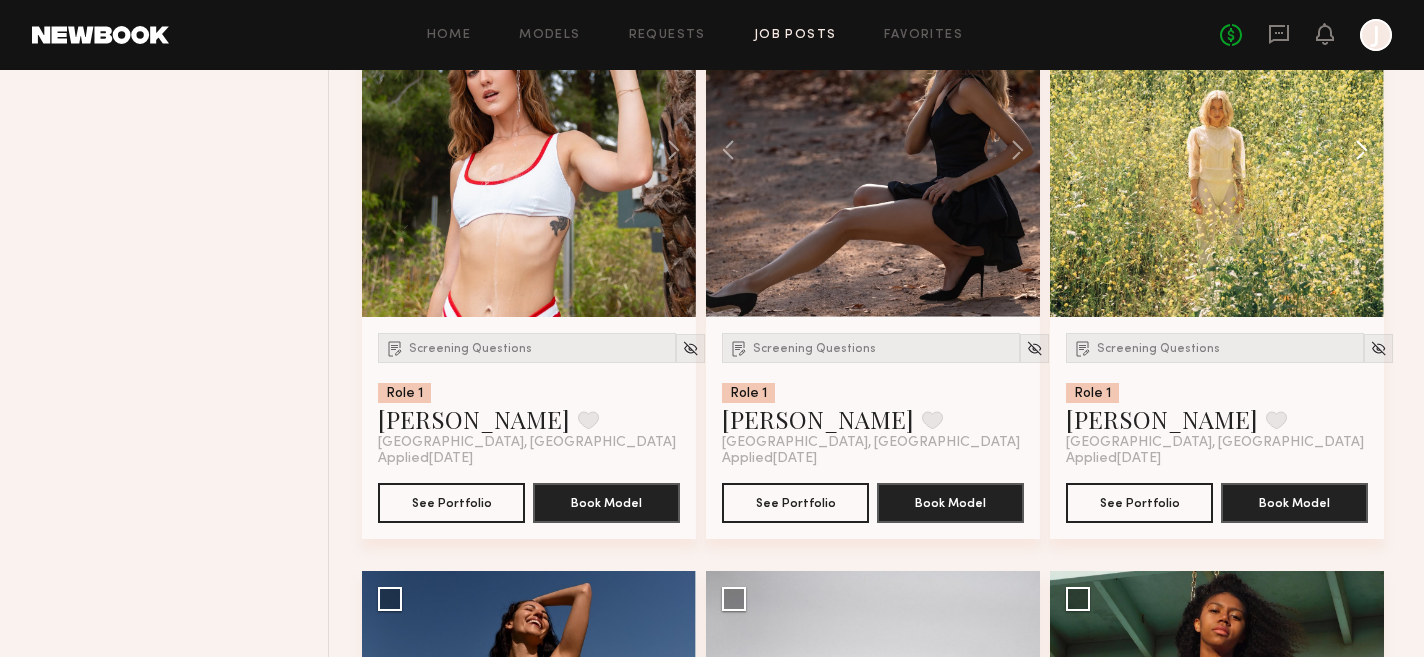 scroll, scrollTop: 9750, scrollLeft: 0, axis: vertical 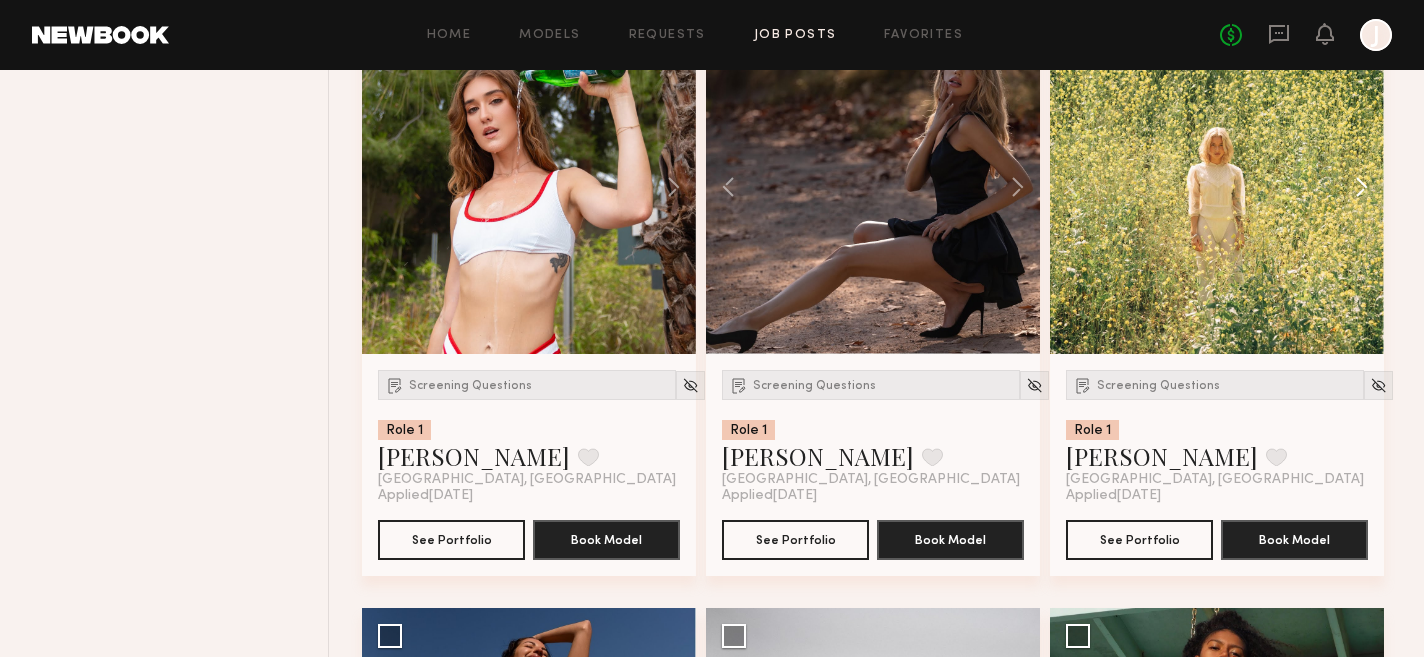 click 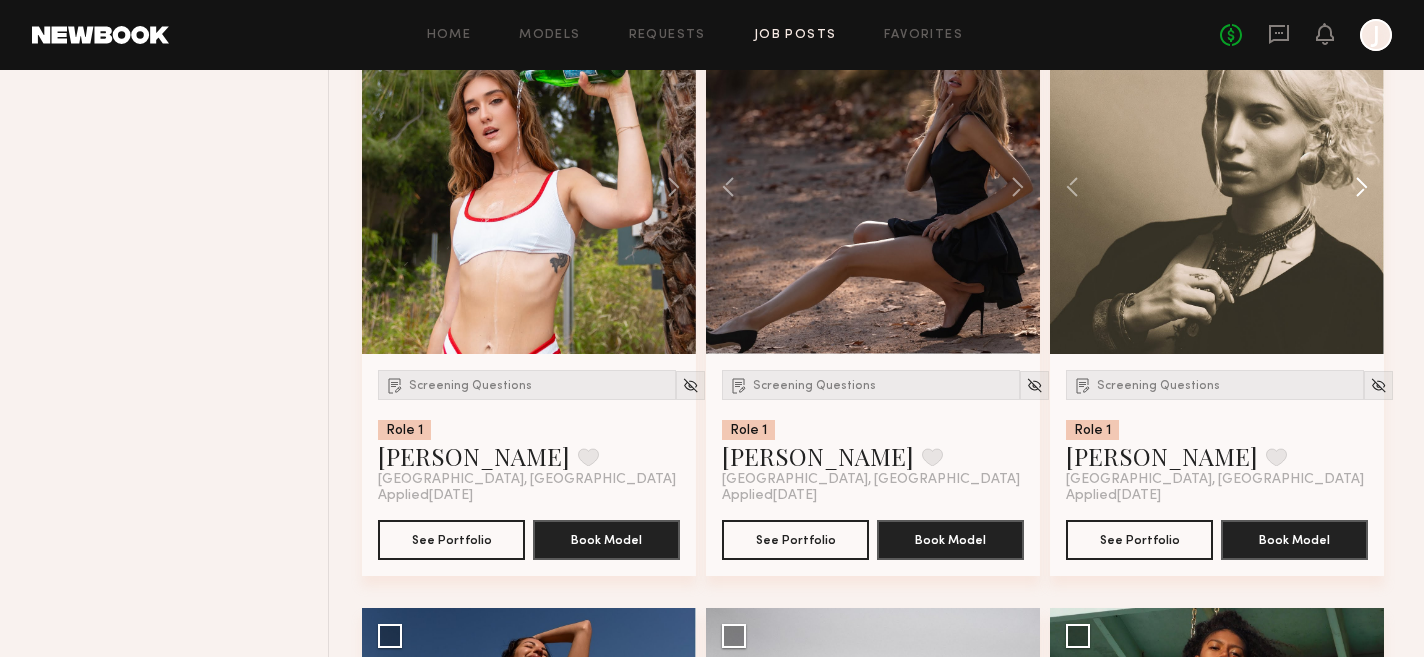 click 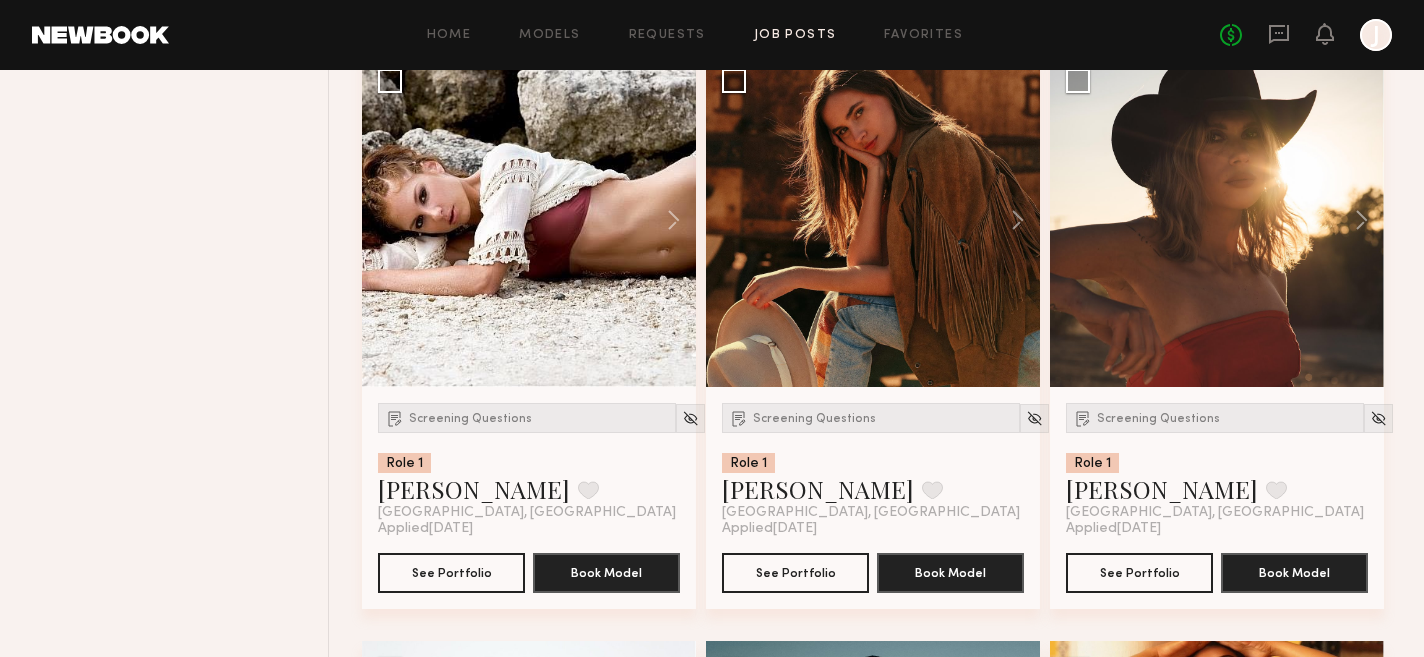 scroll, scrollTop: 10894, scrollLeft: 0, axis: vertical 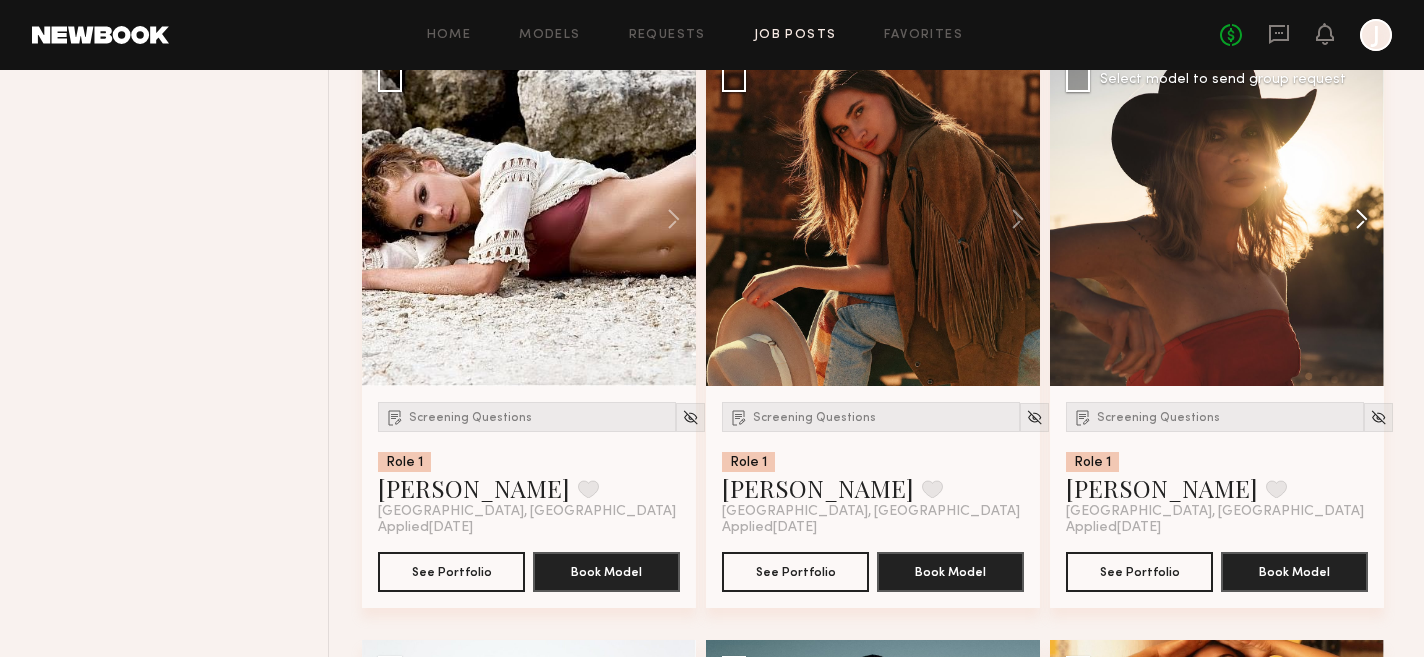 click 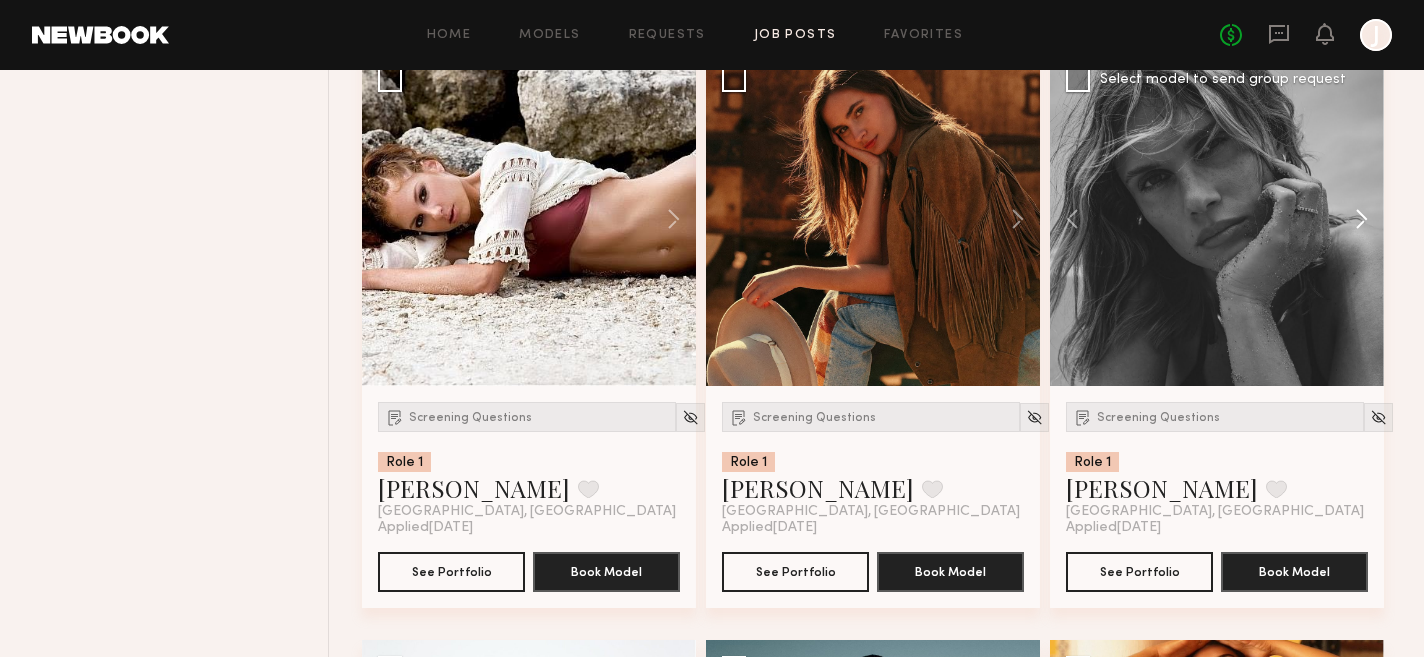 click 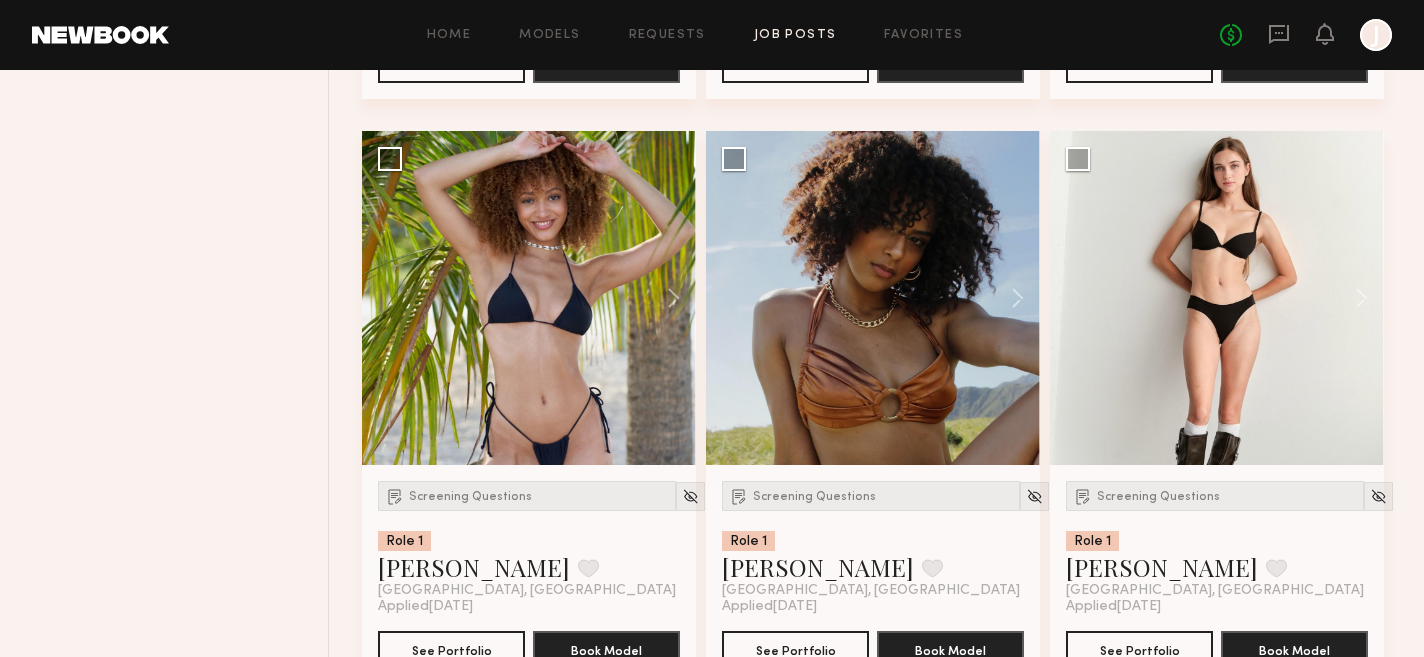scroll, scrollTop: 13181, scrollLeft: 0, axis: vertical 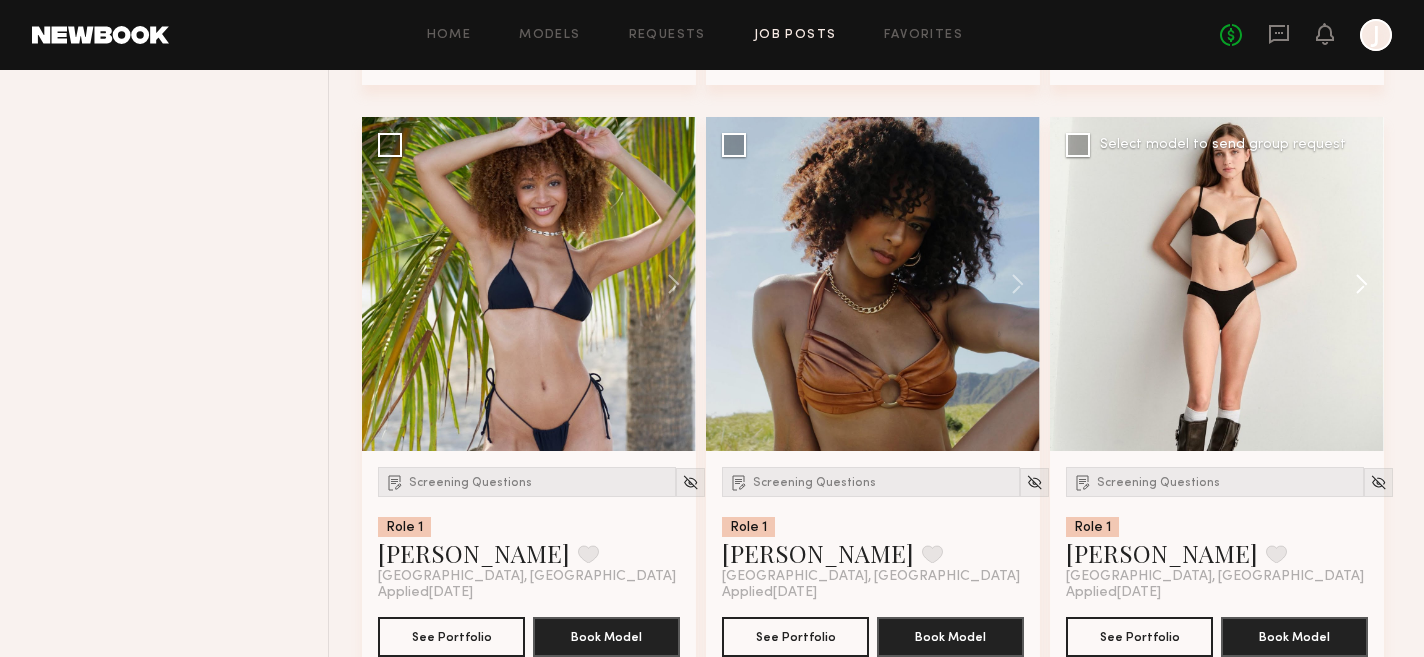 click 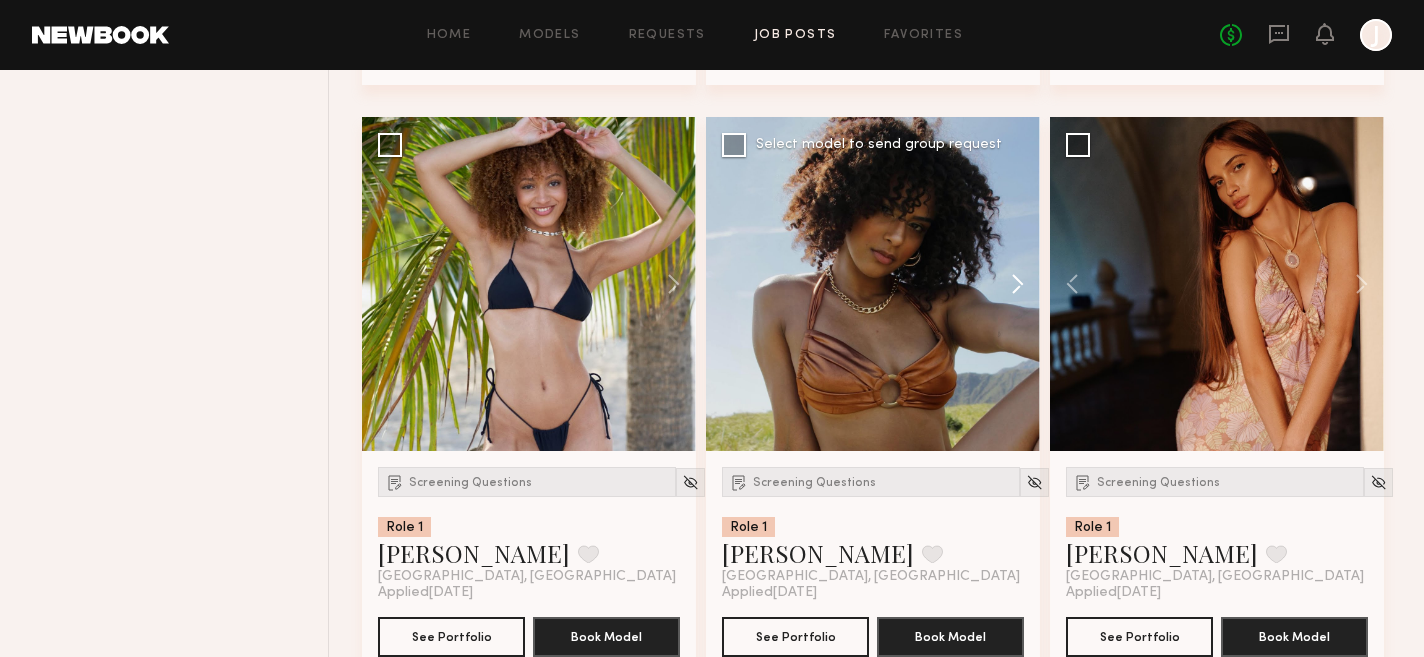 click 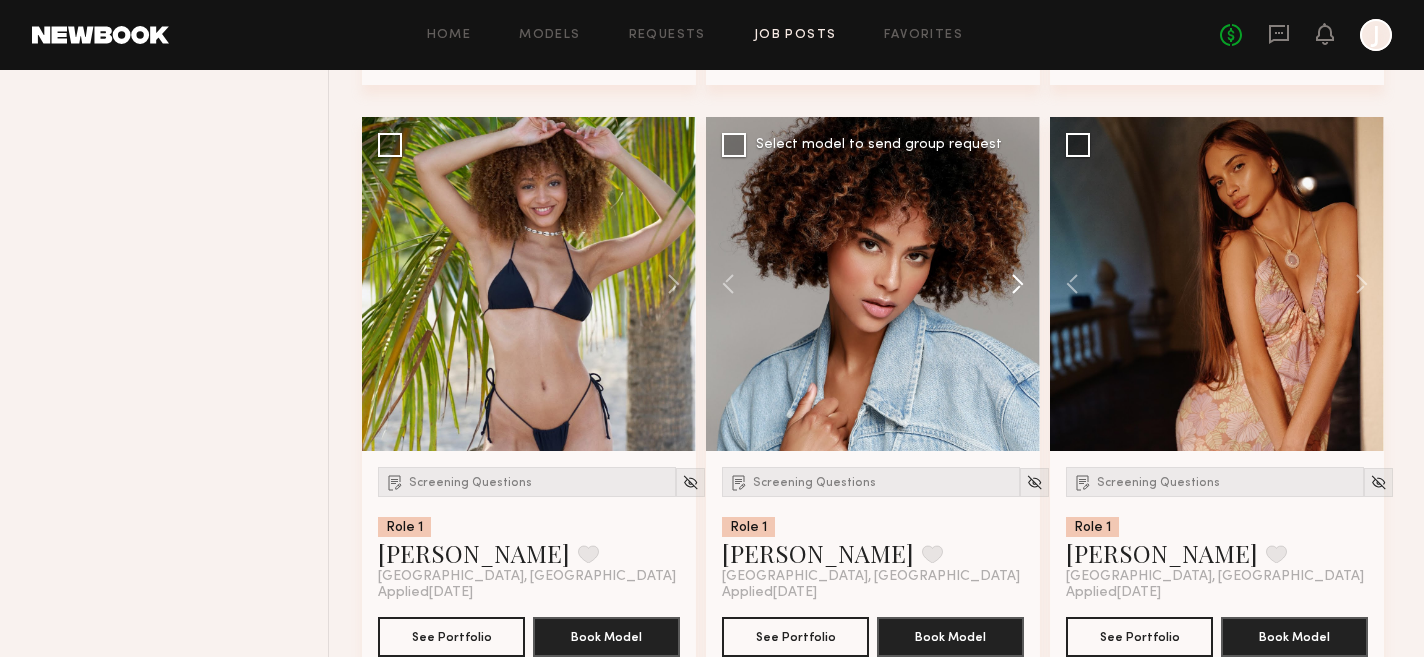 click 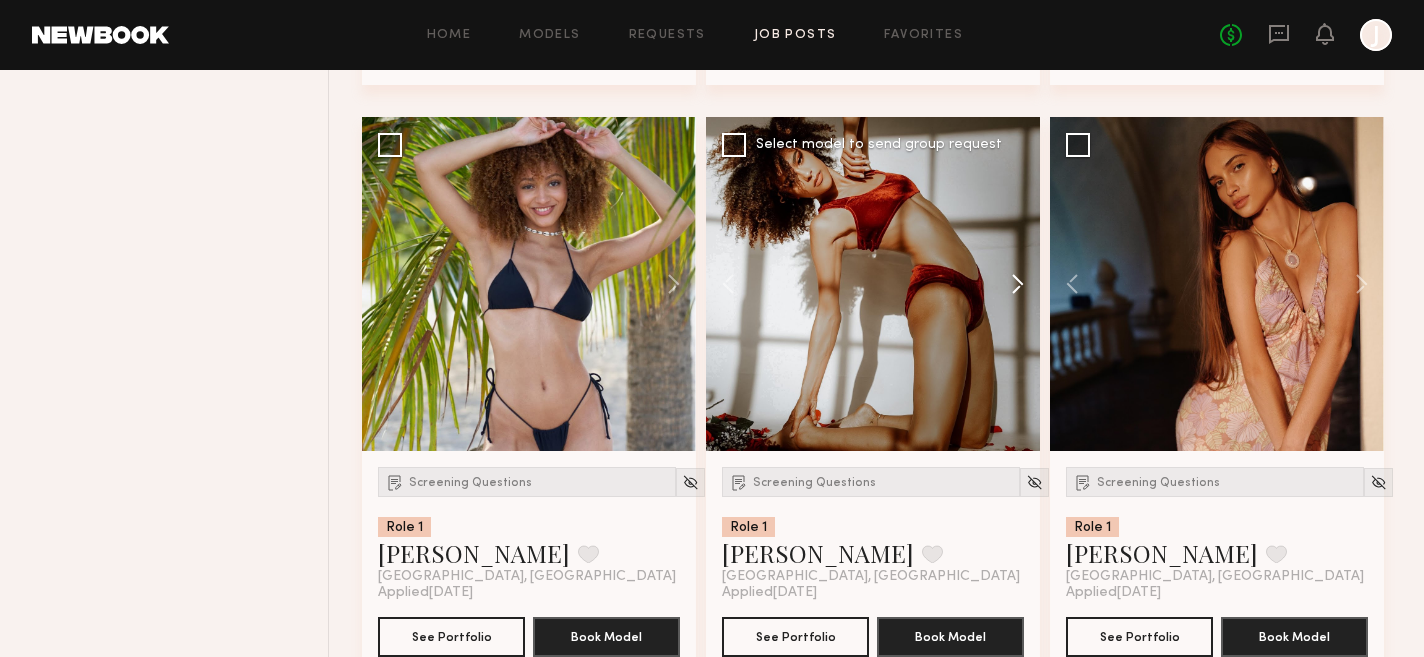 click 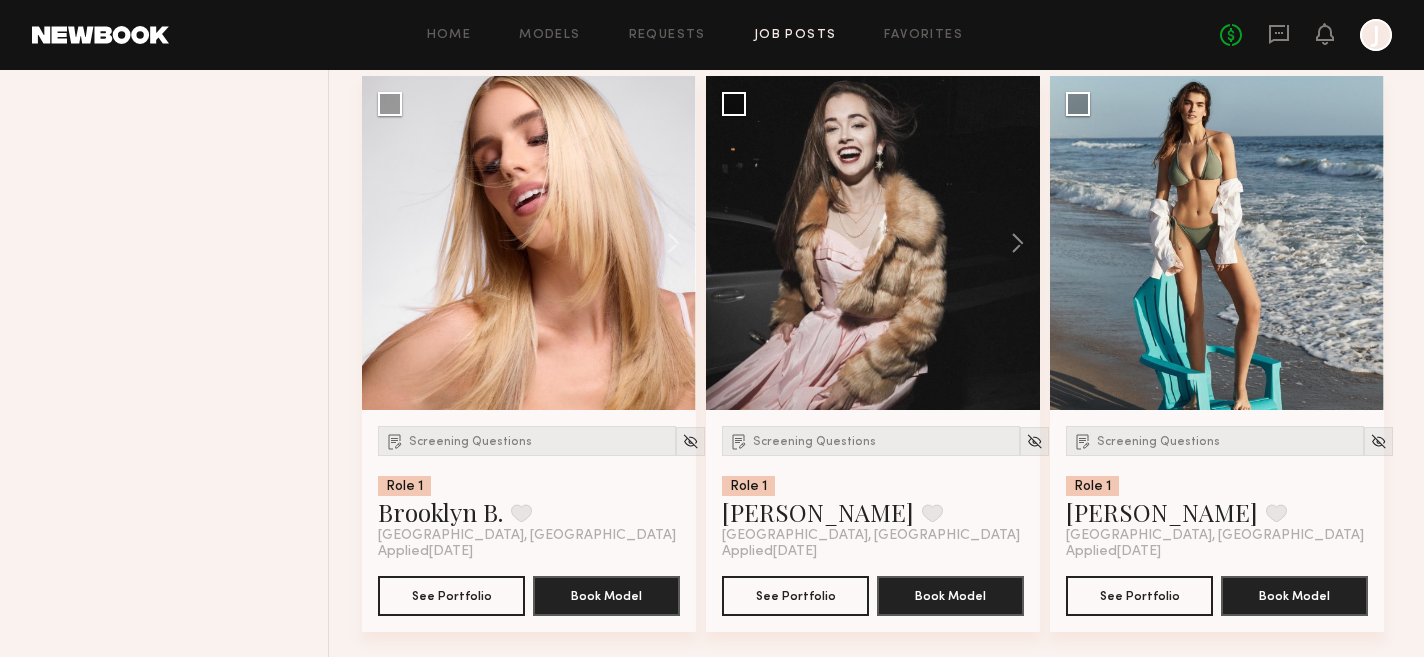 scroll, scrollTop: 13819, scrollLeft: 0, axis: vertical 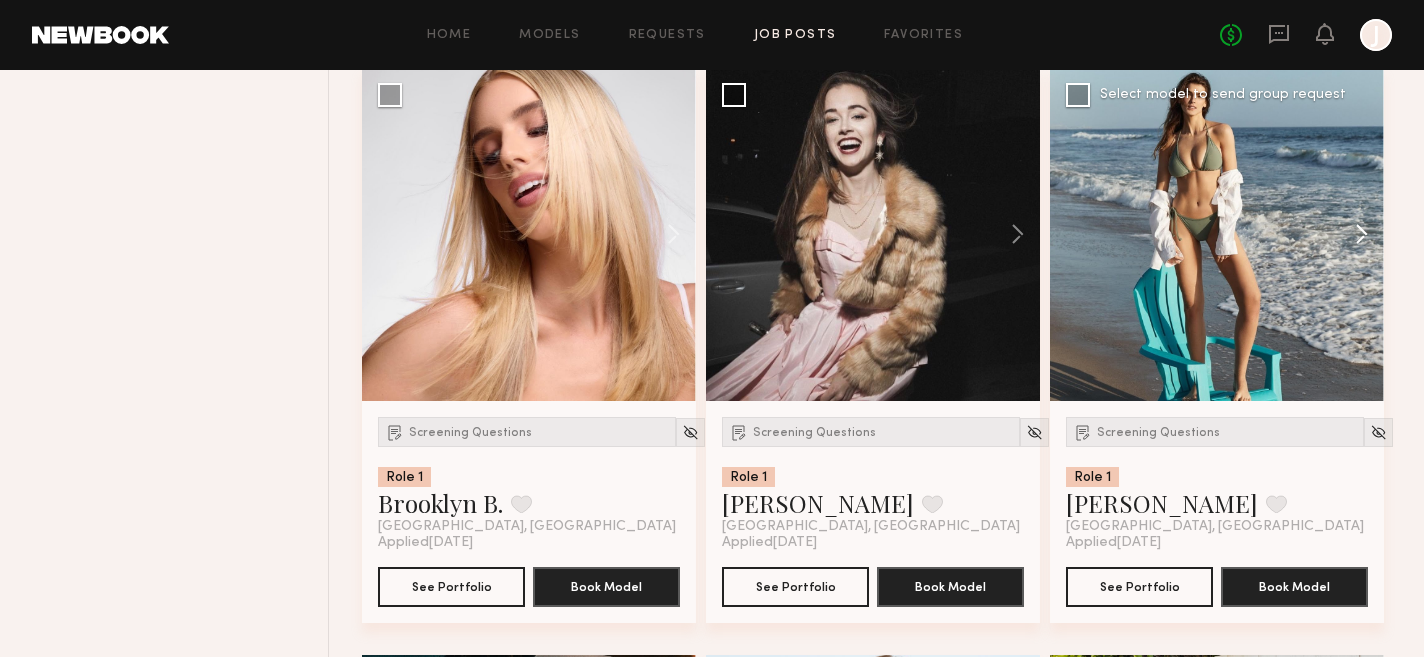 click 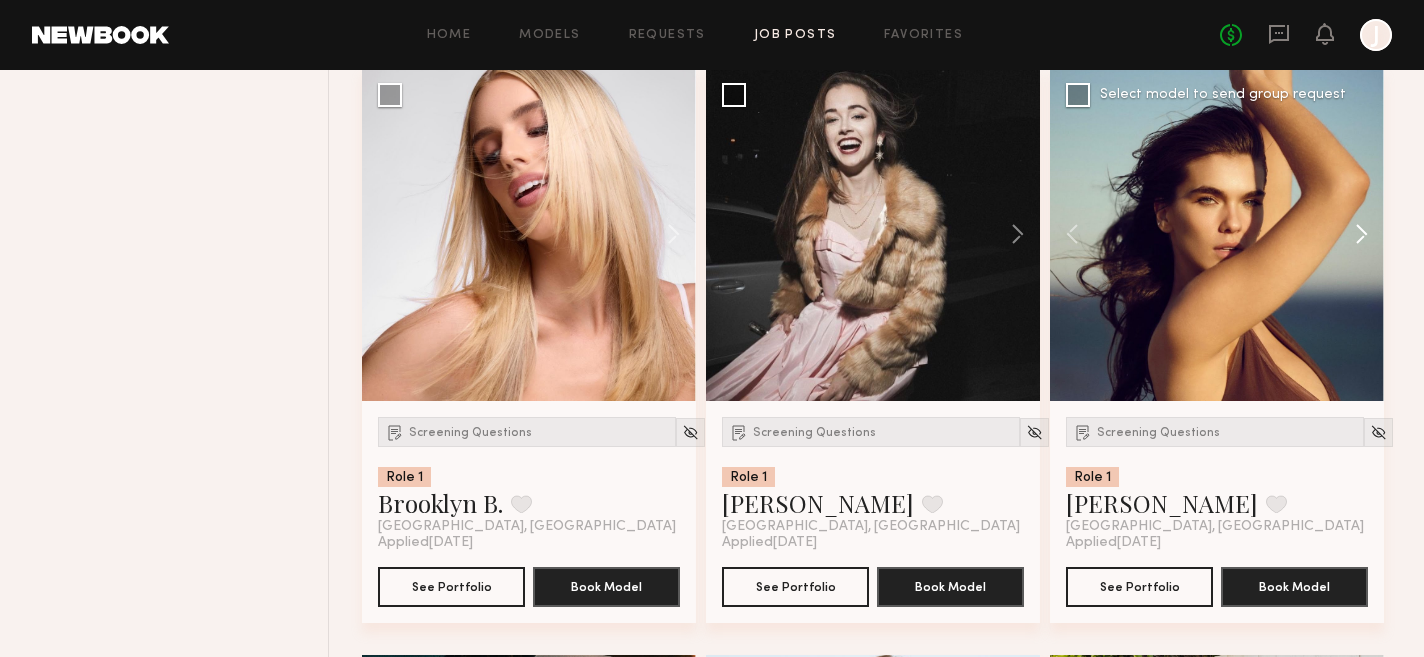 click 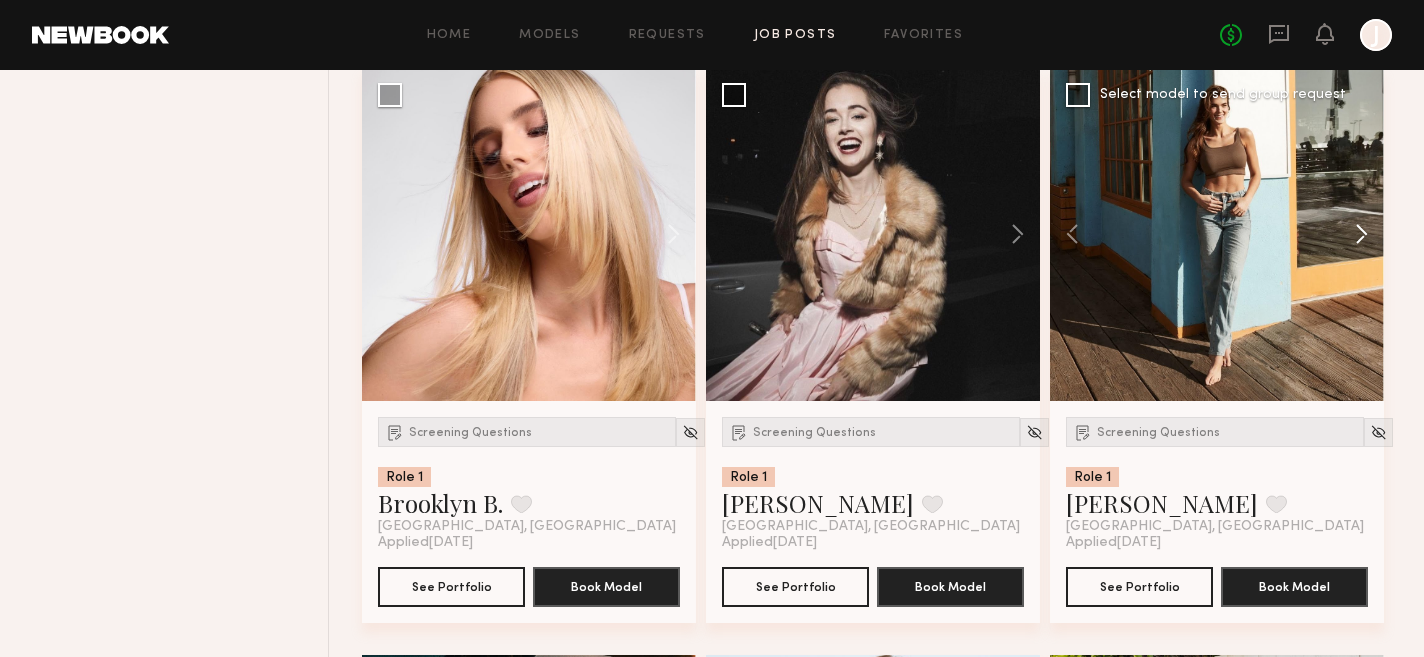 click 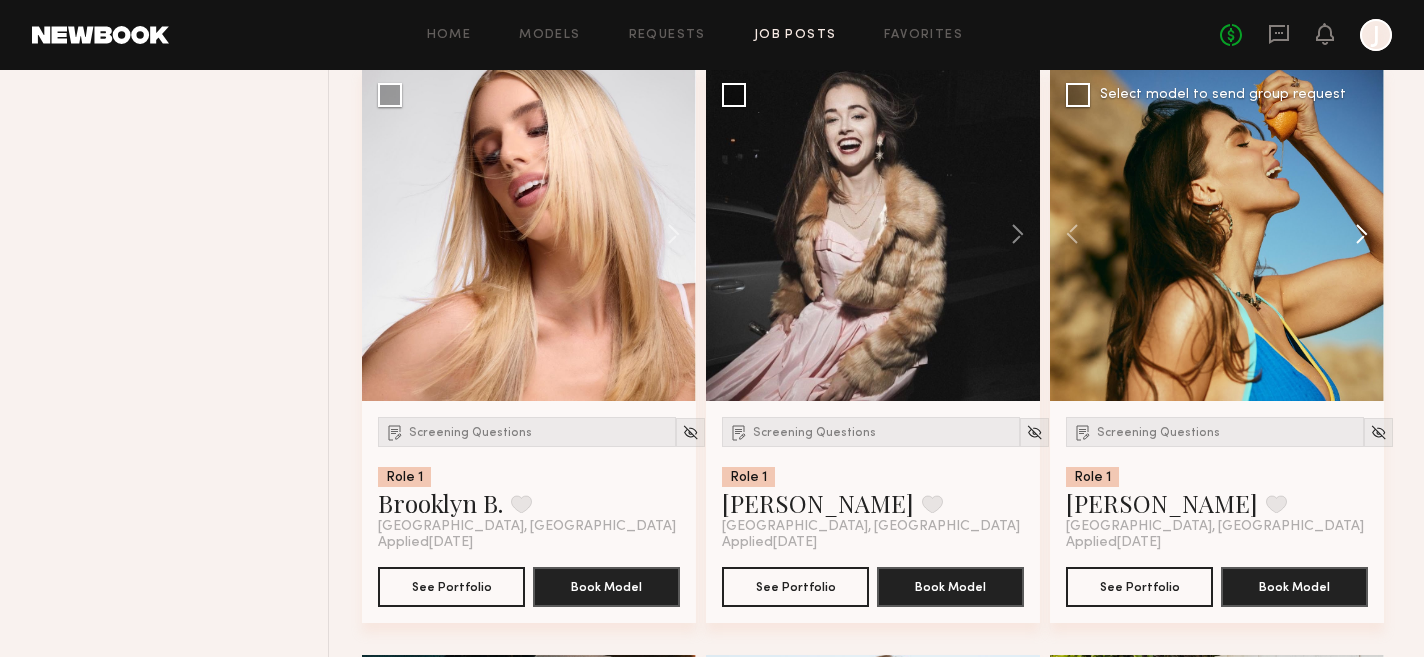 click 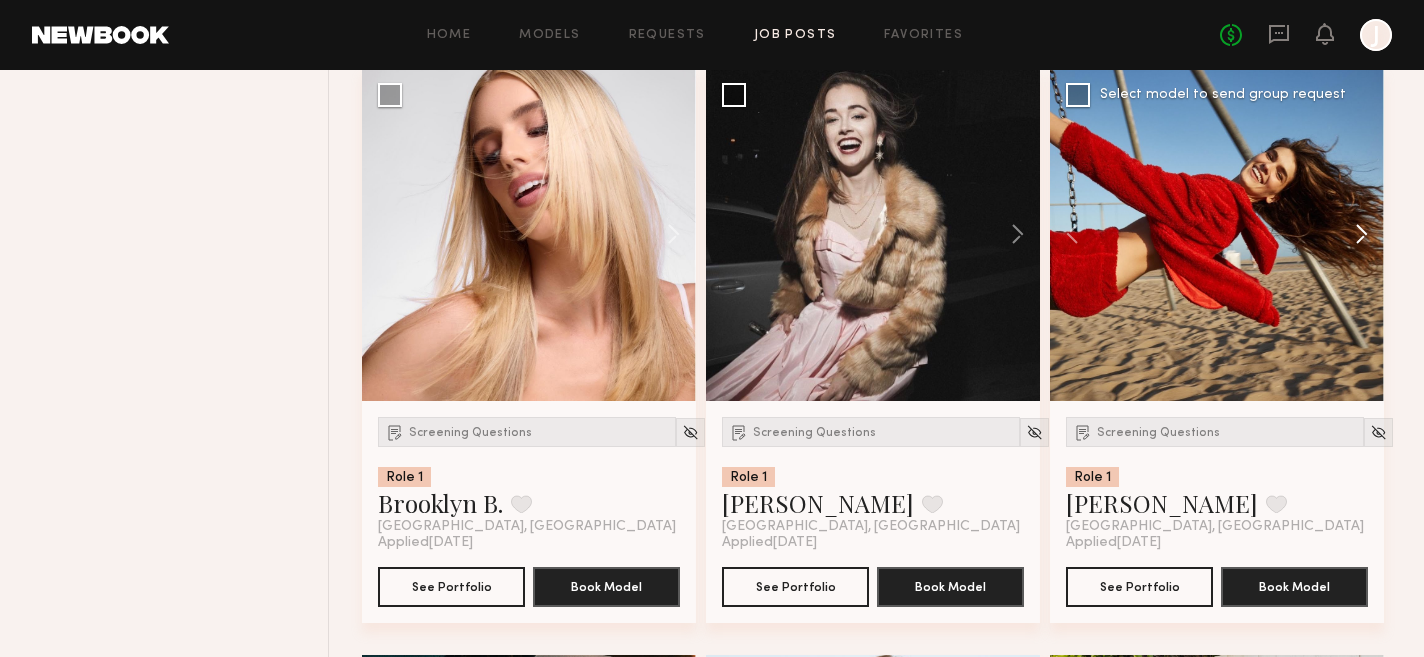 click 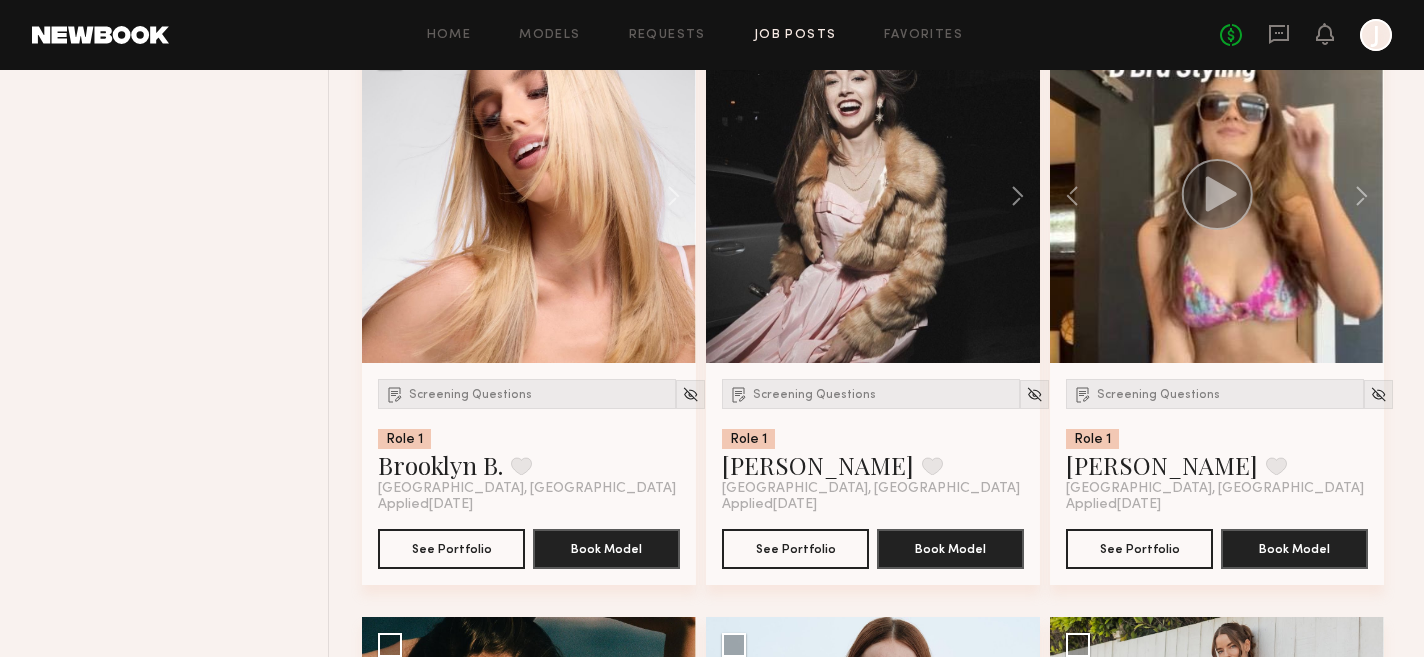 scroll, scrollTop: 13864, scrollLeft: 0, axis: vertical 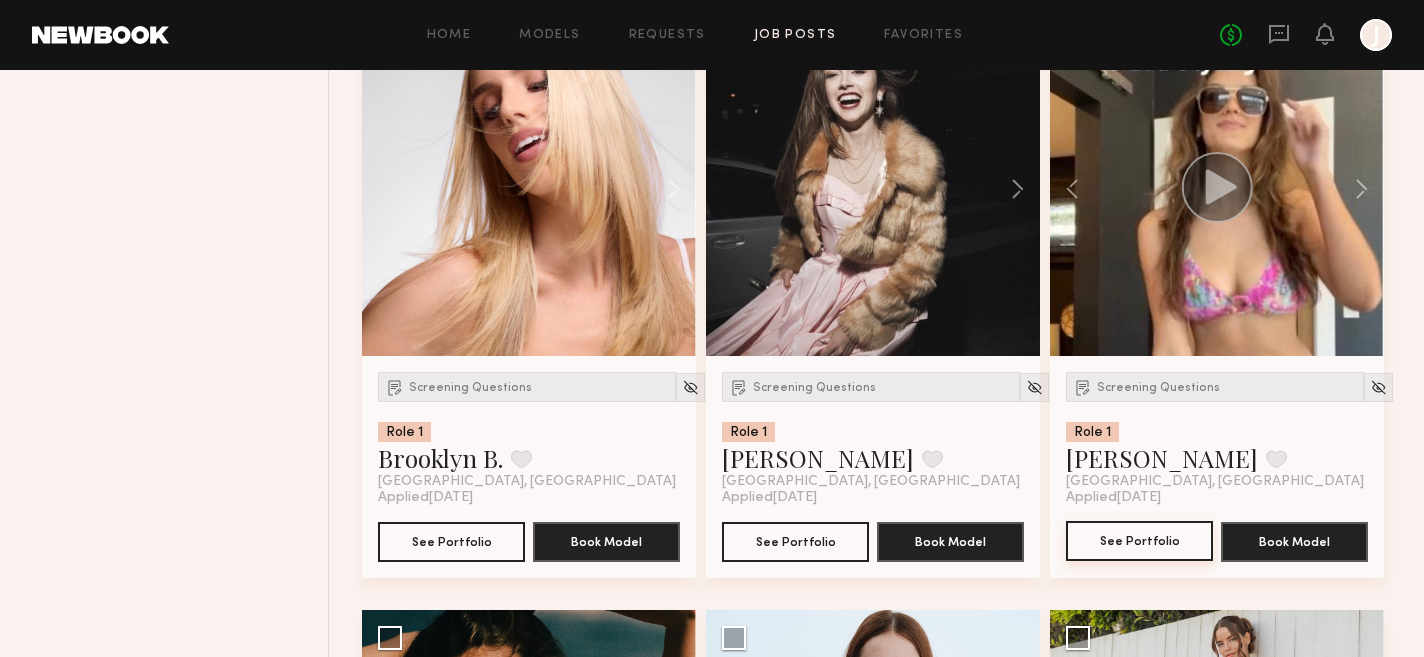 type 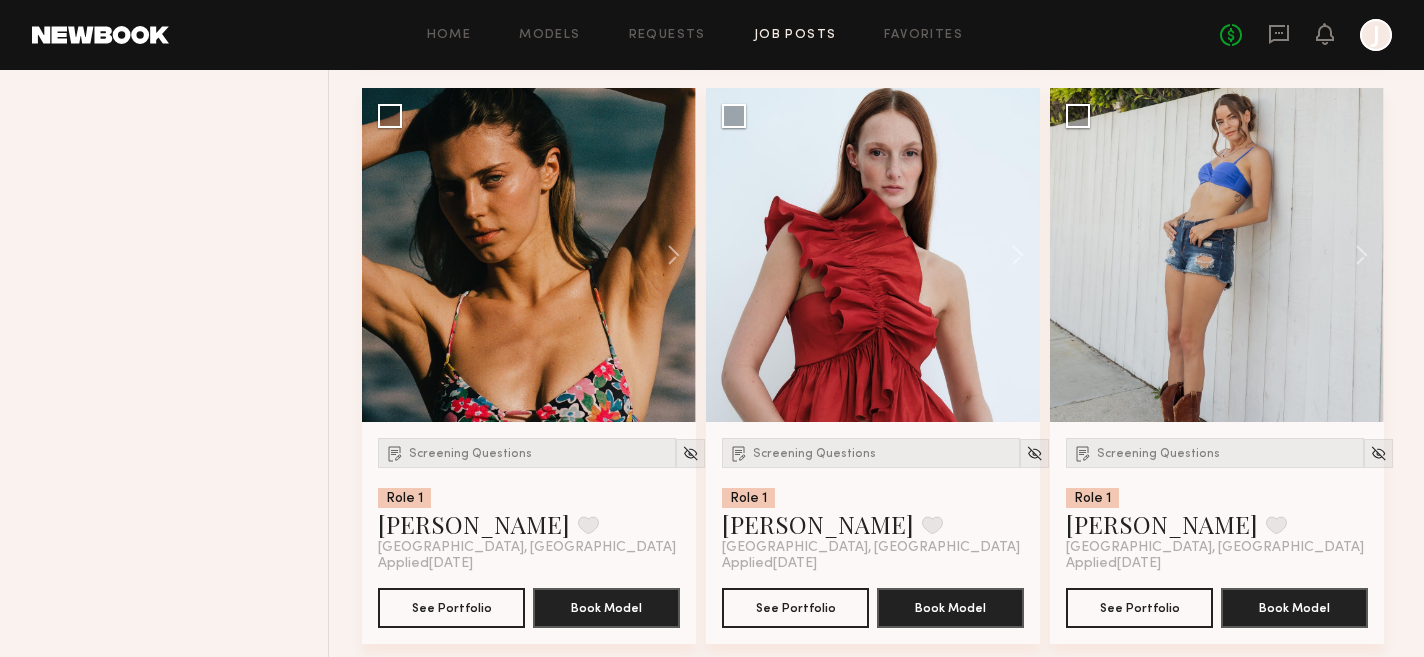 scroll, scrollTop: 14382, scrollLeft: 0, axis: vertical 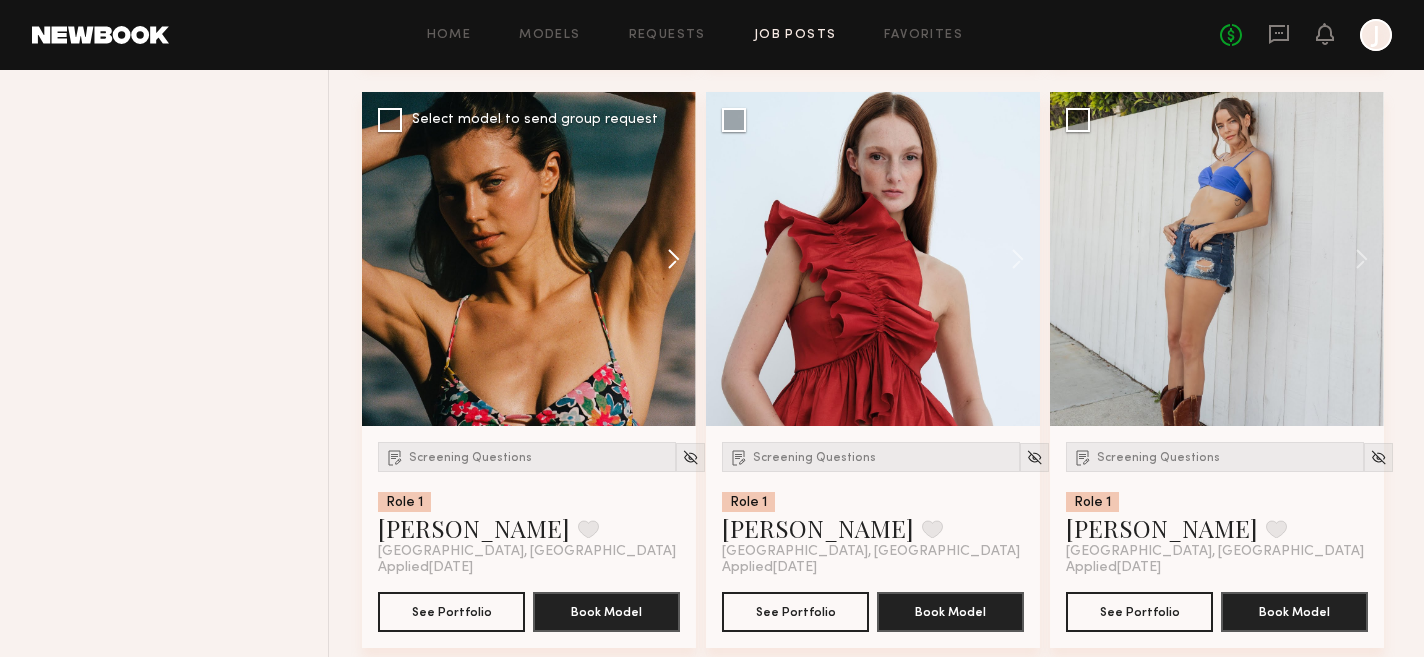 click 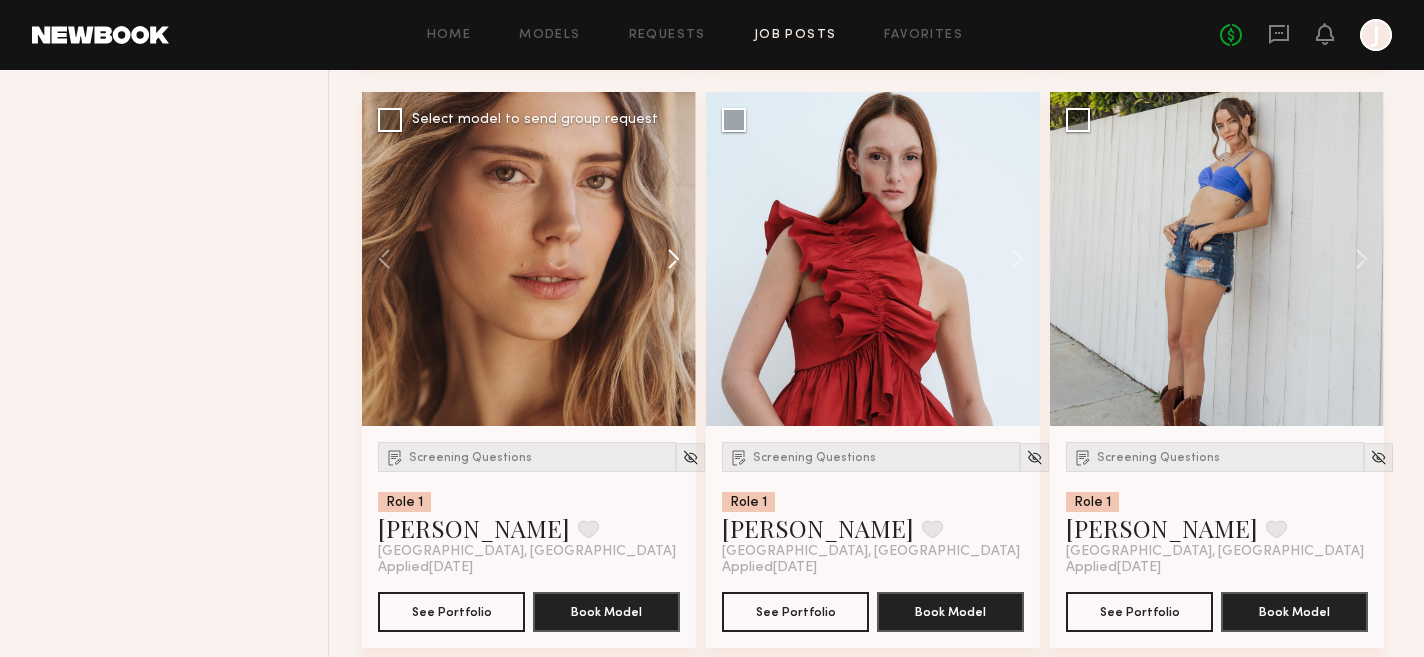click 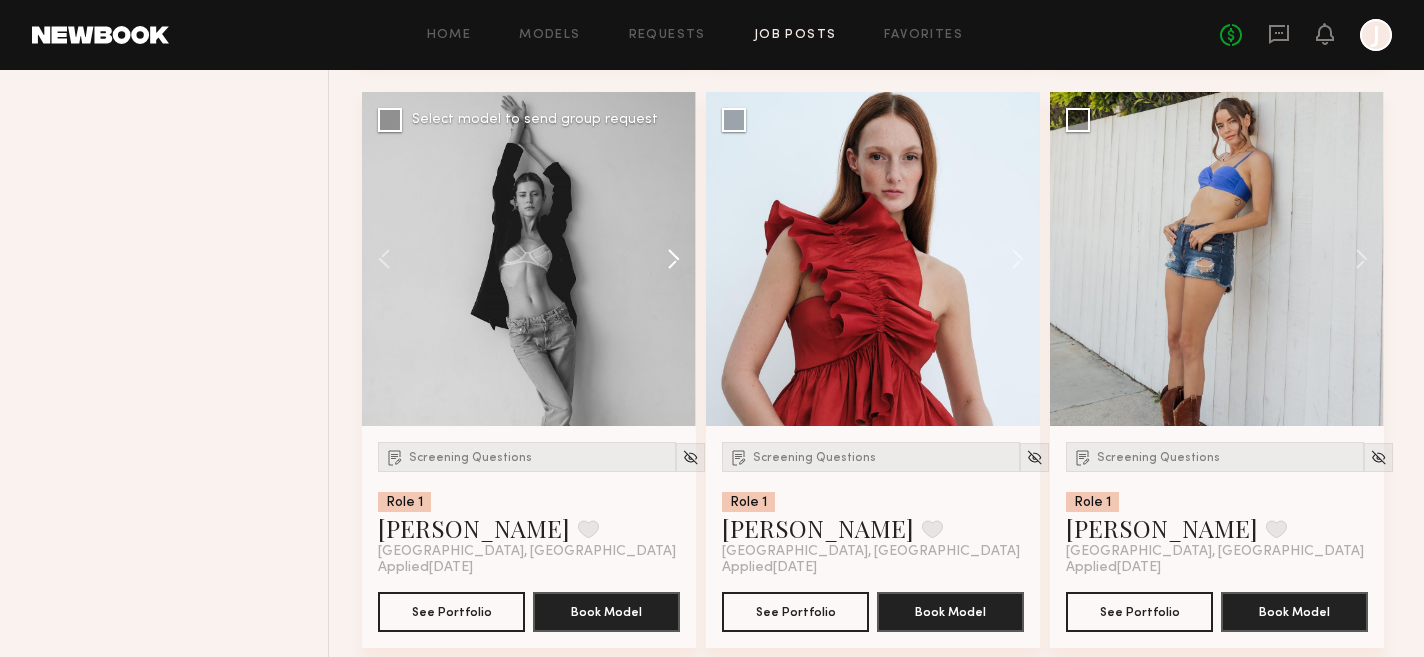 click 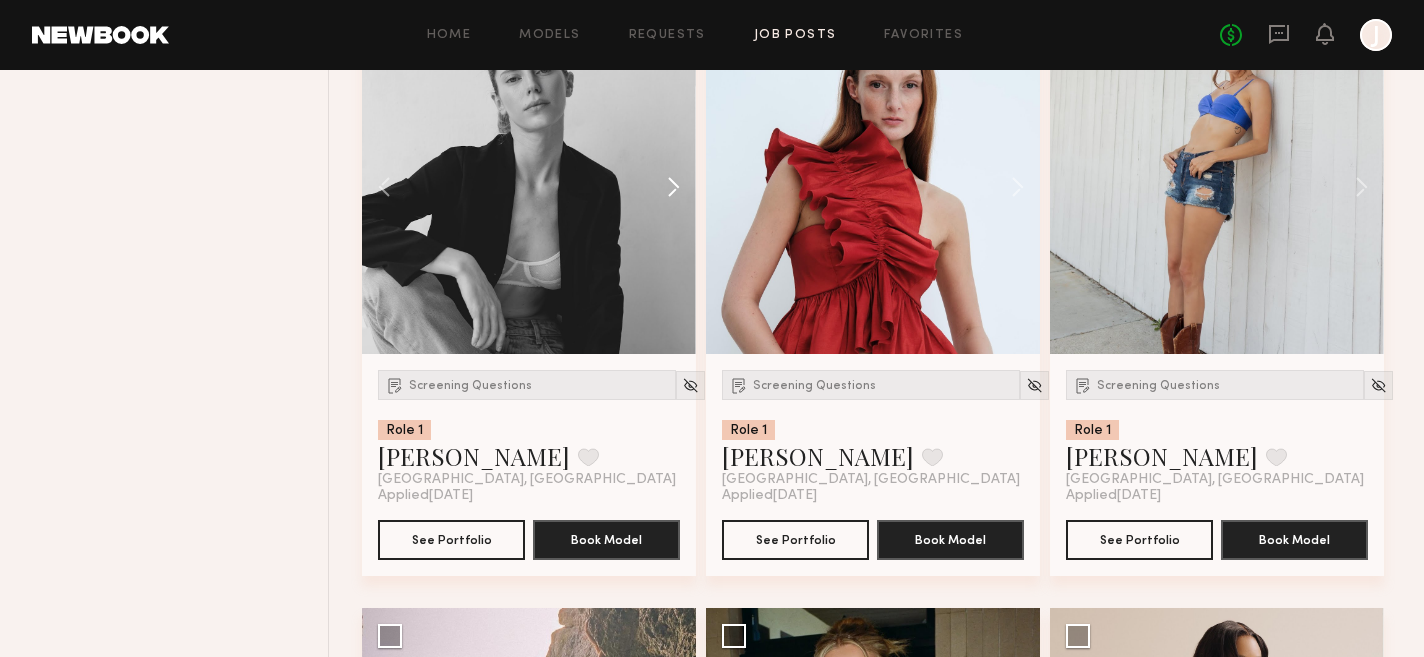 scroll, scrollTop: 14456, scrollLeft: 0, axis: vertical 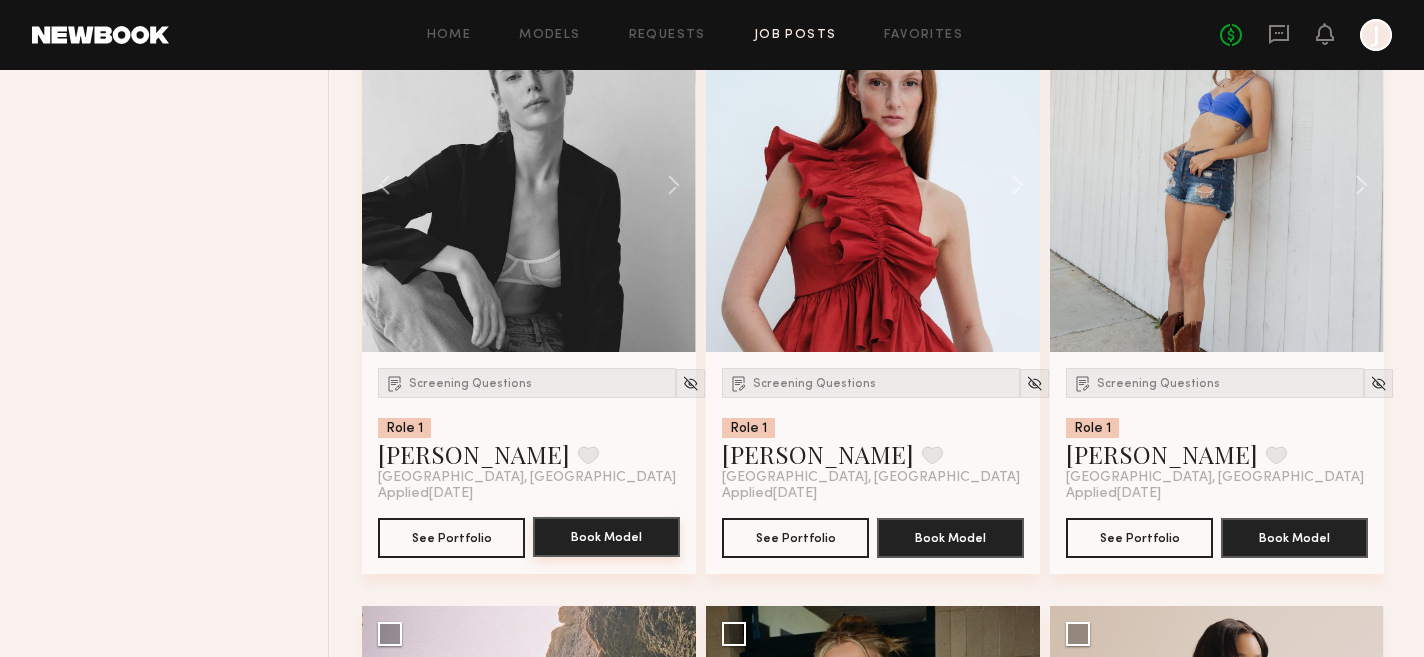 type 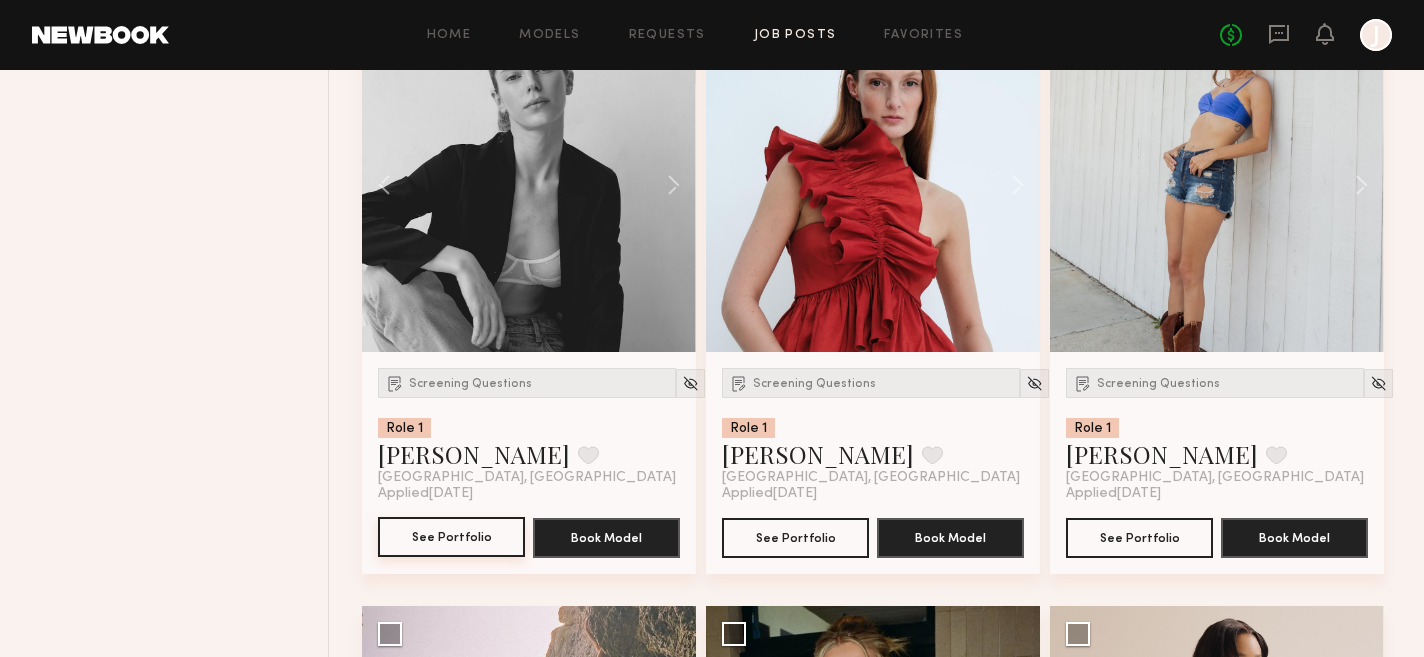 click on "See Portfolio" 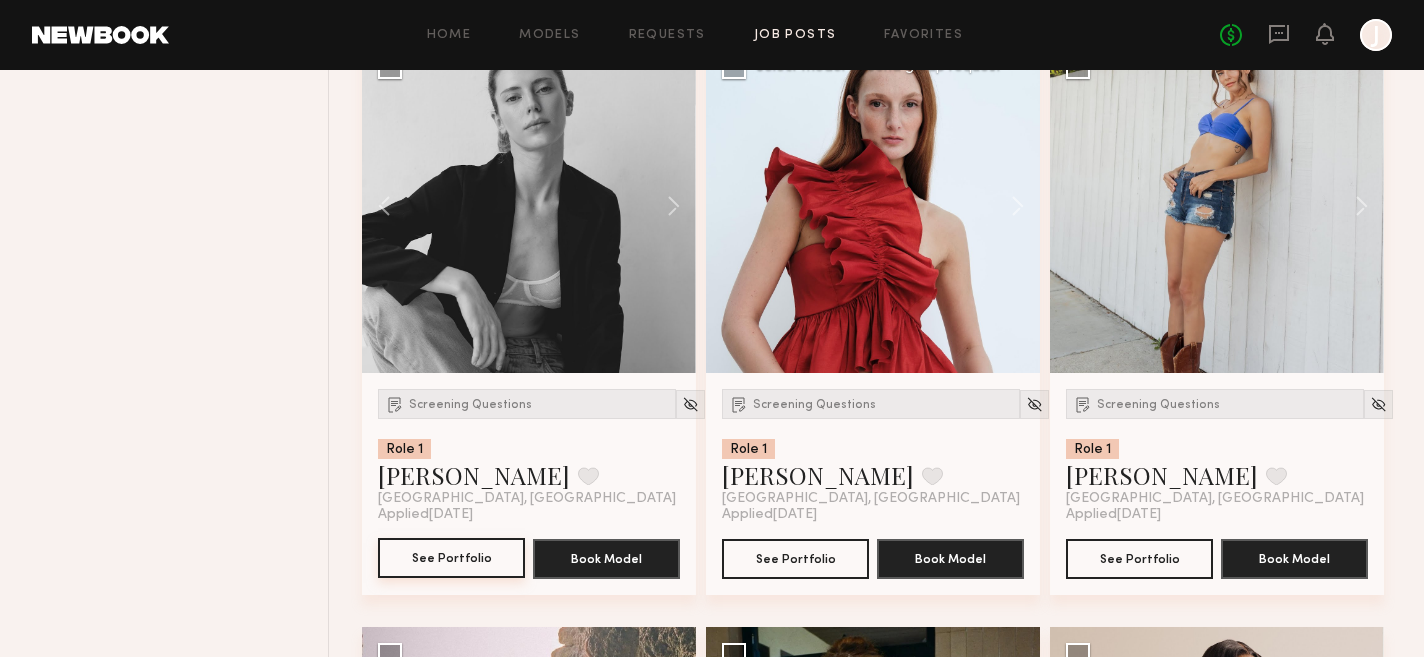 scroll, scrollTop: 14438, scrollLeft: 0, axis: vertical 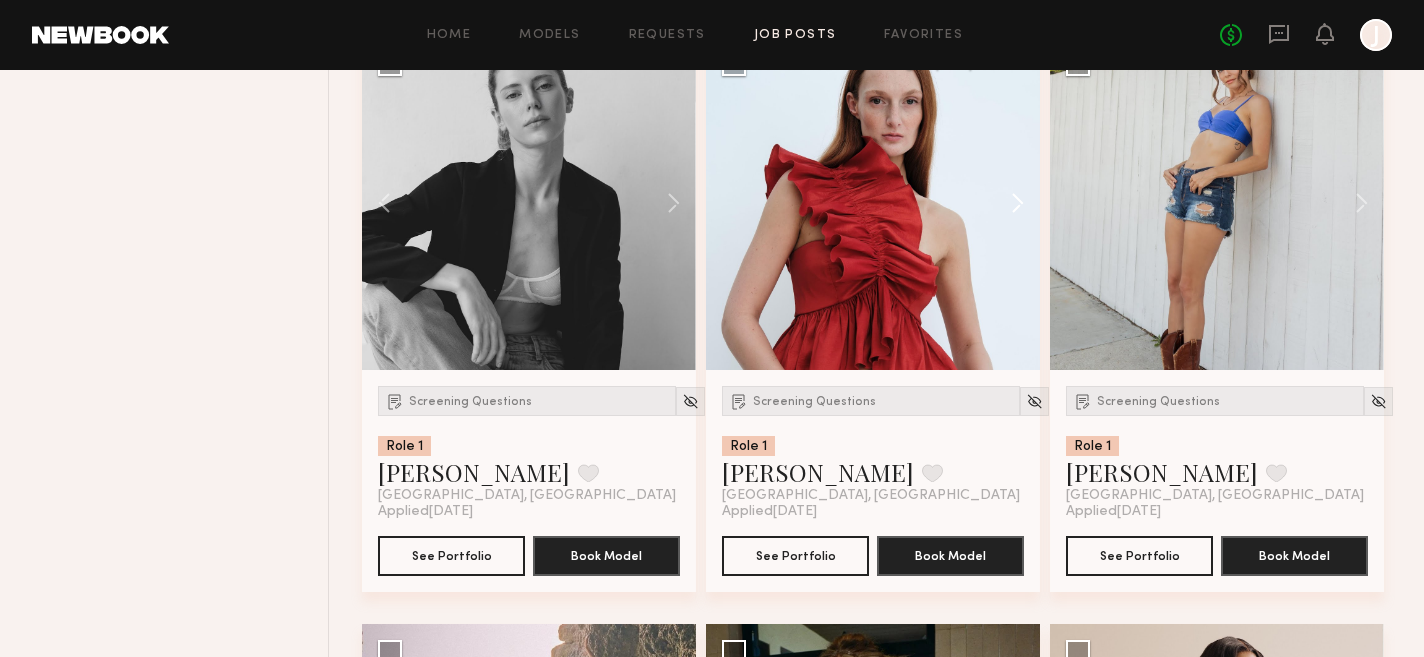 click 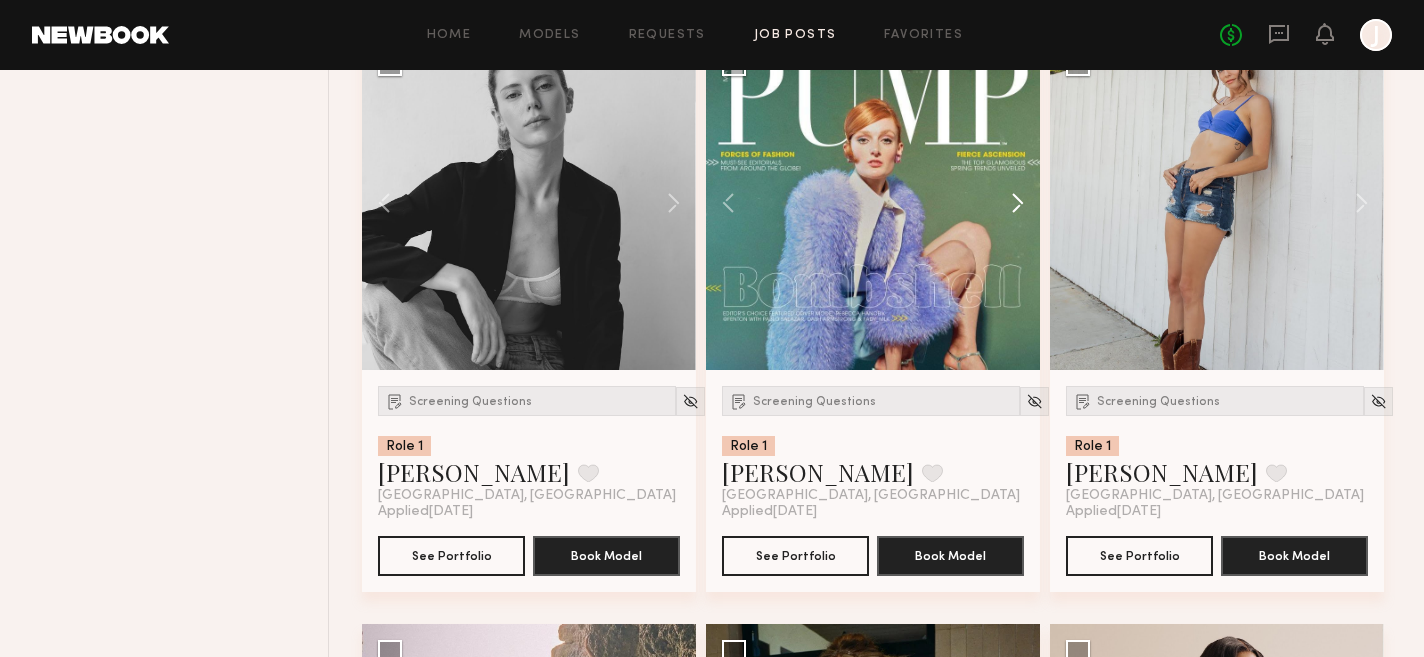click 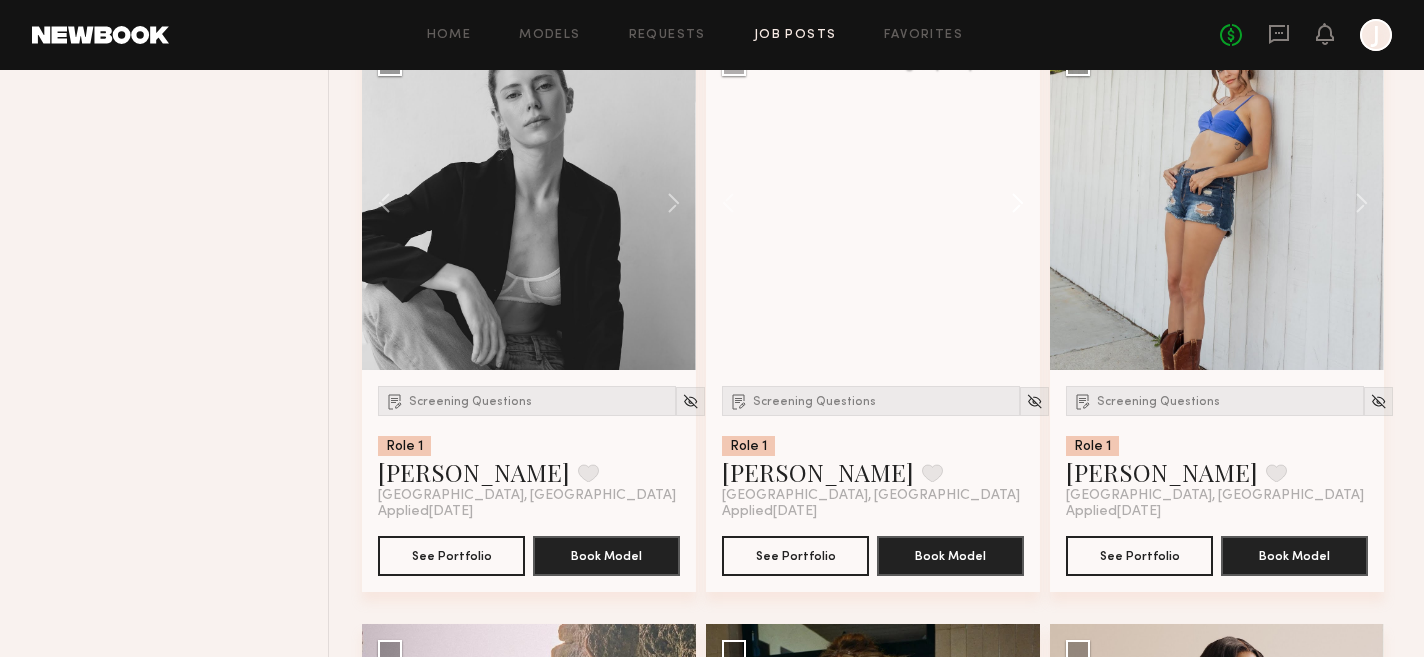 click 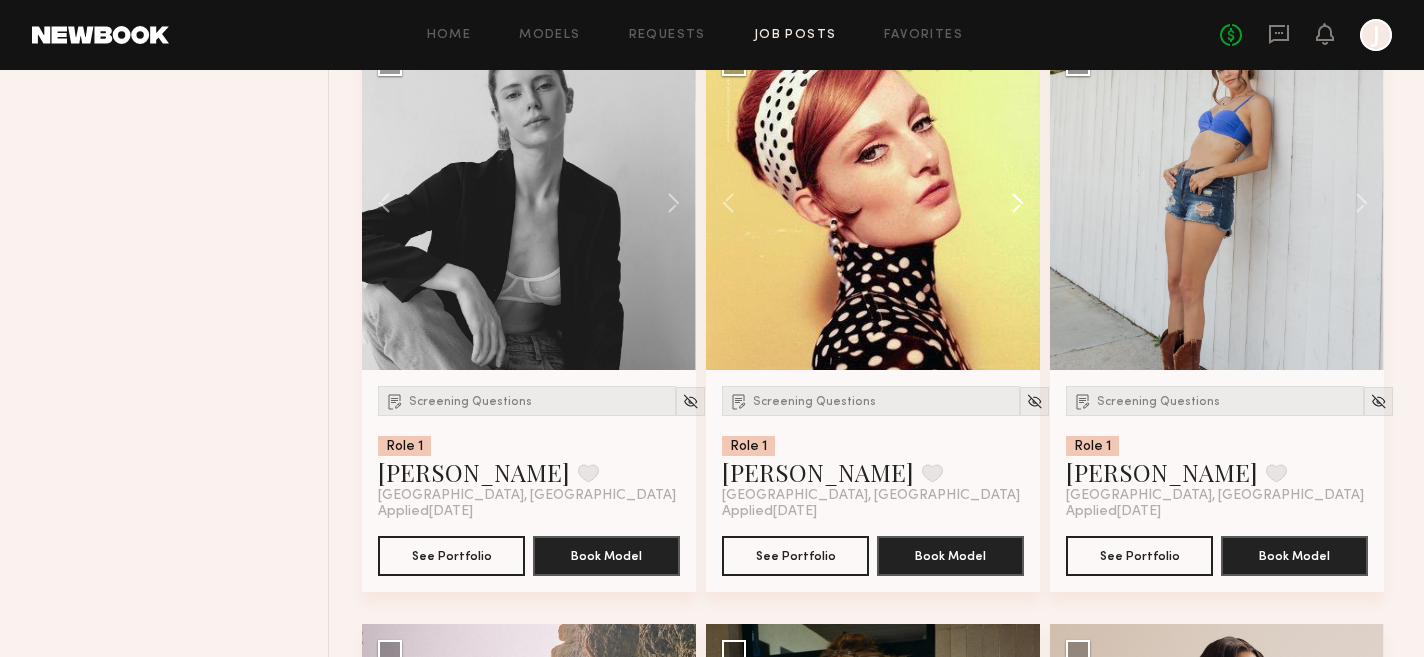 click 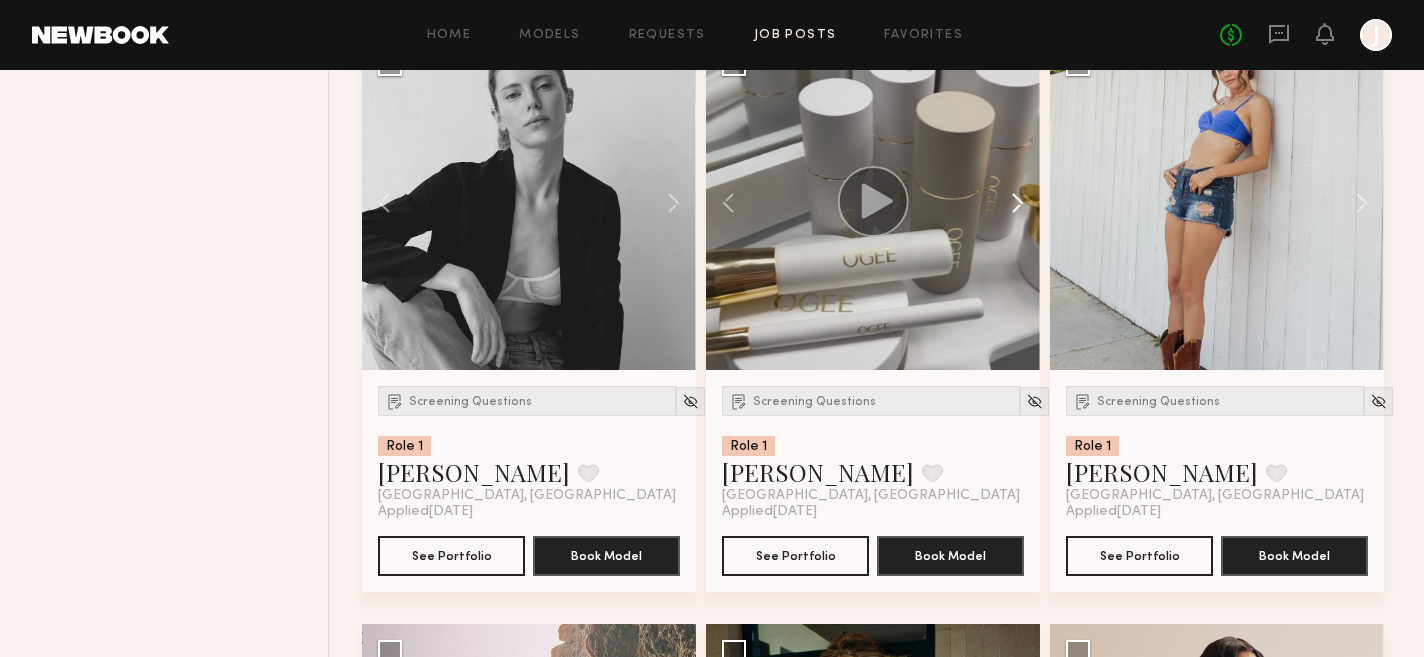 click 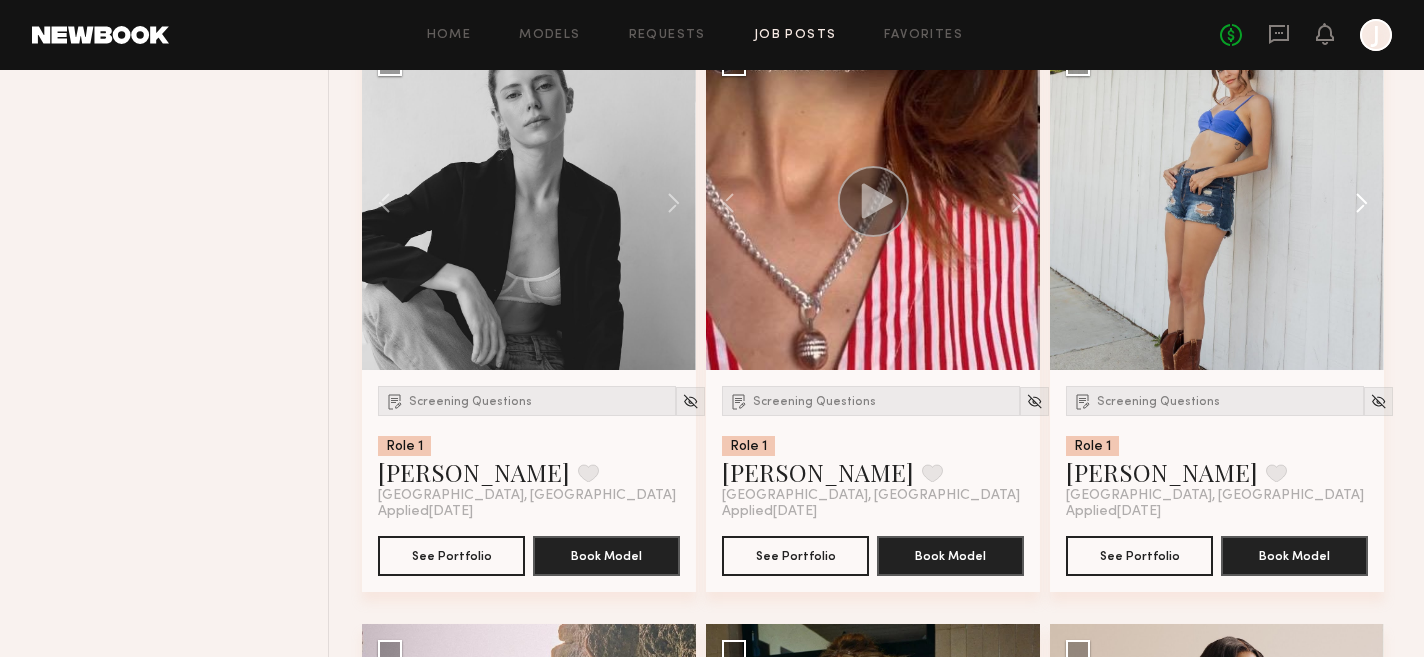 click 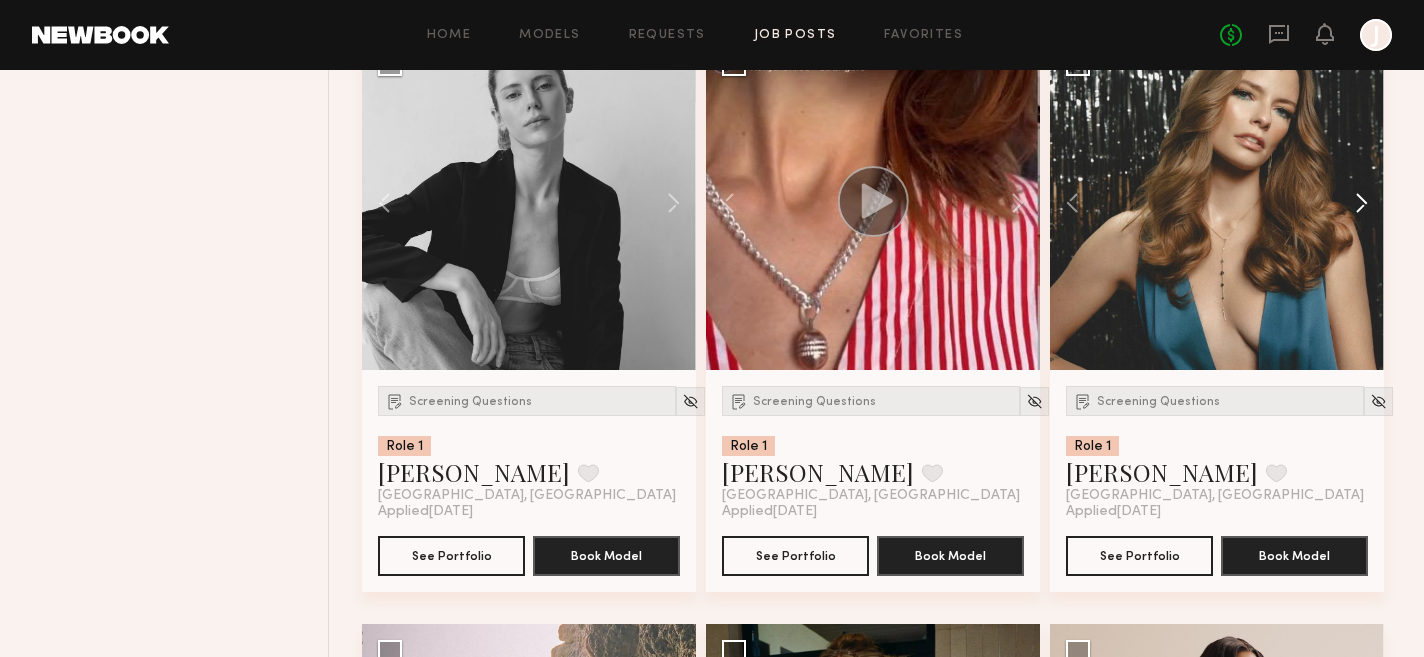click 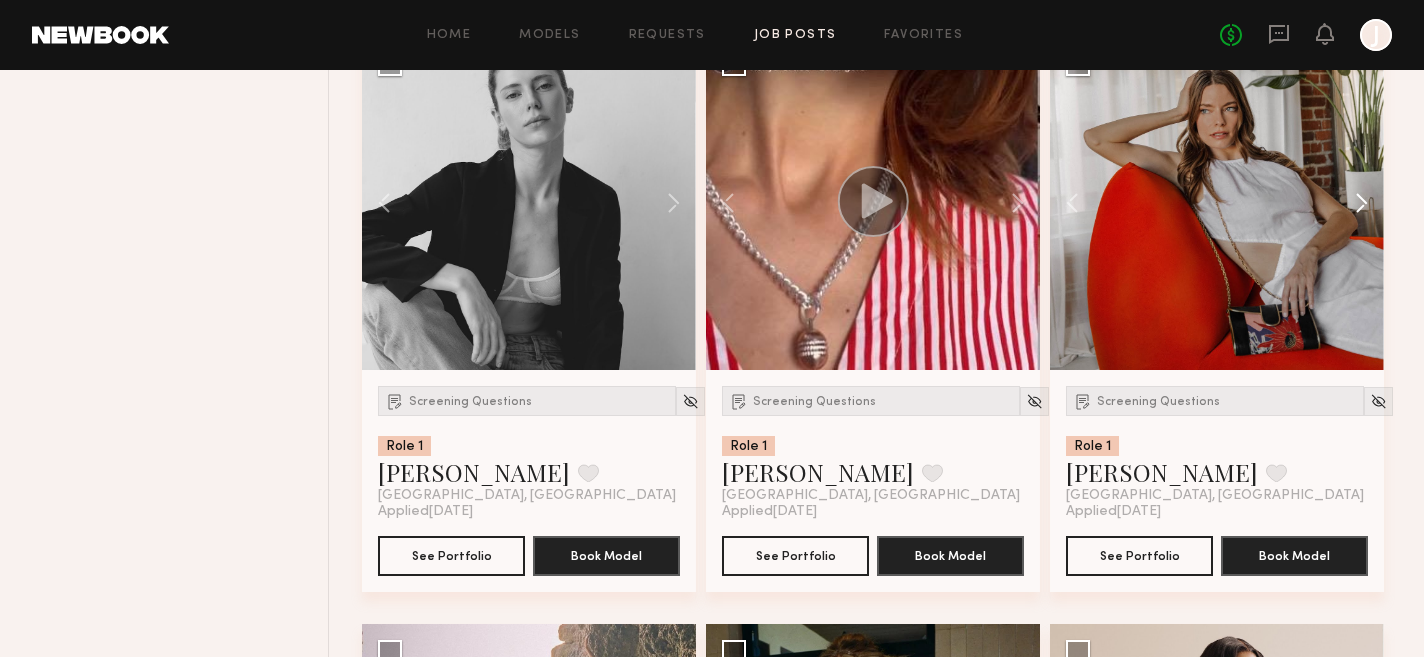 click 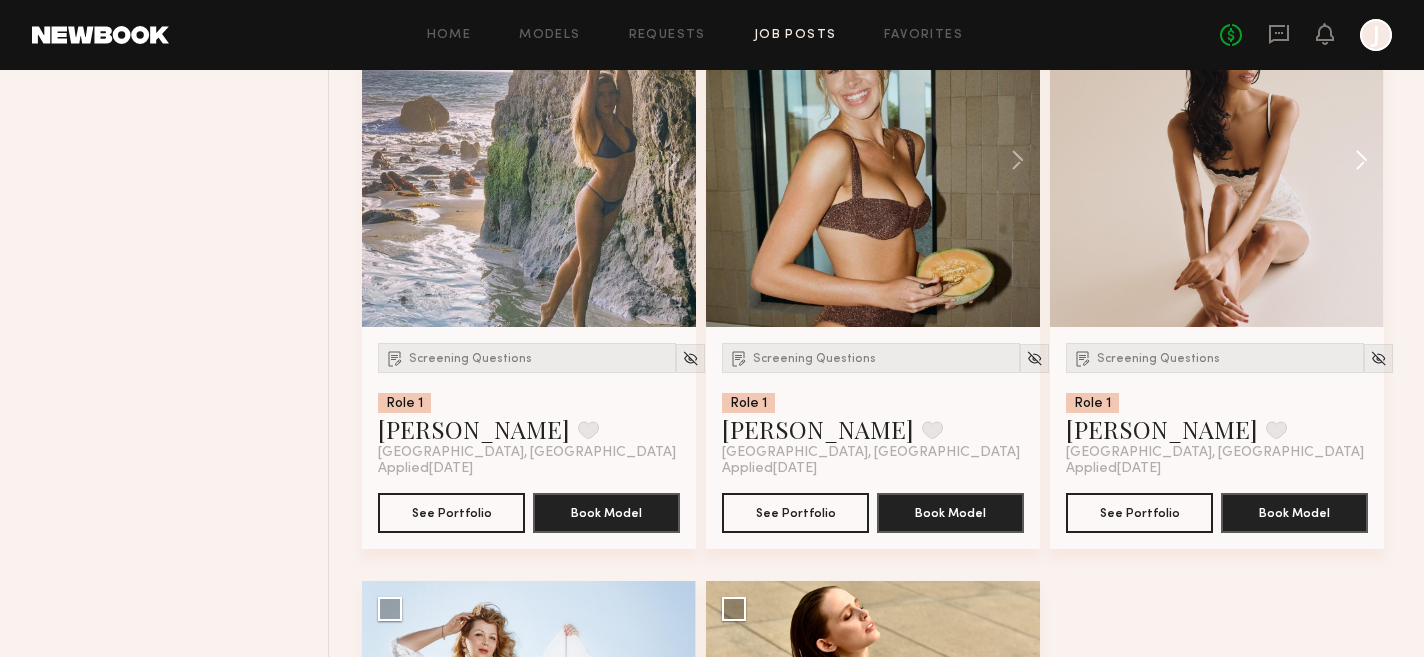 scroll, scrollTop: 15070, scrollLeft: 0, axis: vertical 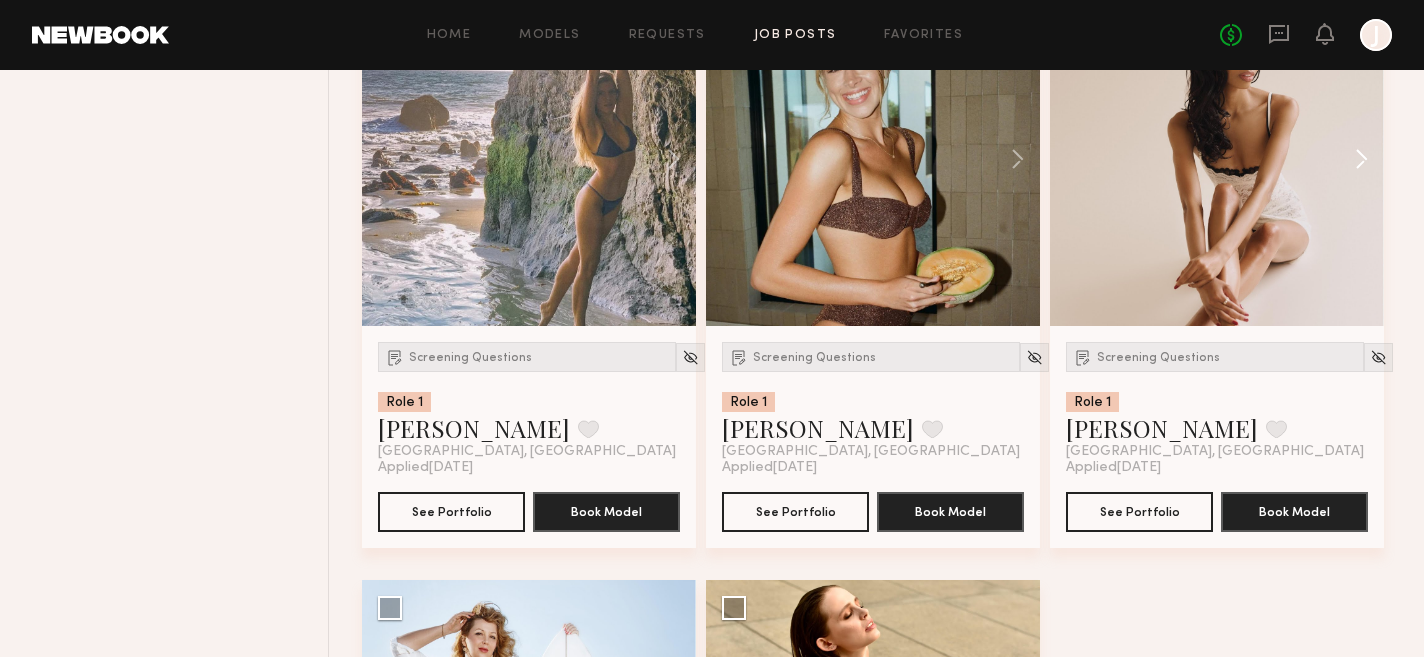 click 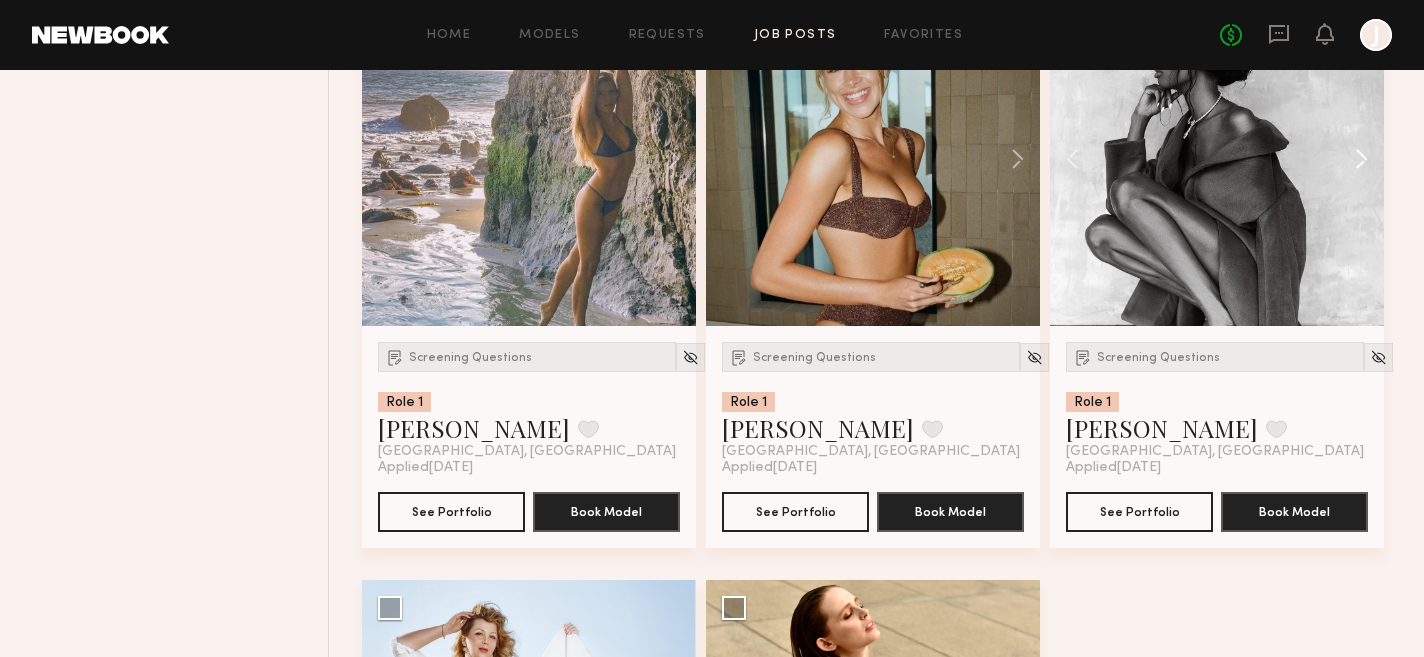 click 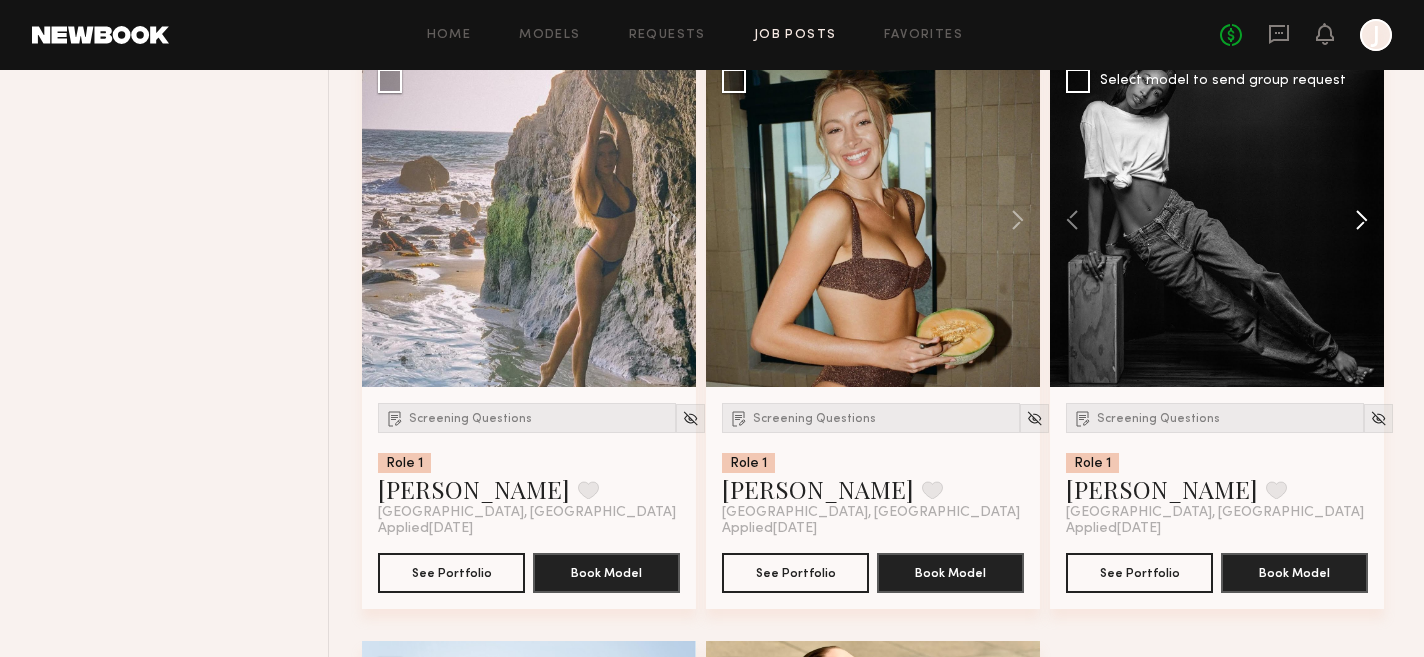 scroll, scrollTop: 15008, scrollLeft: 0, axis: vertical 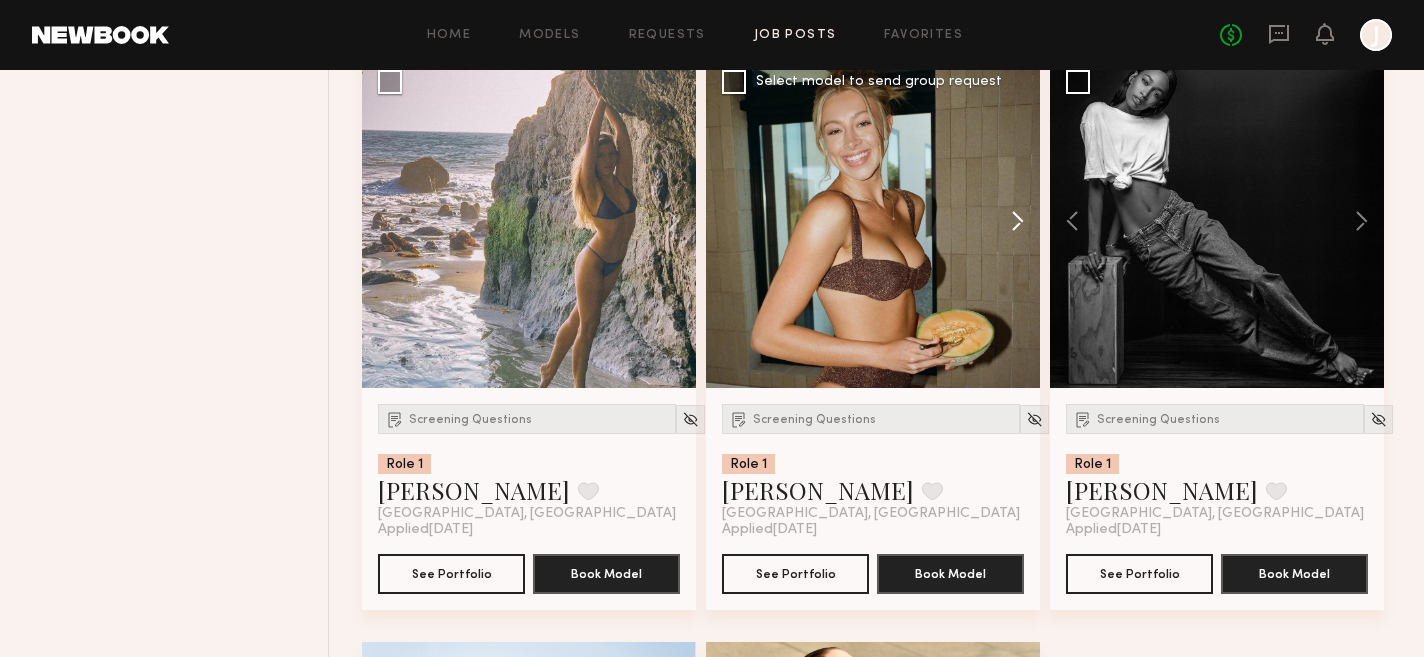 click 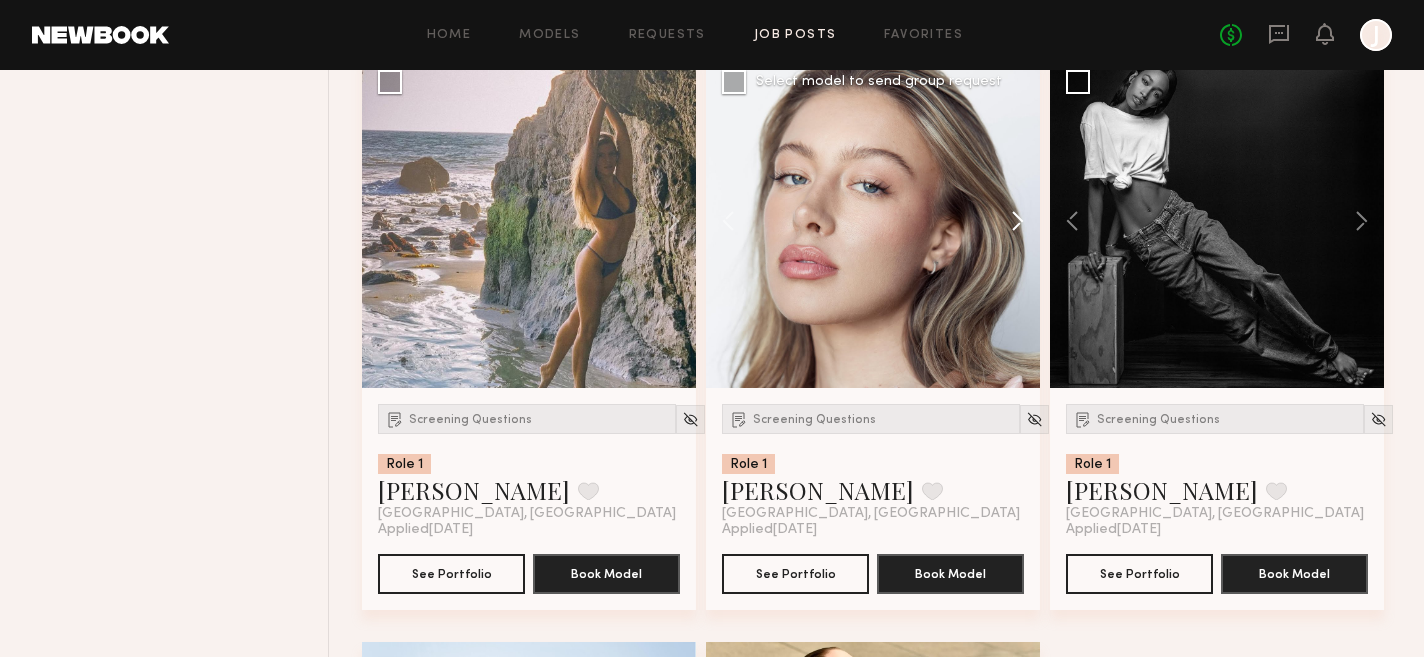click 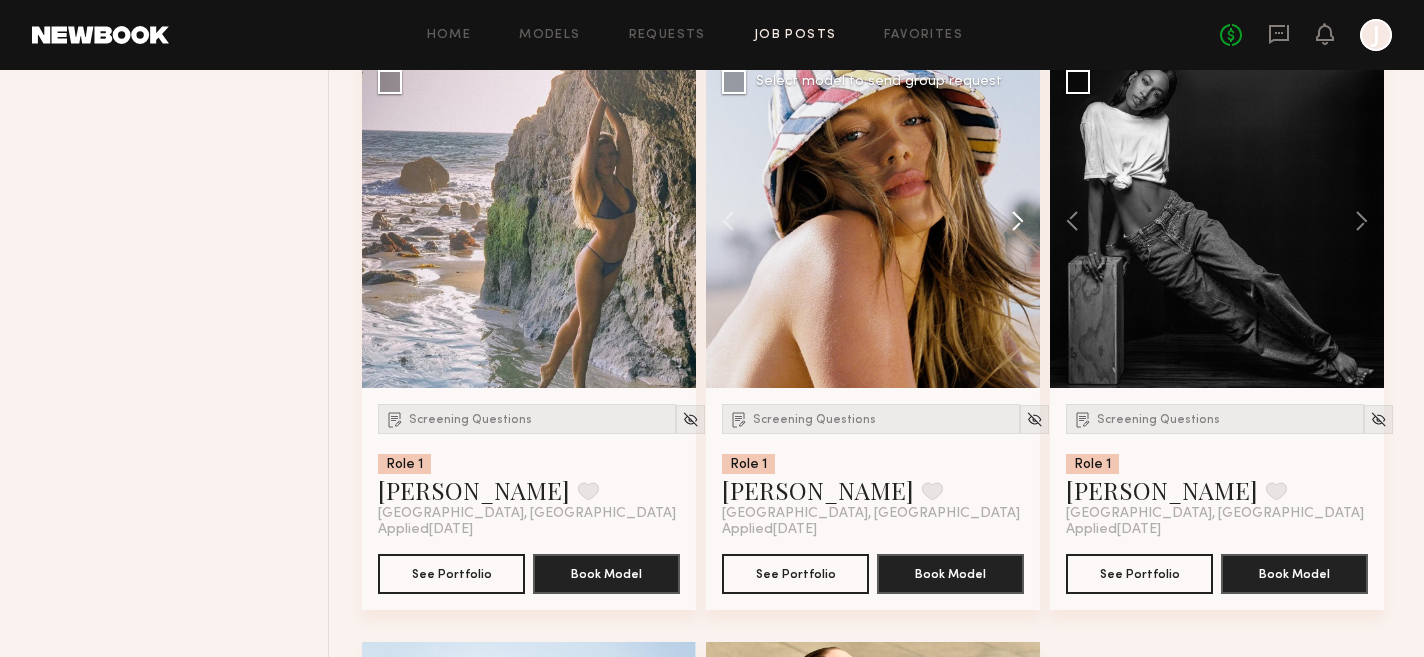 click 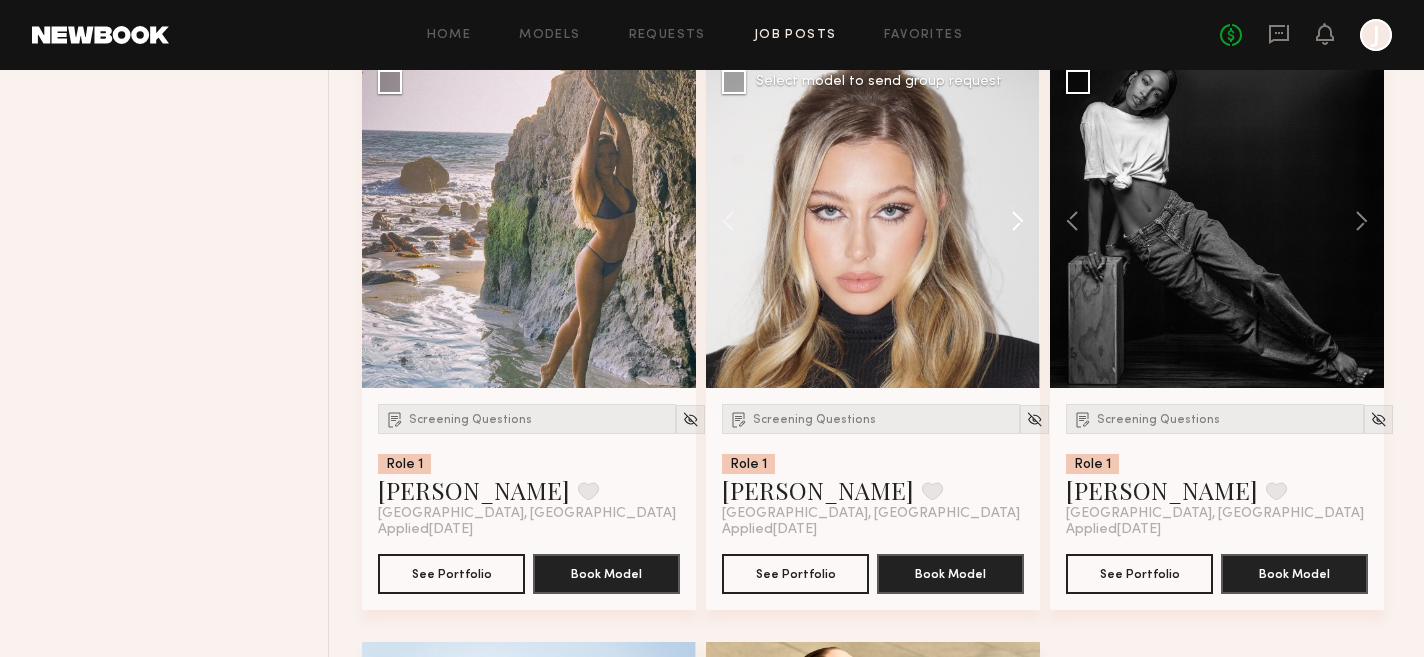 click 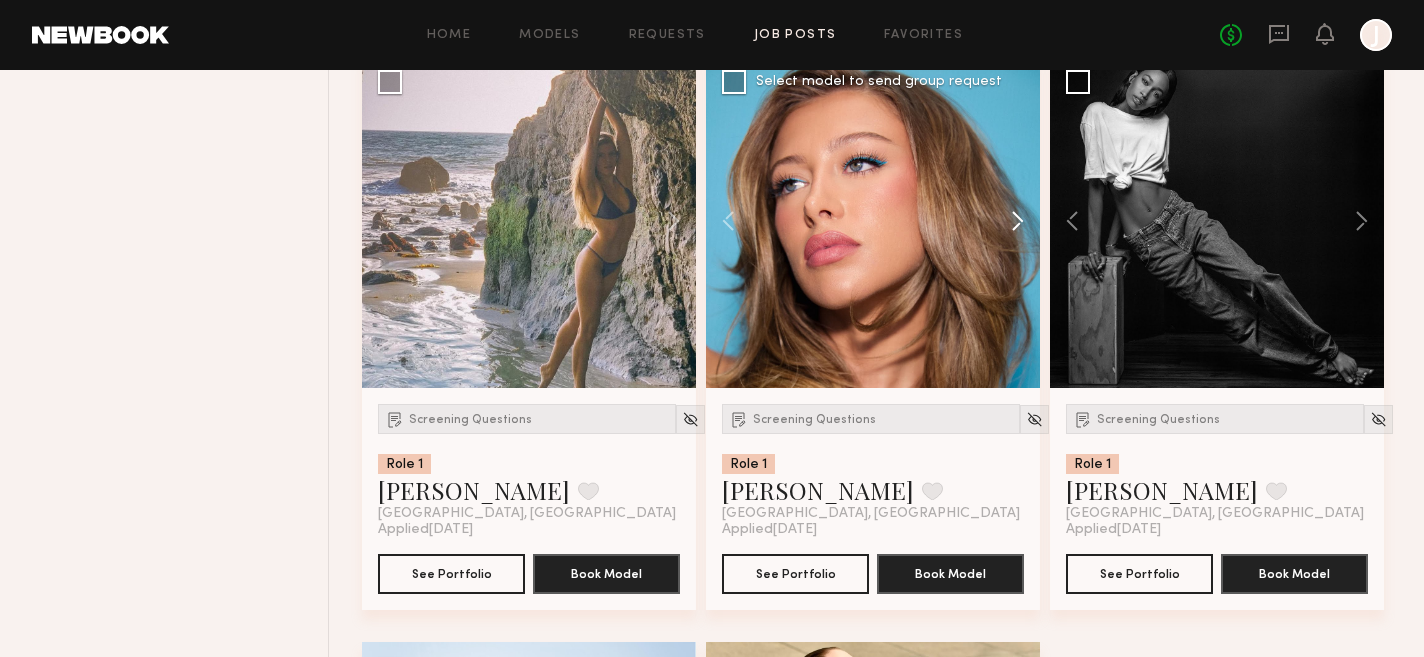 click 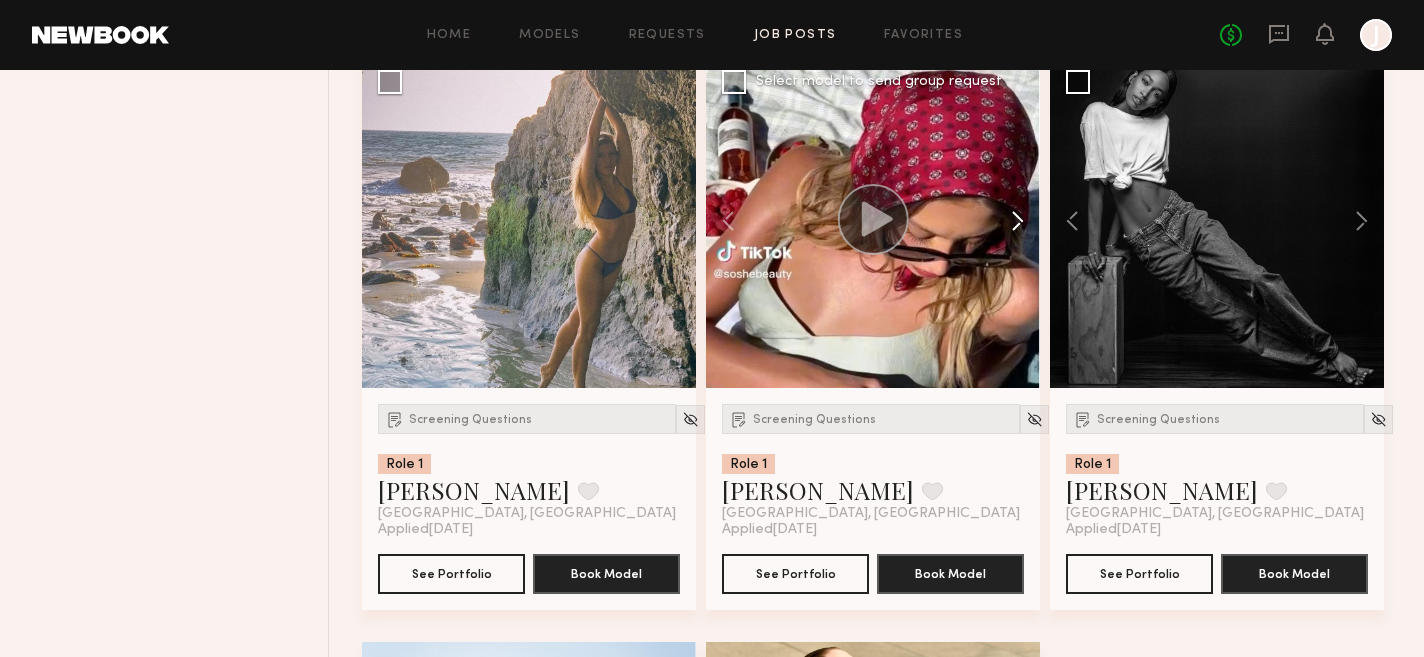 click 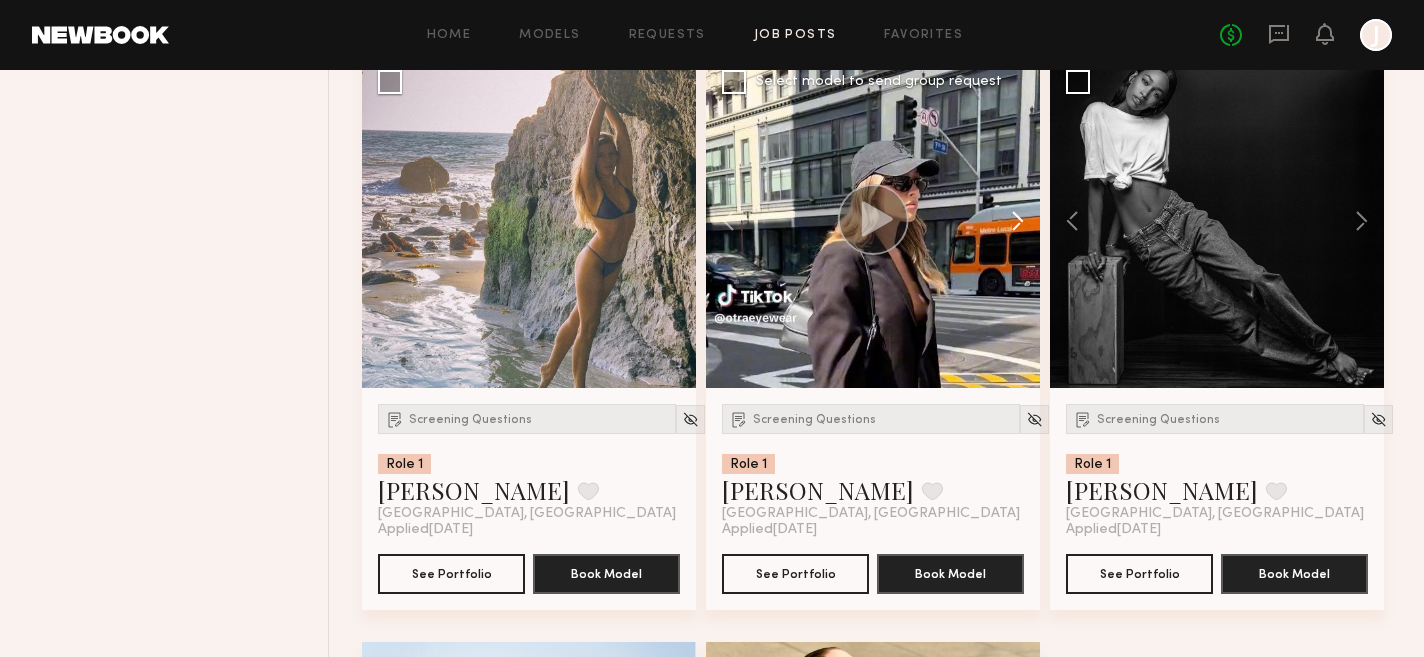 click 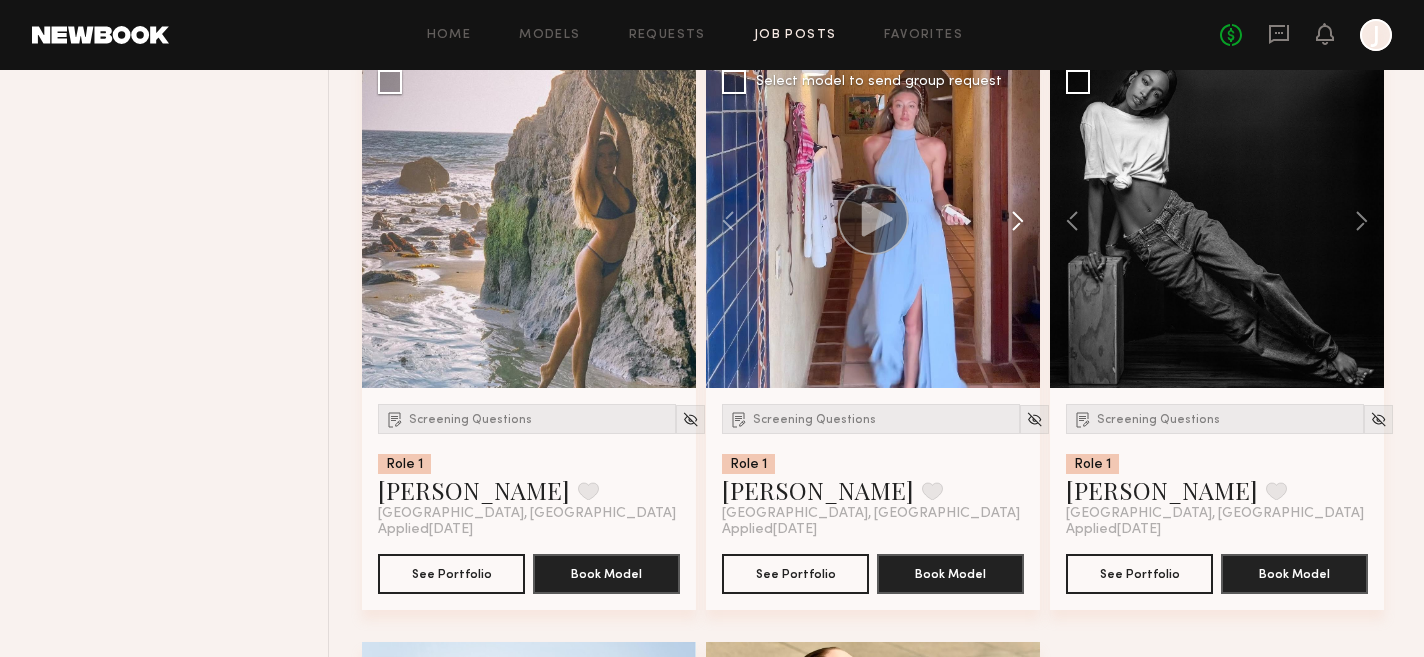 click 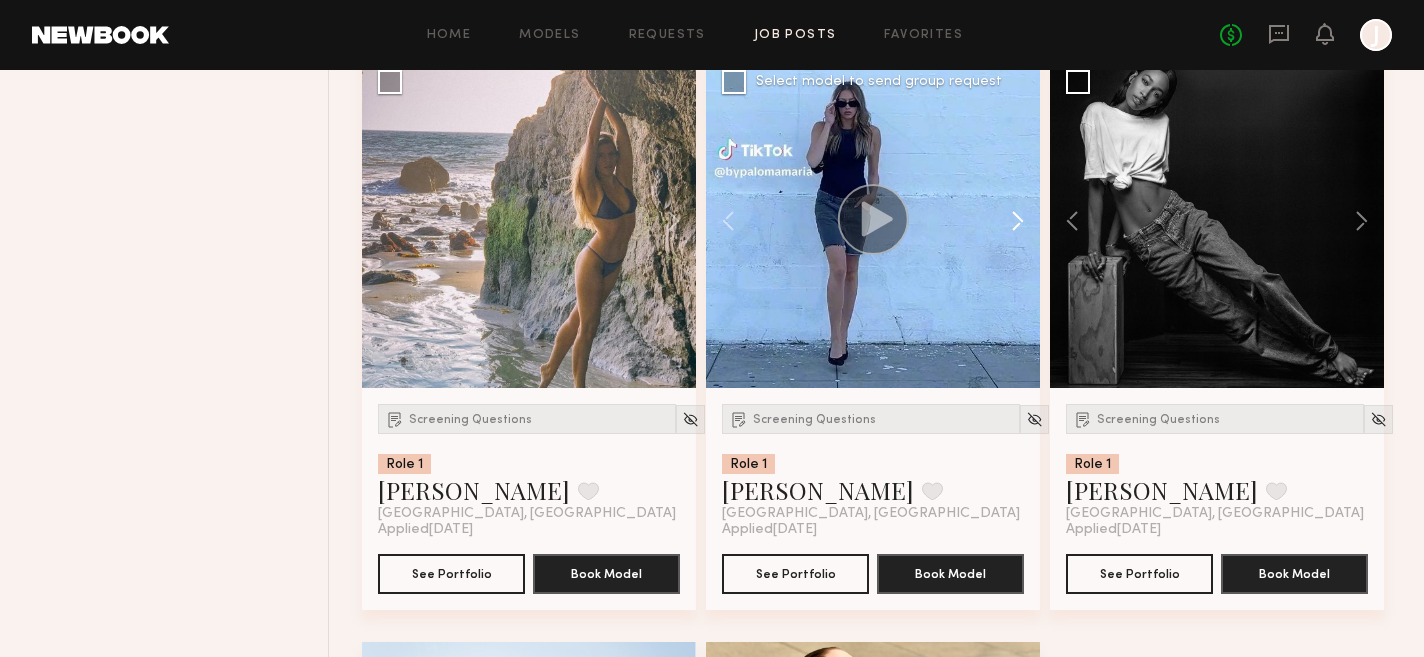 click 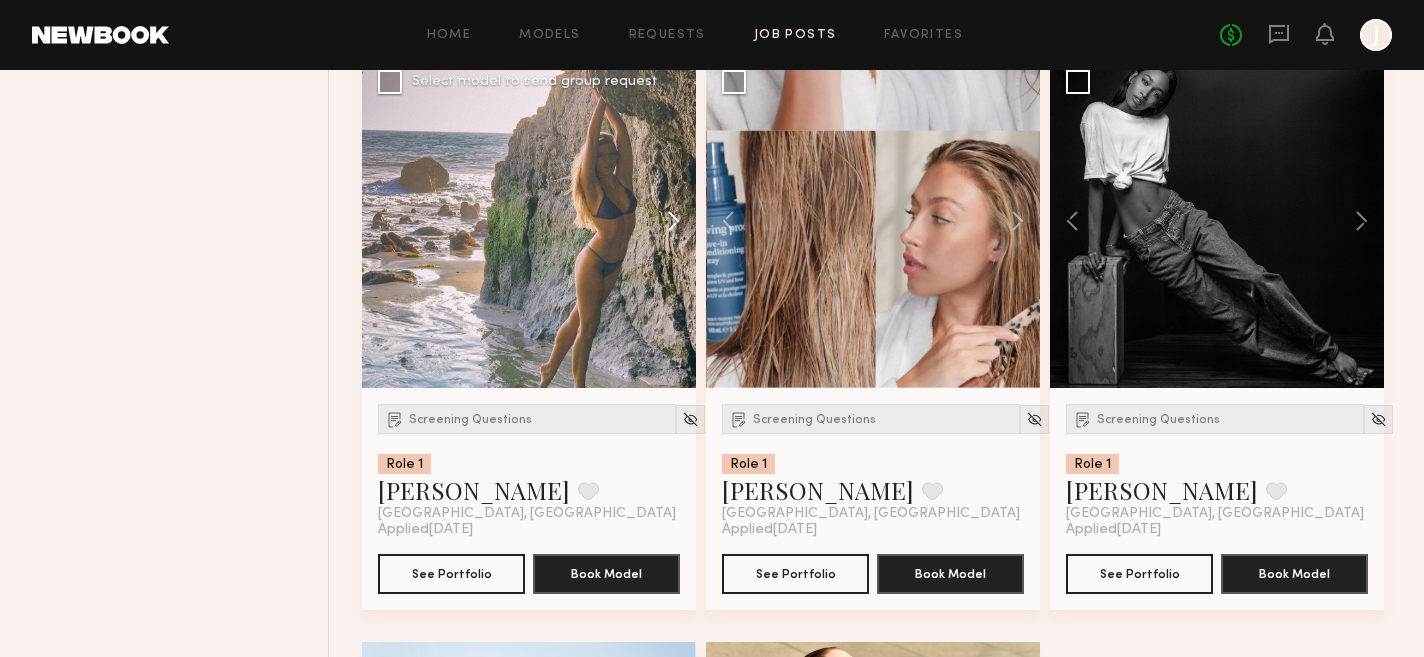 click 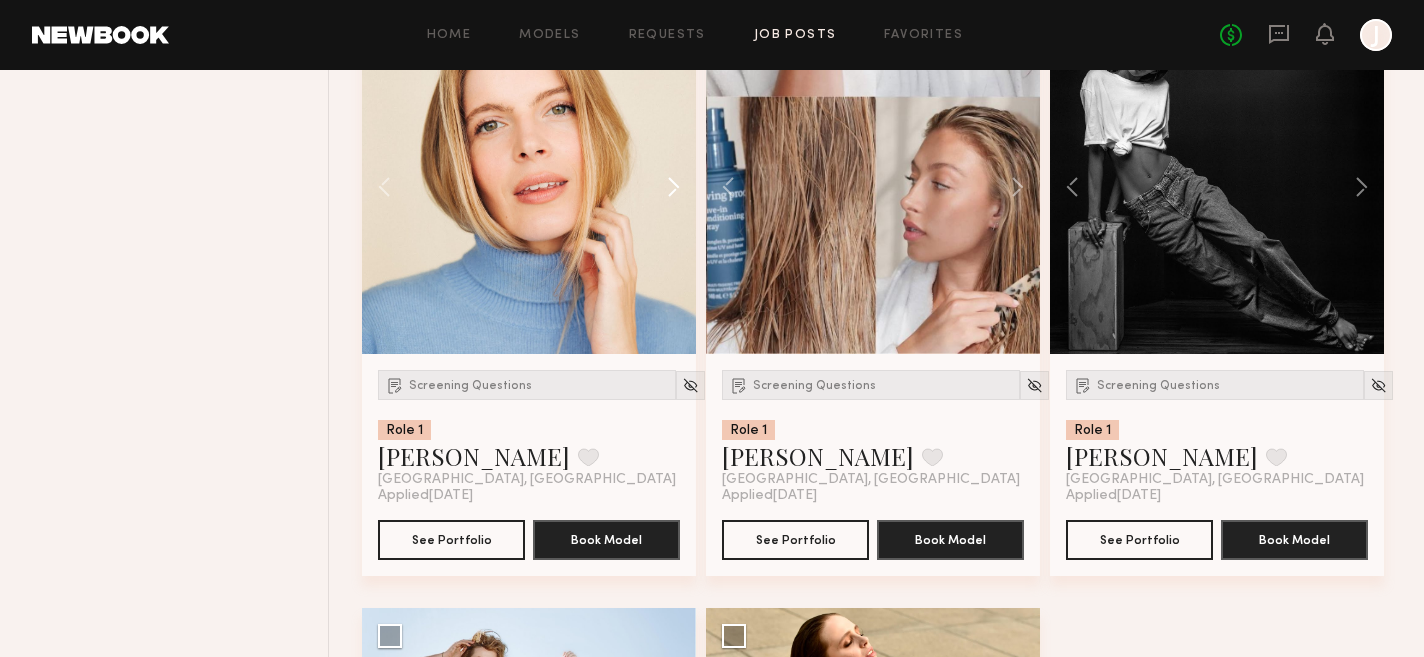 scroll, scrollTop: 15044, scrollLeft: 0, axis: vertical 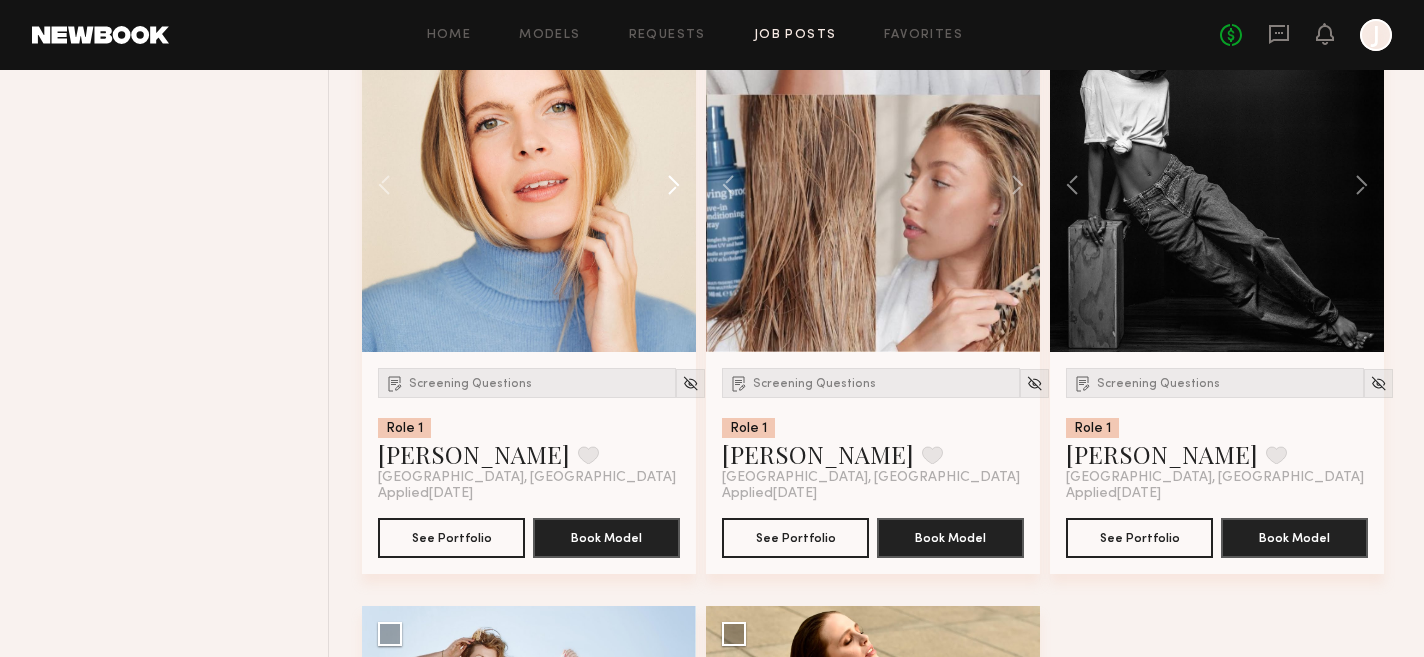 click 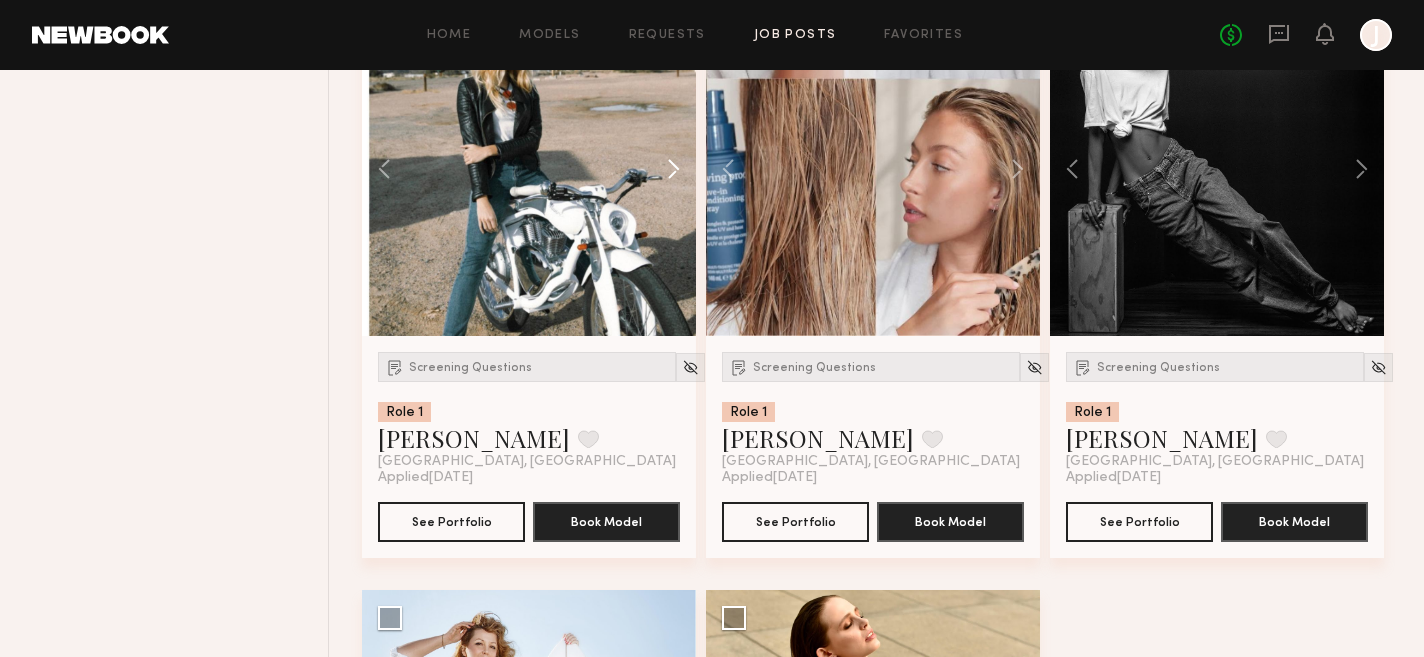 scroll, scrollTop: 15036, scrollLeft: 0, axis: vertical 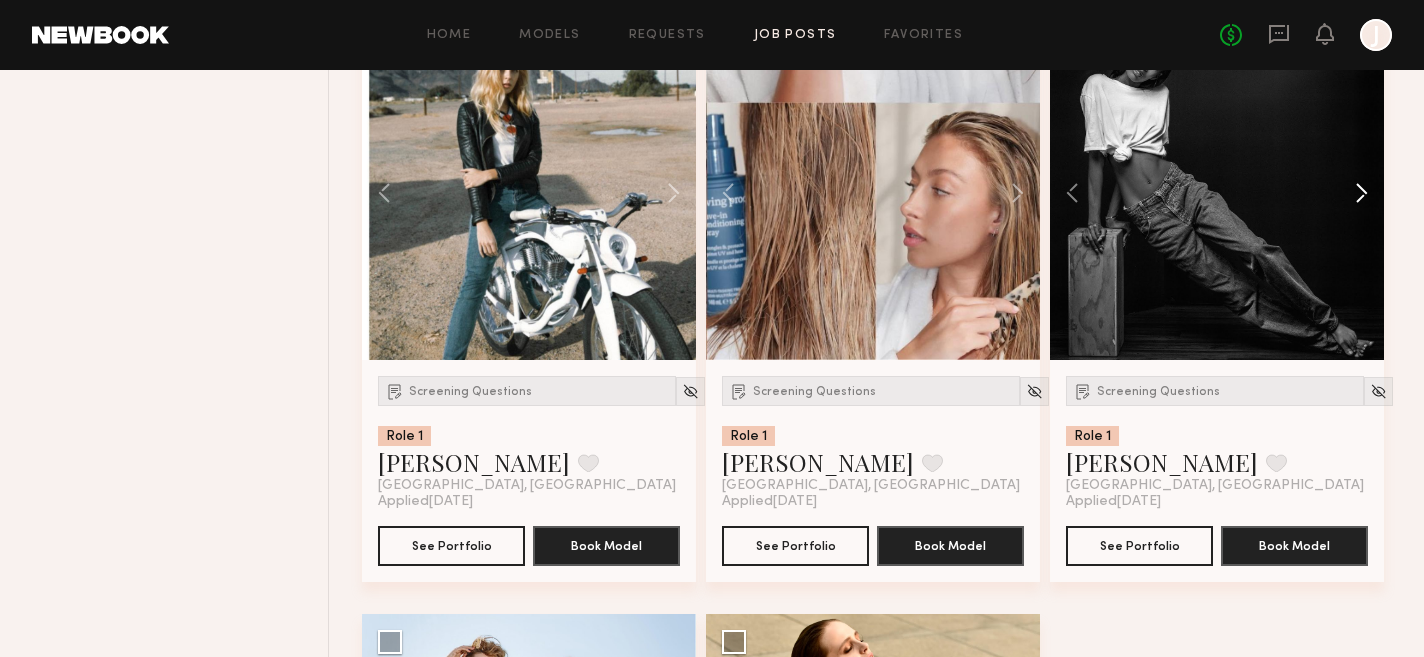 click 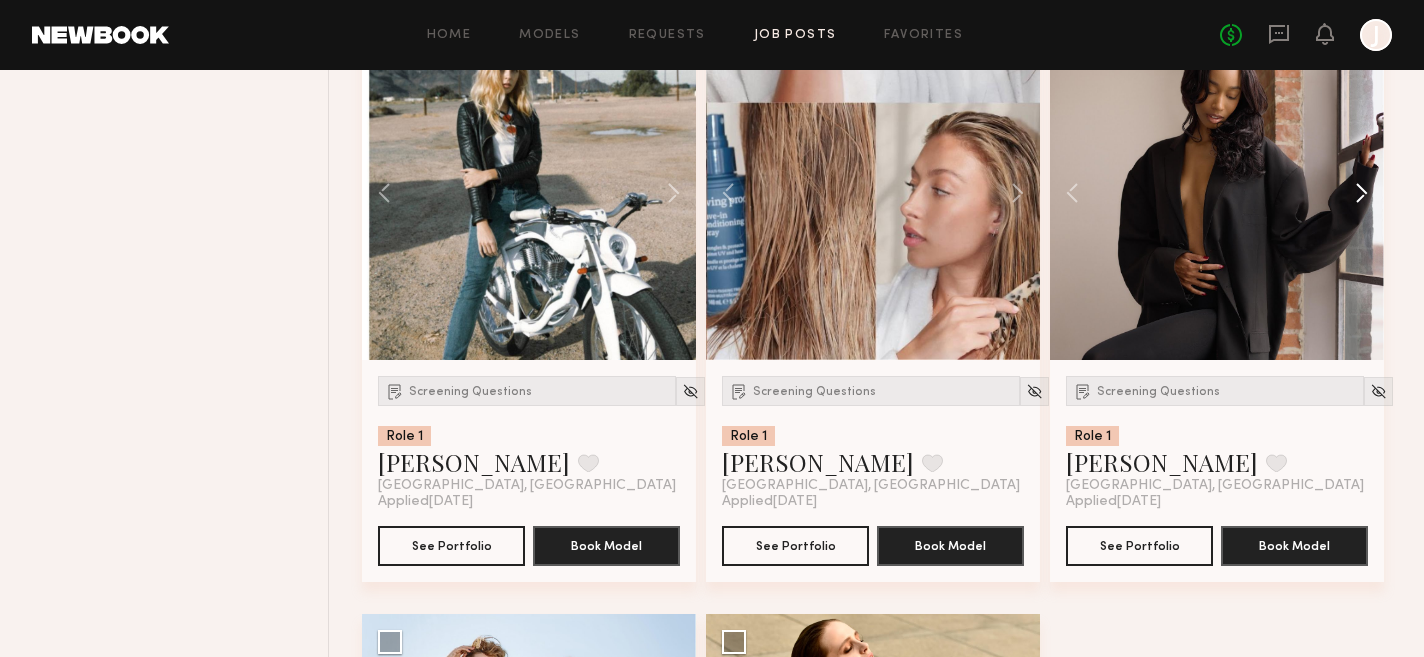 click 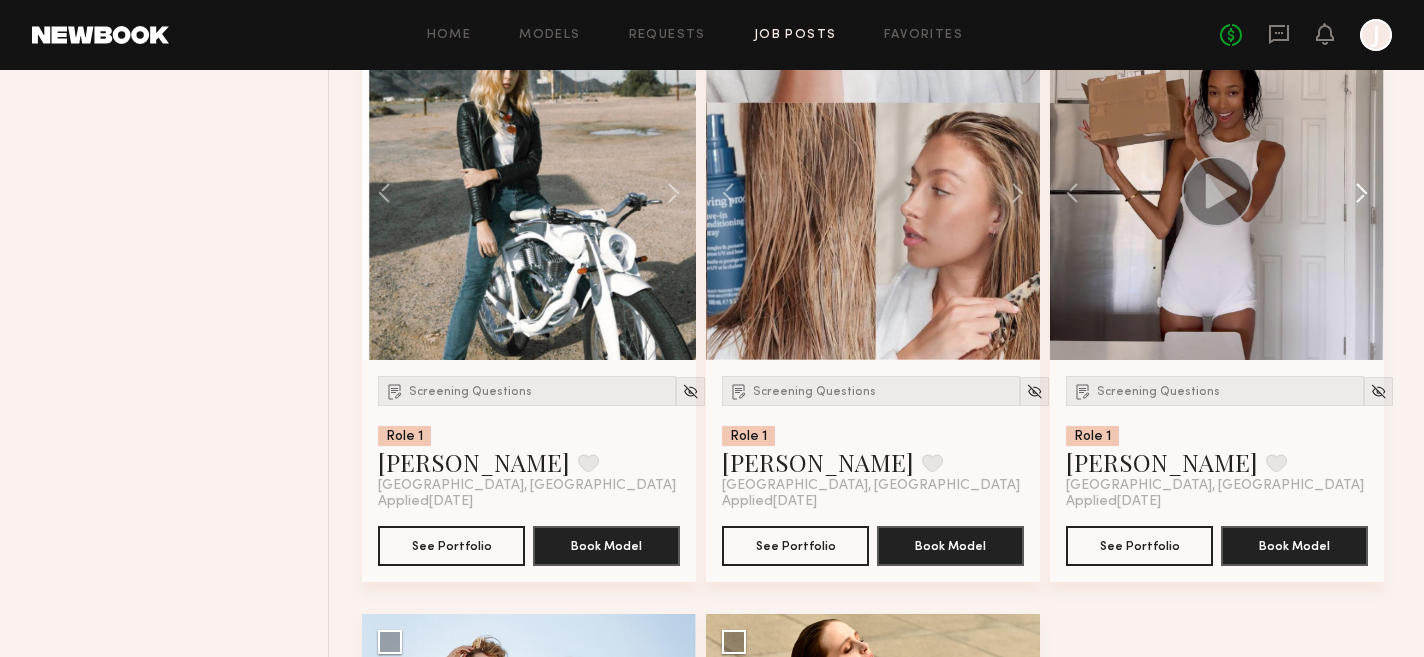 click 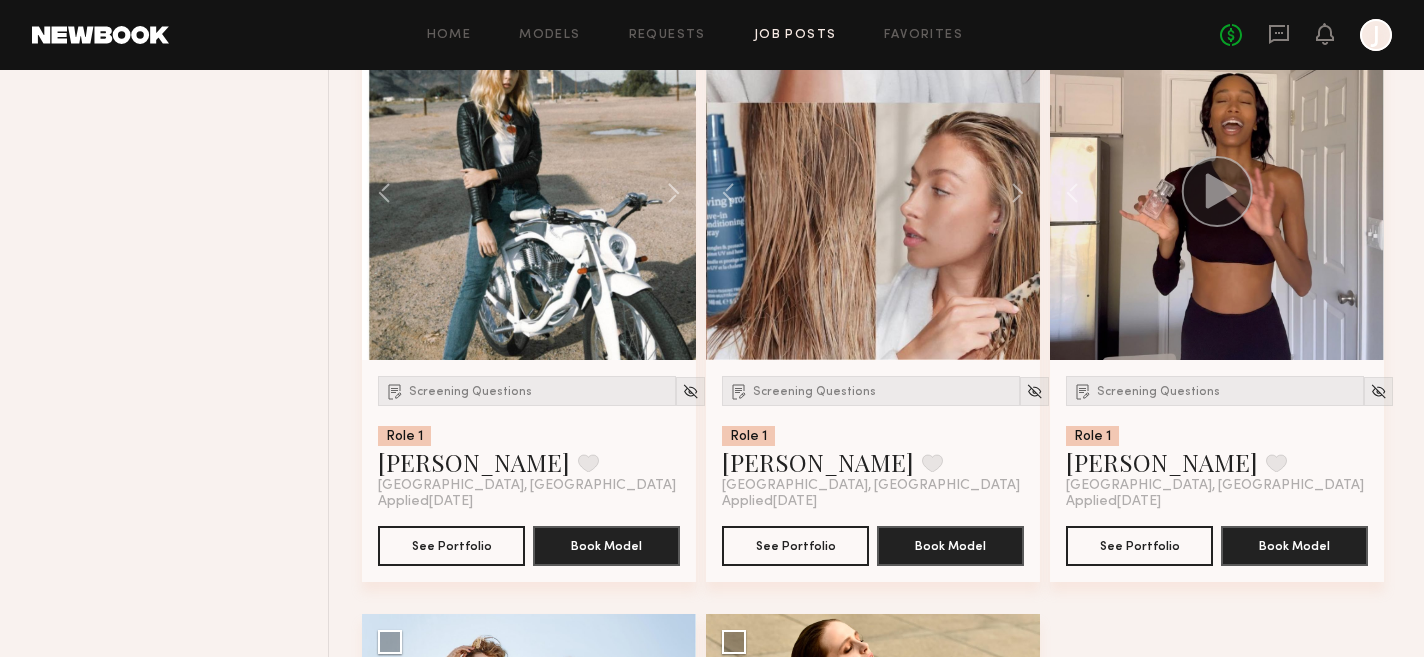 click 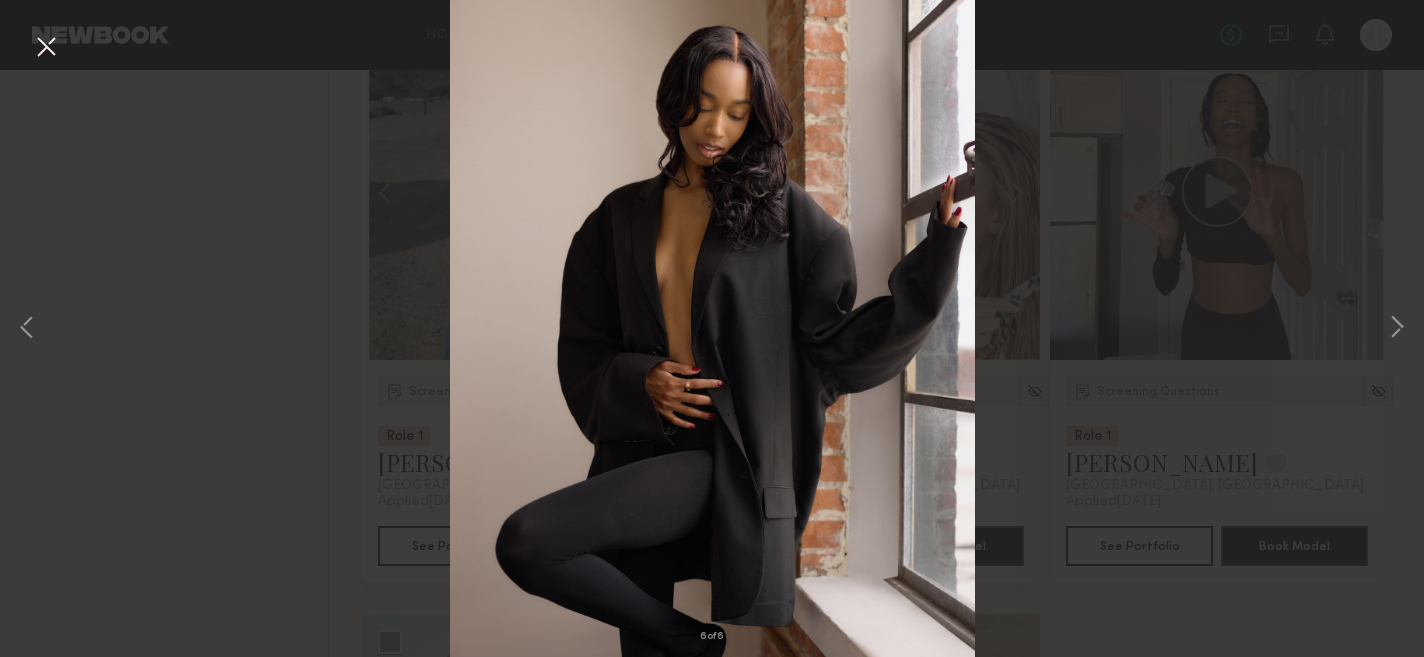 click at bounding box center (46, 48) 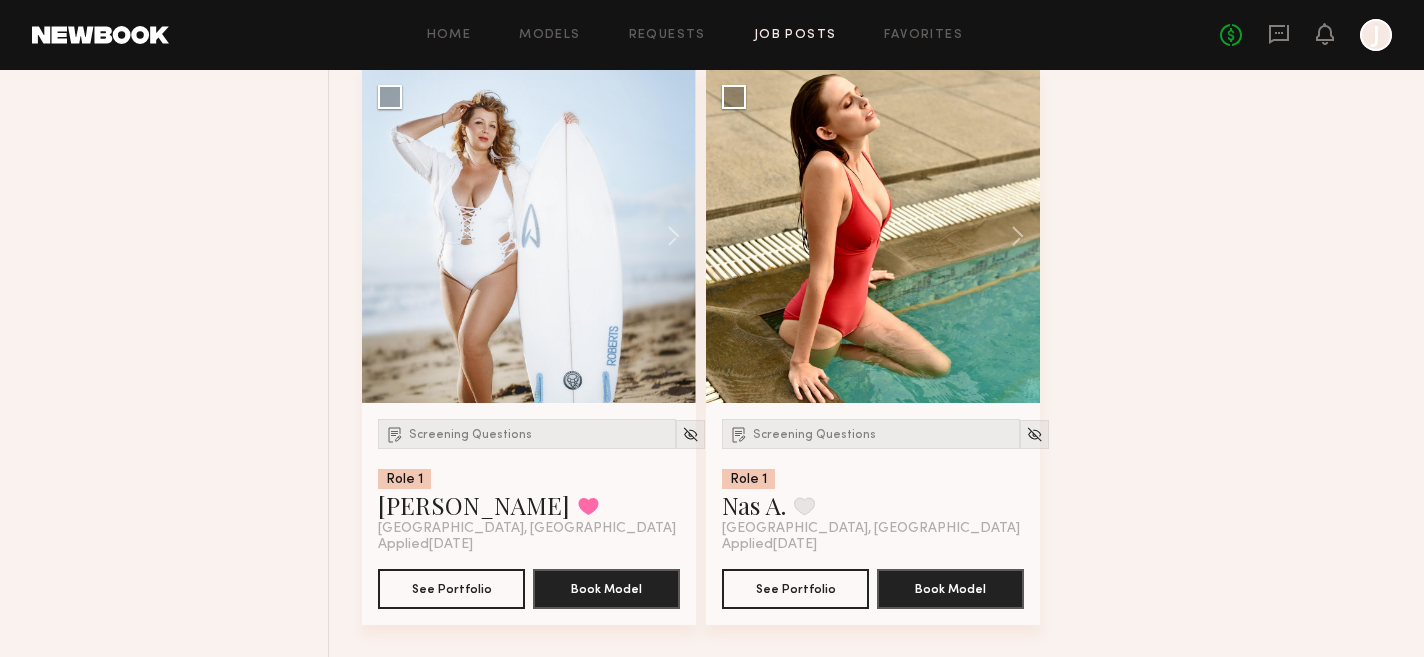 scroll, scrollTop: 15609, scrollLeft: 0, axis: vertical 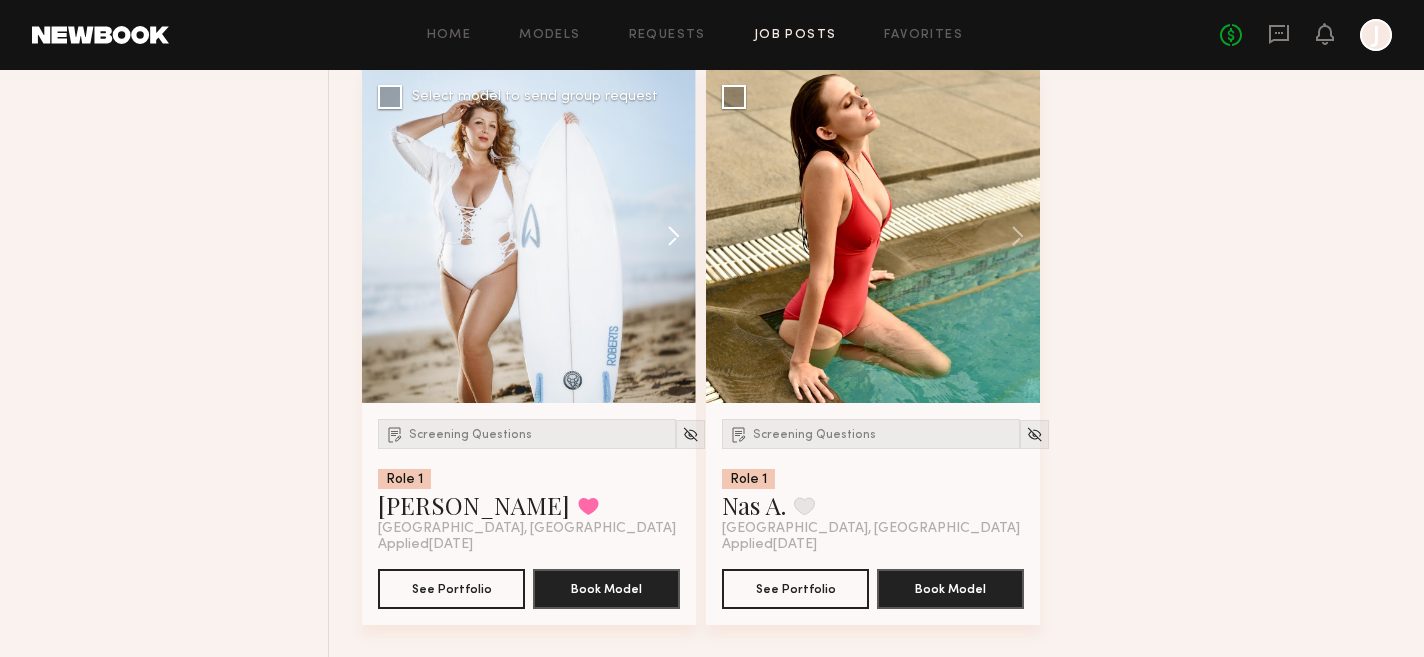 click 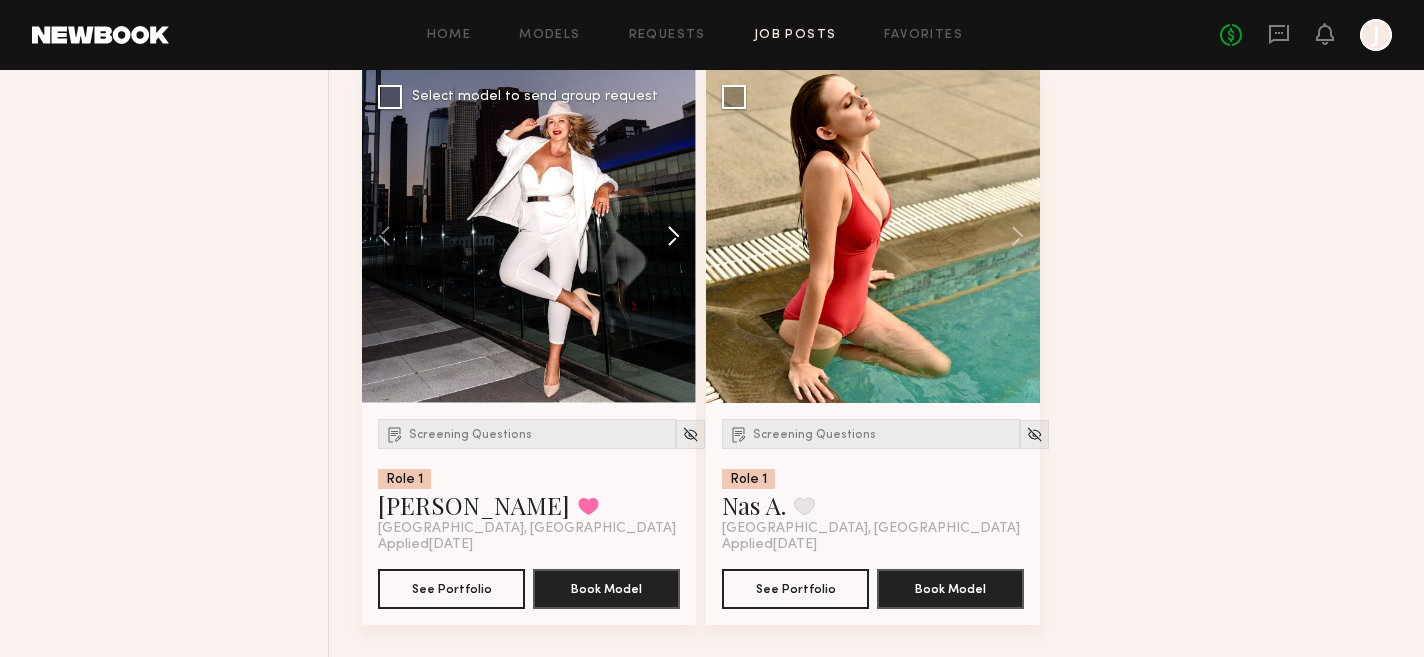 click 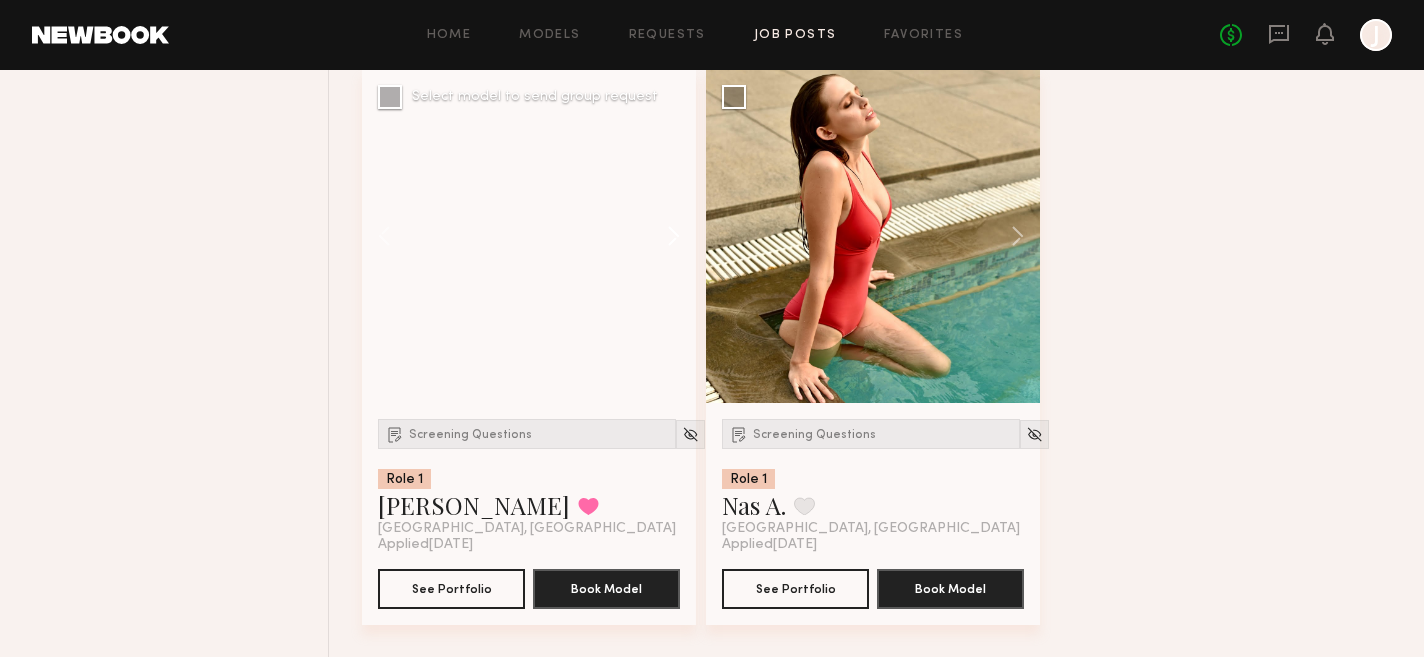 click 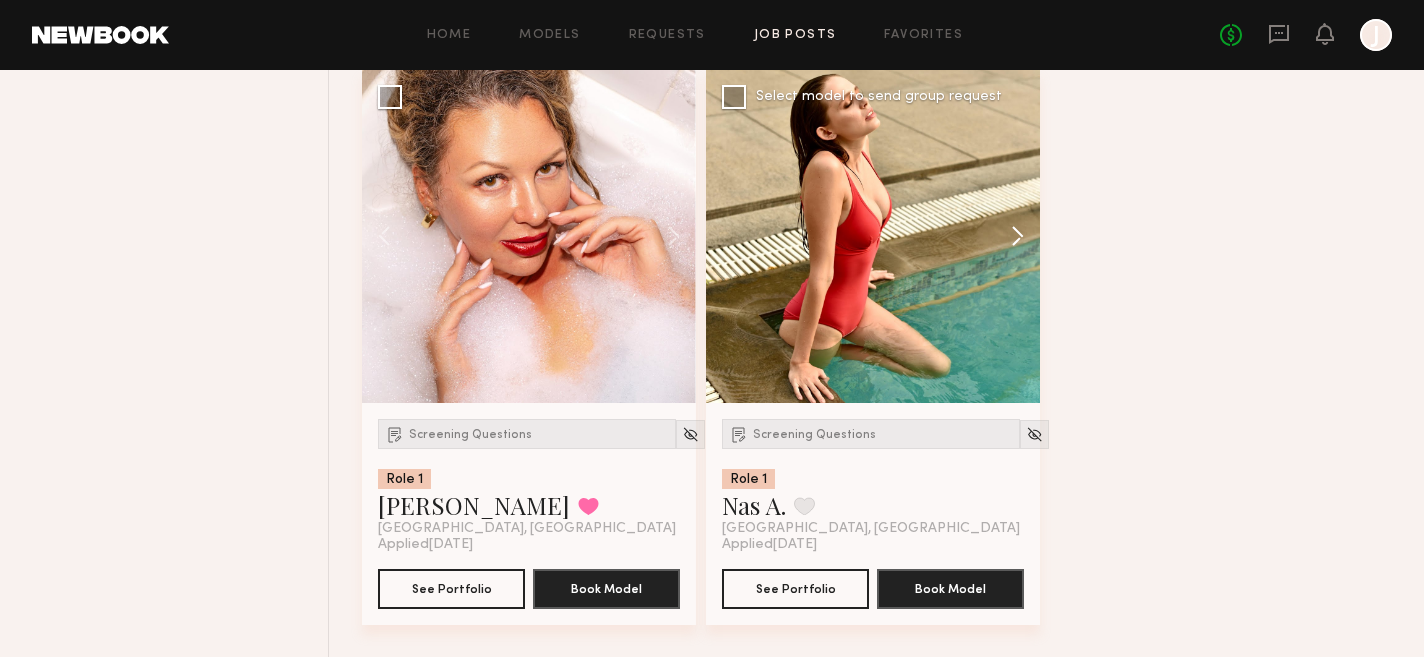 click 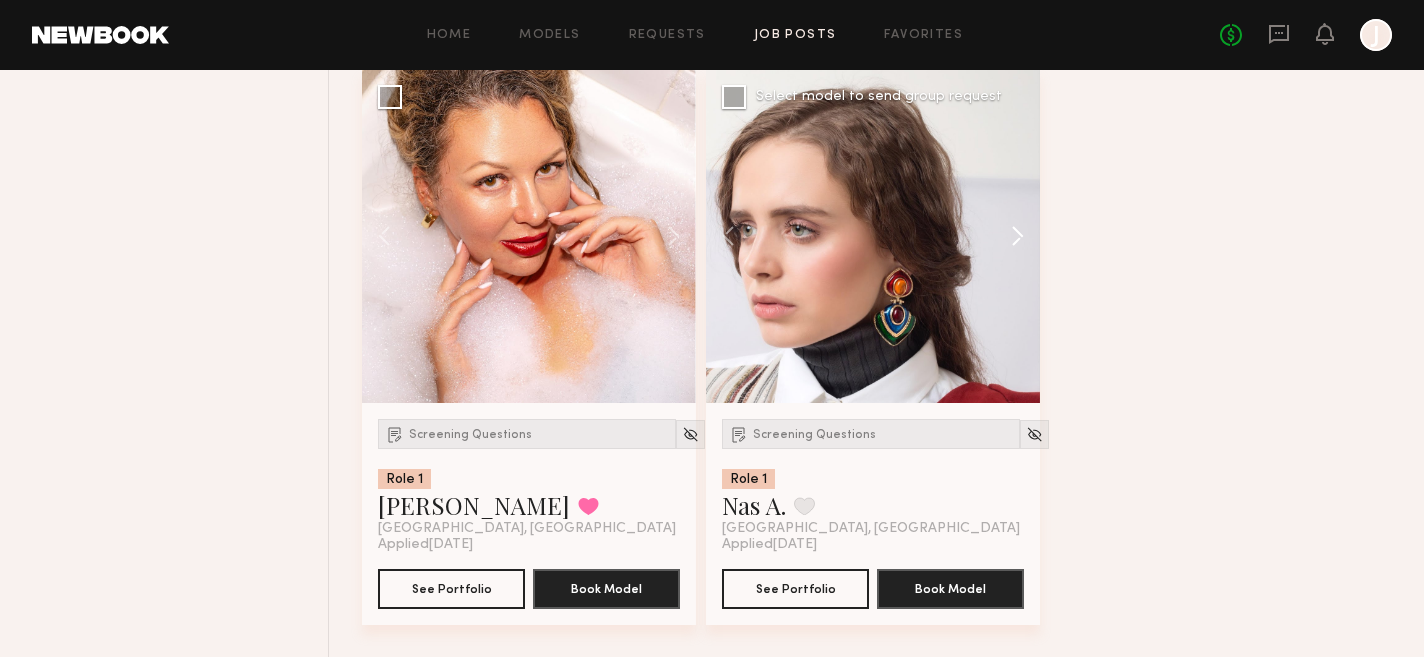 click 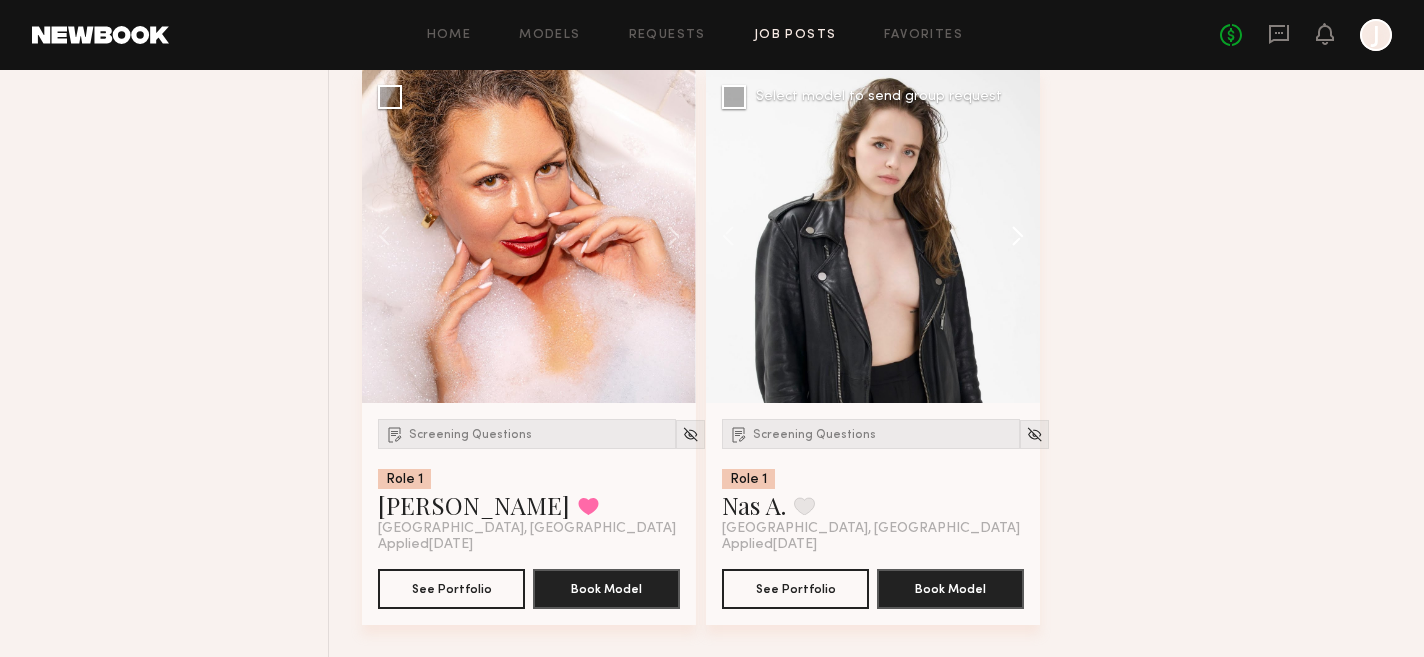 click 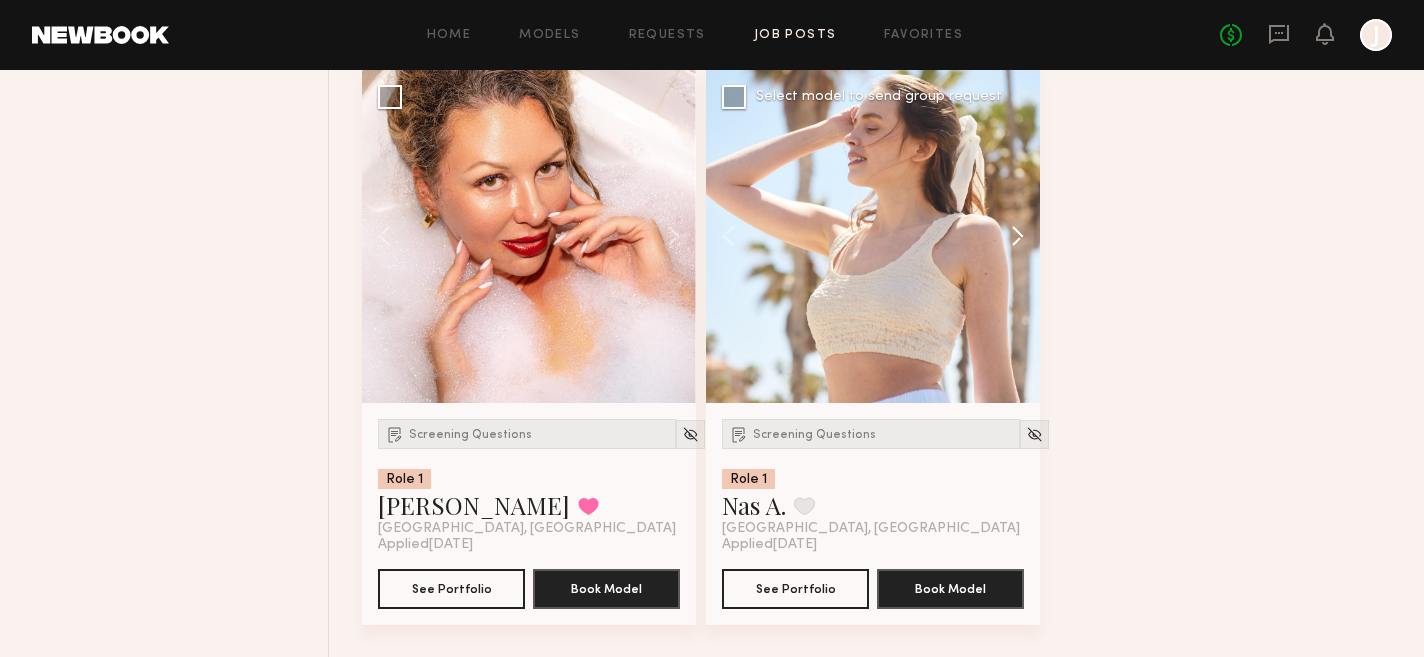 scroll, scrollTop: 15648, scrollLeft: 0, axis: vertical 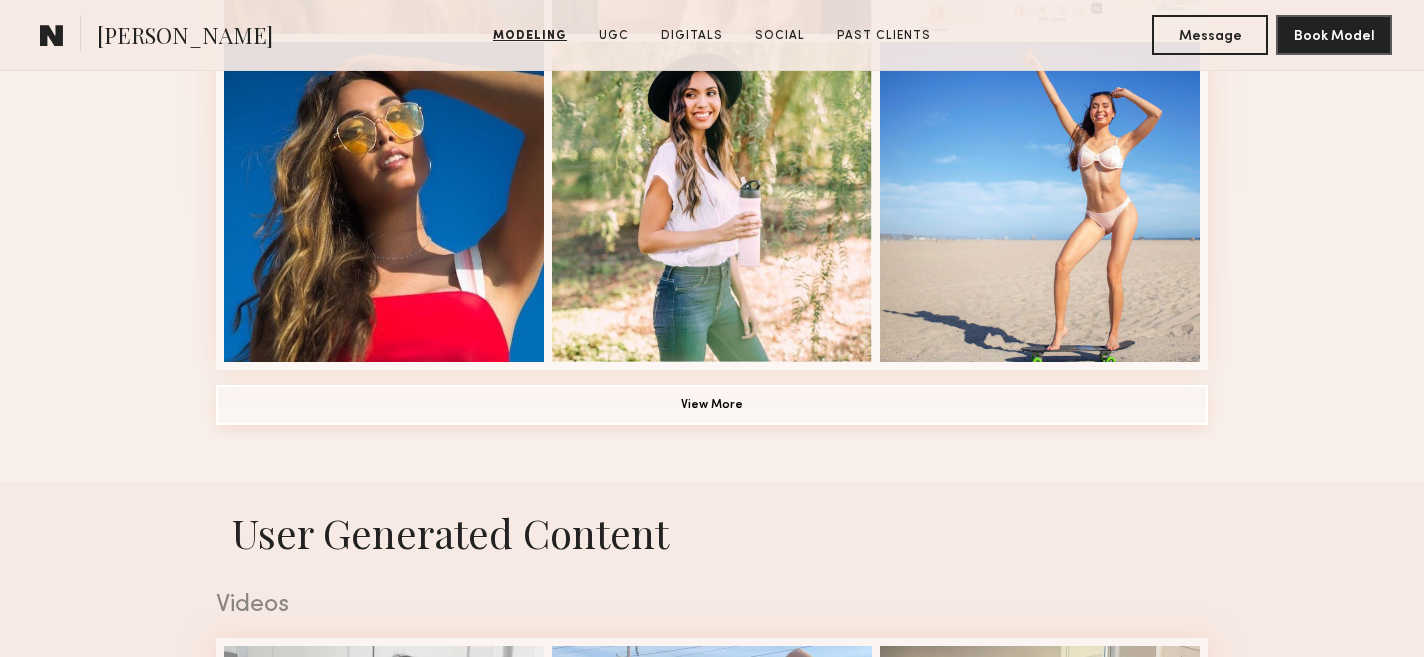 click on "View More" 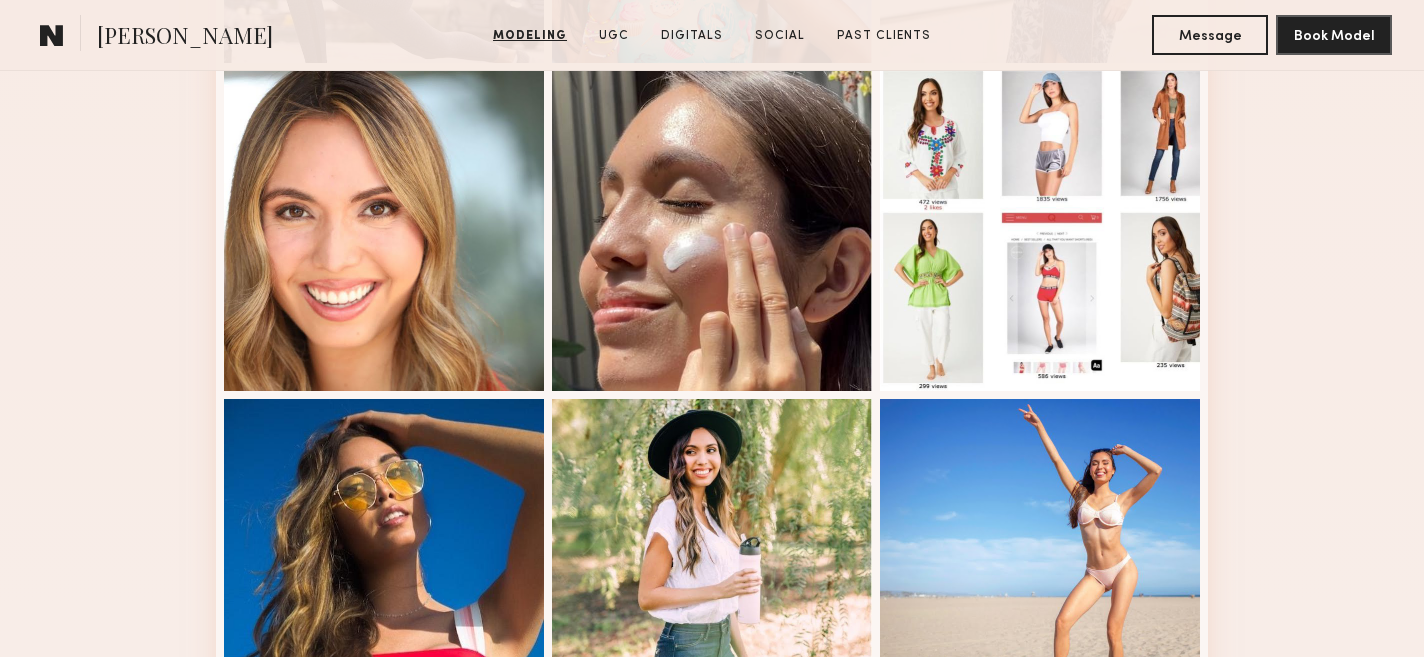 scroll, scrollTop: 1181, scrollLeft: 0, axis: vertical 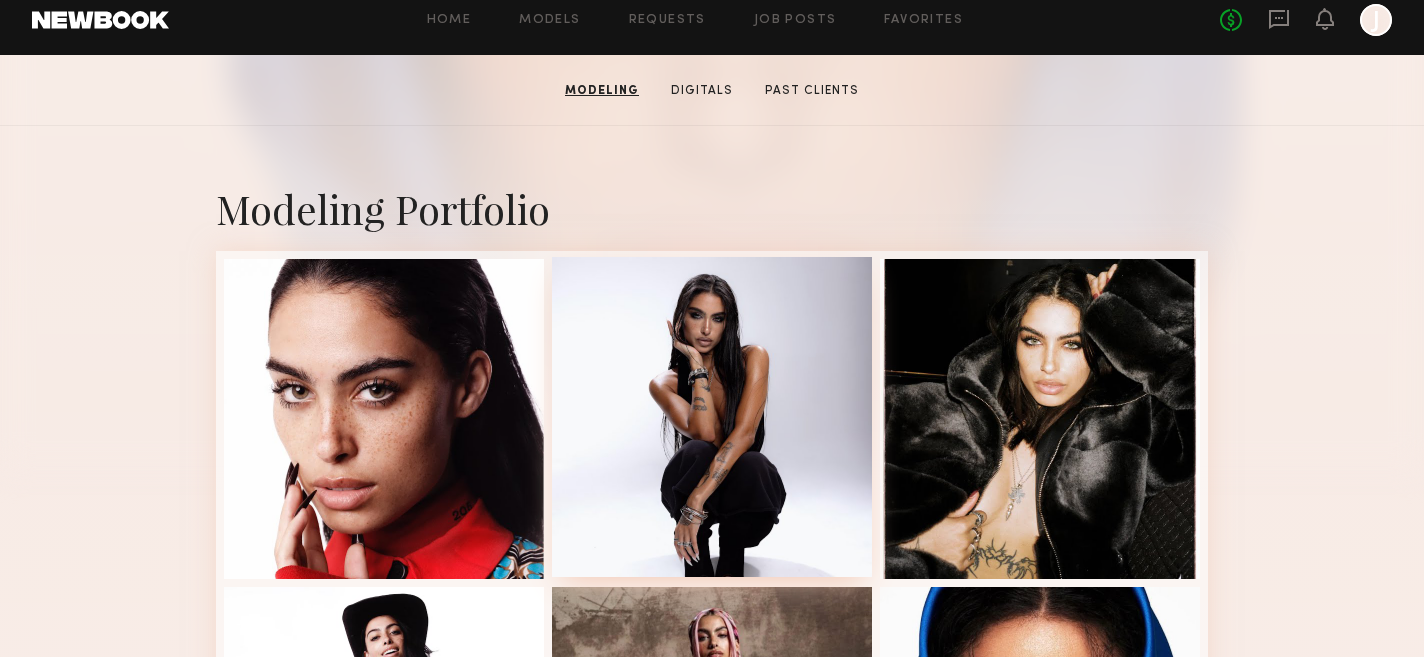click at bounding box center [712, 417] 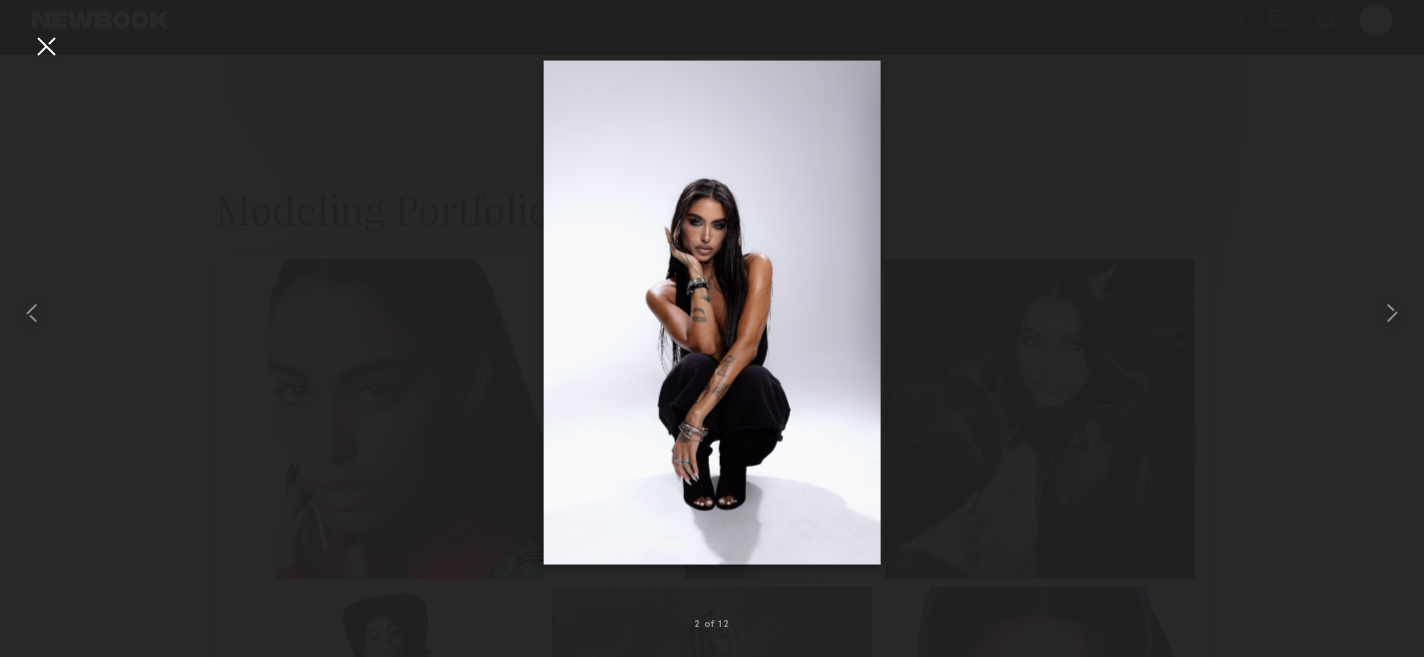 click at bounding box center [46, 46] 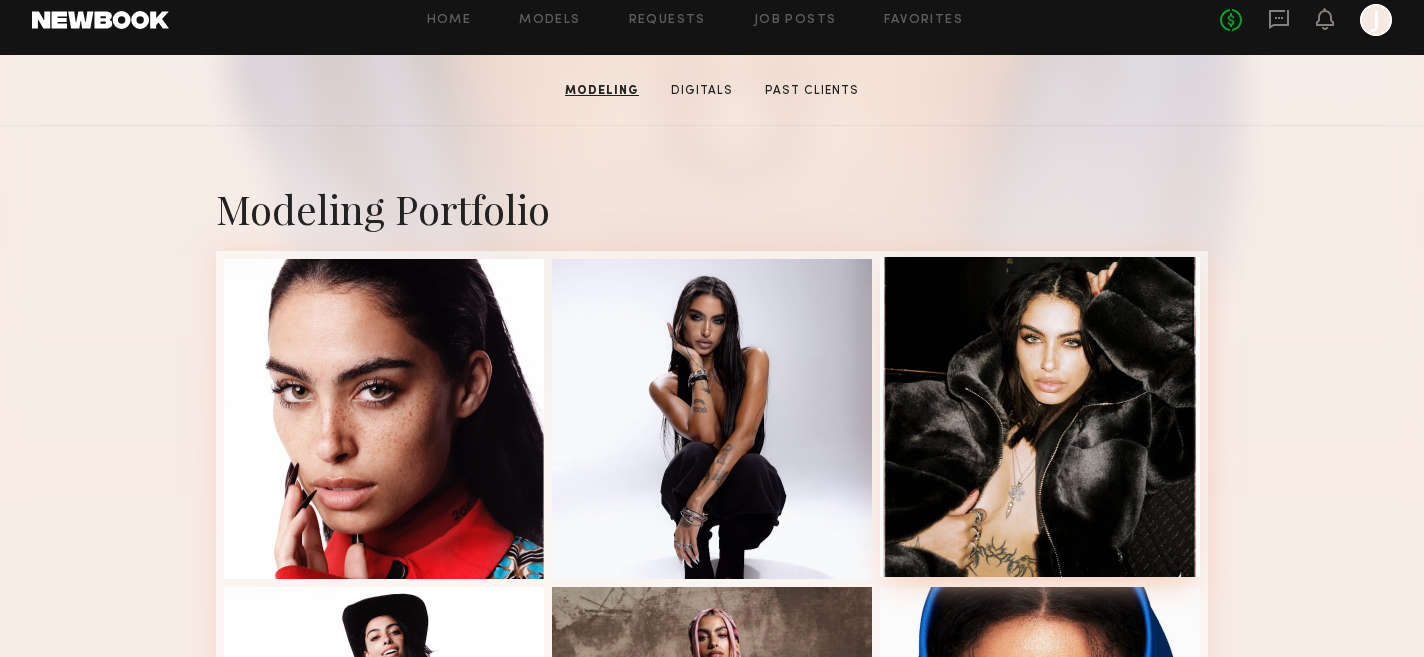 click at bounding box center [1040, 417] 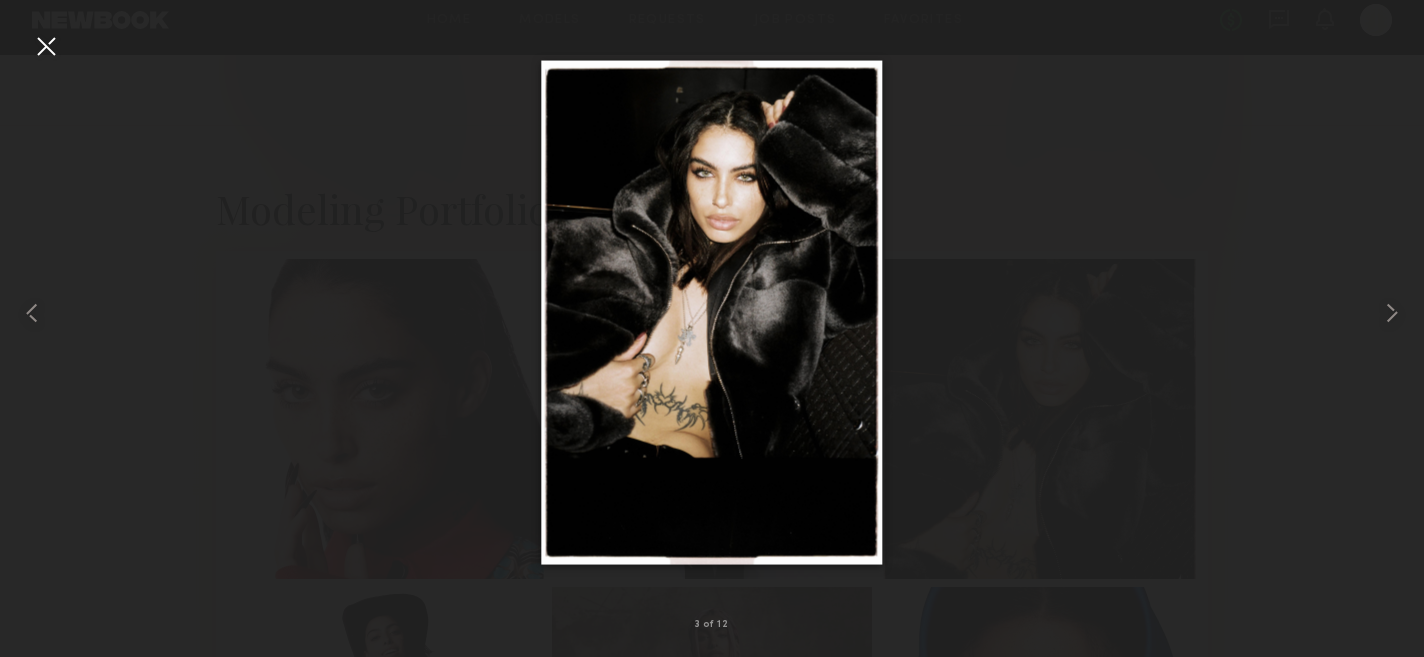 click at bounding box center [46, 46] 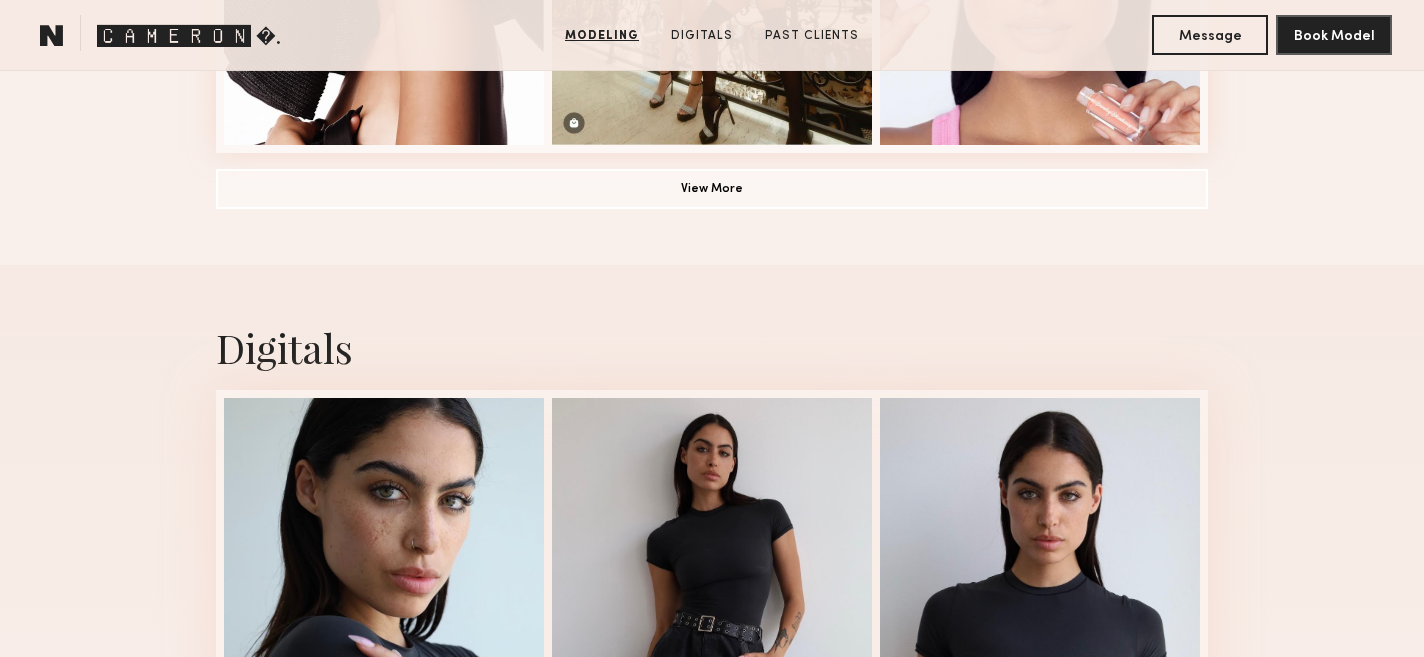 scroll, scrollTop: 1751, scrollLeft: 0, axis: vertical 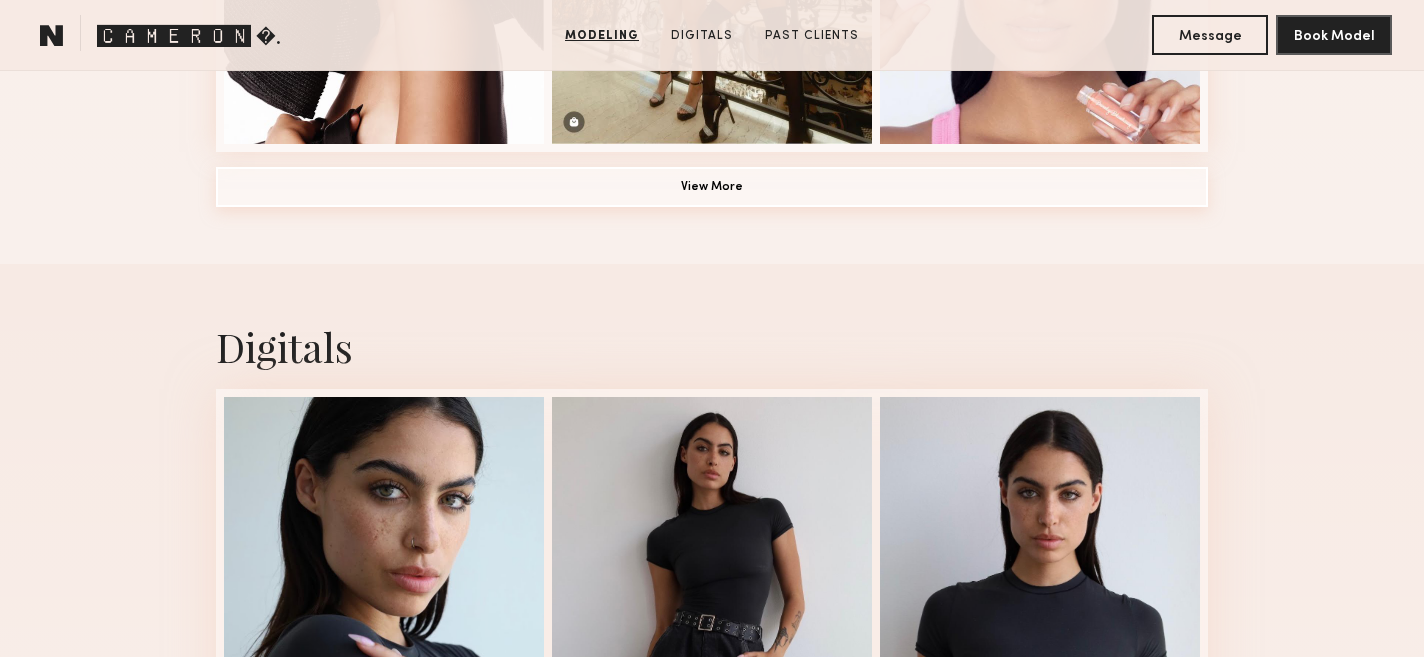 click on "View More" 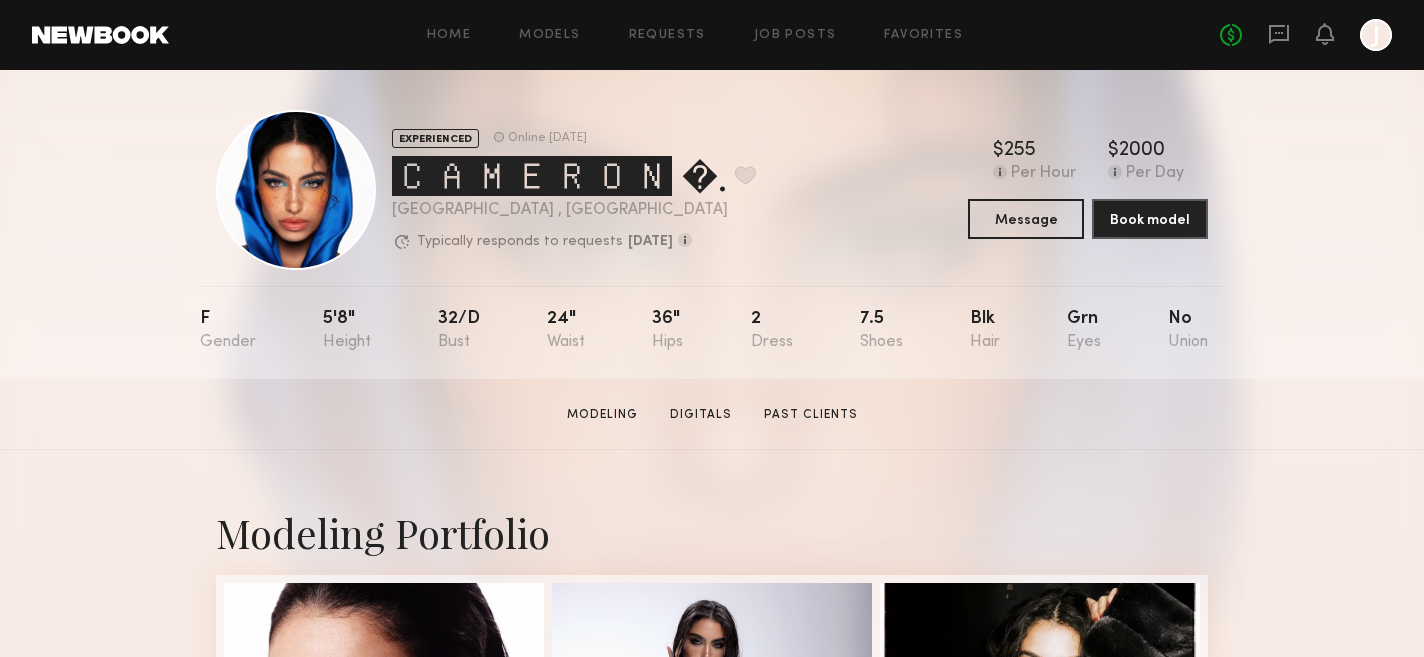 scroll, scrollTop: 13, scrollLeft: 0, axis: vertical 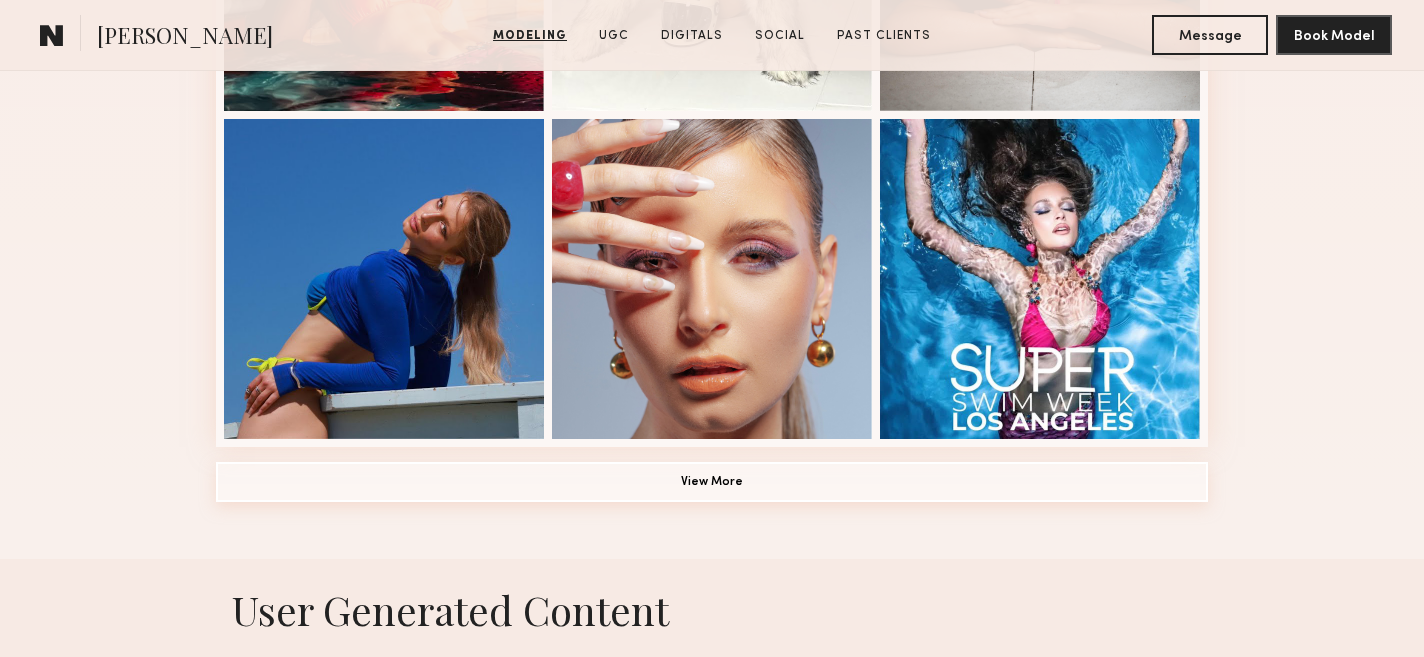 click on "View More" 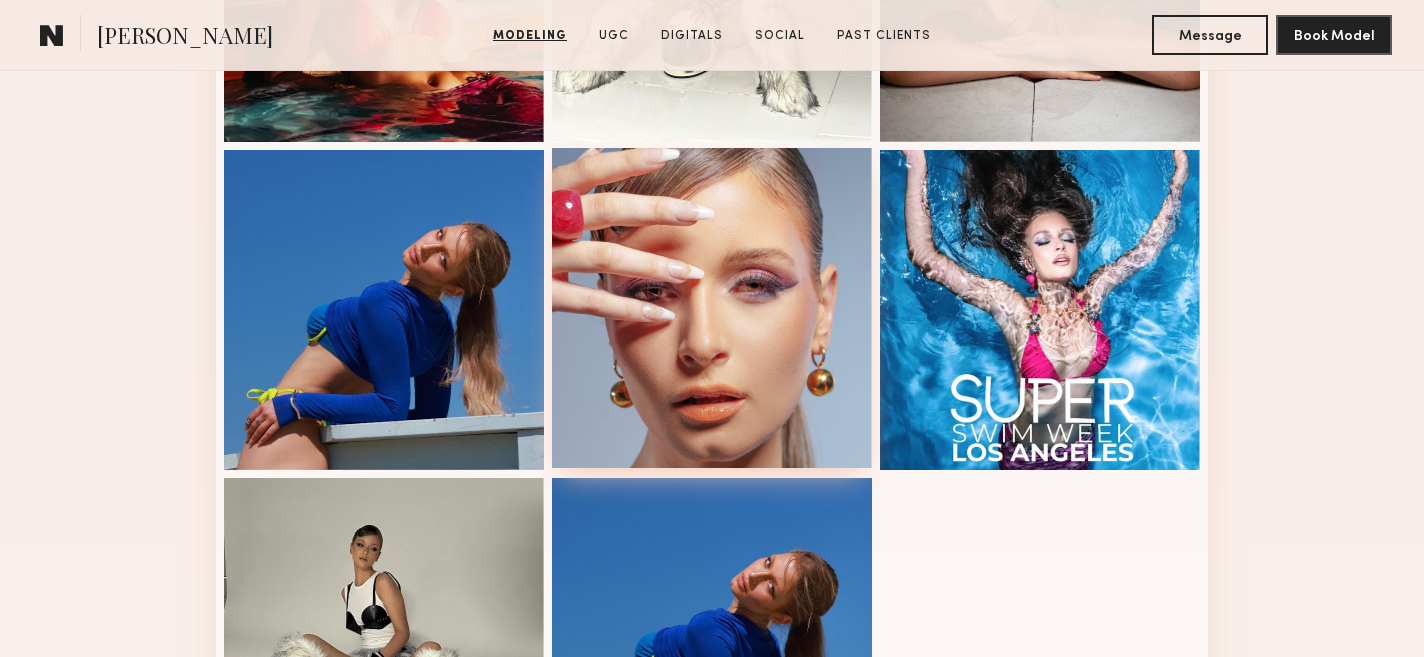 scroll, scrollTop: 1427, scrollLeft: 0, axis: vertical 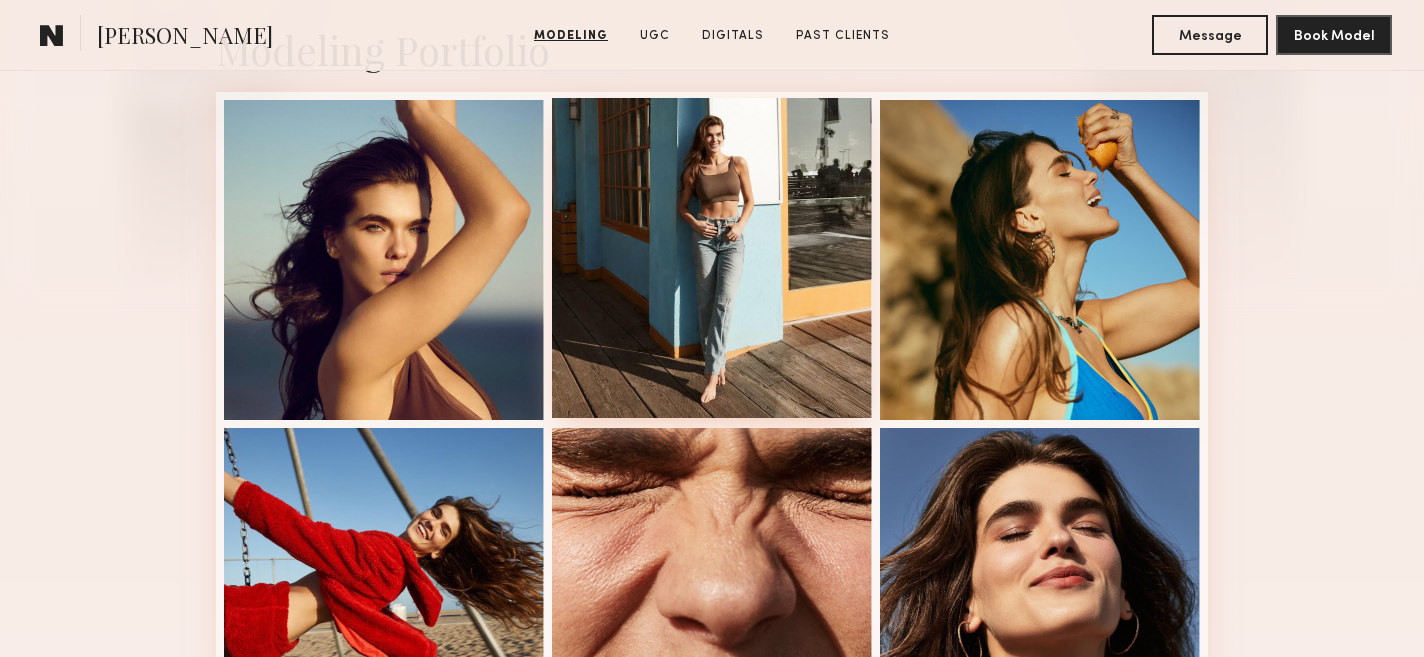 click at bounding box center (712, 258) 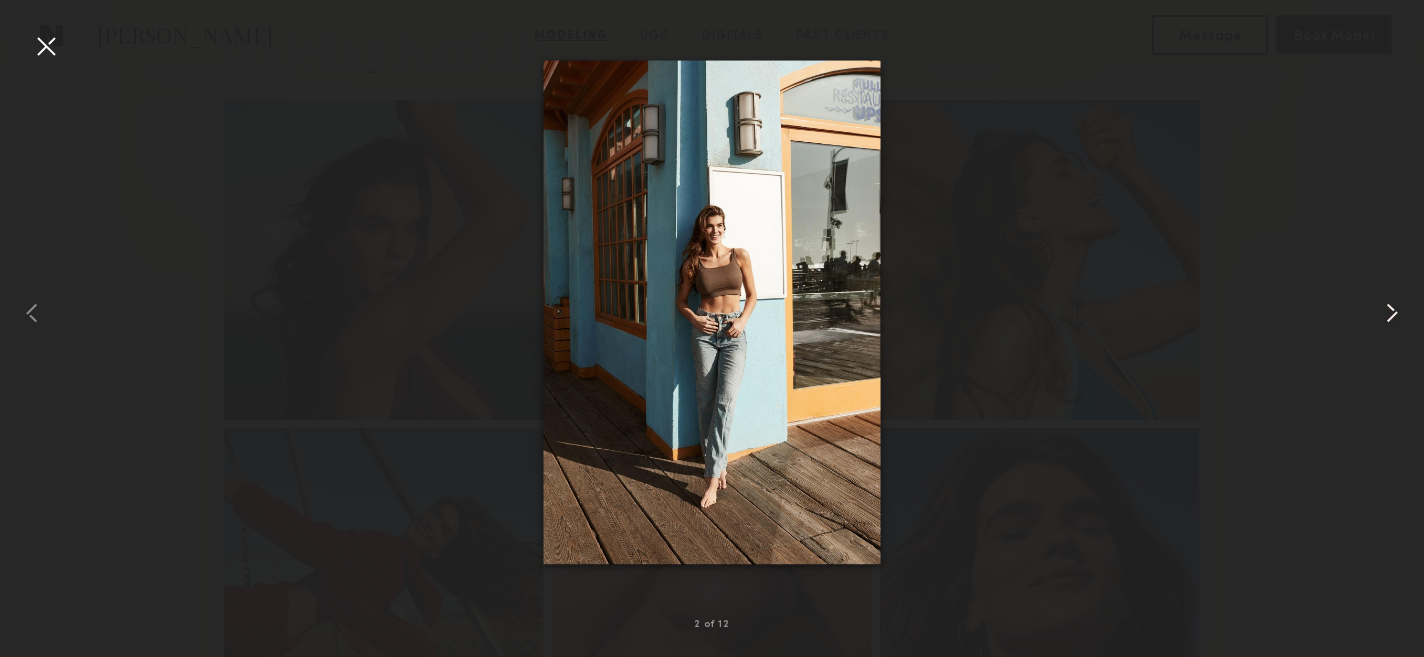 click at bounding box center [1392, 313] 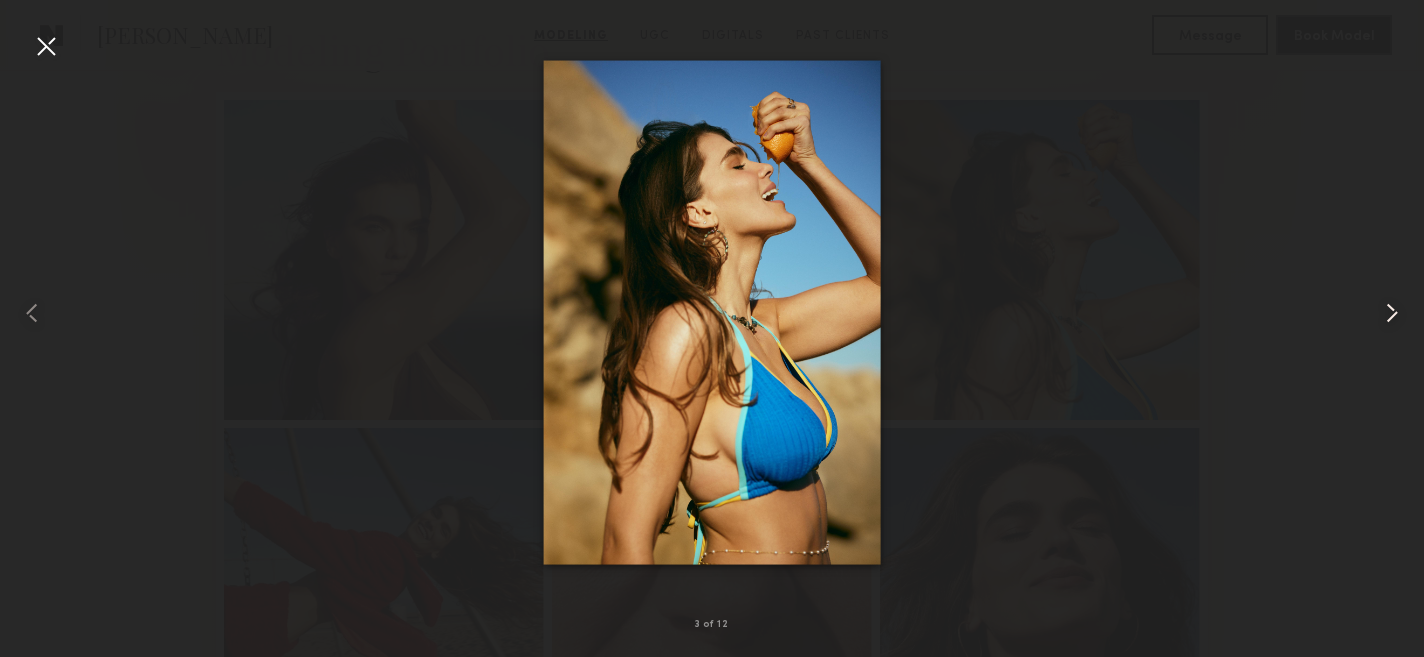 click at bounding box center (1392, 313) 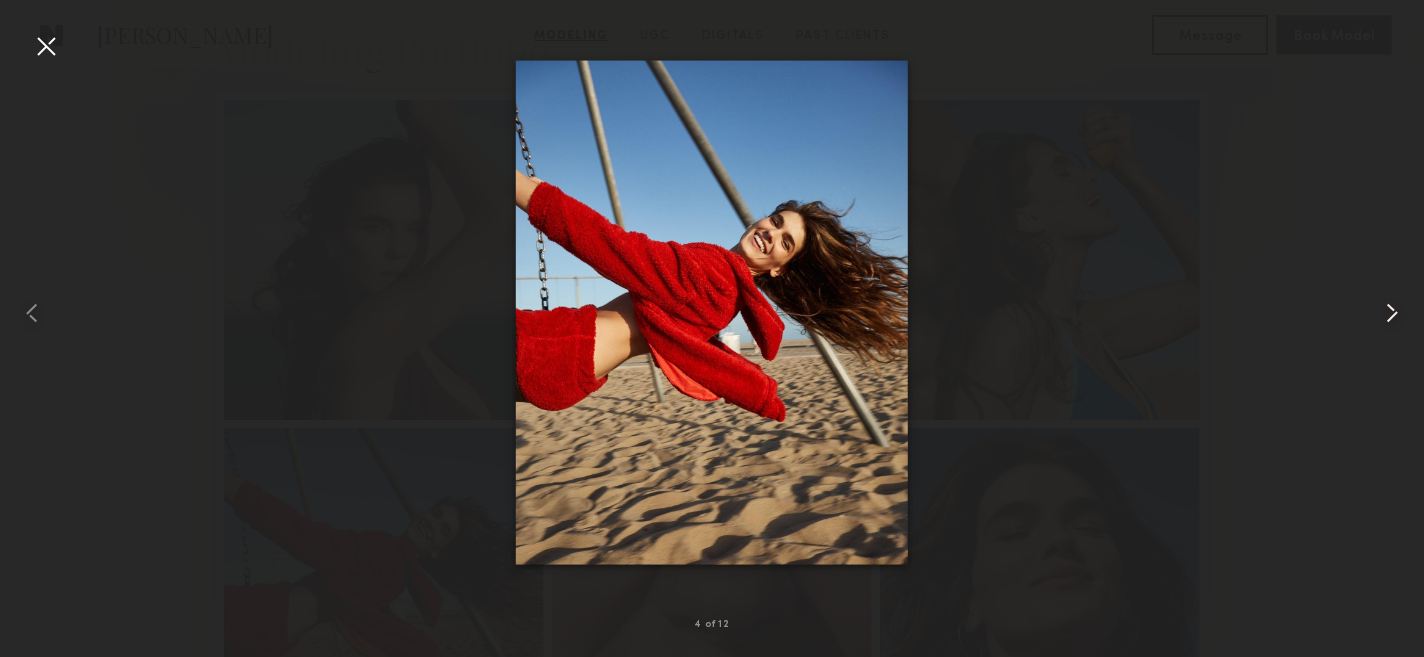 click at bounding box center (1392, 313) 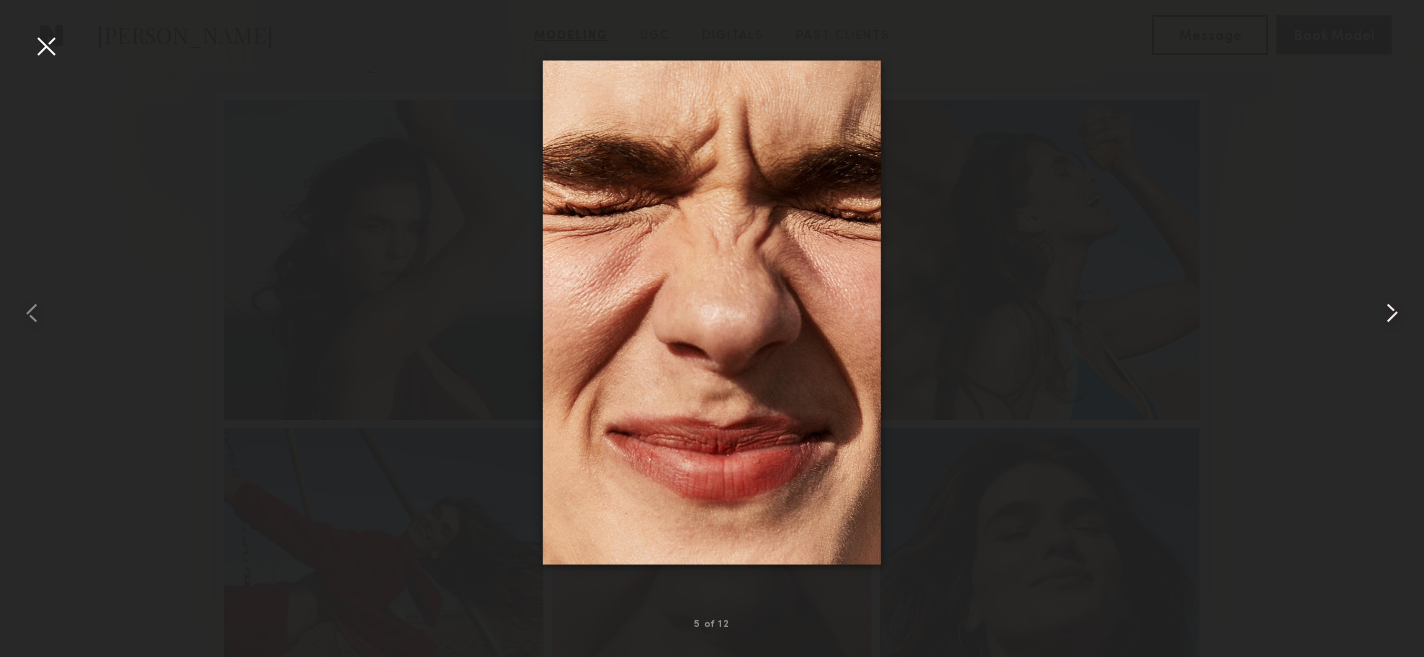 click at bounding box center [1392, 313] 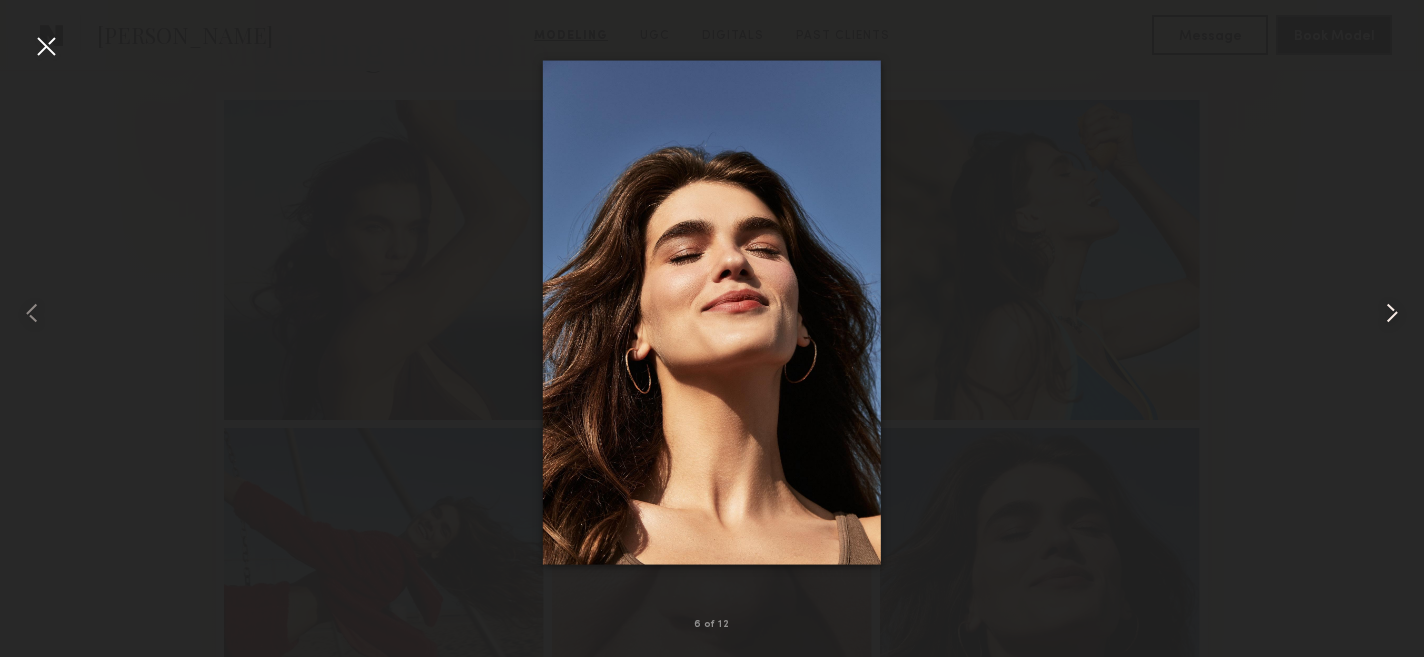 click at bounding box center [1392, 313] 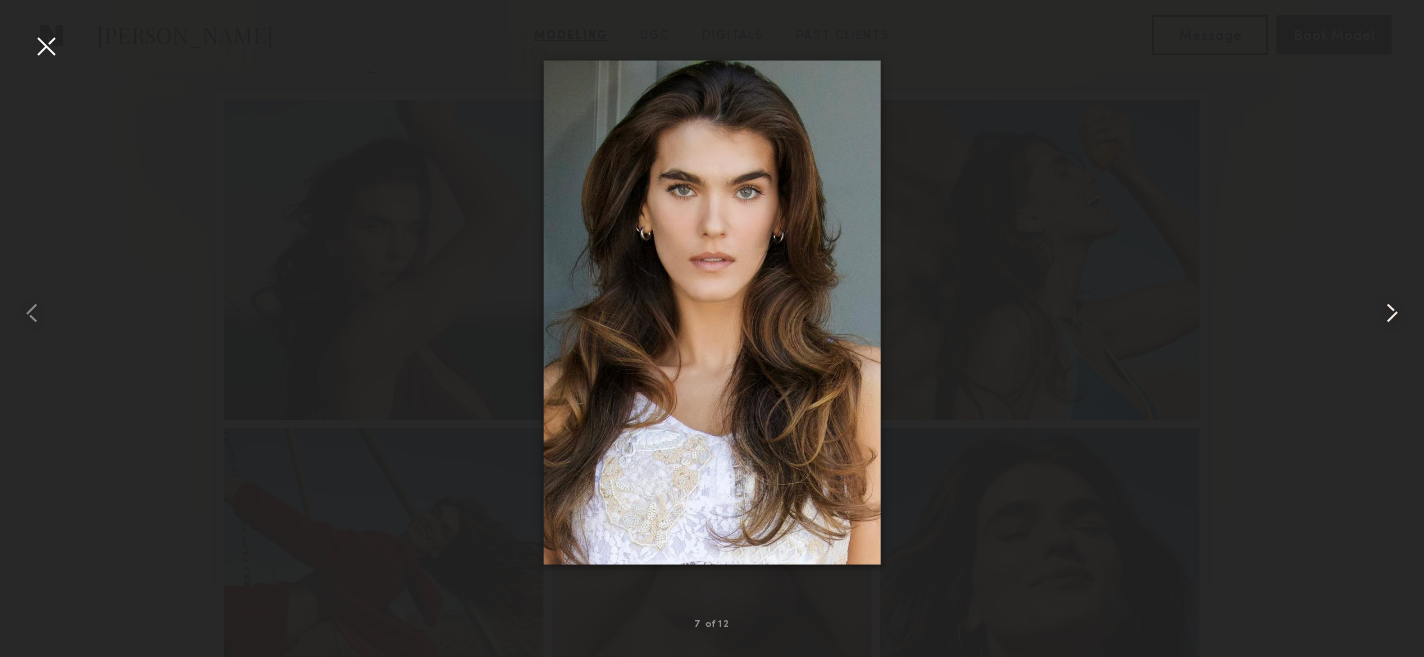 click at bounding box center (1392, 313) 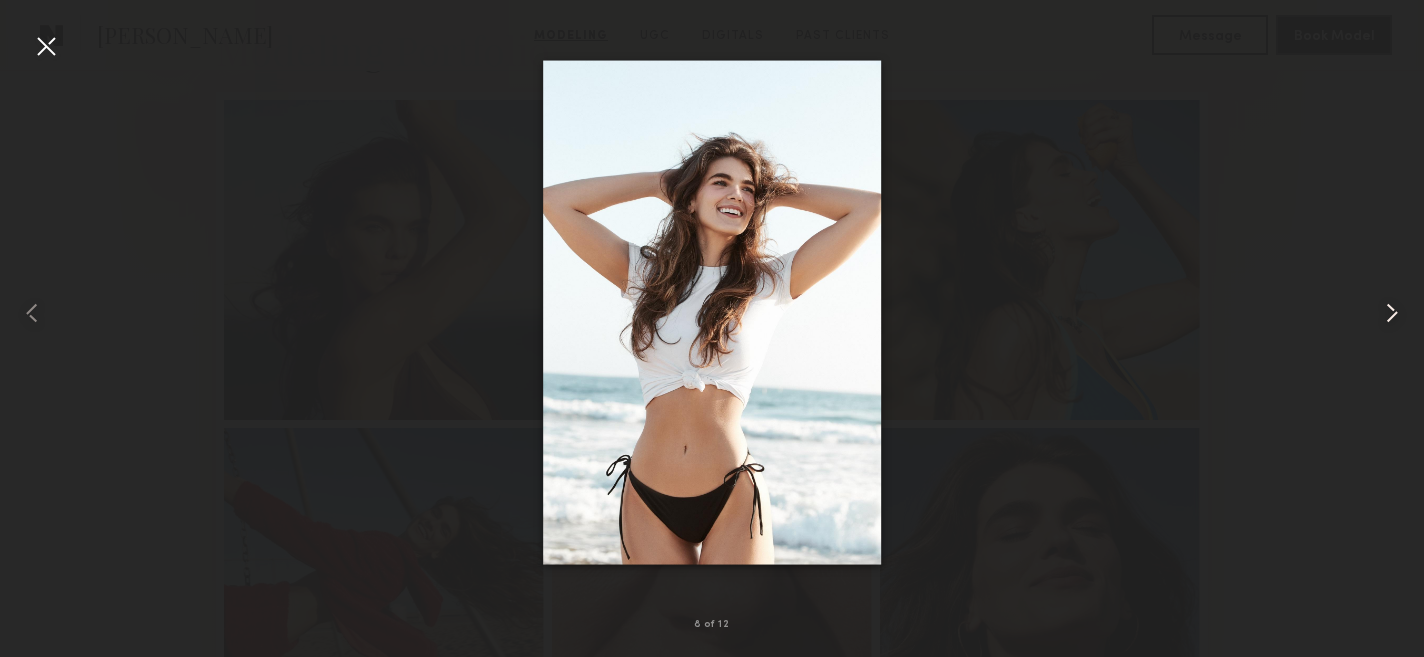 click at bounding box center (1392, 313) 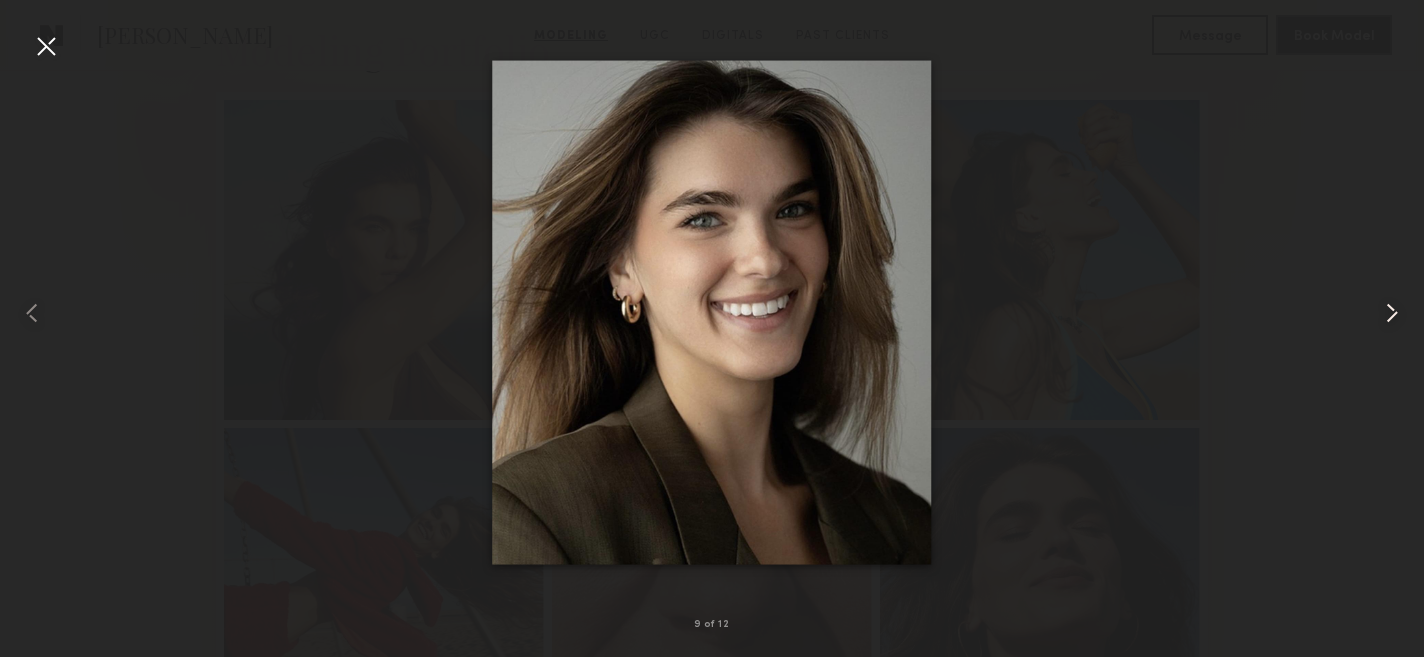 click at bounding box center (1392, 313) 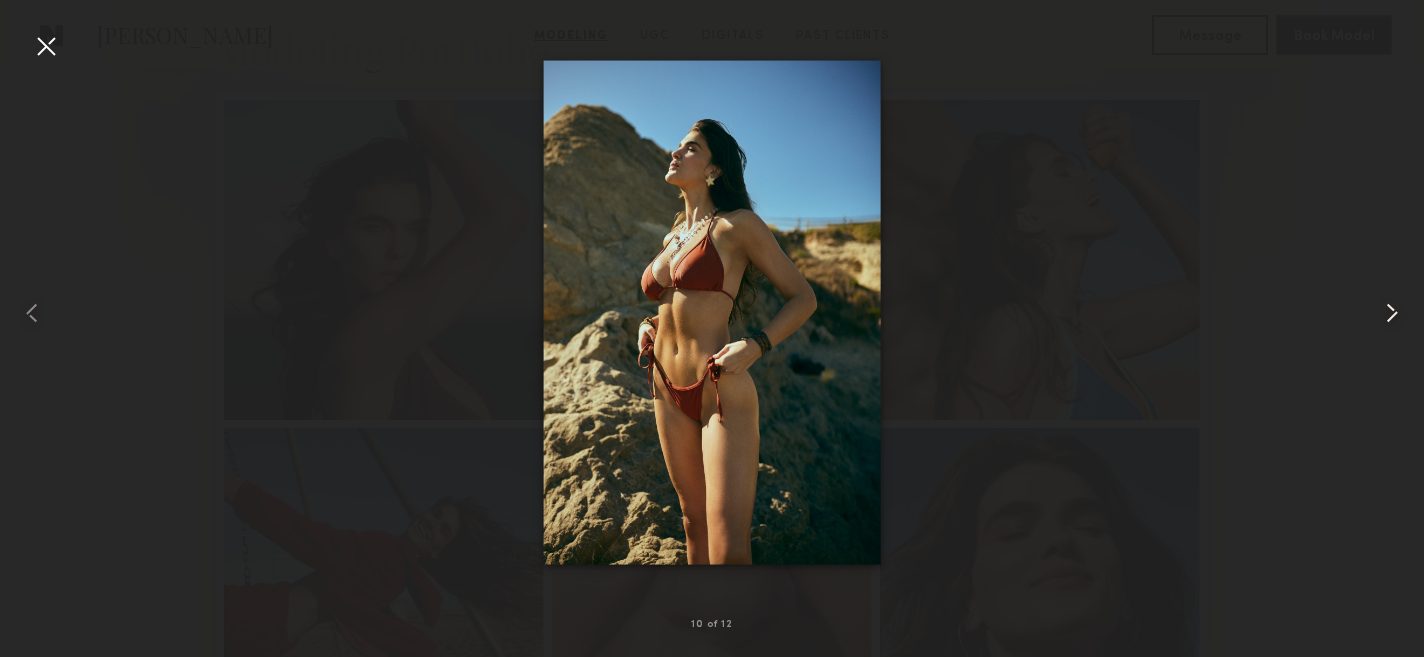 click at bounding box center [1392, 313] 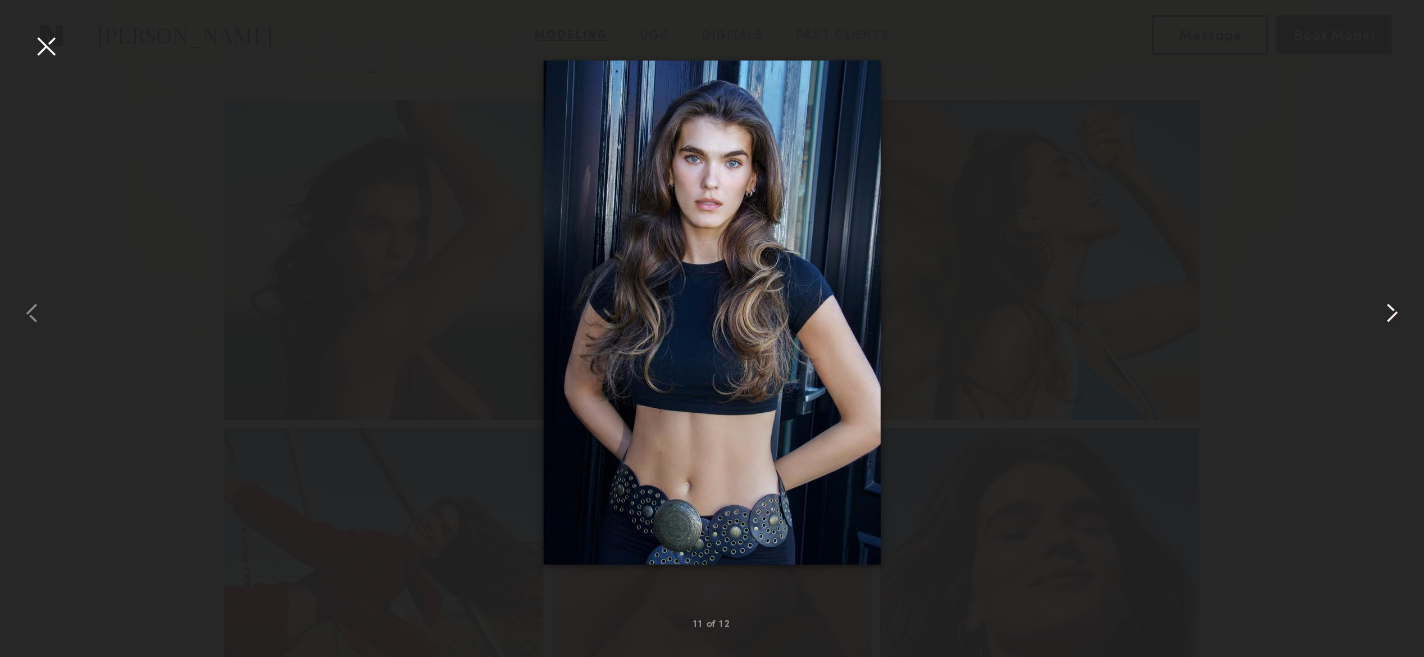 click at bounding box center [1392, 313] 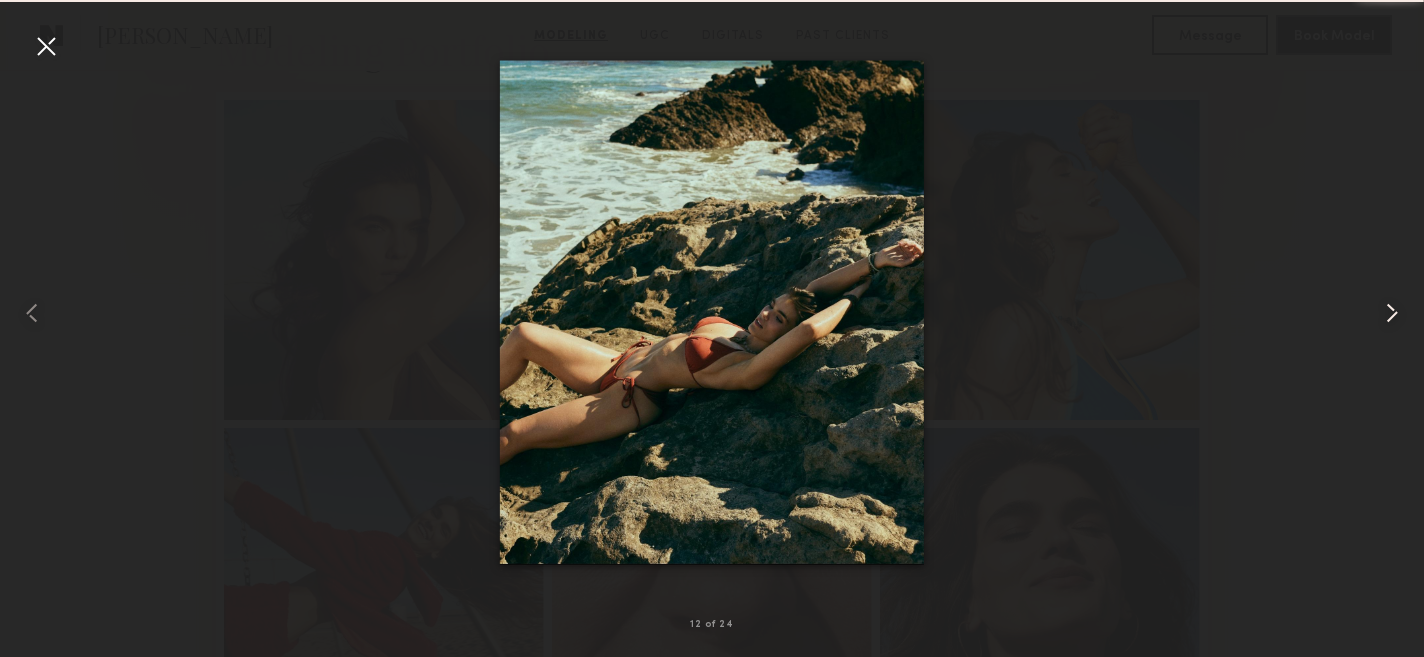 click at bounding box center (1392, 313) 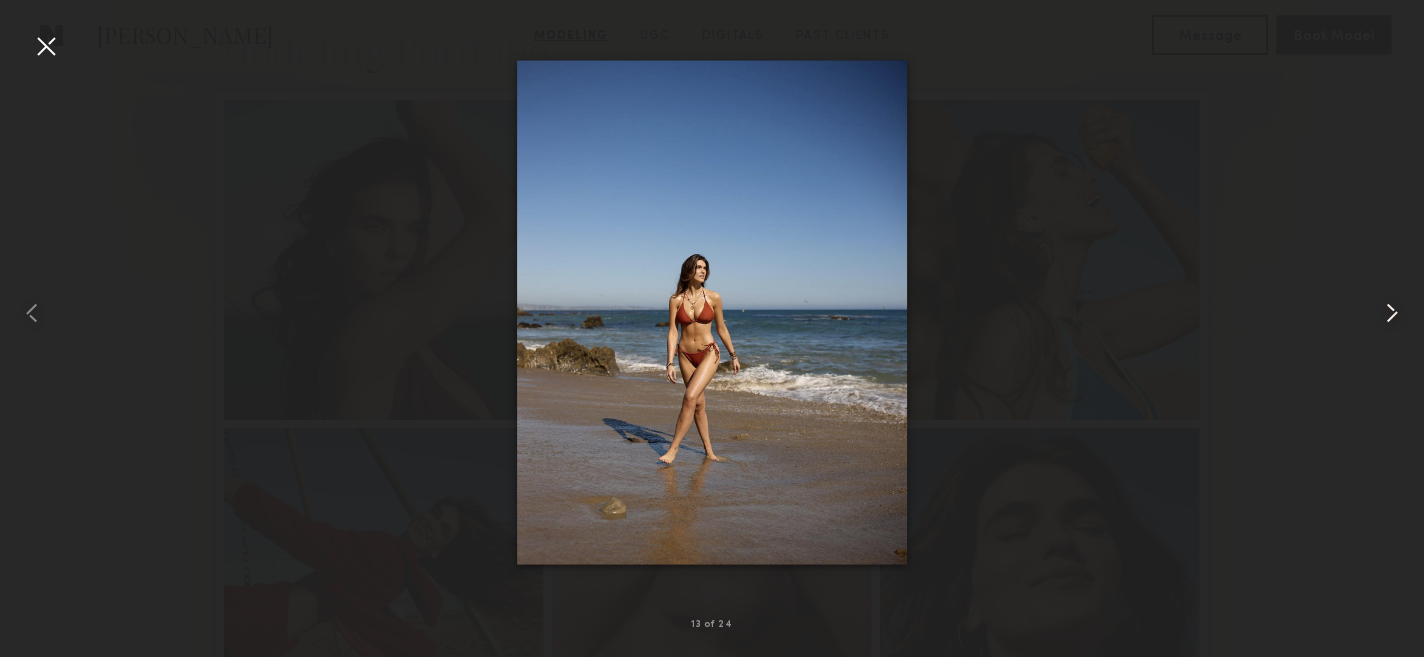 click at bounding box center [1392, 313] 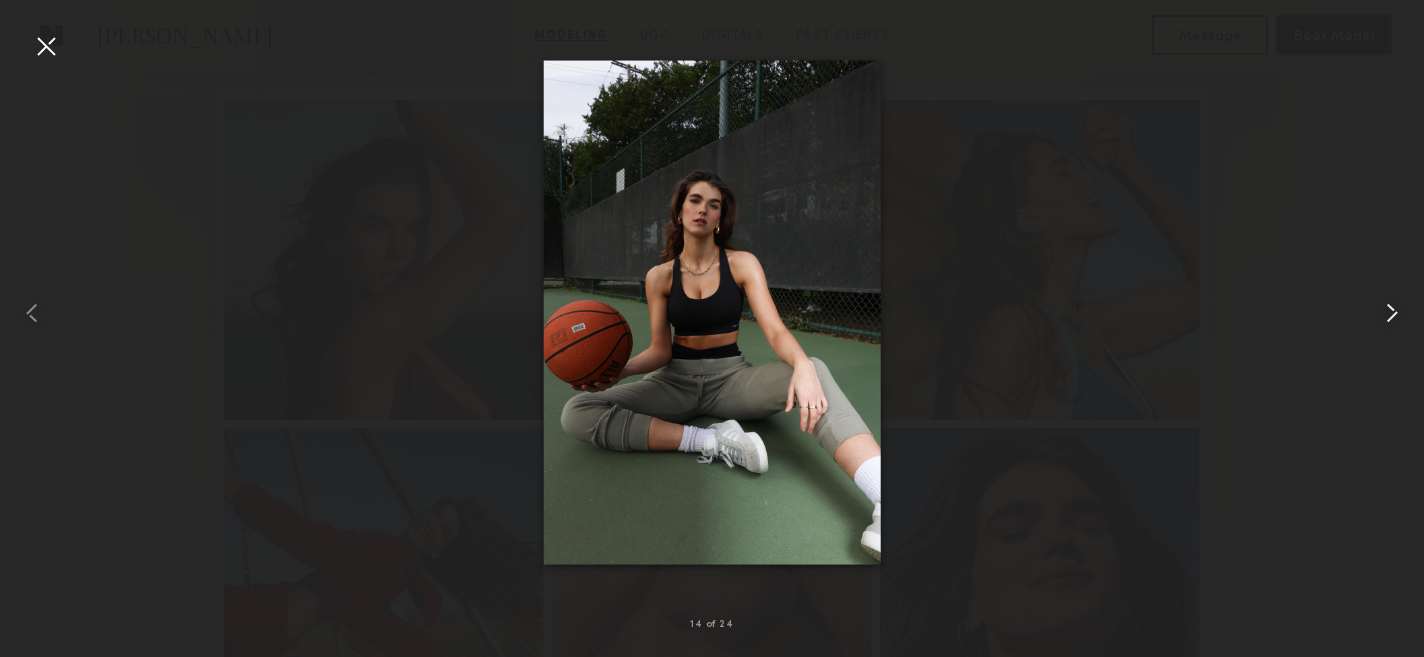 click at bounding box center (1392, 313) 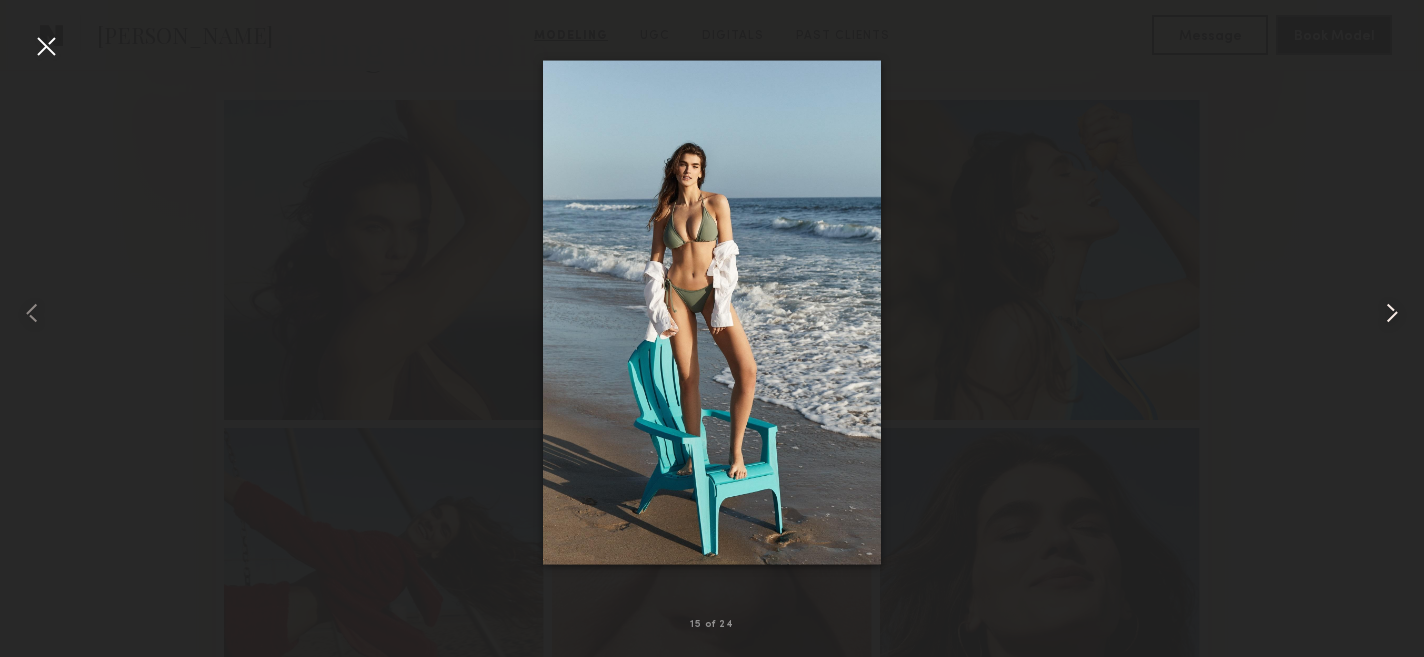 click at bounding box center (1392, 313) 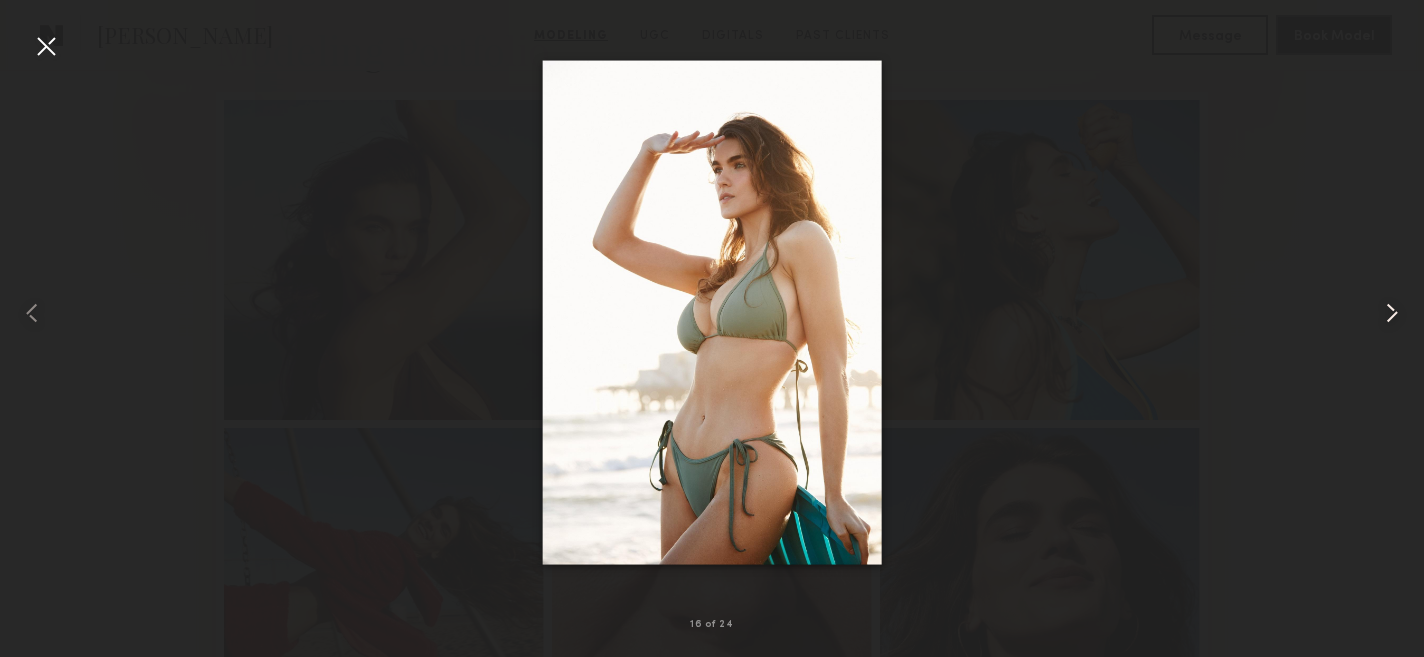 click at bounding box center [1392, 313] 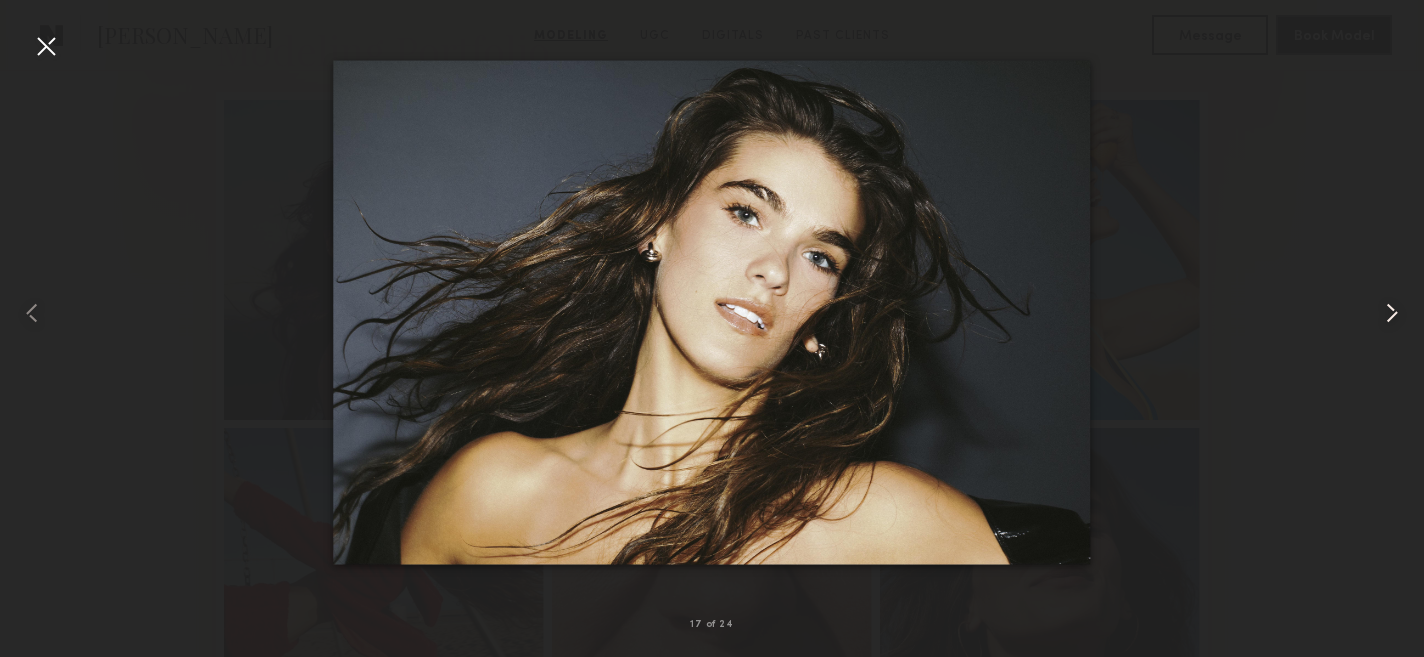 click at bounding box center (1392, 313) 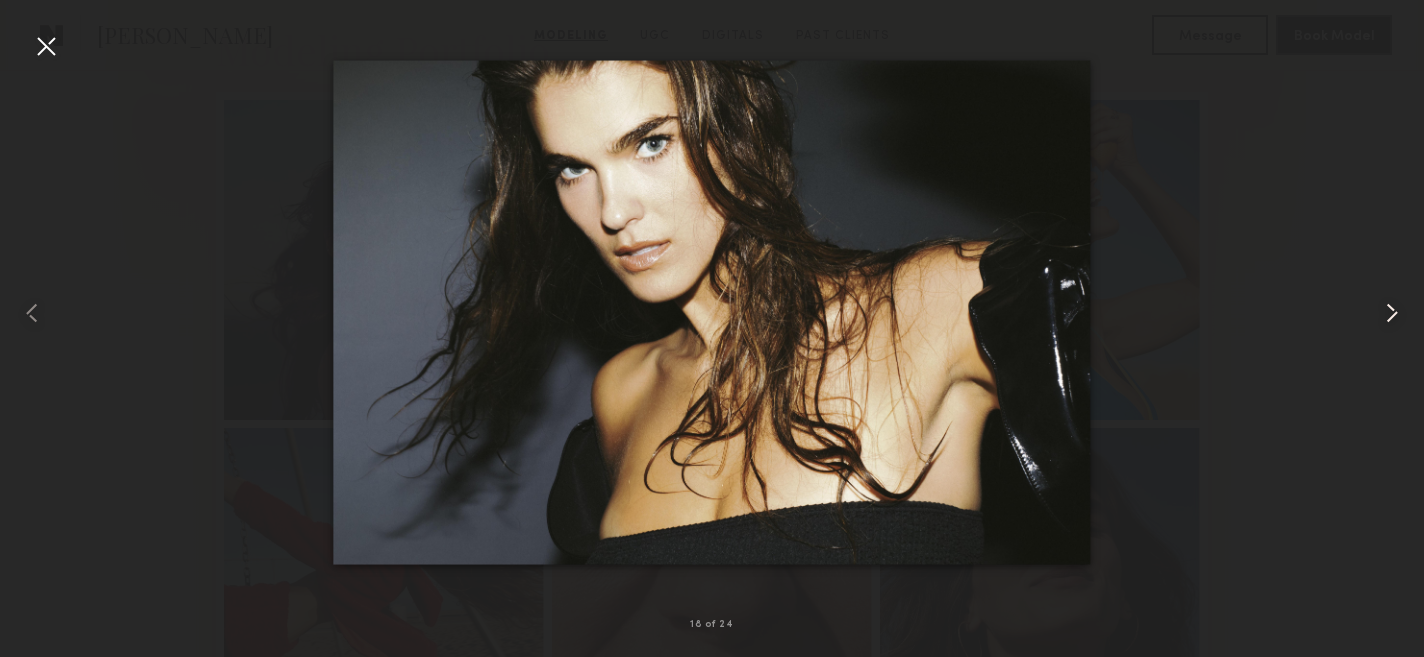 click at bounding box center [1392, 313] 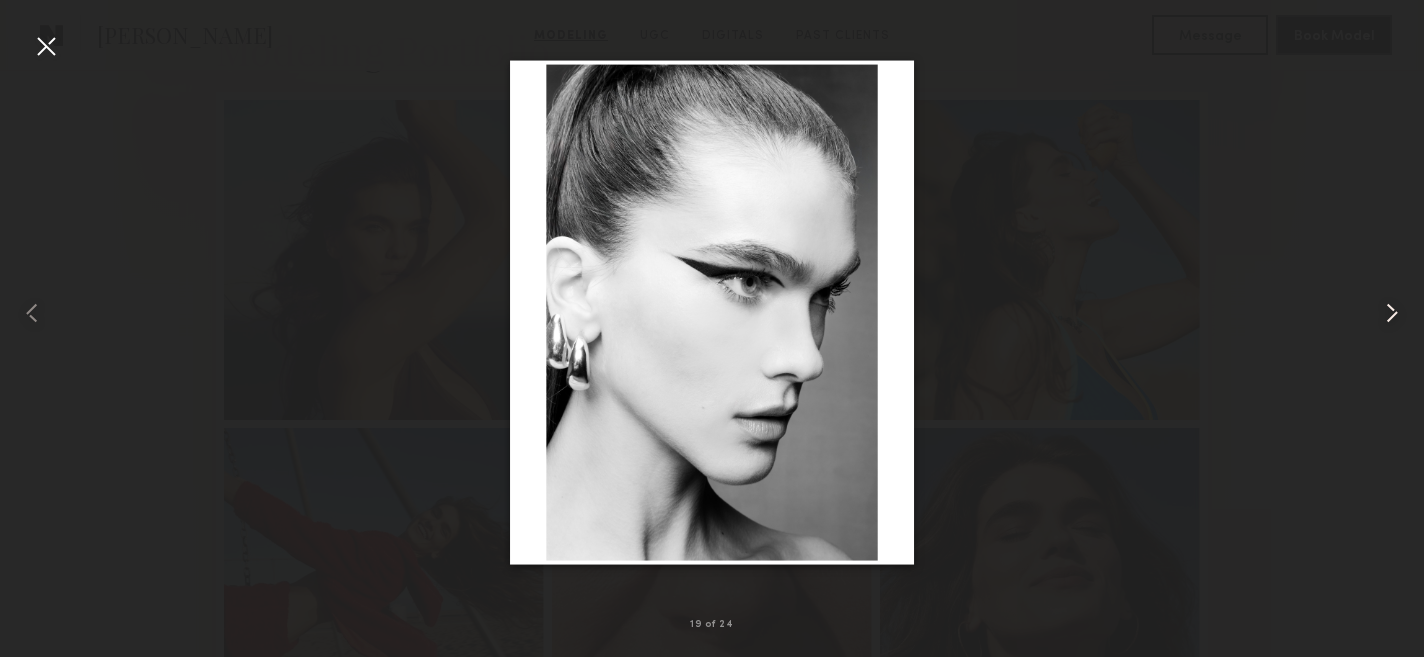 click at bounding box center (1392, 313) 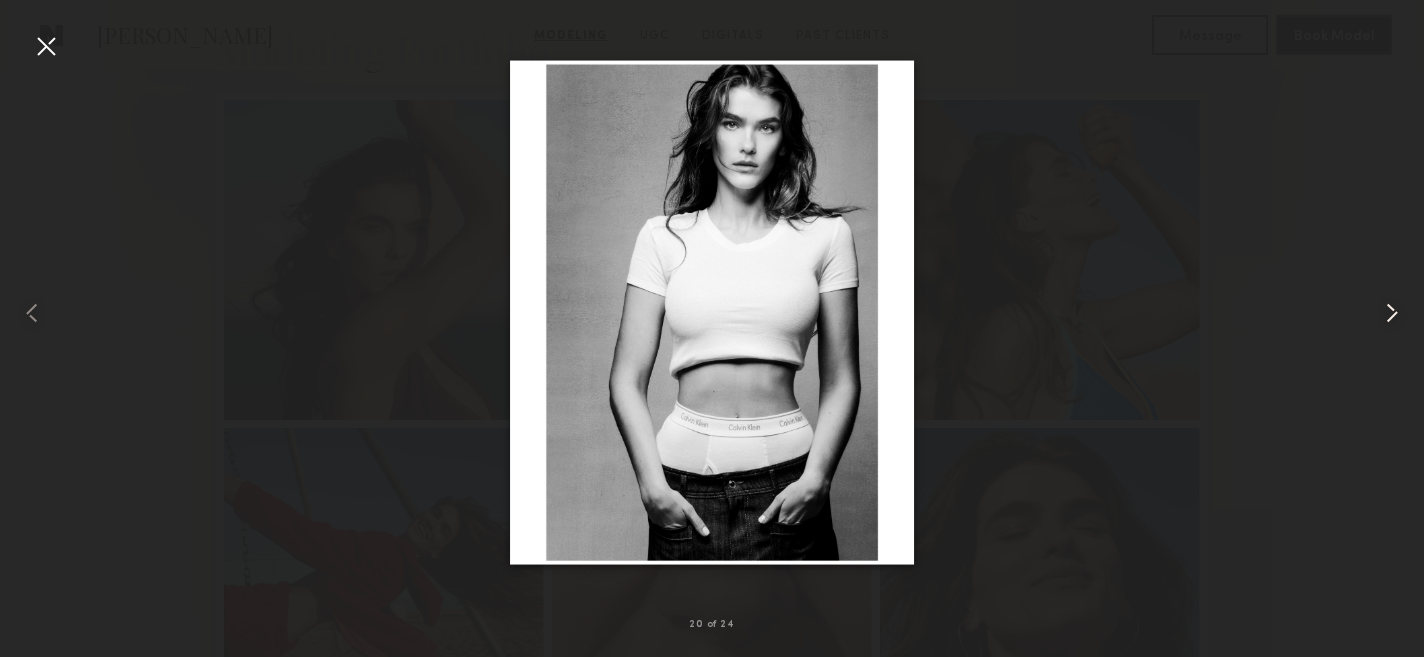 click at bounding box center [1392, 313] 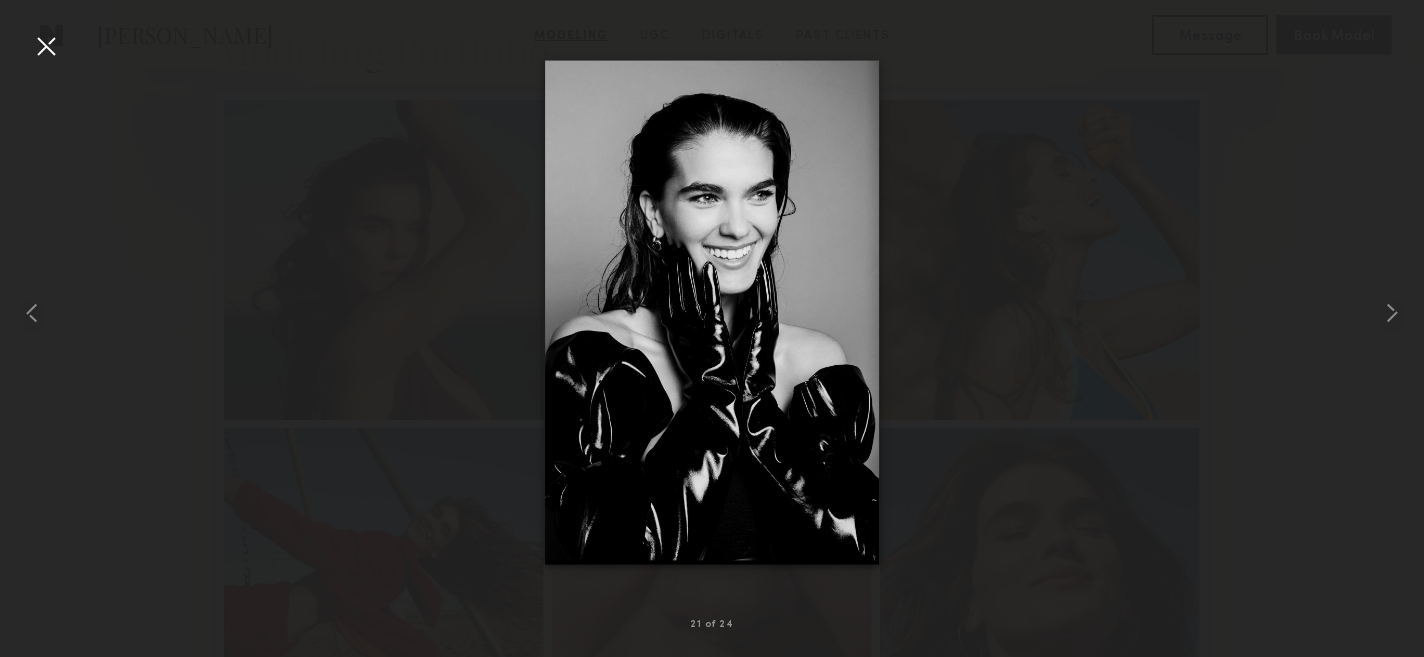 click at bounding box center (46, 46) 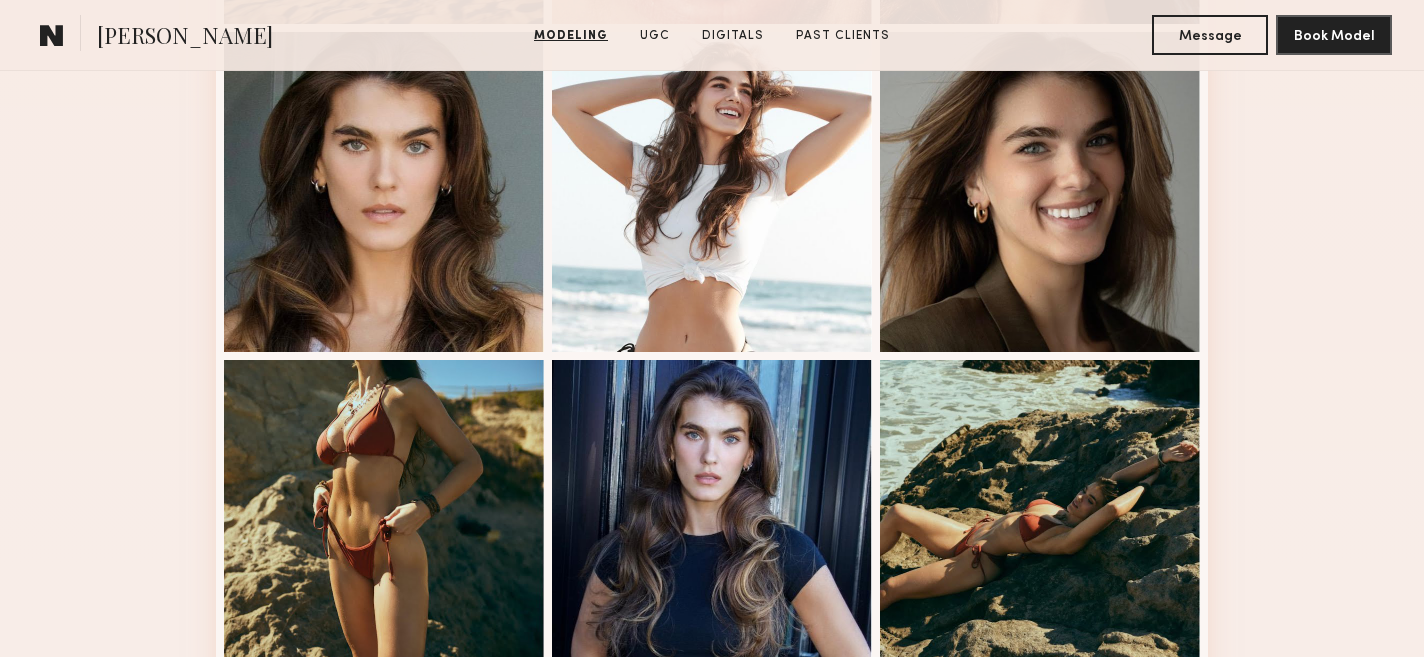 scroll, scrollTop: 1196, scrollLeft: 0, axis: vertical 